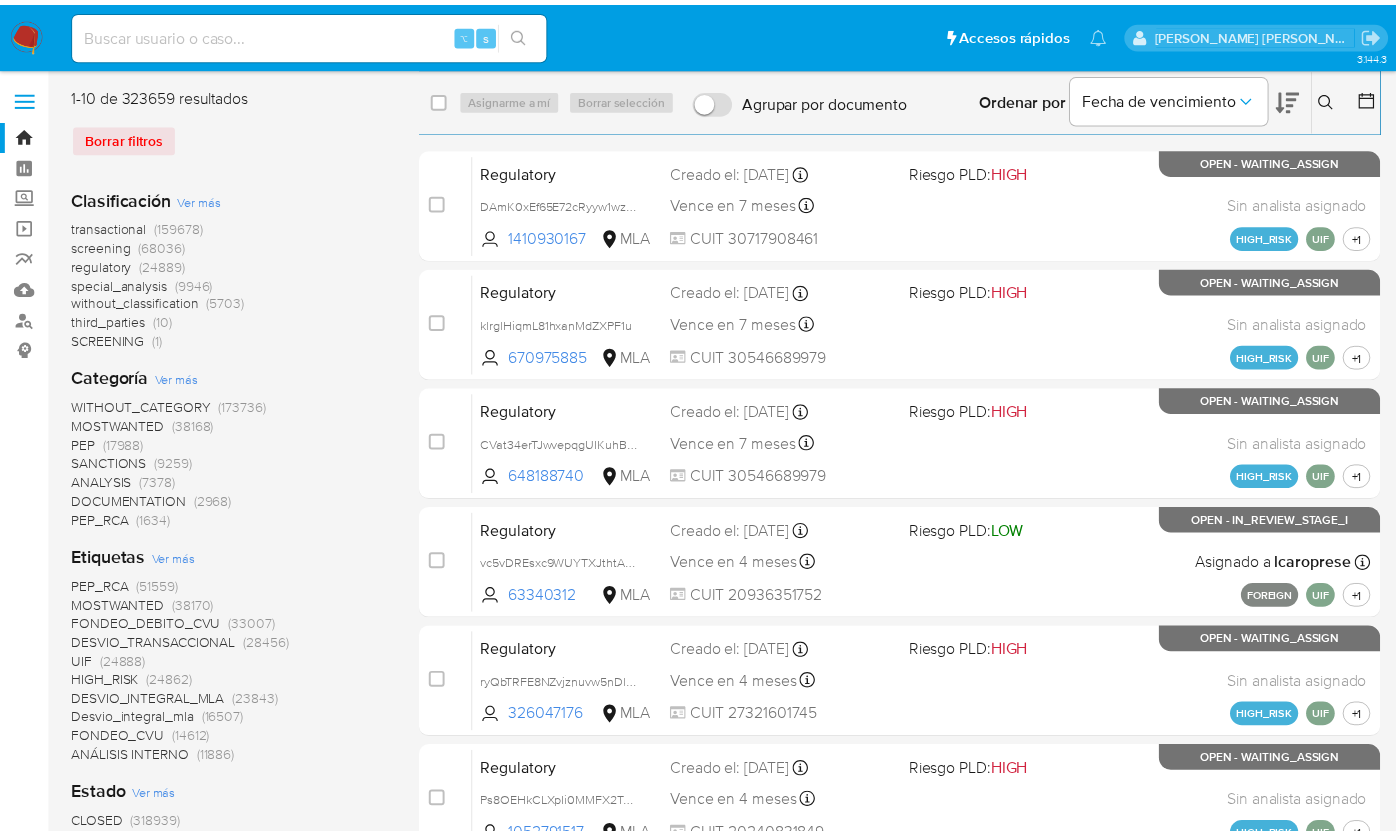 scroll, scrollTop: 0, scrollLeft: 0, axis: both 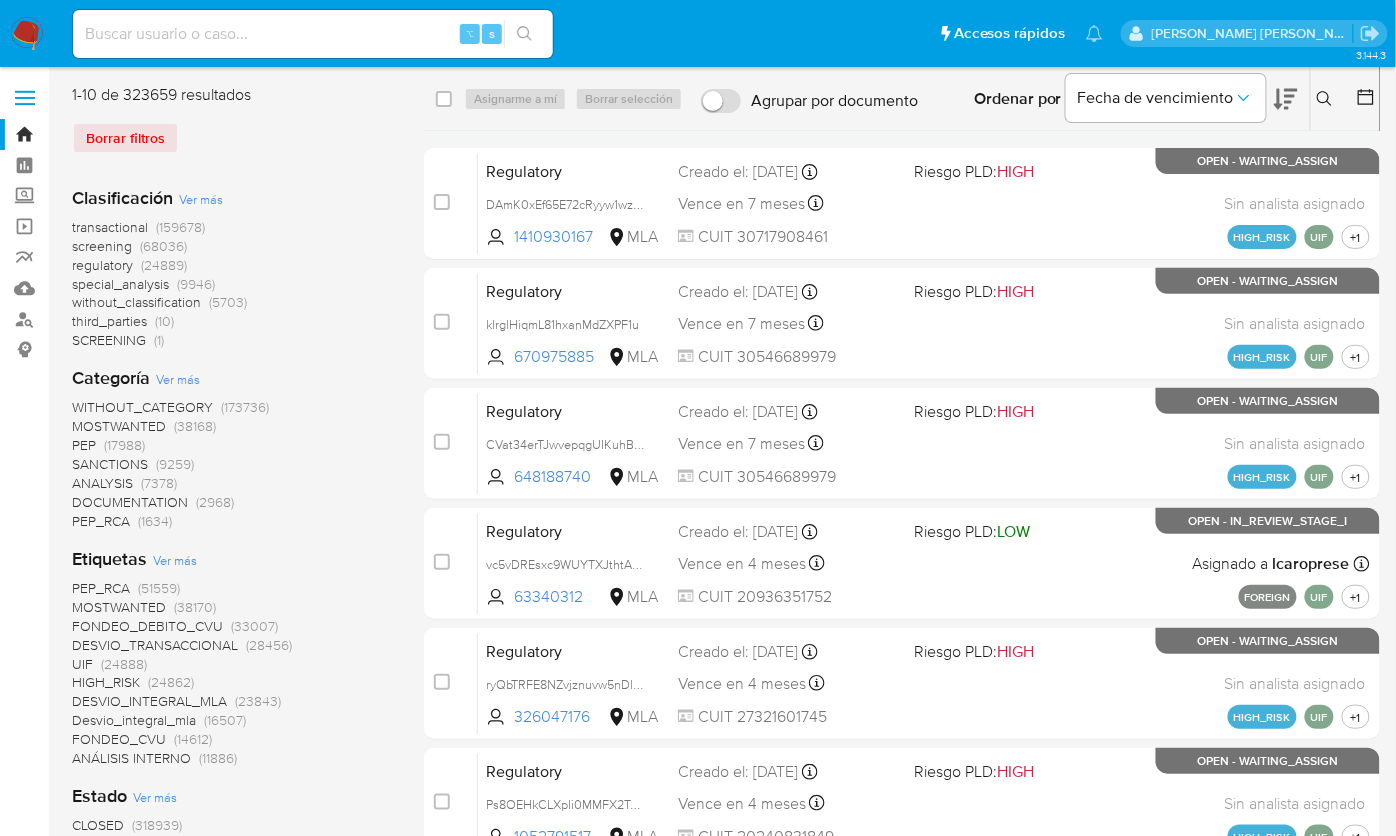 click at bounding box center [313, 34] 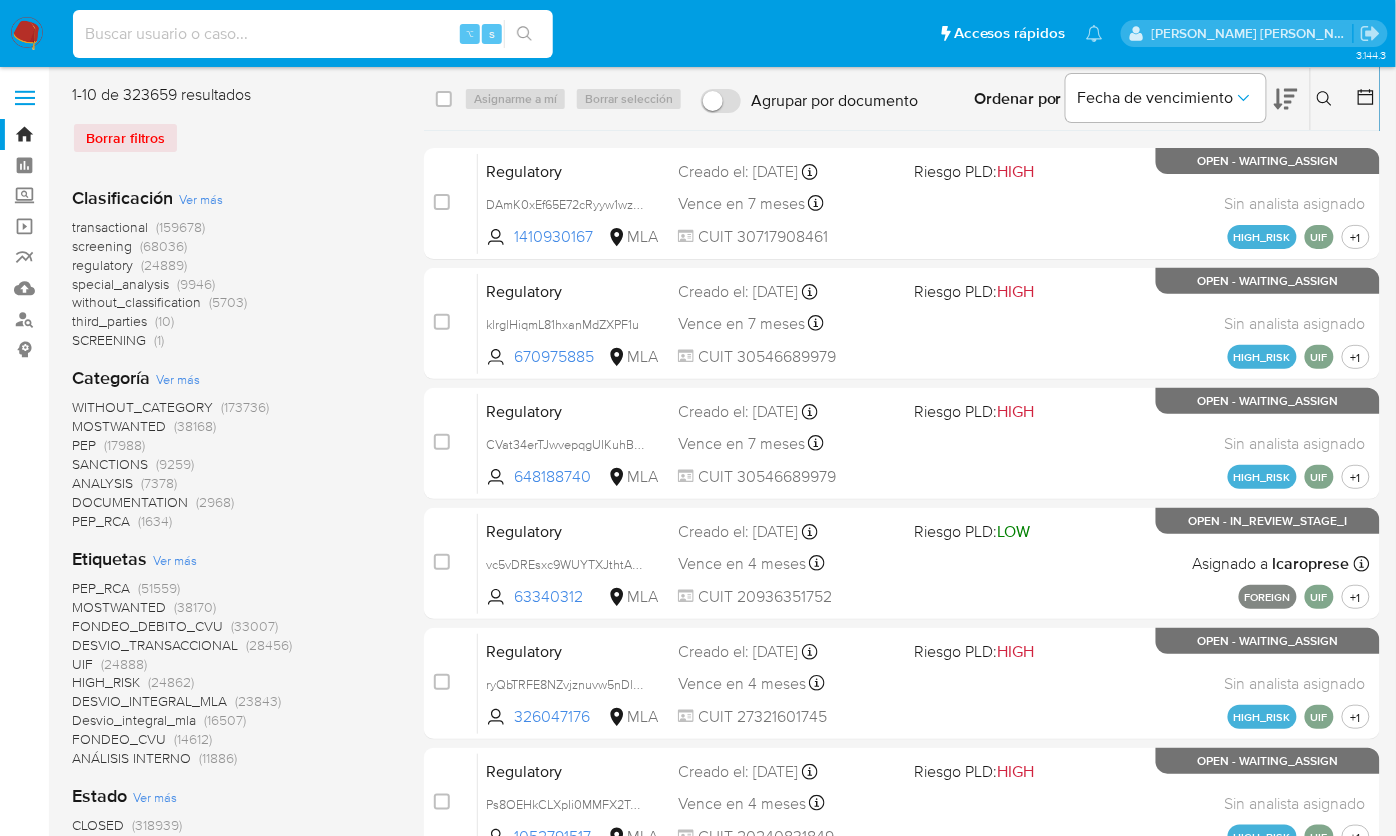 paste on "1098132809" 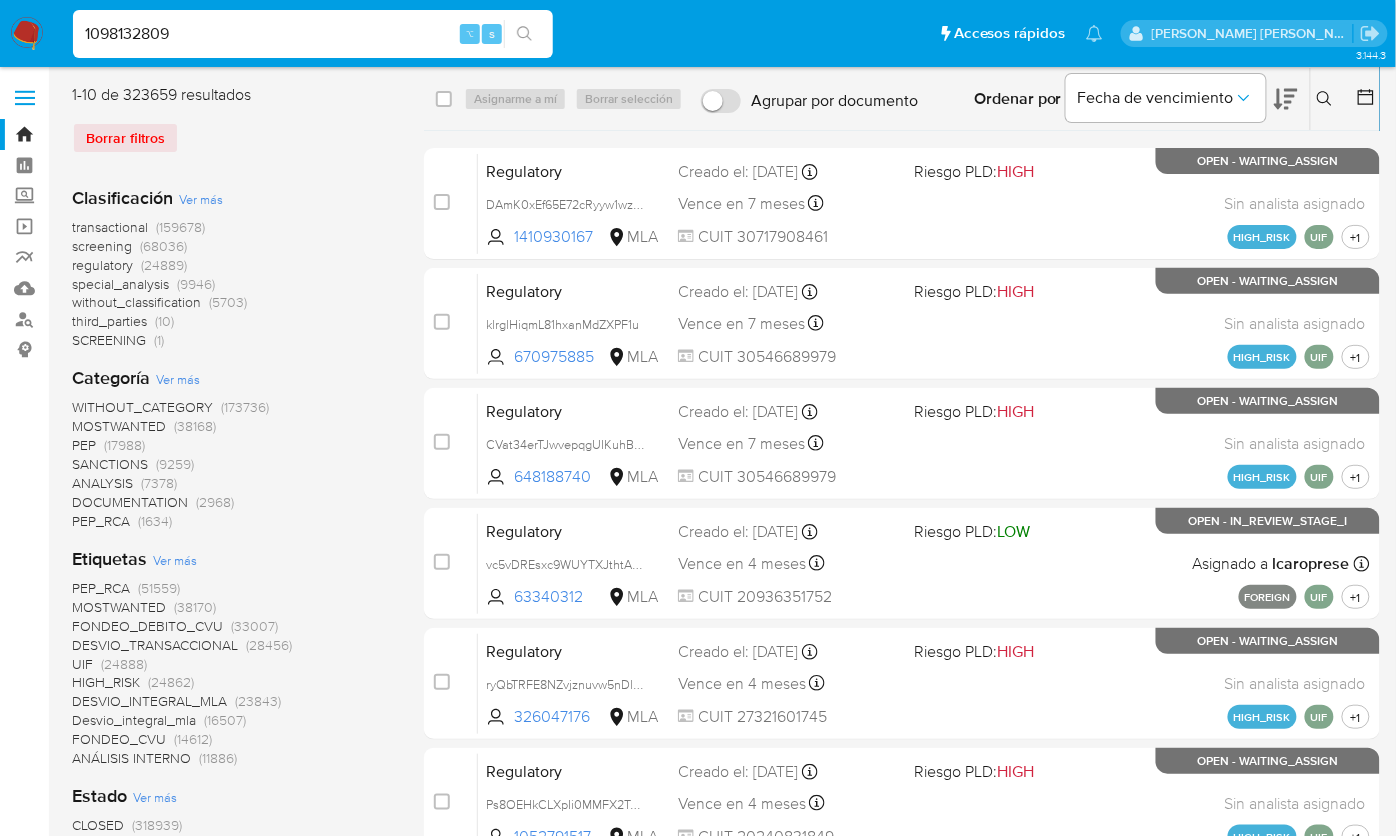 type on "1098132809" 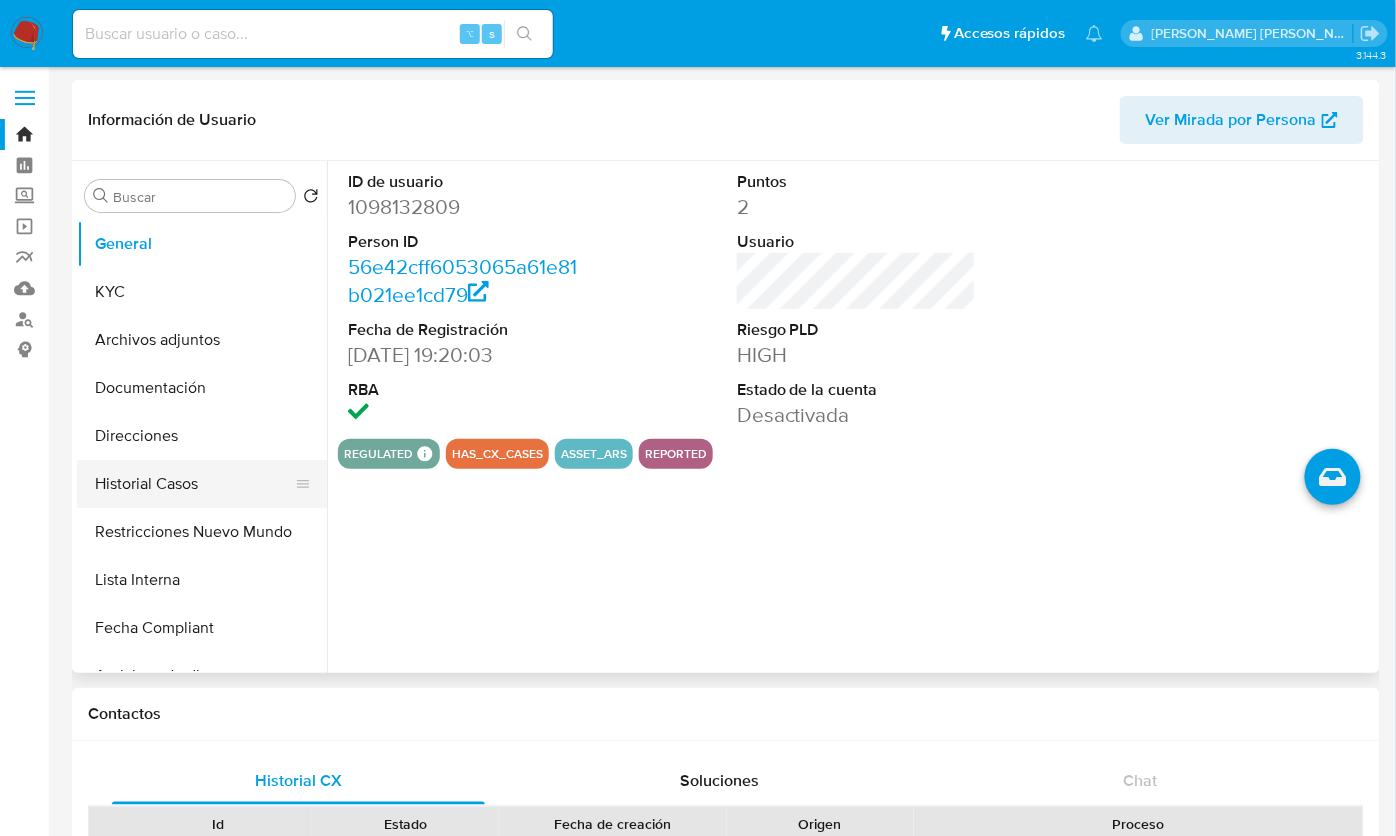 click on "Historial Casos" at bounding box center [194, 484] 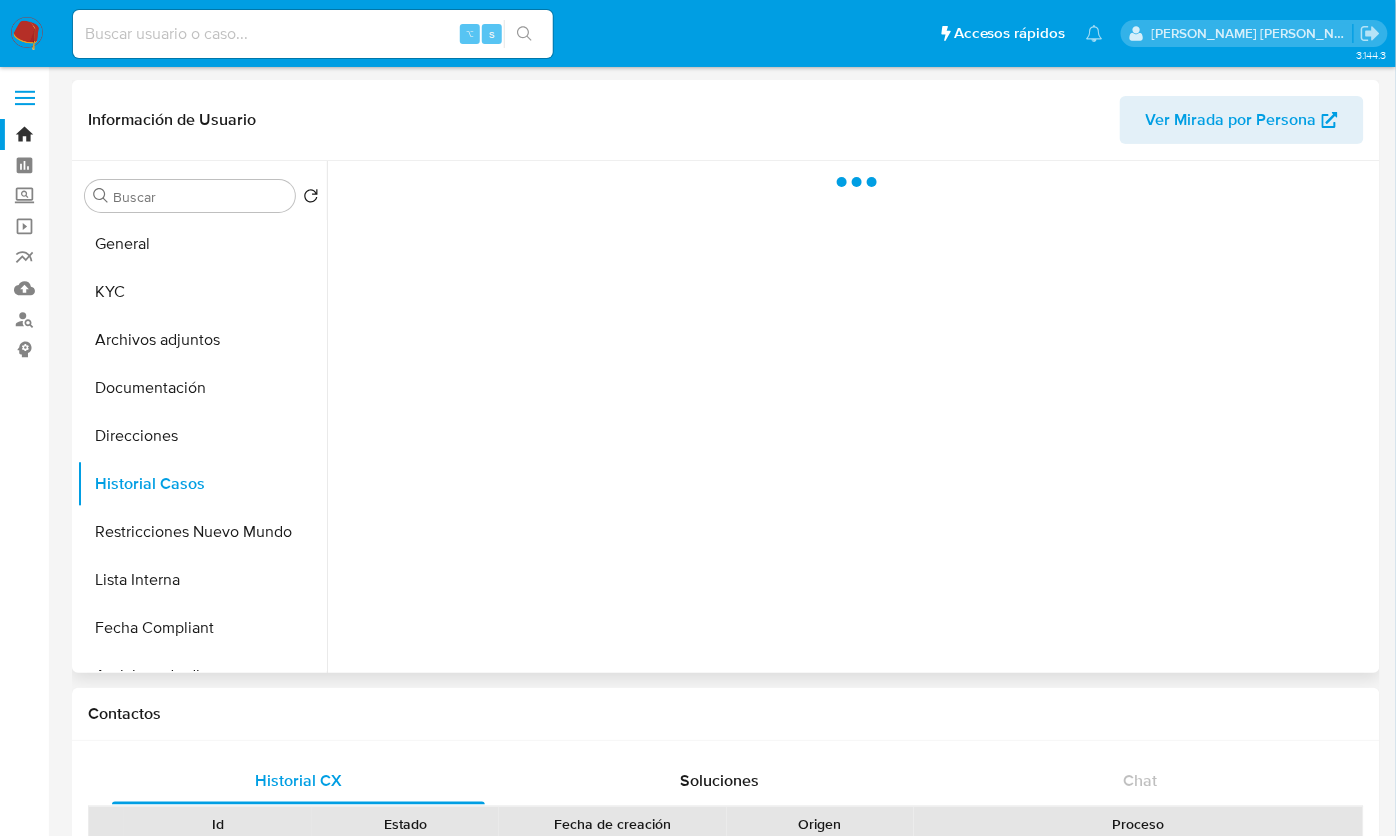 select on "10" 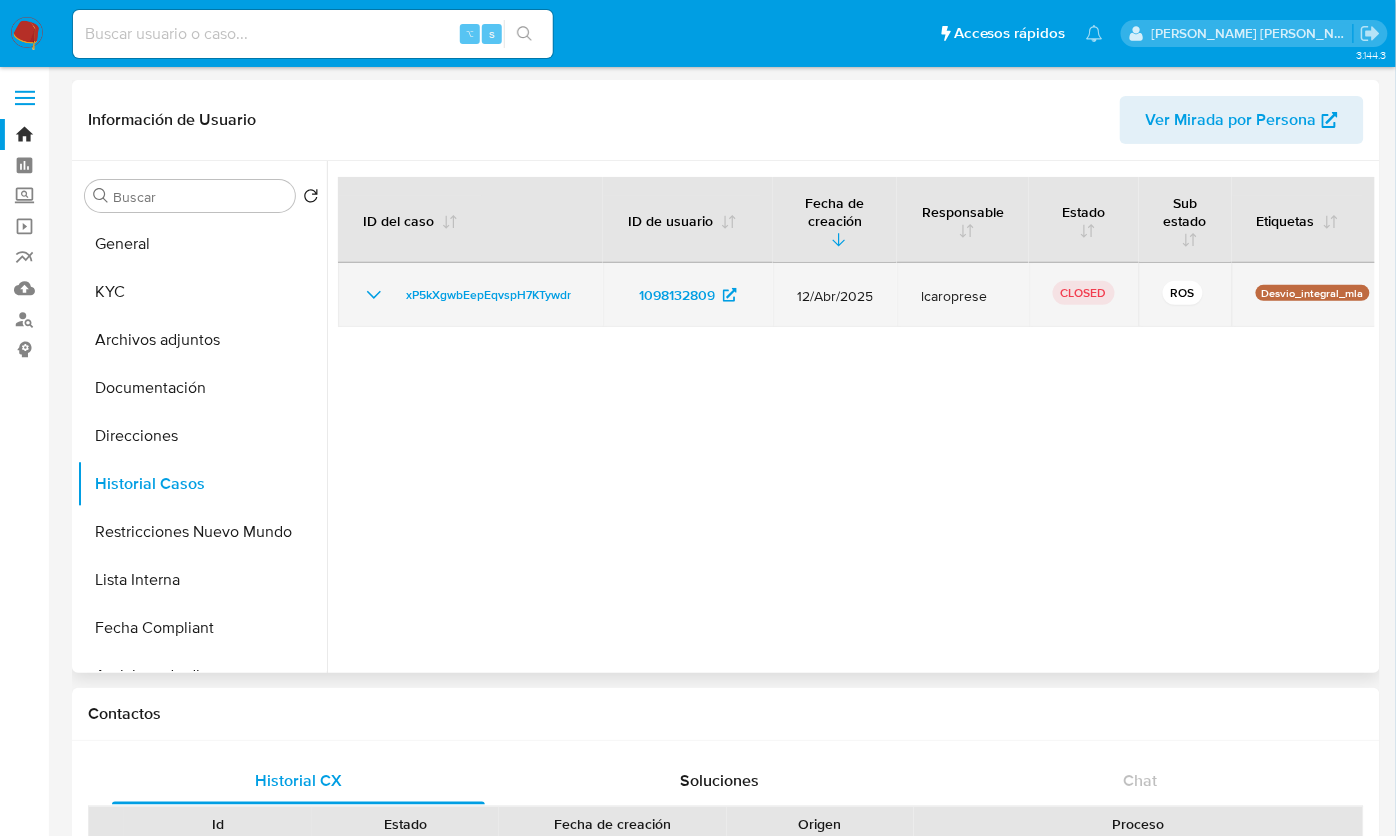 click 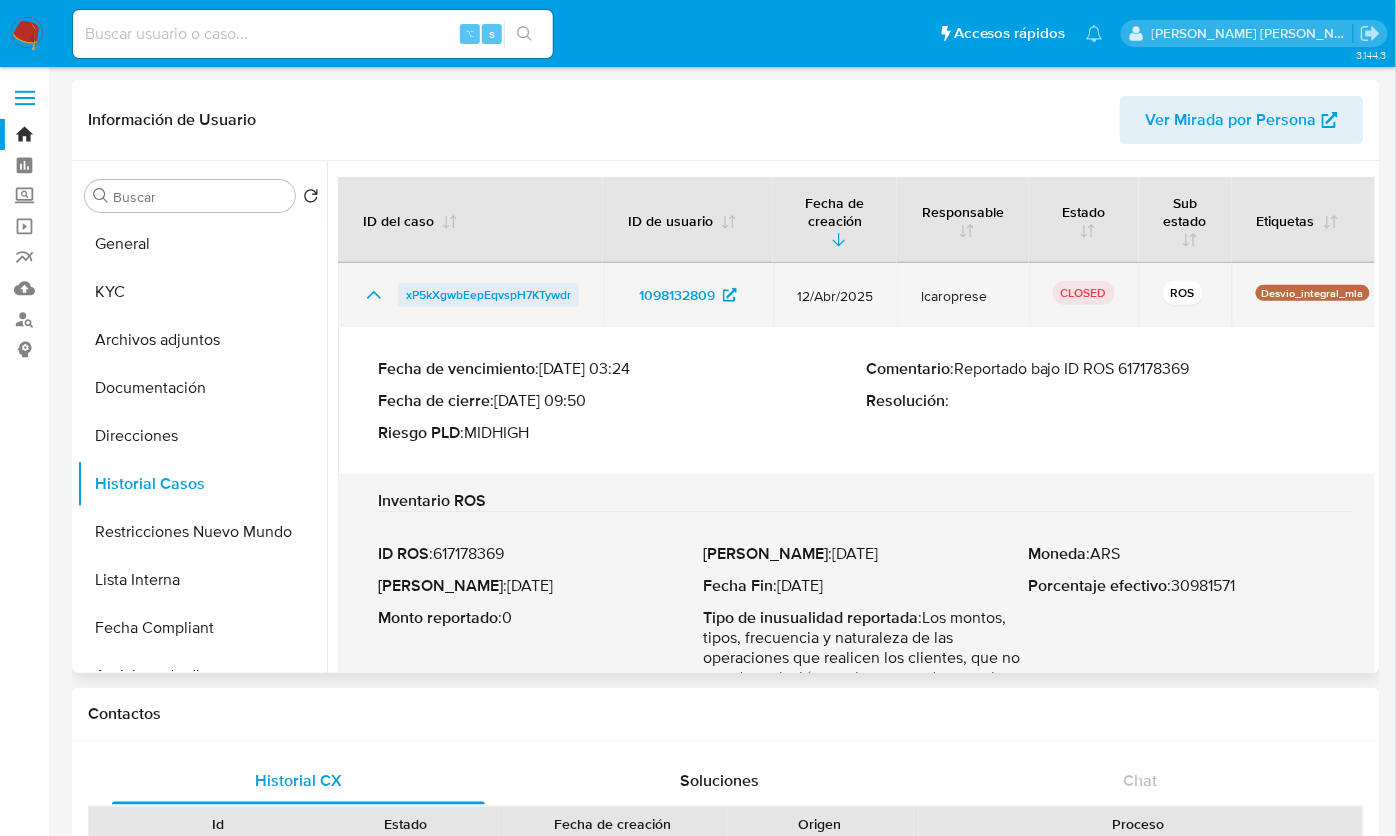 click on "xP5kXgwbEepEqvspH7KTywdr" at bounding box center (488, 295) 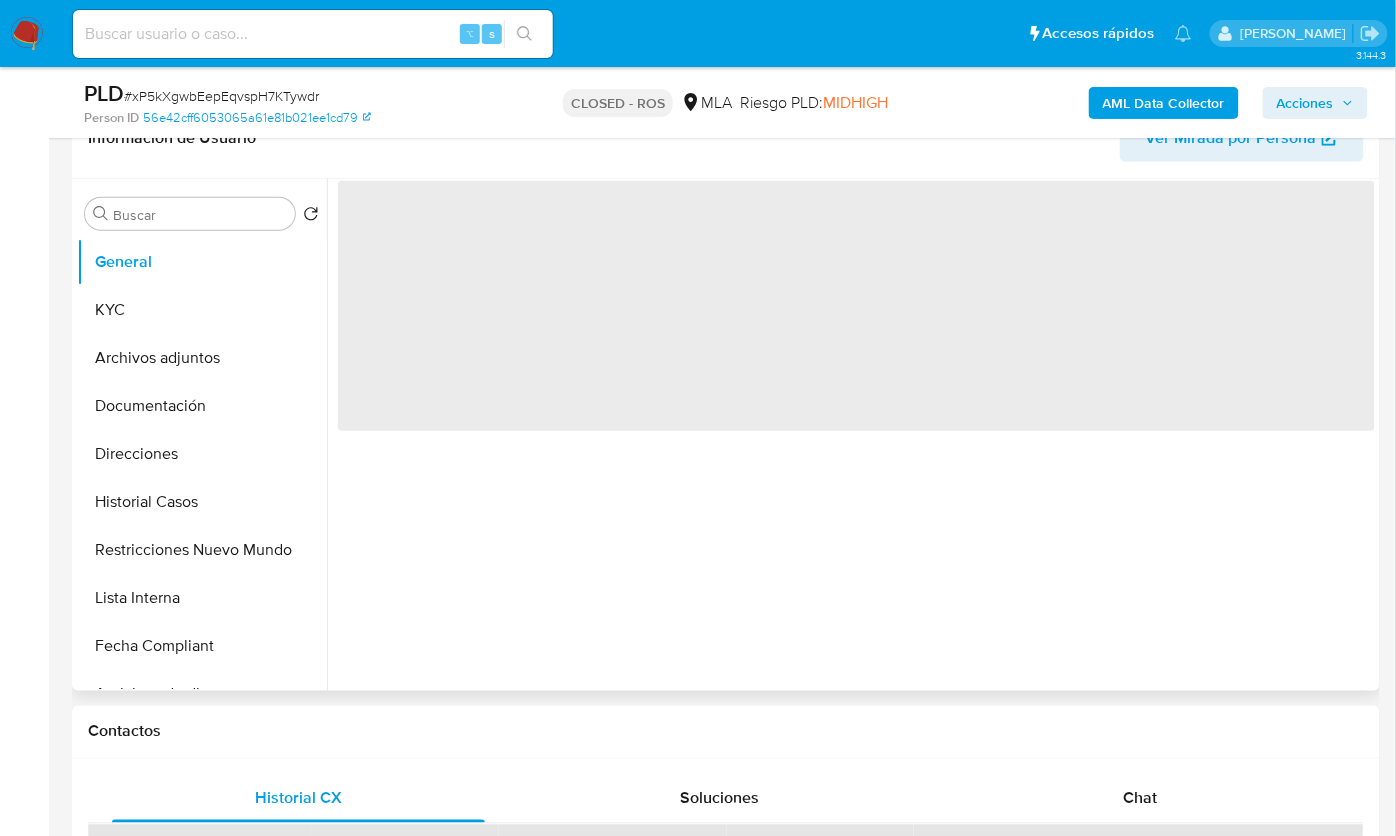 scroll, scrollTop: 513, scrollLeft: 0, axis: vertical 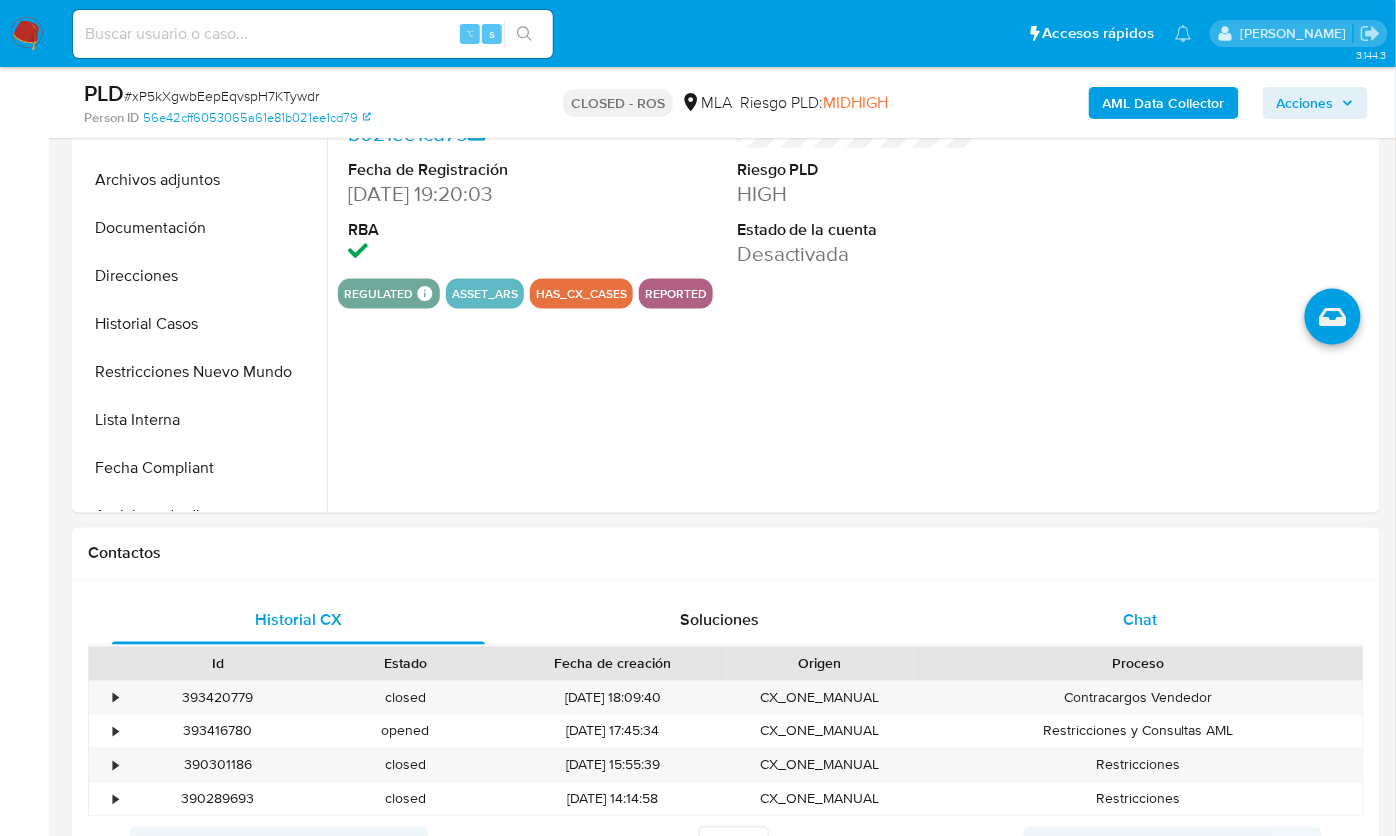 click on "Chat" at bounding box center (1140, 621) 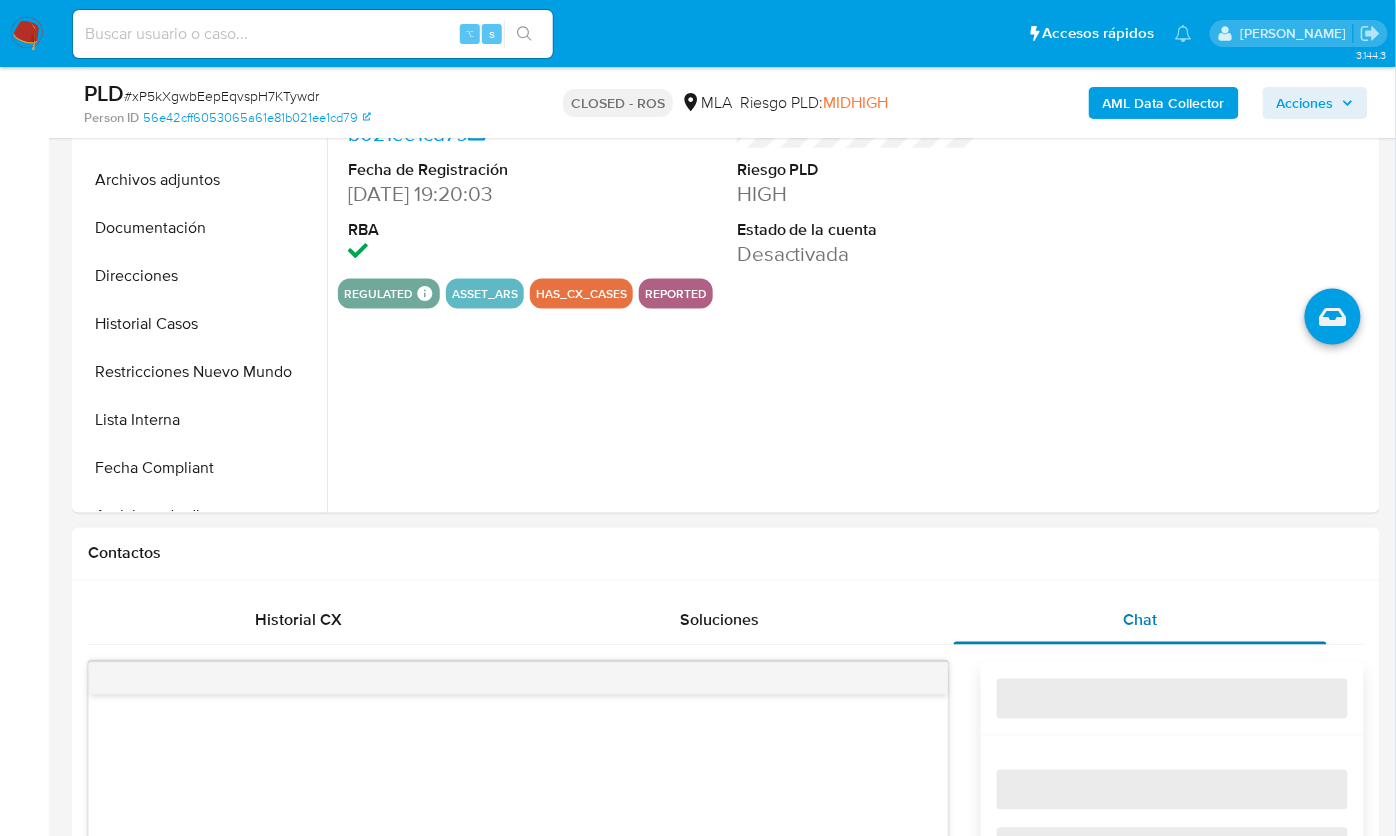 select on "10" 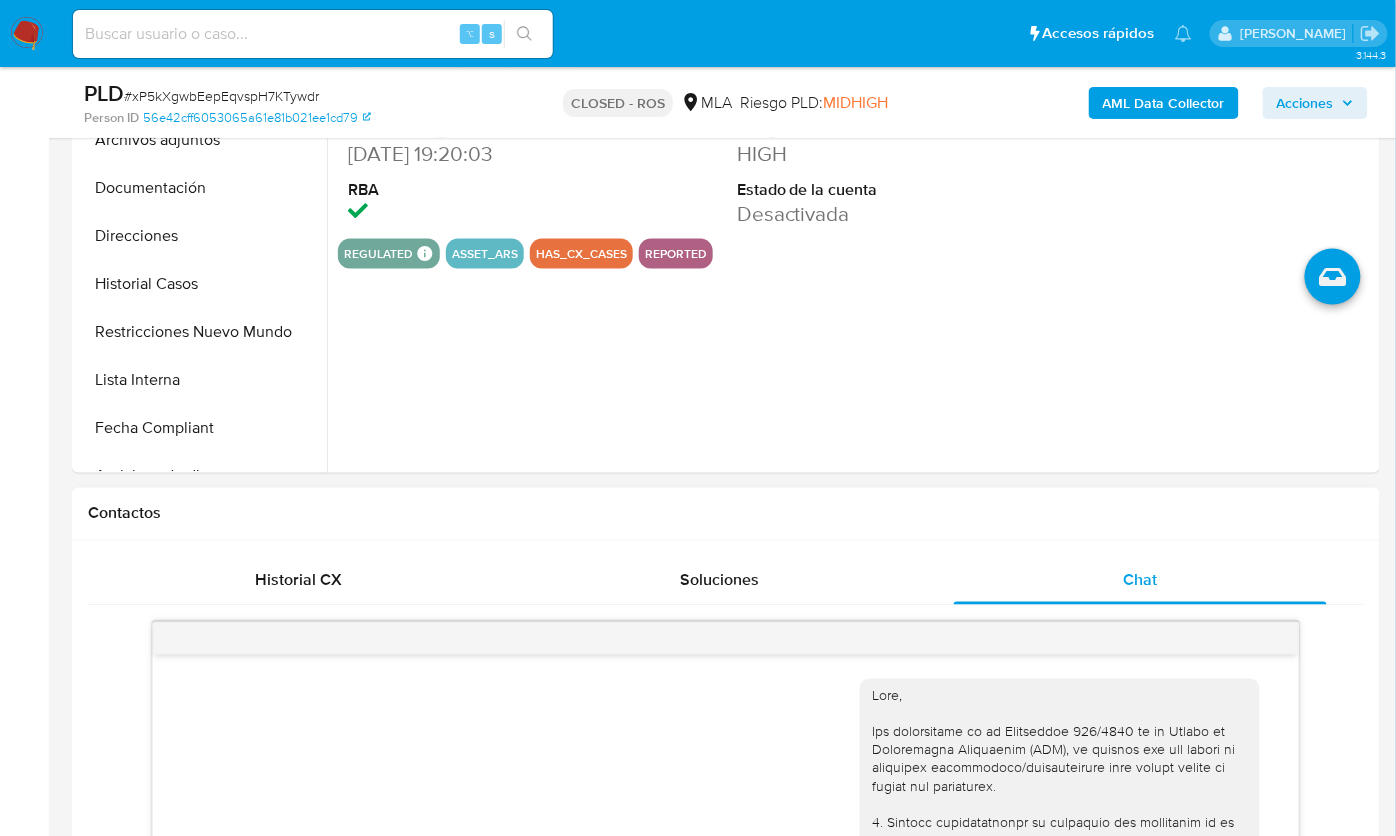 scroll, scrollTop: 556, scrollLeft: 0, axis: vertical 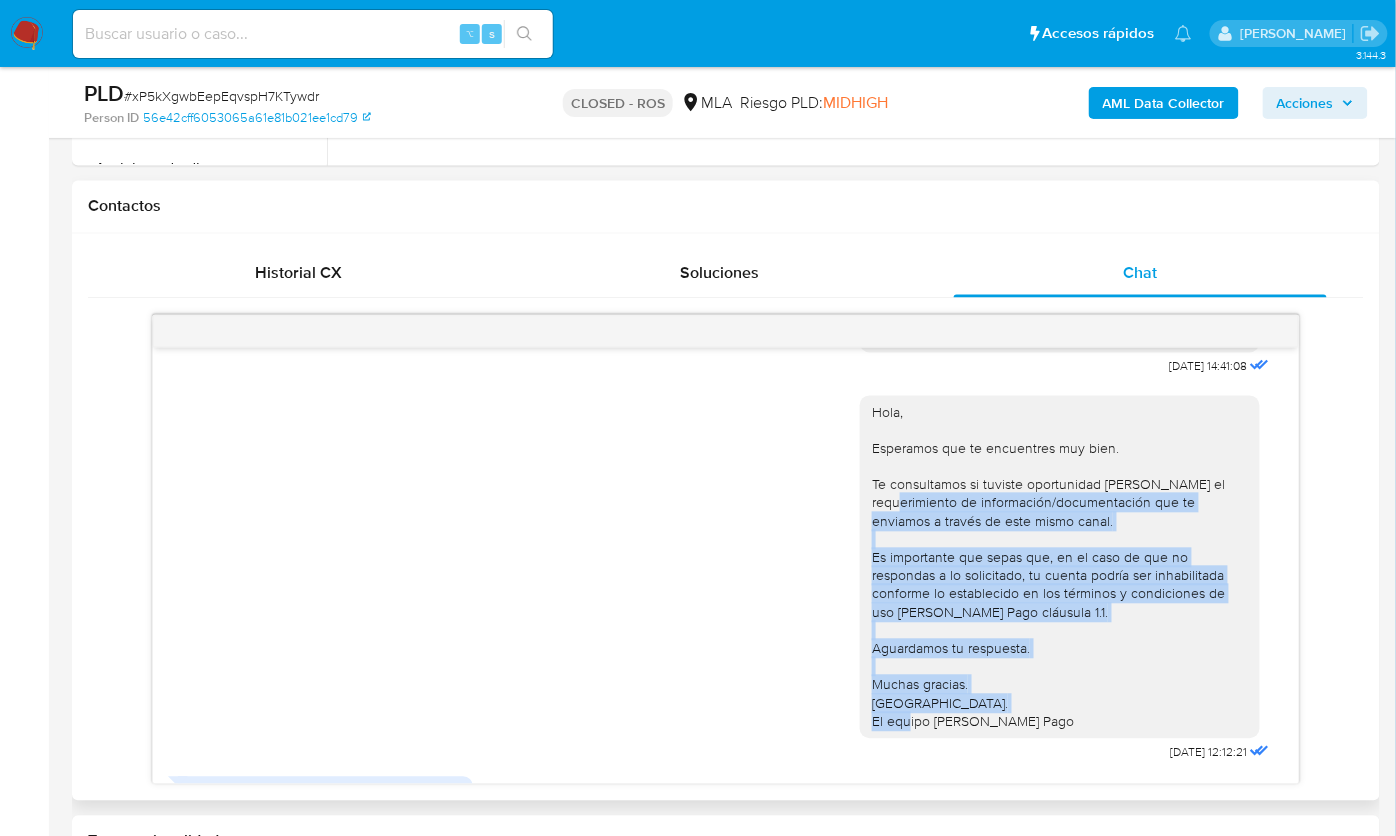 drag, startPoint x: 1035, startPoint y: 575, endPoint x: 924, endPoint y: 531, distance: 119.40268 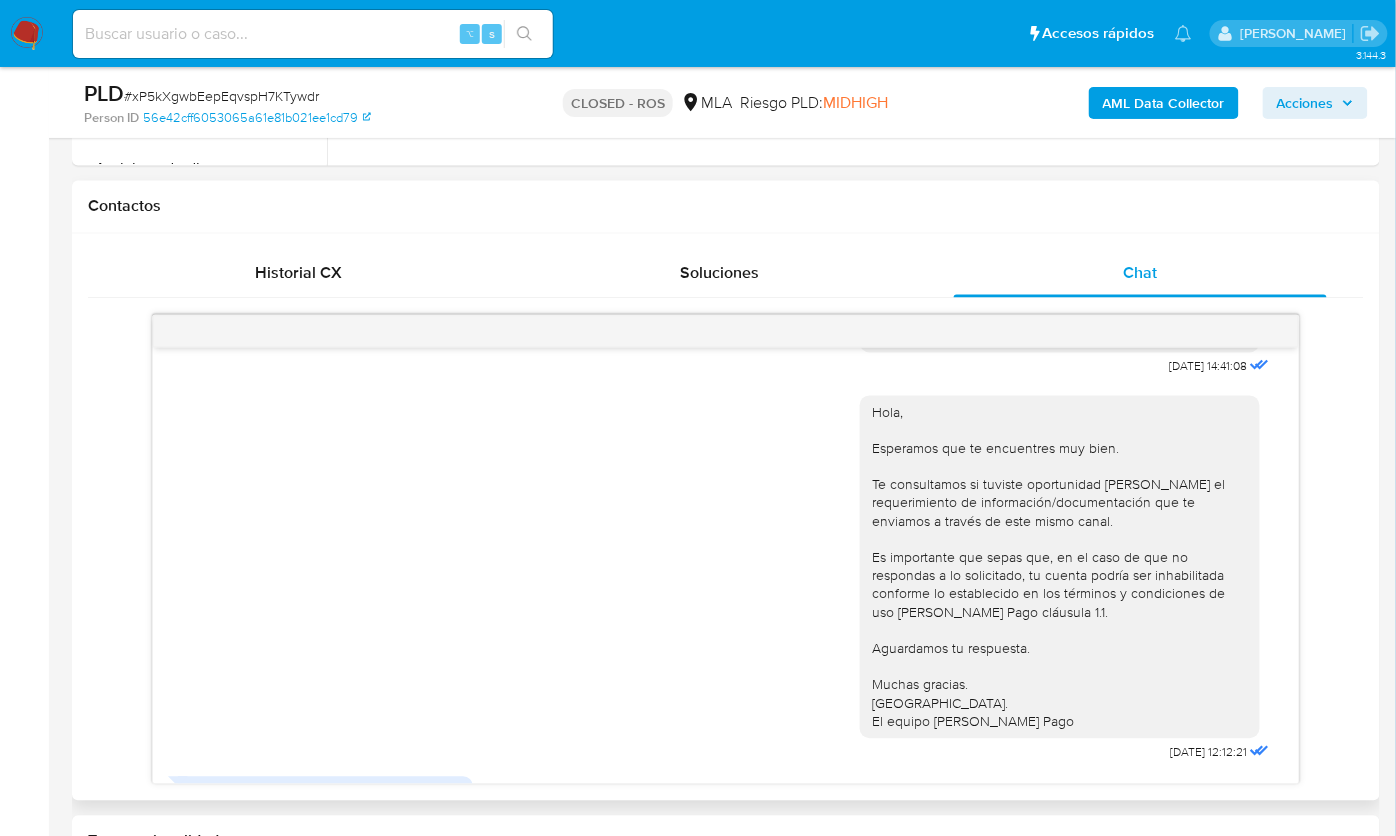 click on "Hola,
Esperamos que te encuentres muy bien.
Te consultamos si tuviste oportunidad de leer el requerimiento de información/documentación que te enviamos a través de este mismo canal.
Es importante que sepas que, en el caso de que no respondas a lo solicitado, tu cuenta podría ser inhabilitada conforme lo establecido en los términos y condiciones de uso de Mercado Pago cláusula 1.1.
Aguardamos tu respuesta.
Muchas gracias.
Saludos.
El equipo de Mercado Pago" at bounding box center (1060, 567) 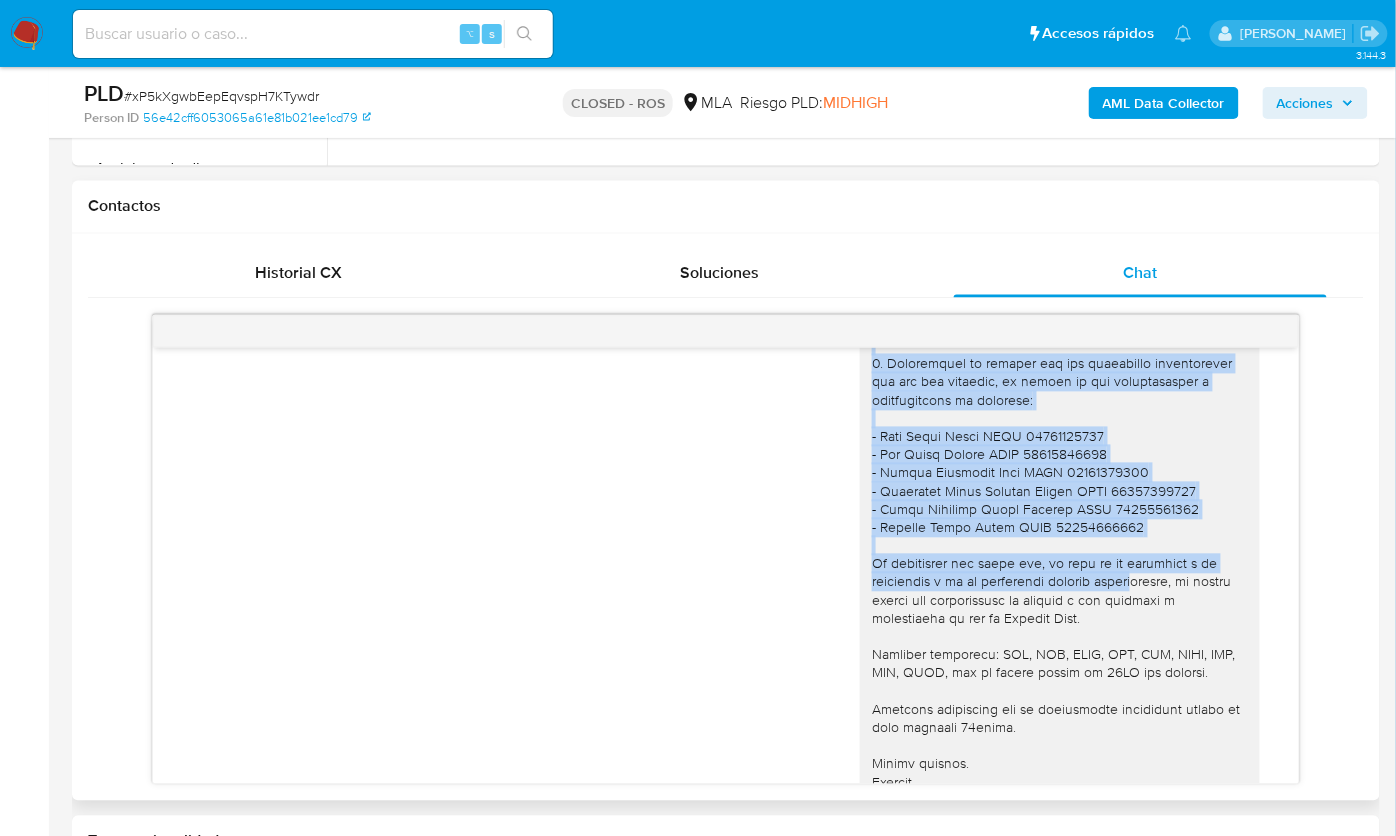 scroll, scrollTop: 2459, scrollLeft: 0, axis: vertical 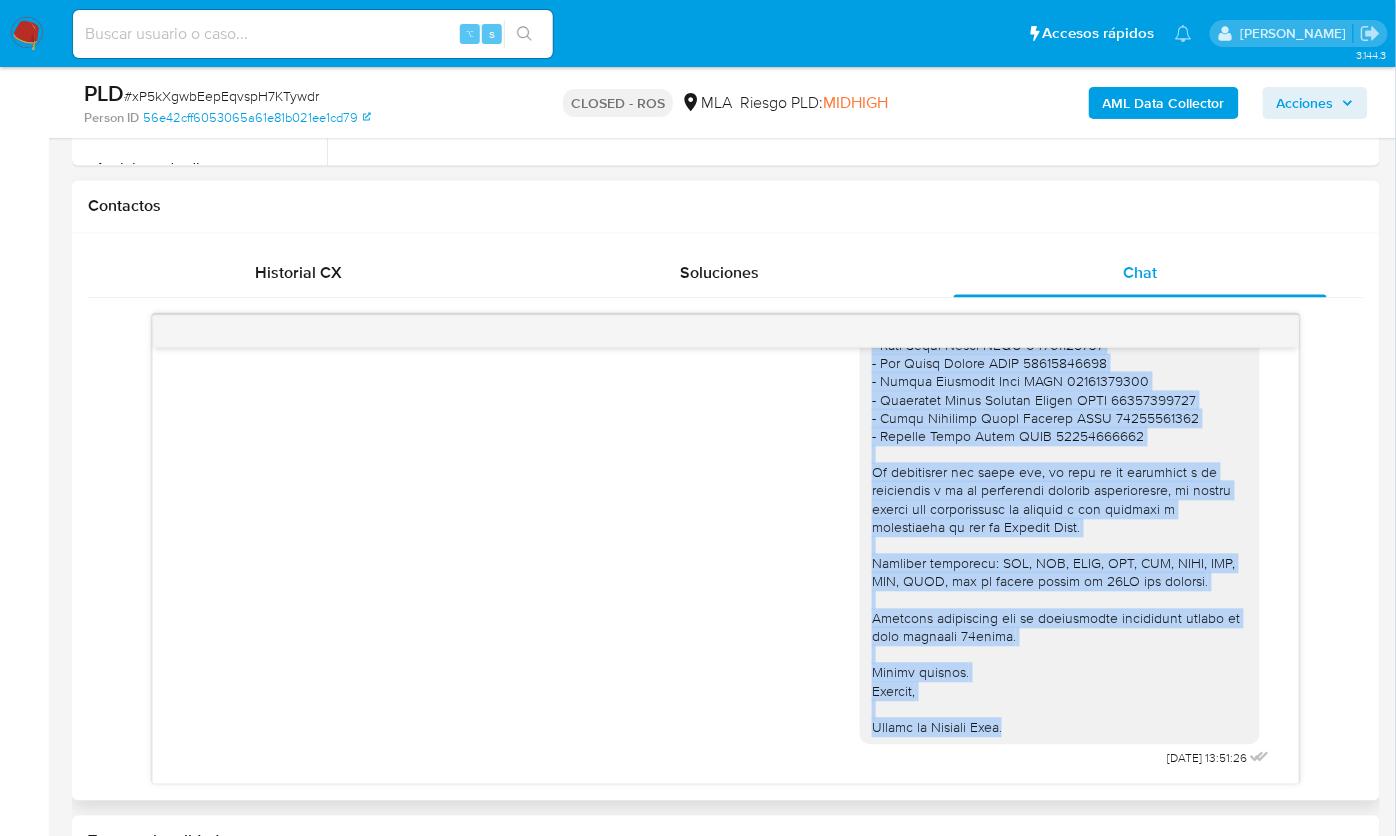 drag, startPoint x: 855, startPoint y: 512, endPoint x: 1019, endPoint y: 725, distance: 268.8215 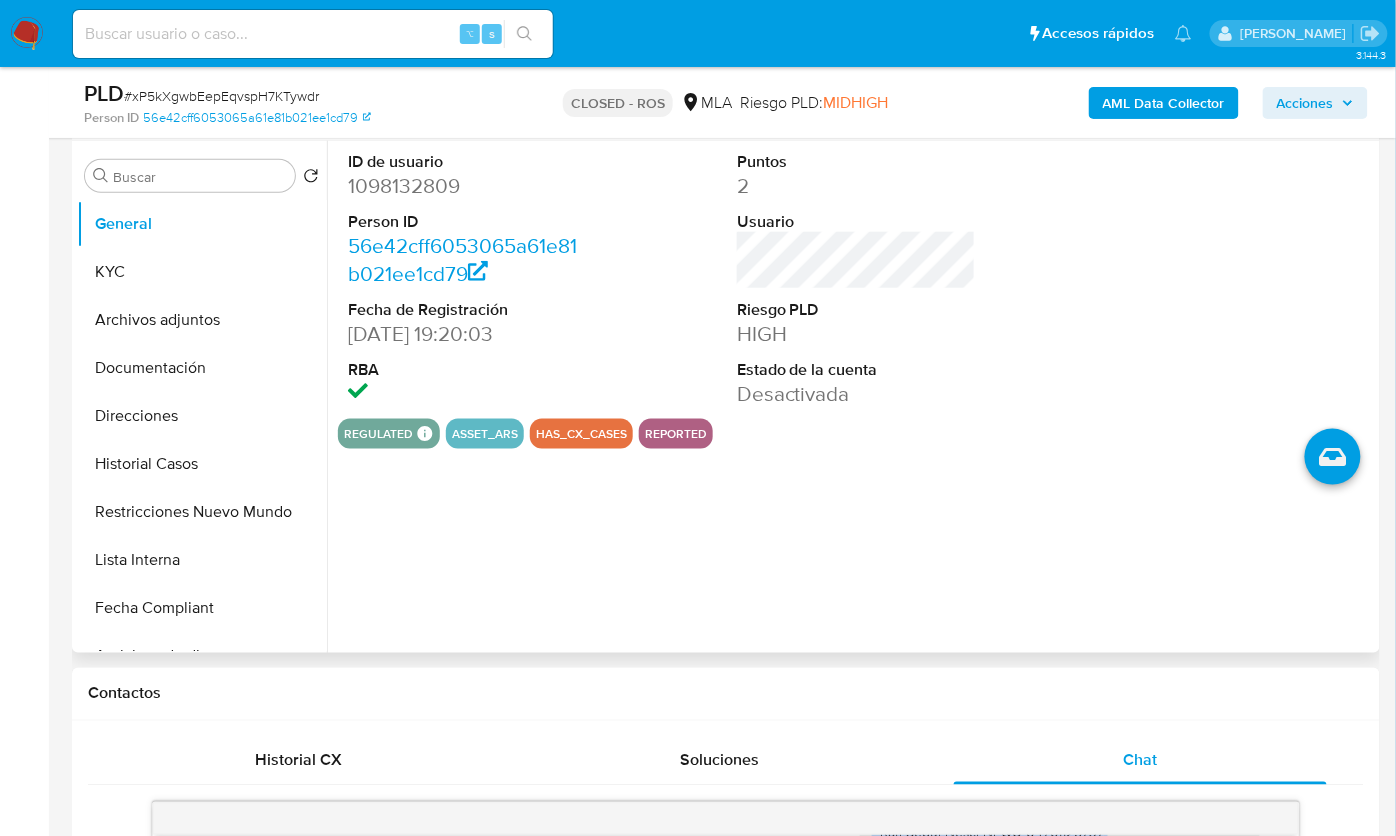 scroll, scrollTop: 357, scrollLeft: 0, axis: vertical 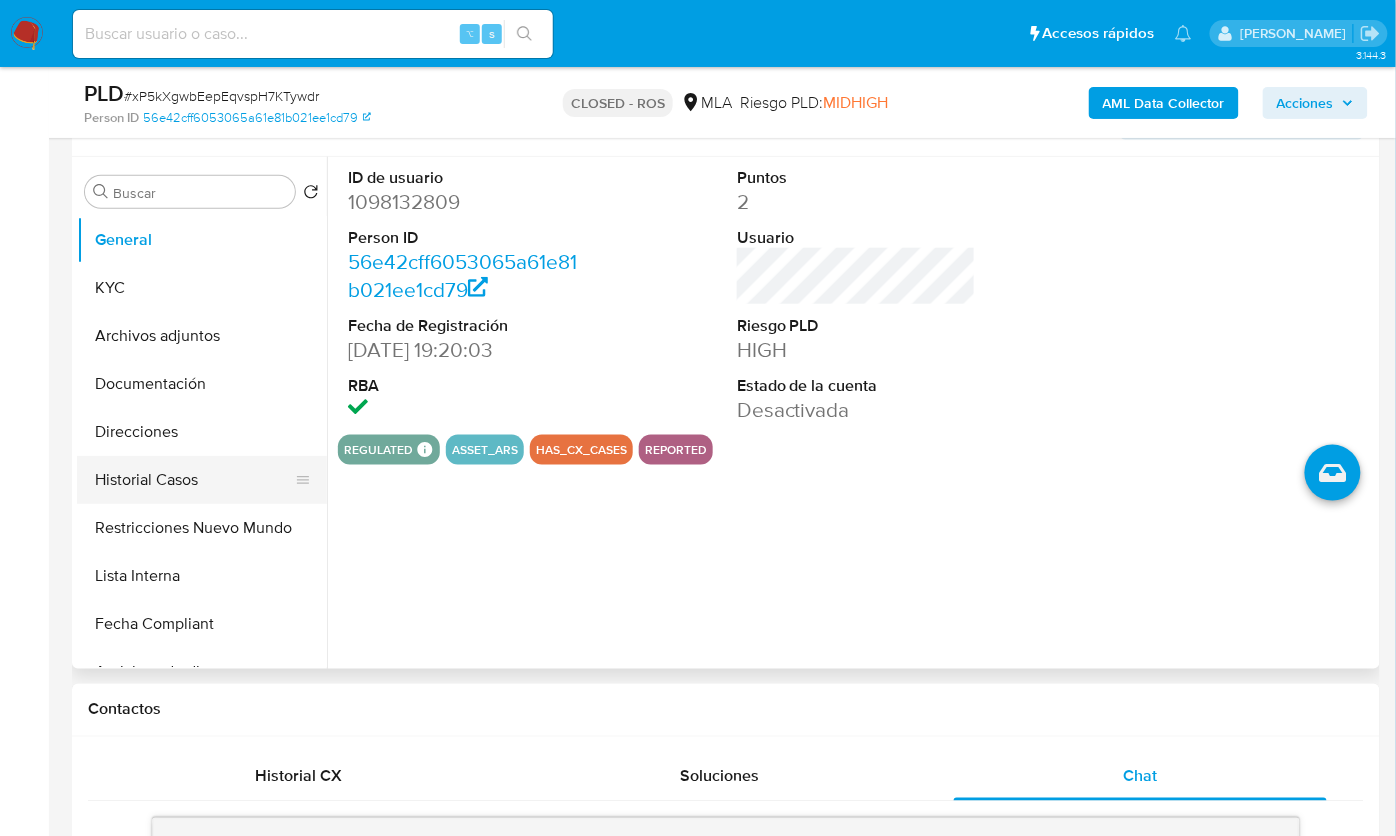 click on "Historial Casos" at bounding box center (194, 480) 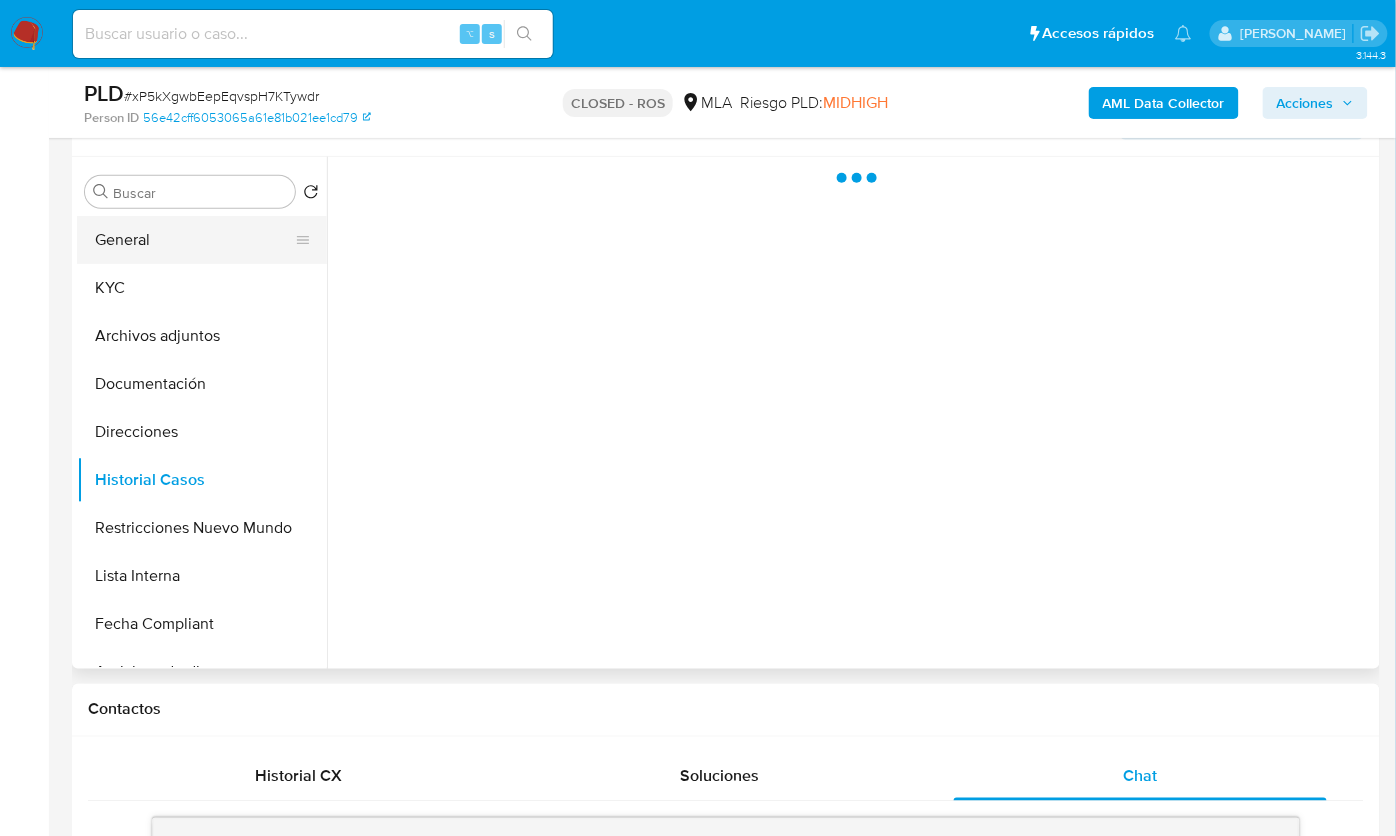 click on "General" at bounding box center [194, 240] 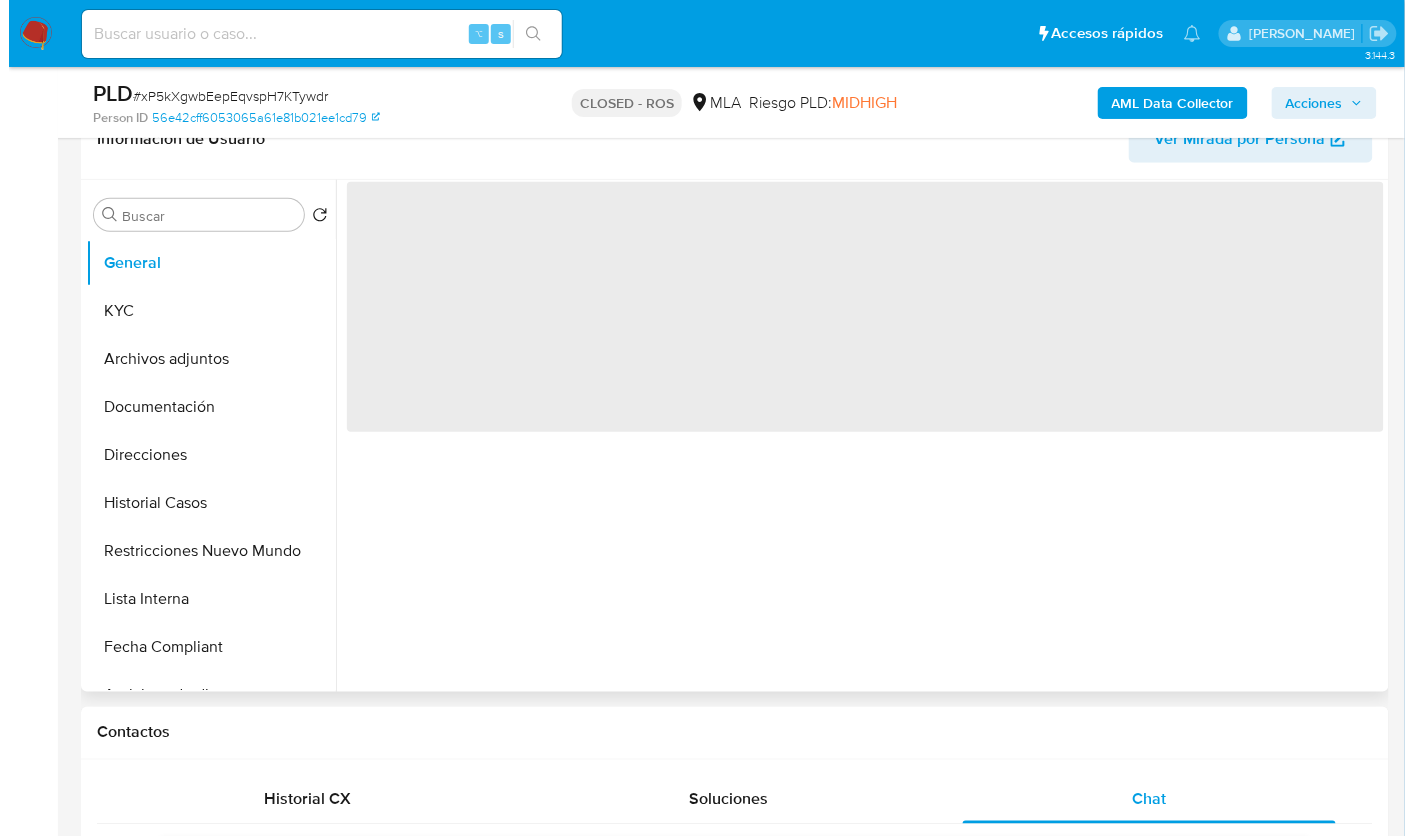 scroll, scrollTop: 325, scrollLeft: 0, axis: vertical 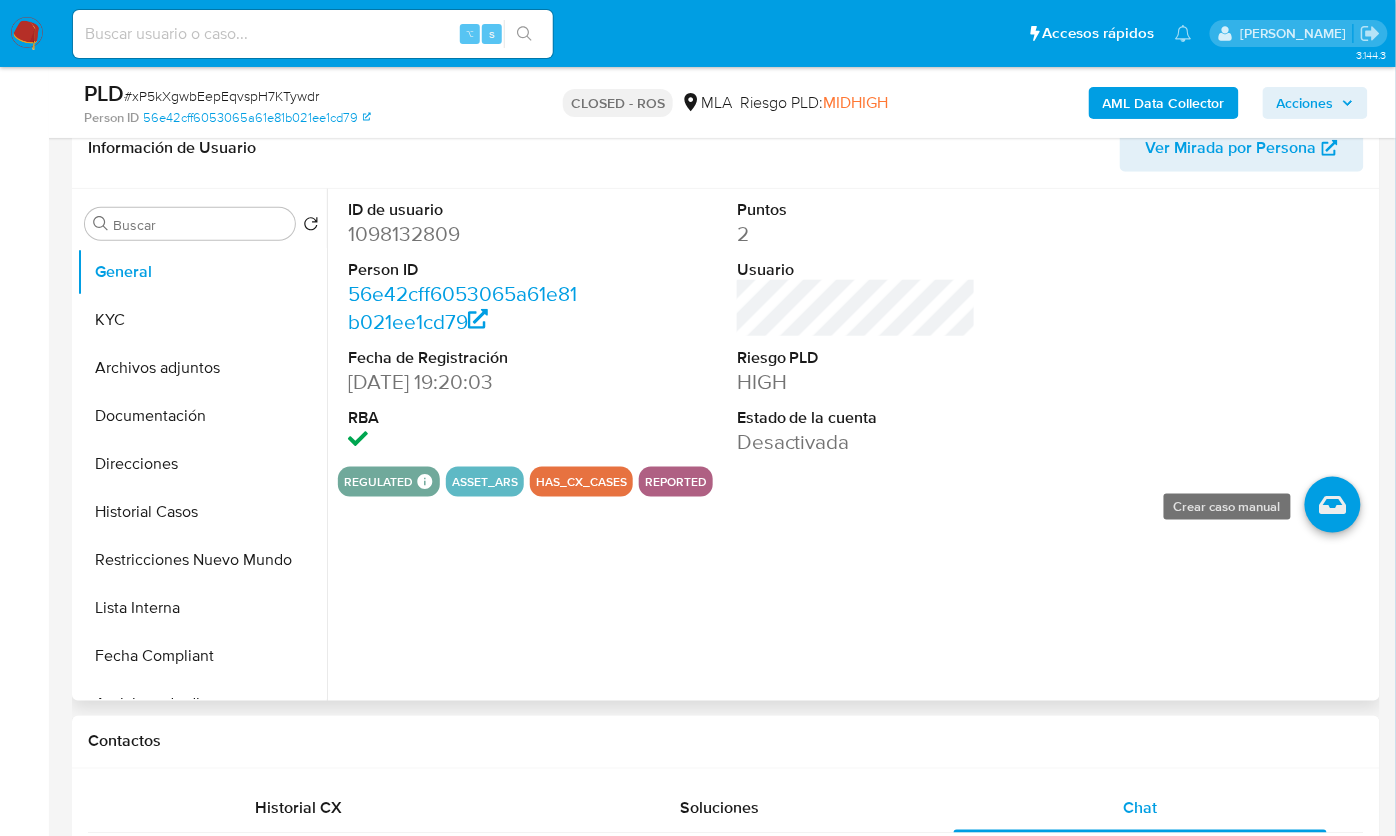 click at bounding box center [1333, 505] 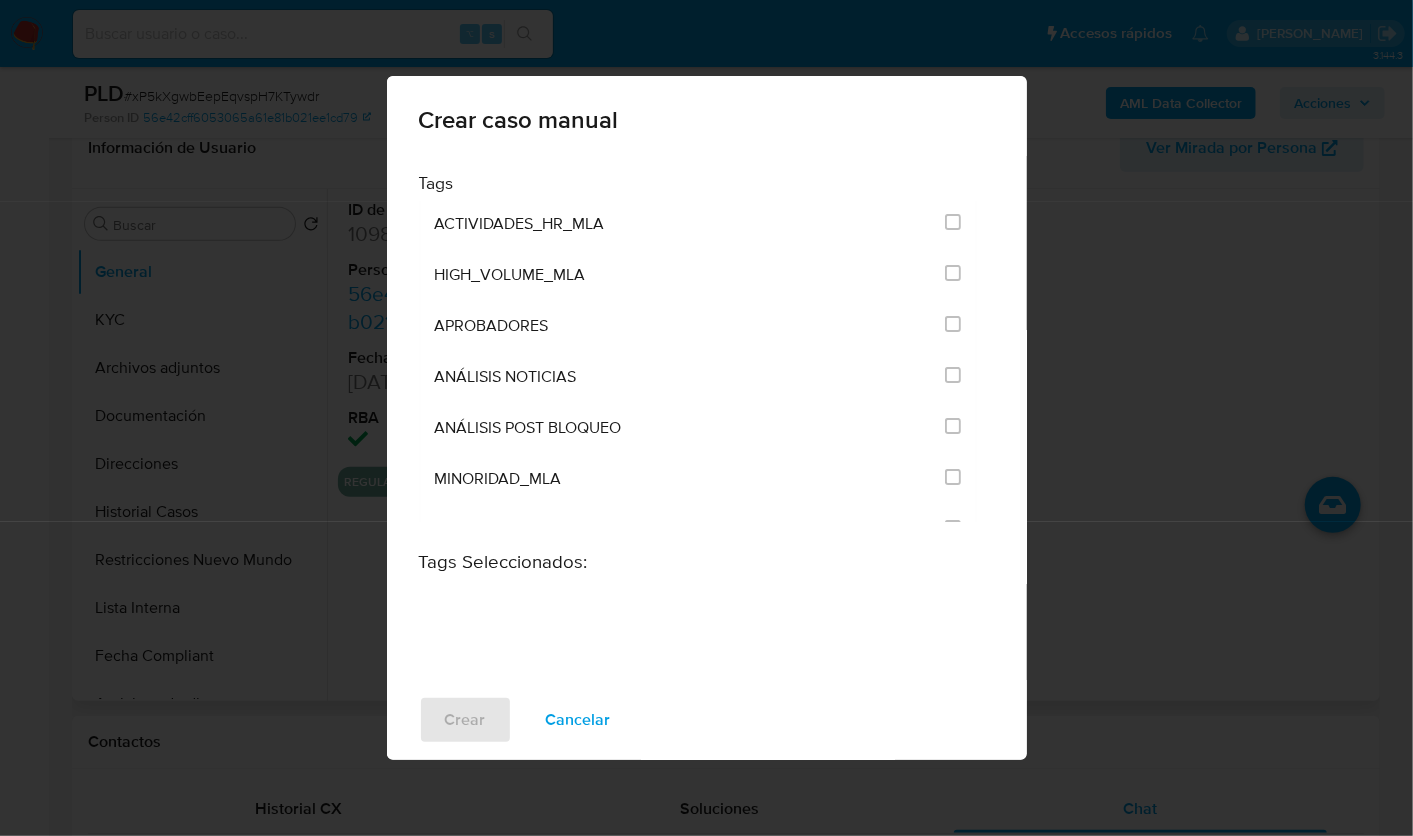 scroll, scrollTop: 4336, scrollLeft: 0, axis: vertical 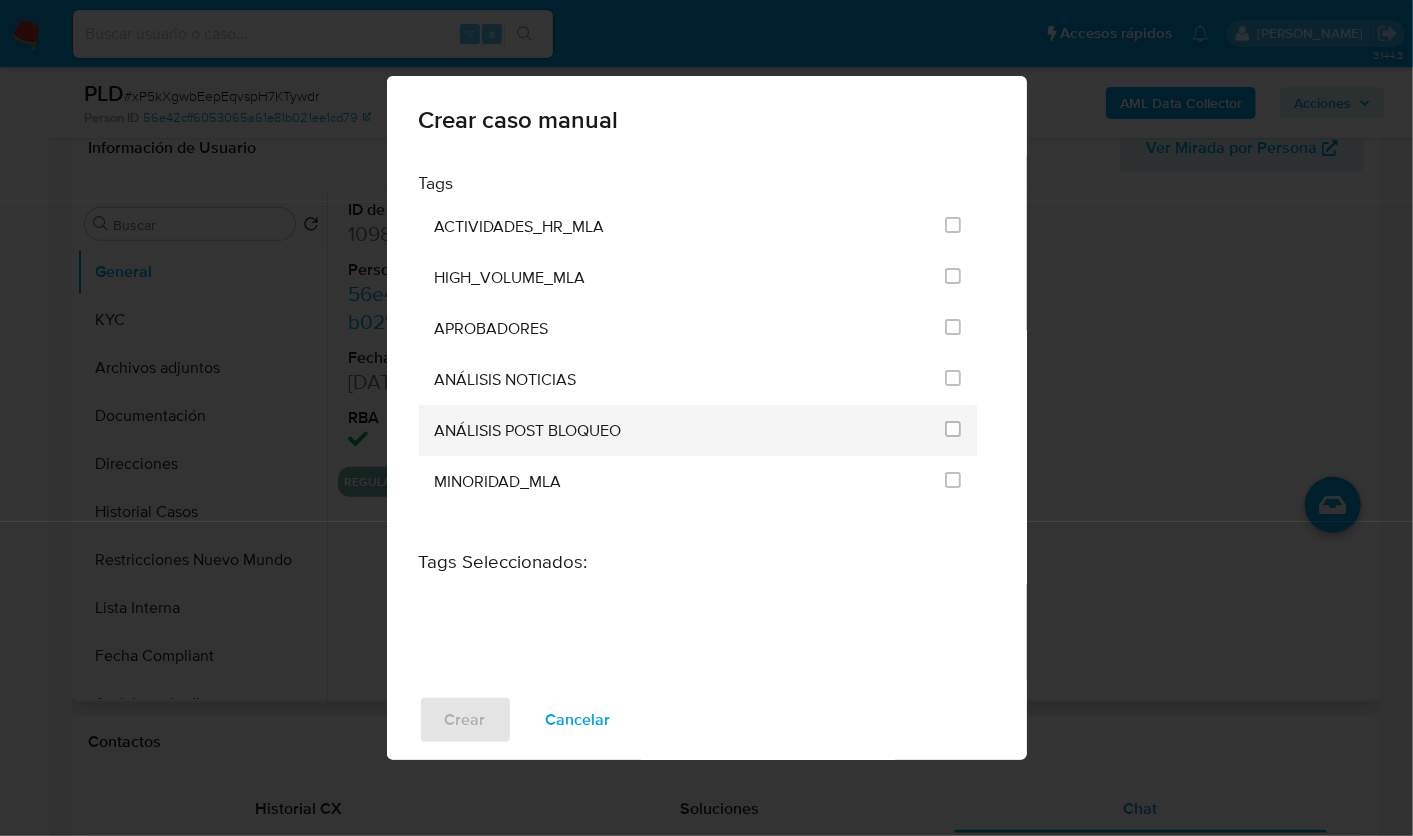 click on "ANÁLISIS POST BLOQUEO" at bounding box center (528, 431) 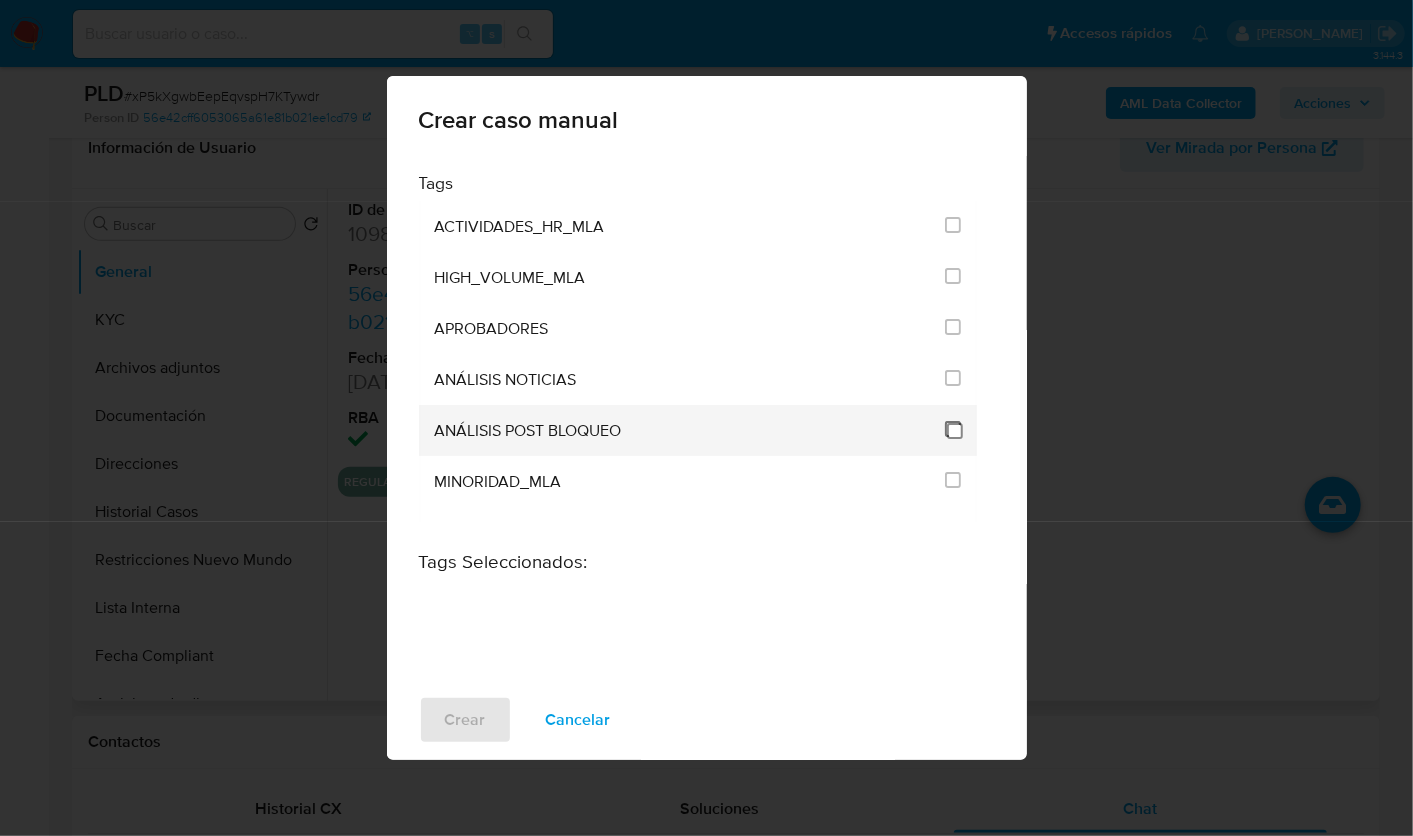 click at bounding box center (953, 429) 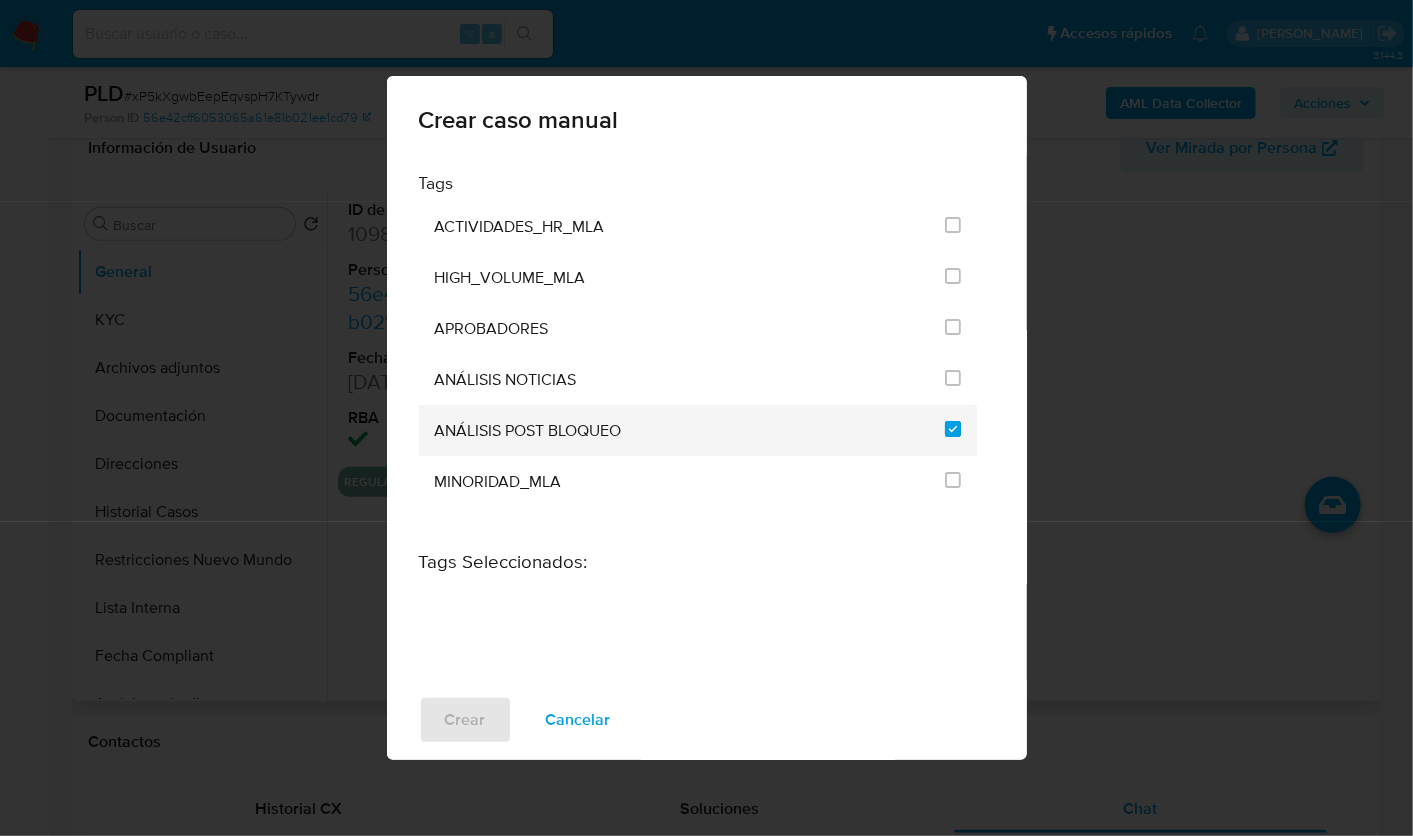 checkbox on "true" 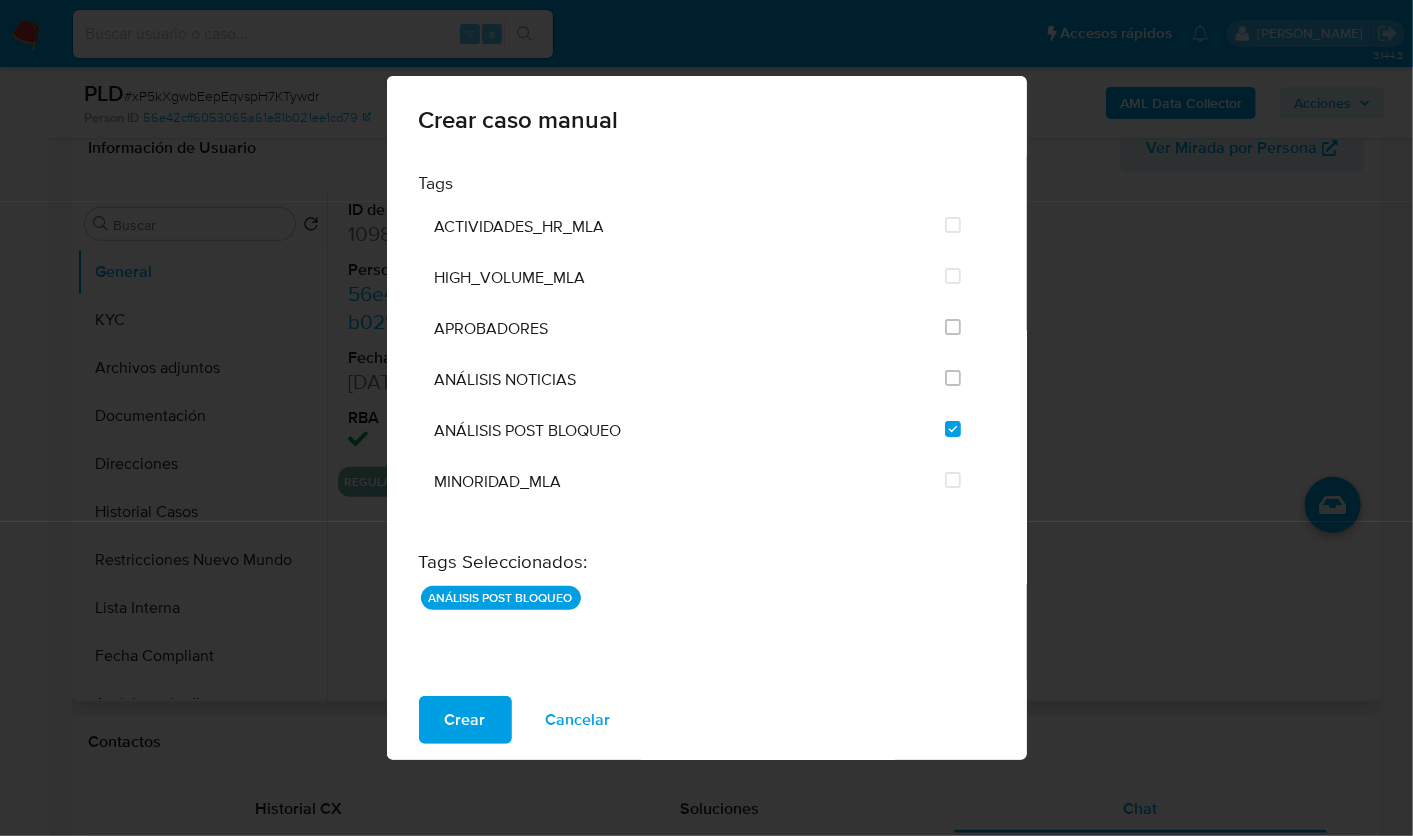 click on "Crear" at bounding box center [465, 720] 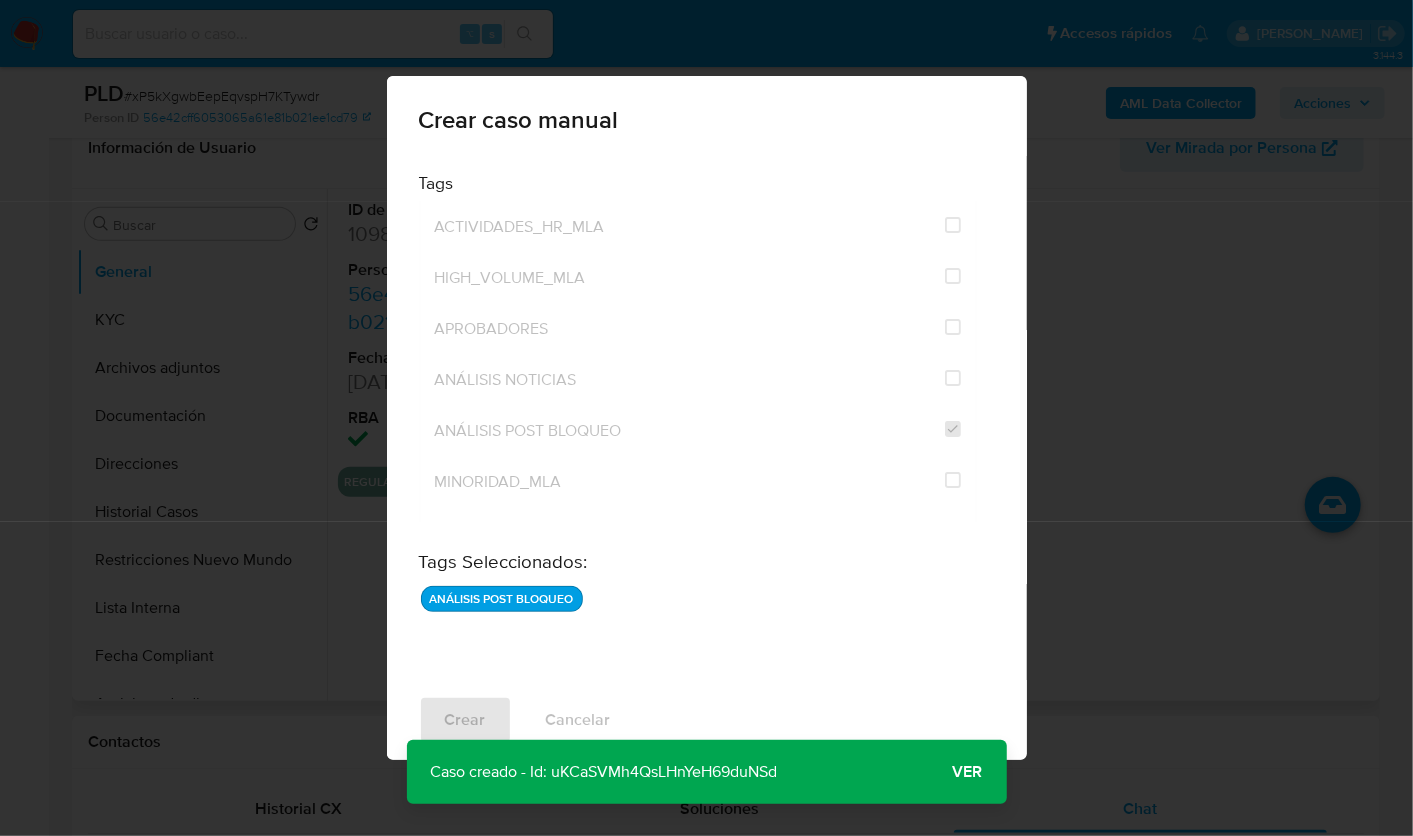click on "Ver" at bounding box center [968, 772] 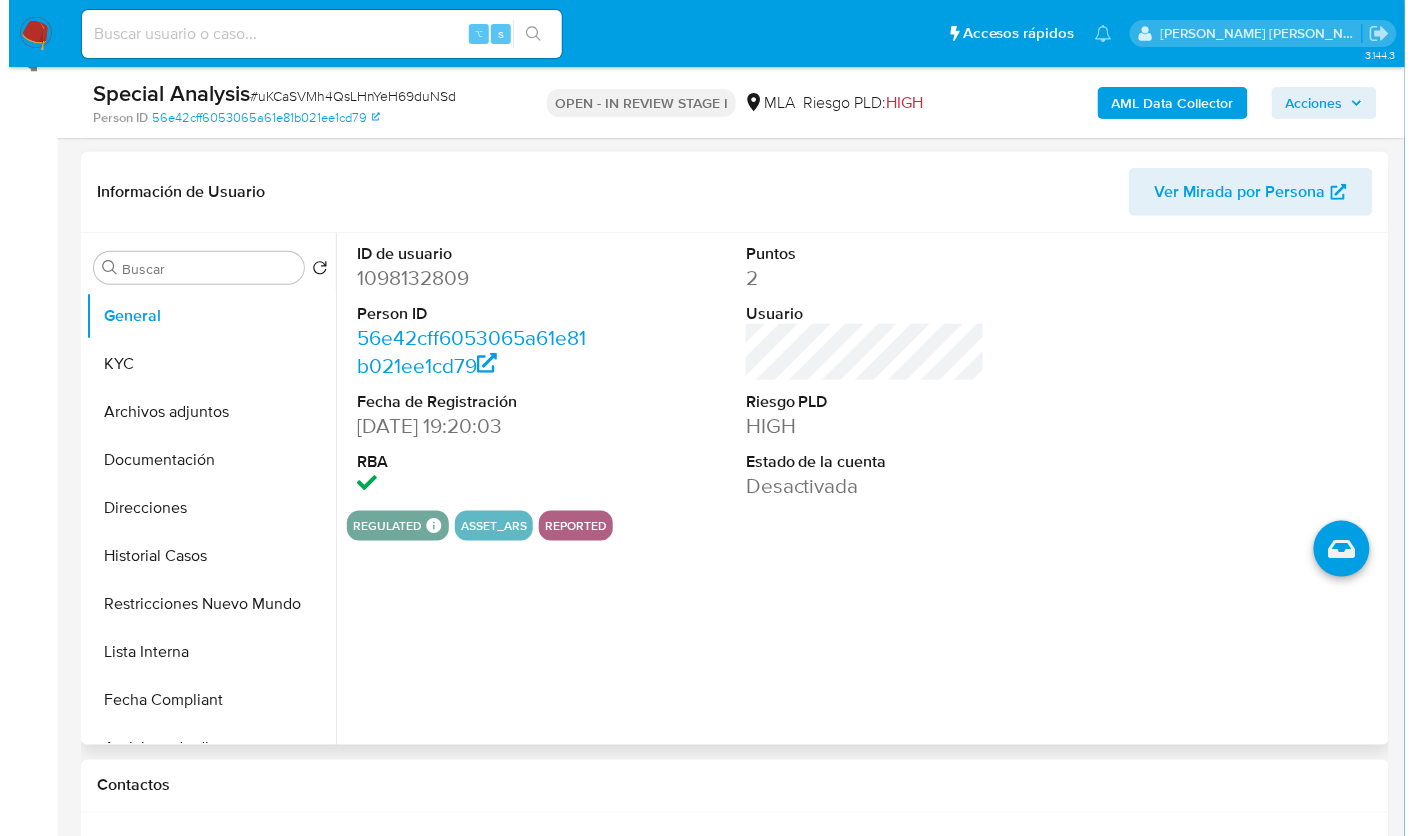 scroll, scrollTop: 327, scrollLeft: 0, axis: vertical 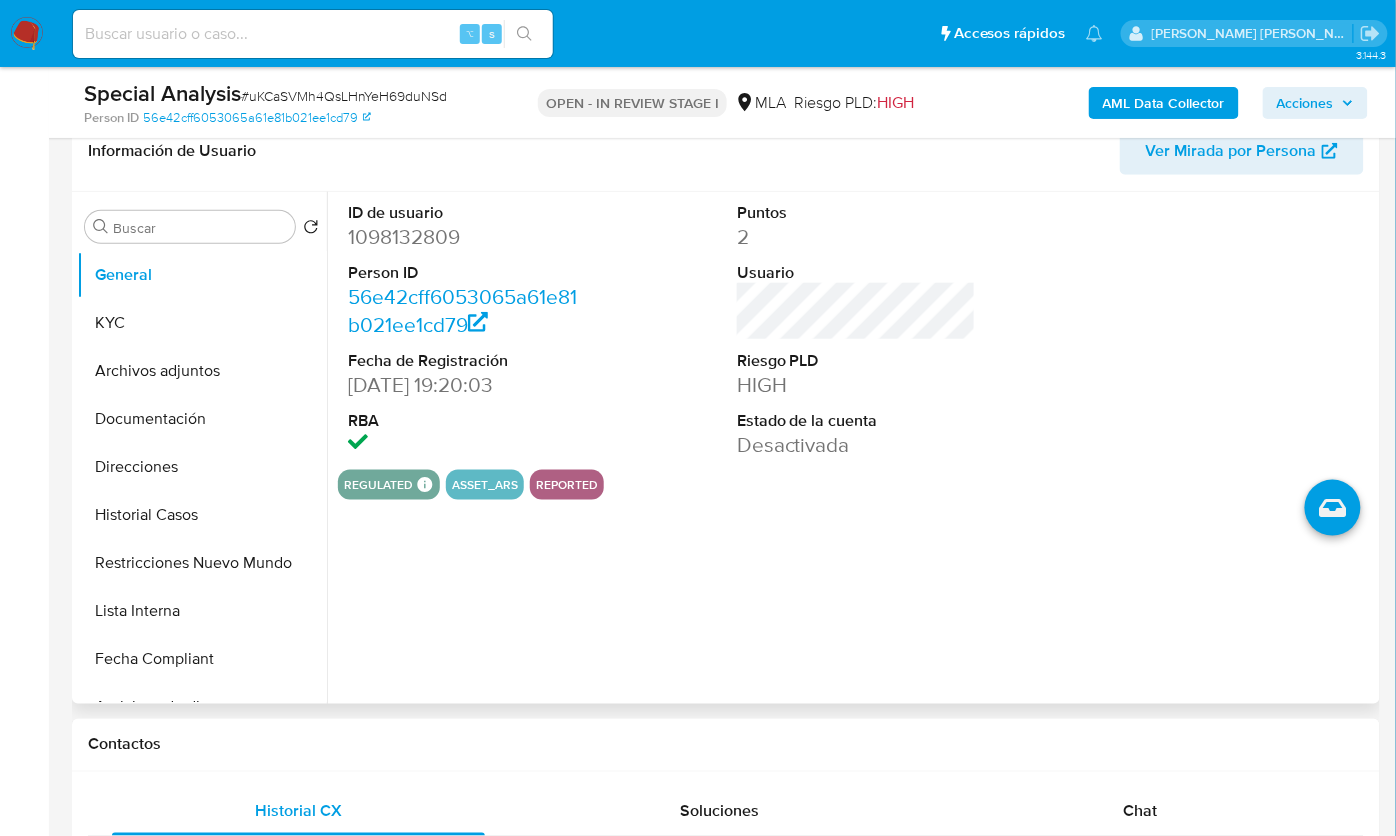 select on "10" 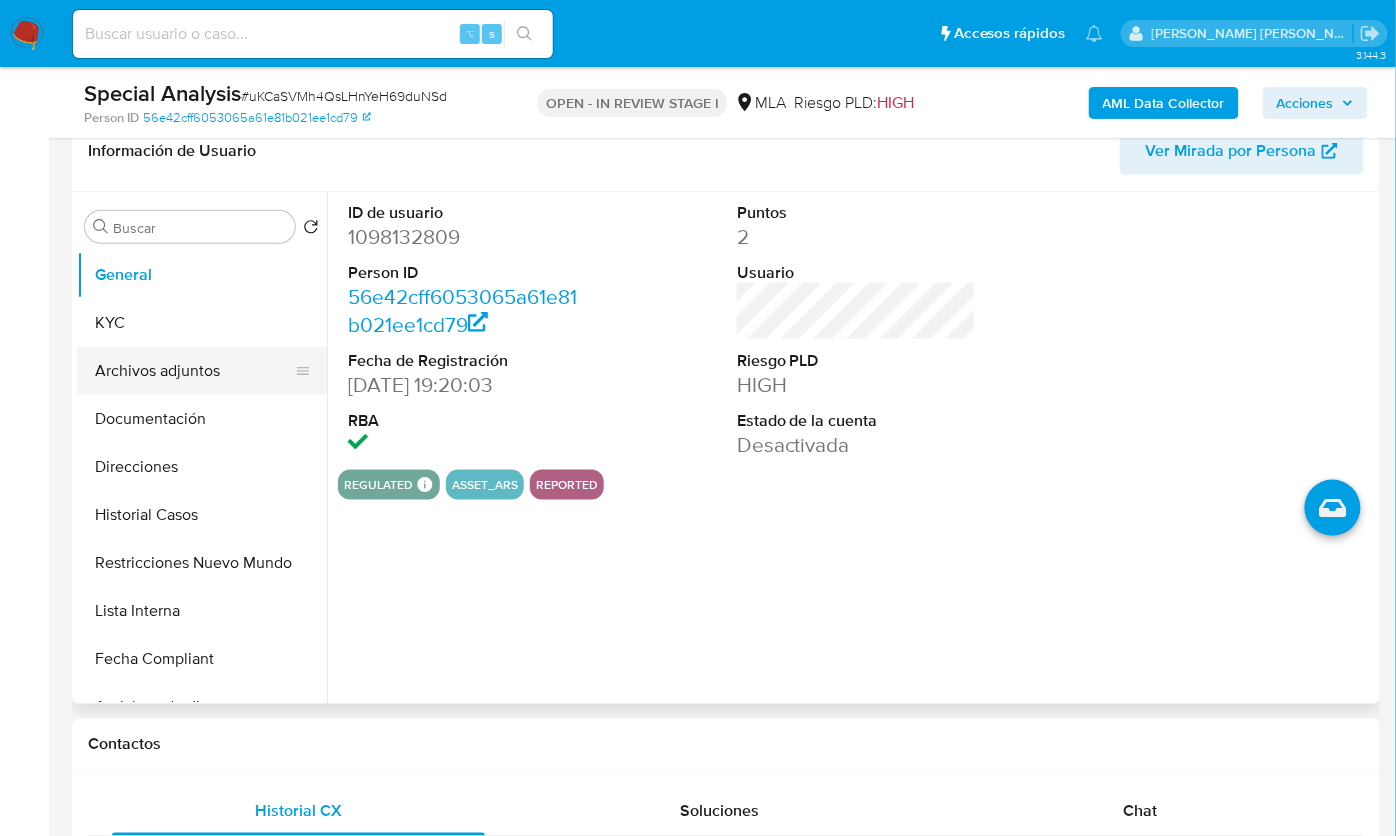 click on "Archivos adjuntos" at bounding box center [194, 371] 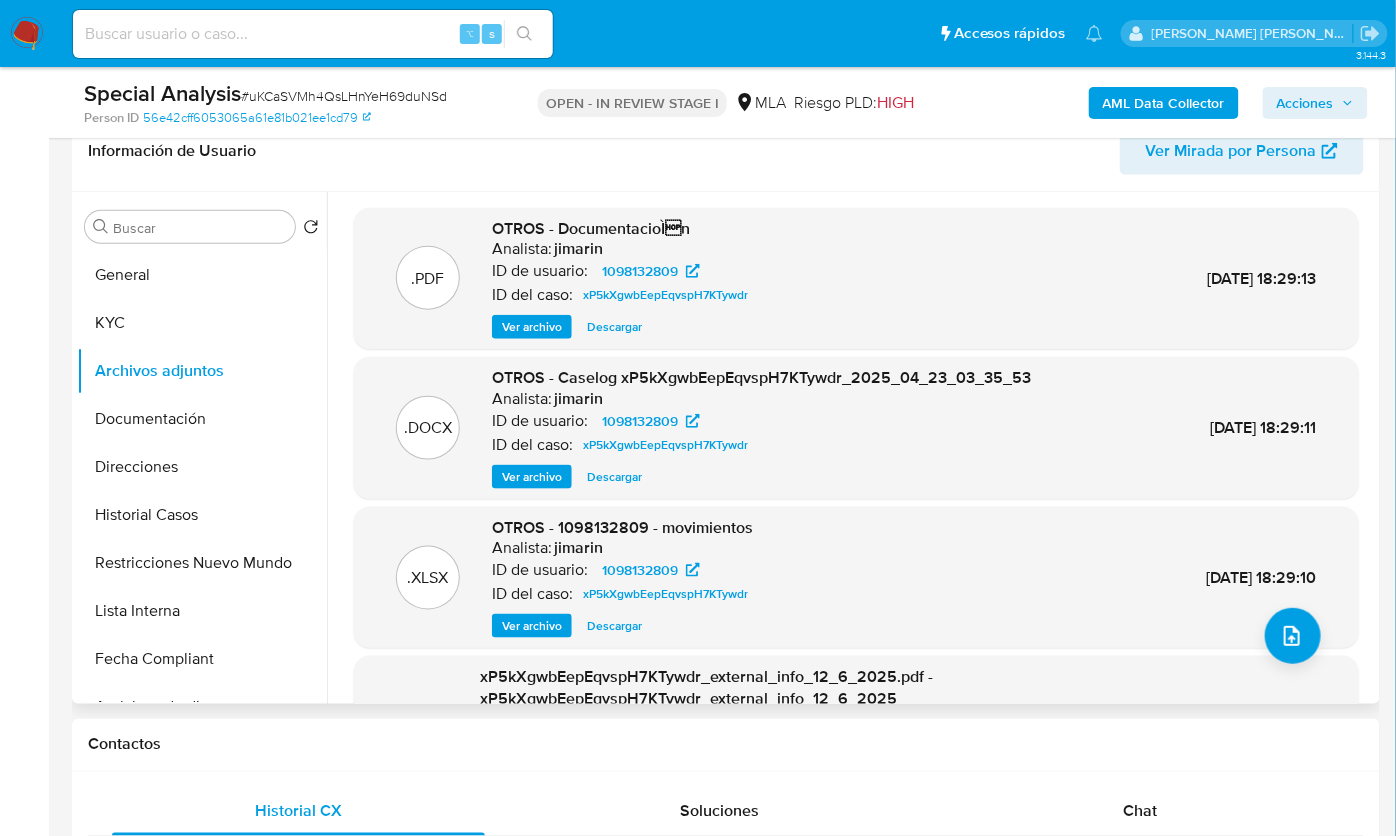 click on ".XLSX OTROS - 1098132809 - movimientos Analista: jimarin ID de usuario: 1098132809 ID del caso: xP5kXgwbEepEqvspH7KTywdr Ver archivo Descargar 12/Jun/2025 18:29:10" at bounding box center [856, 578] 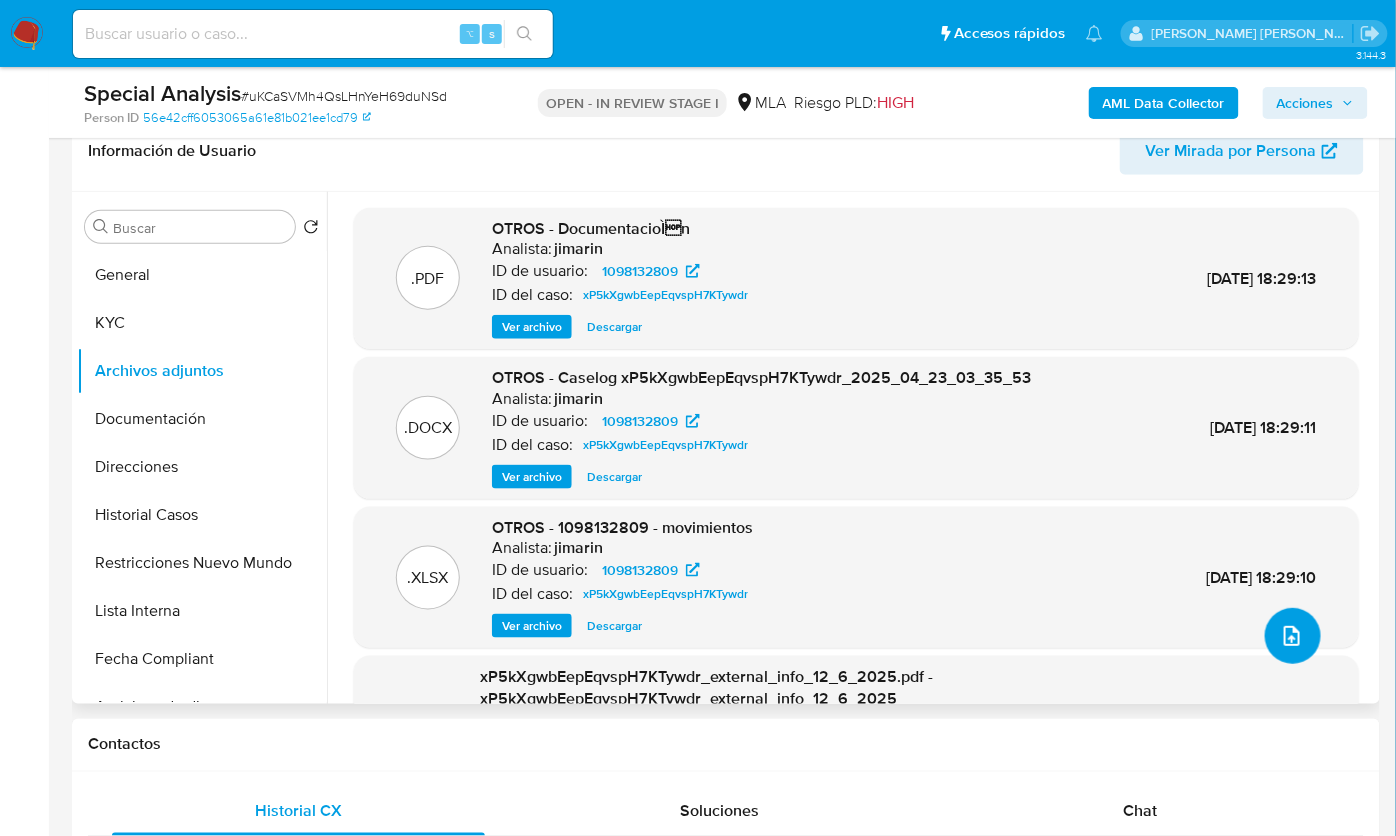 click at bounding box center (1293, 636) 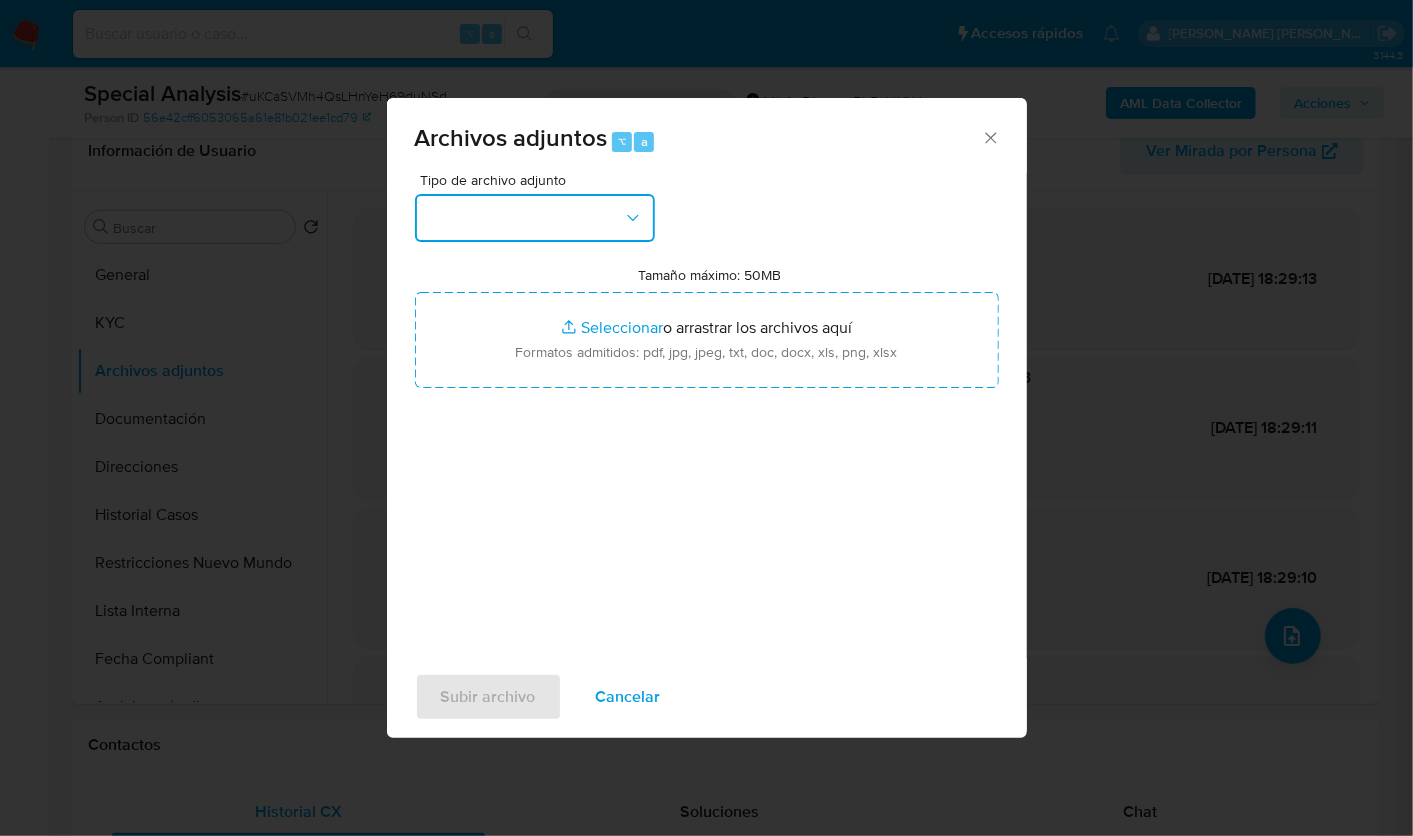 click at bounding box center [535, 218] 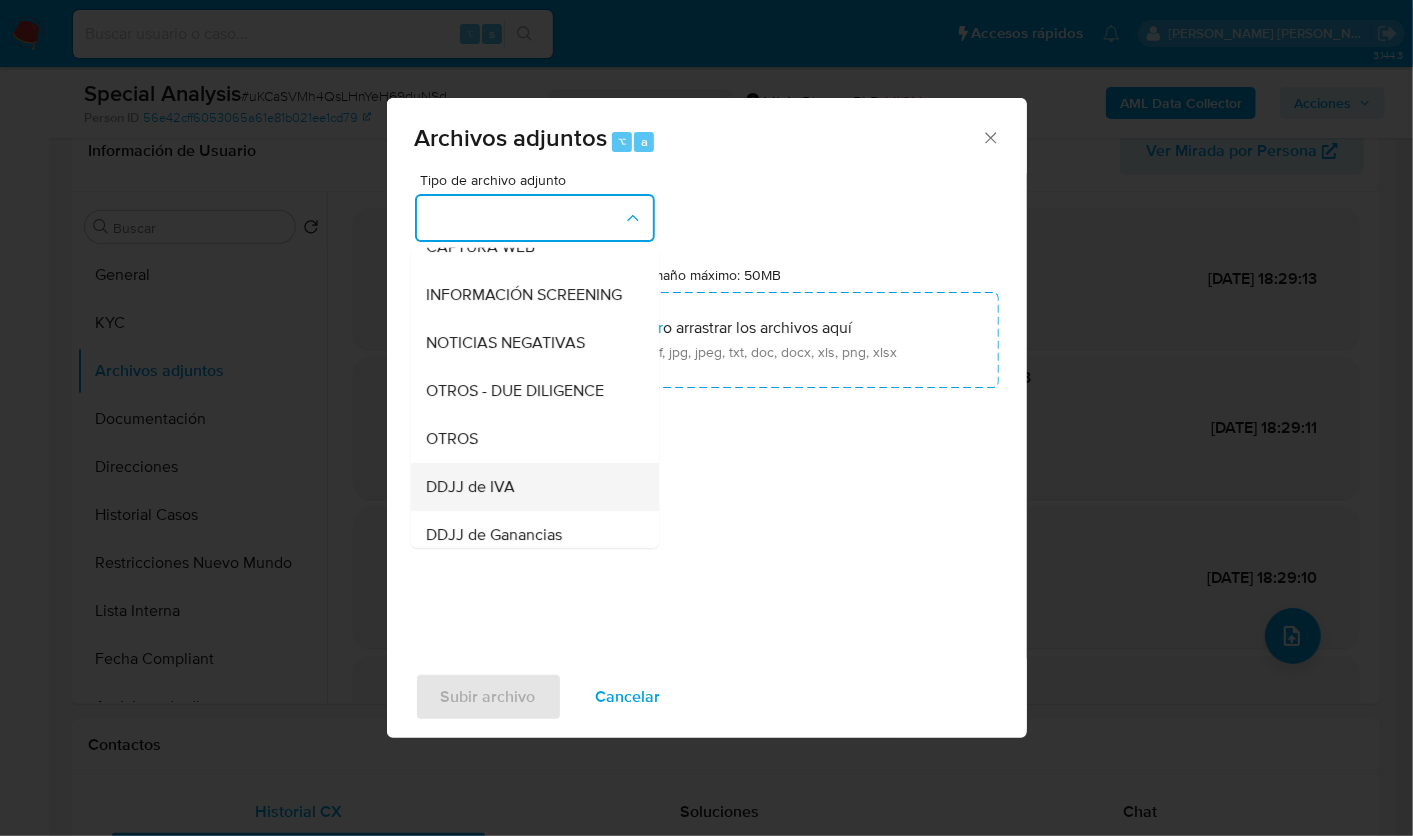 scroll, scrollTop: 290, scrollLeft: 0, axis: vertical 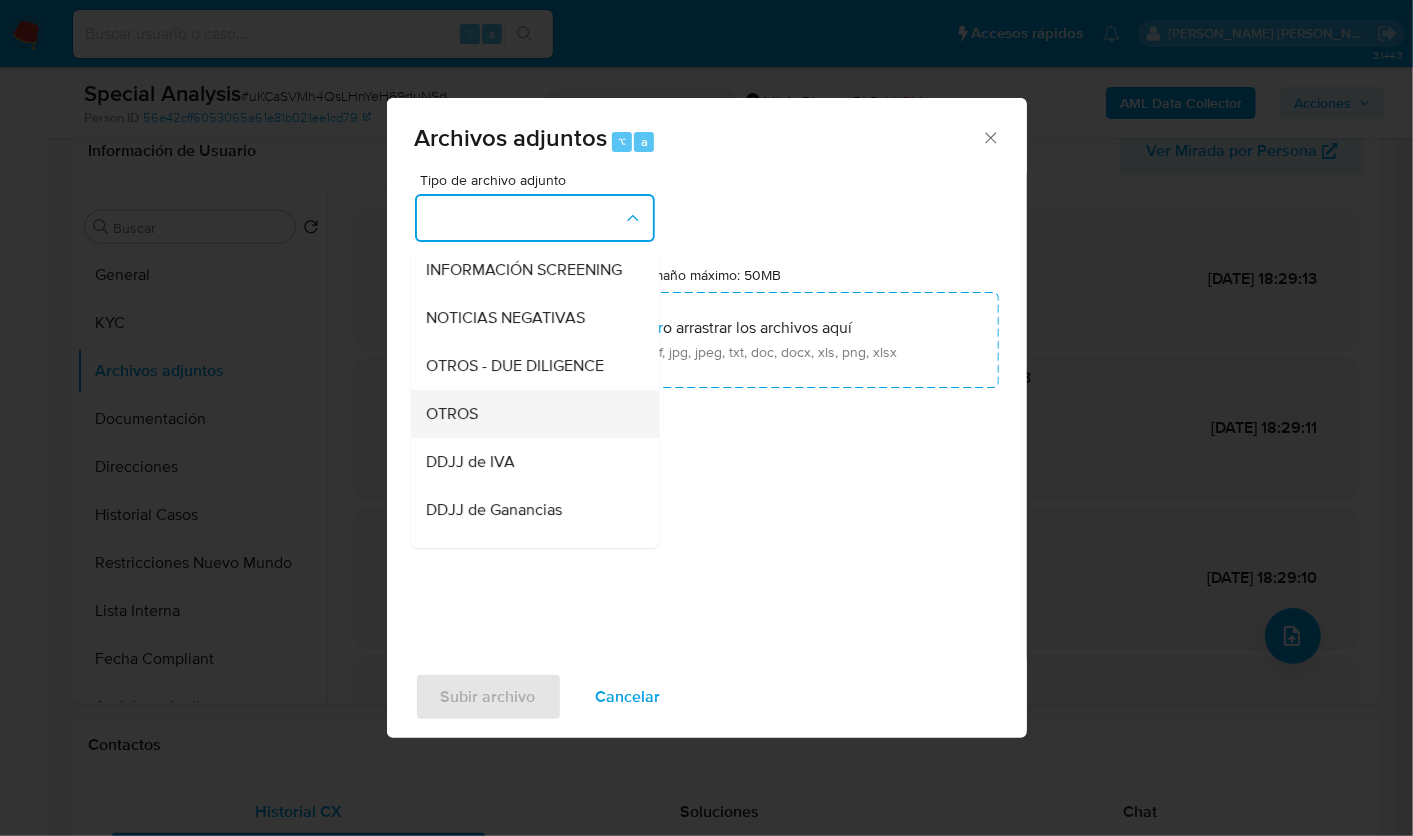 click on "OTROS" at bounding box center [529, 413] 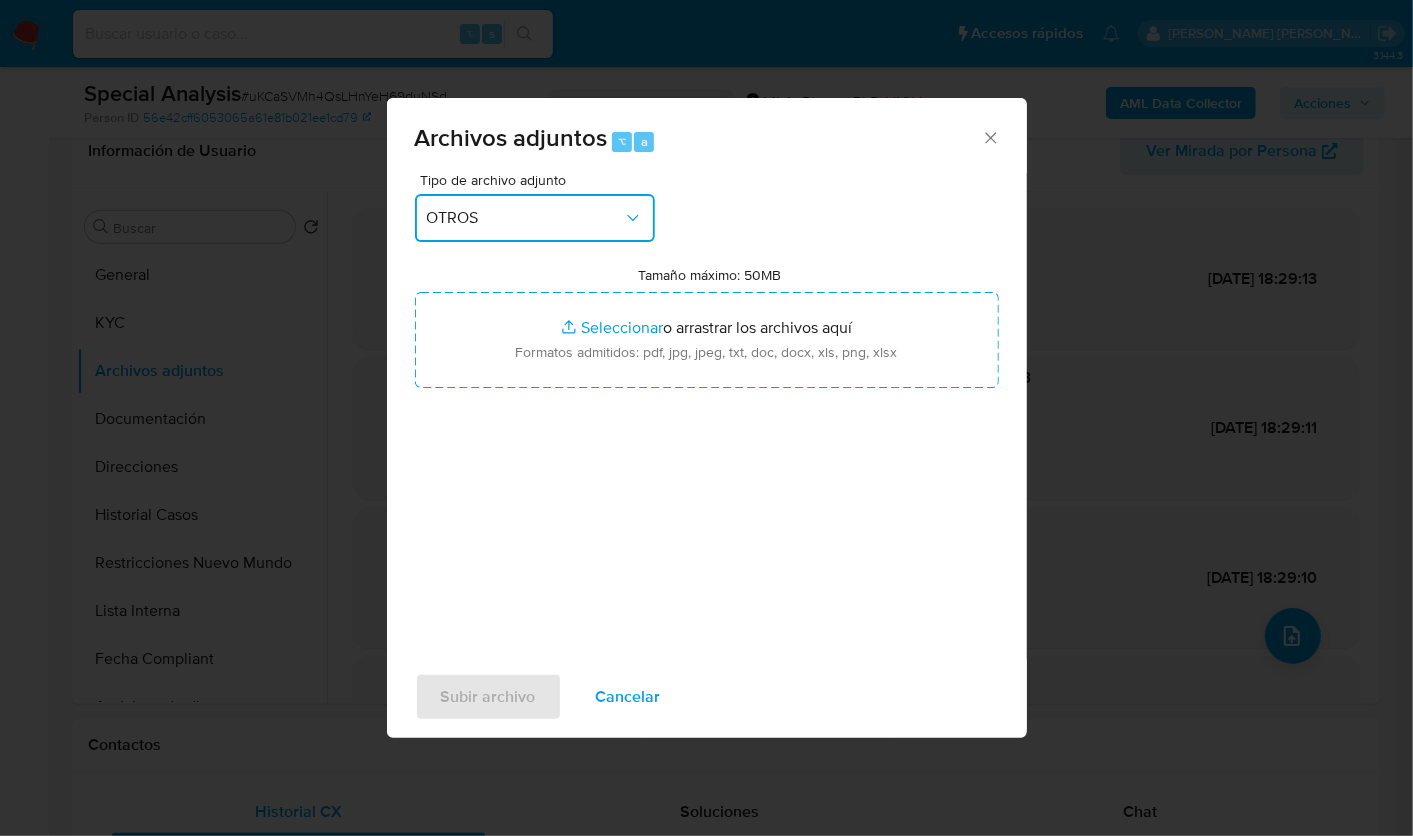 click on "OTROS" at bounding box center [525, 218] 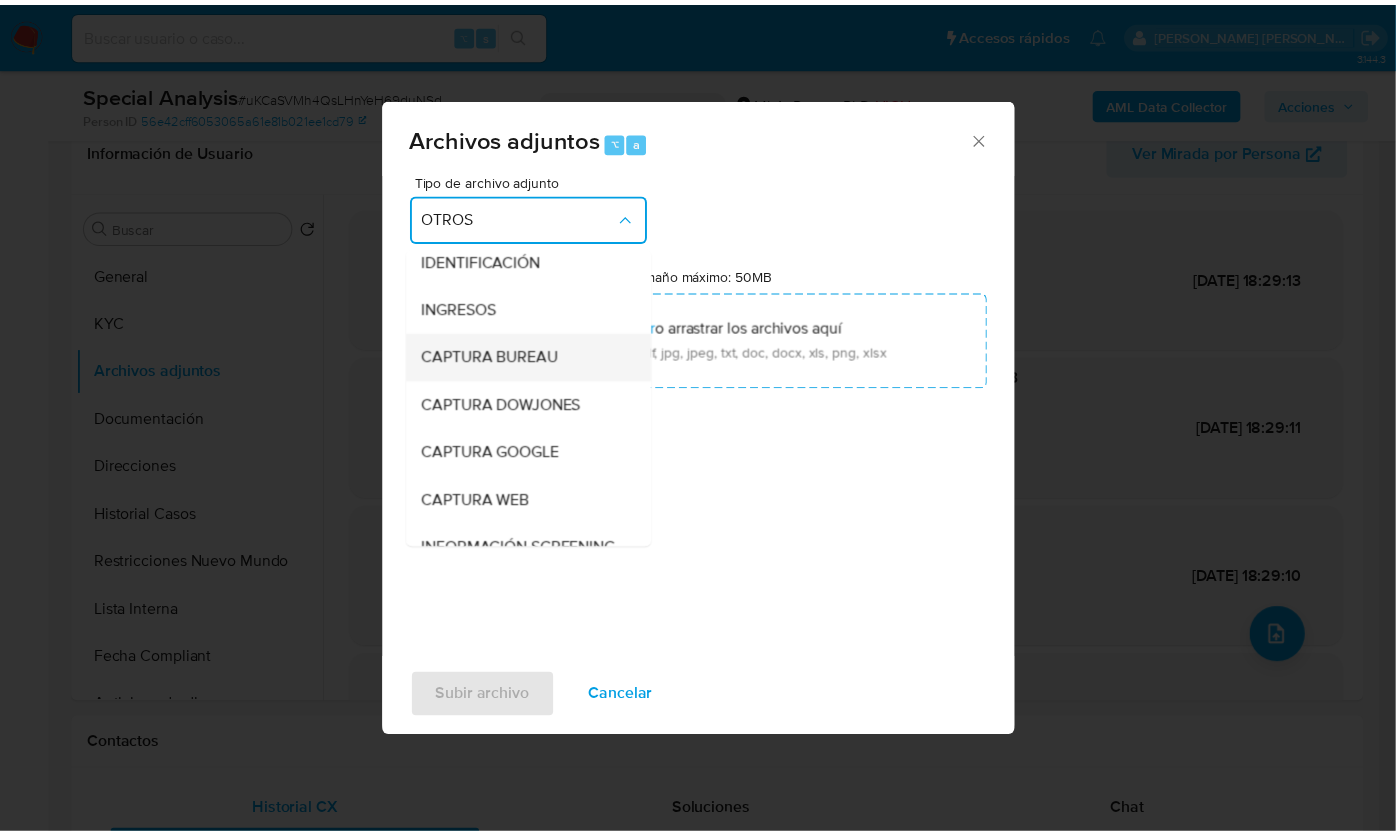 scroll, scrollTop: 0, scrollLeft: 0, axis: both 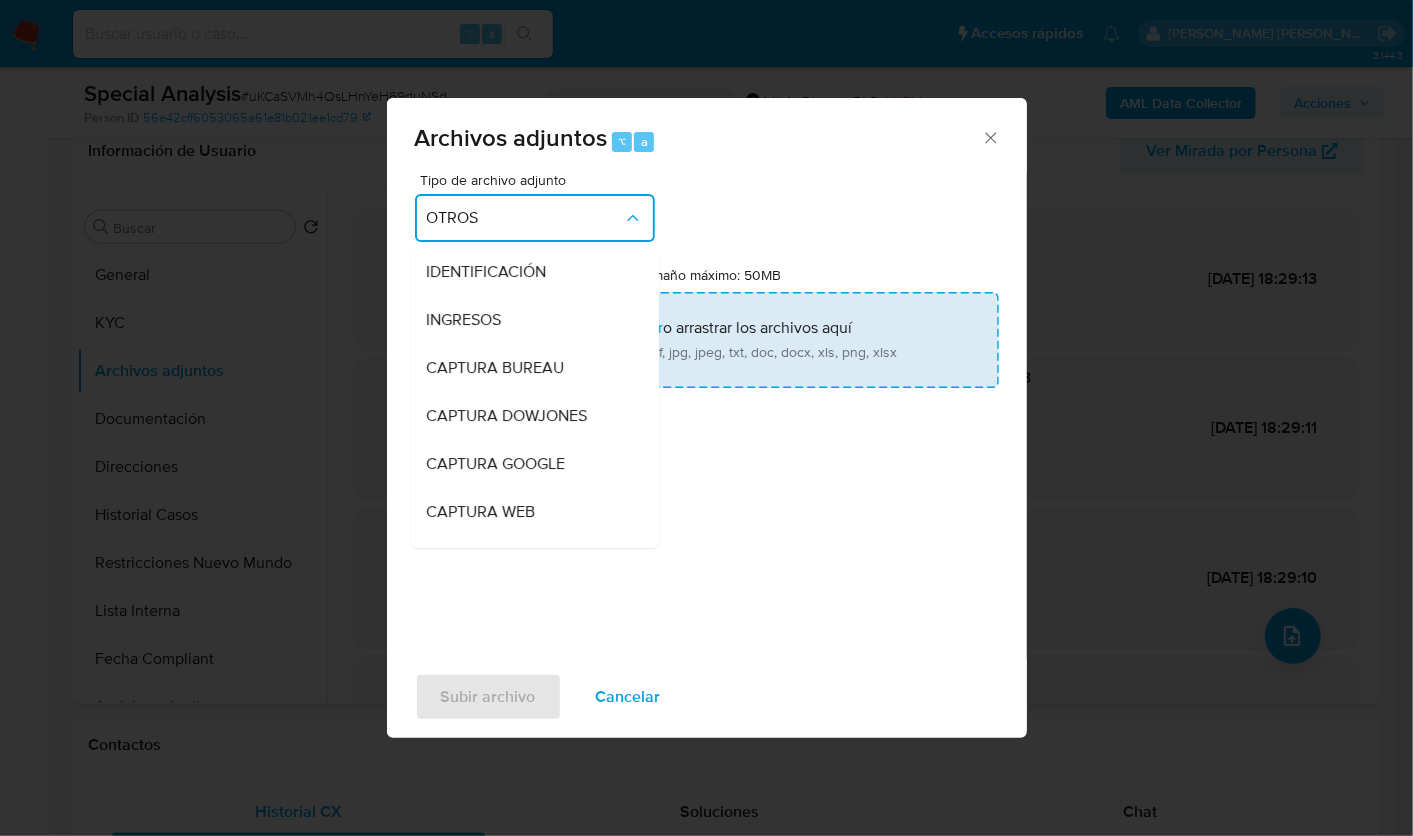 click on "INGRESOS" at bounding box center [529, 319] 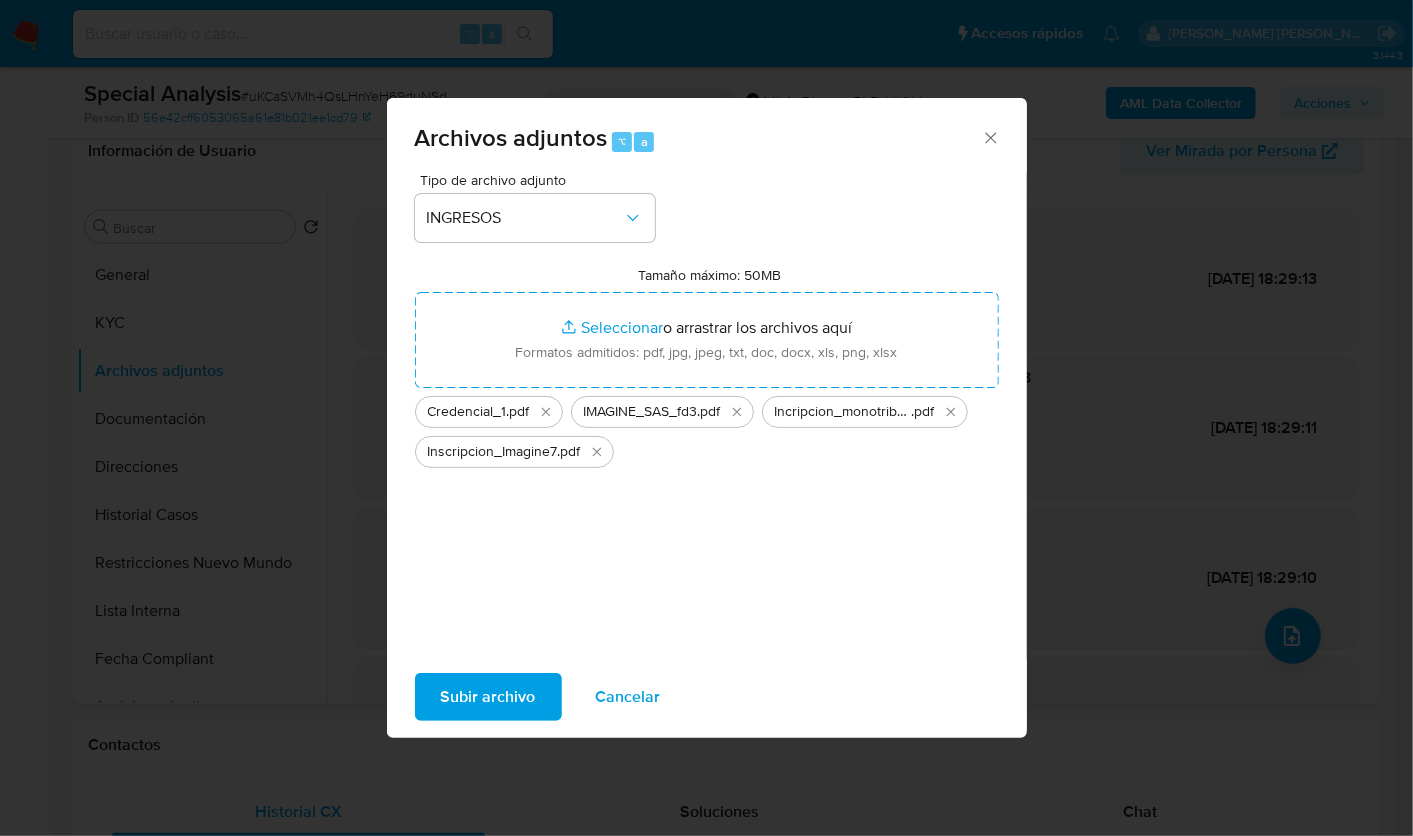 click on "Subir archivo" at bounding box center [488, 697] 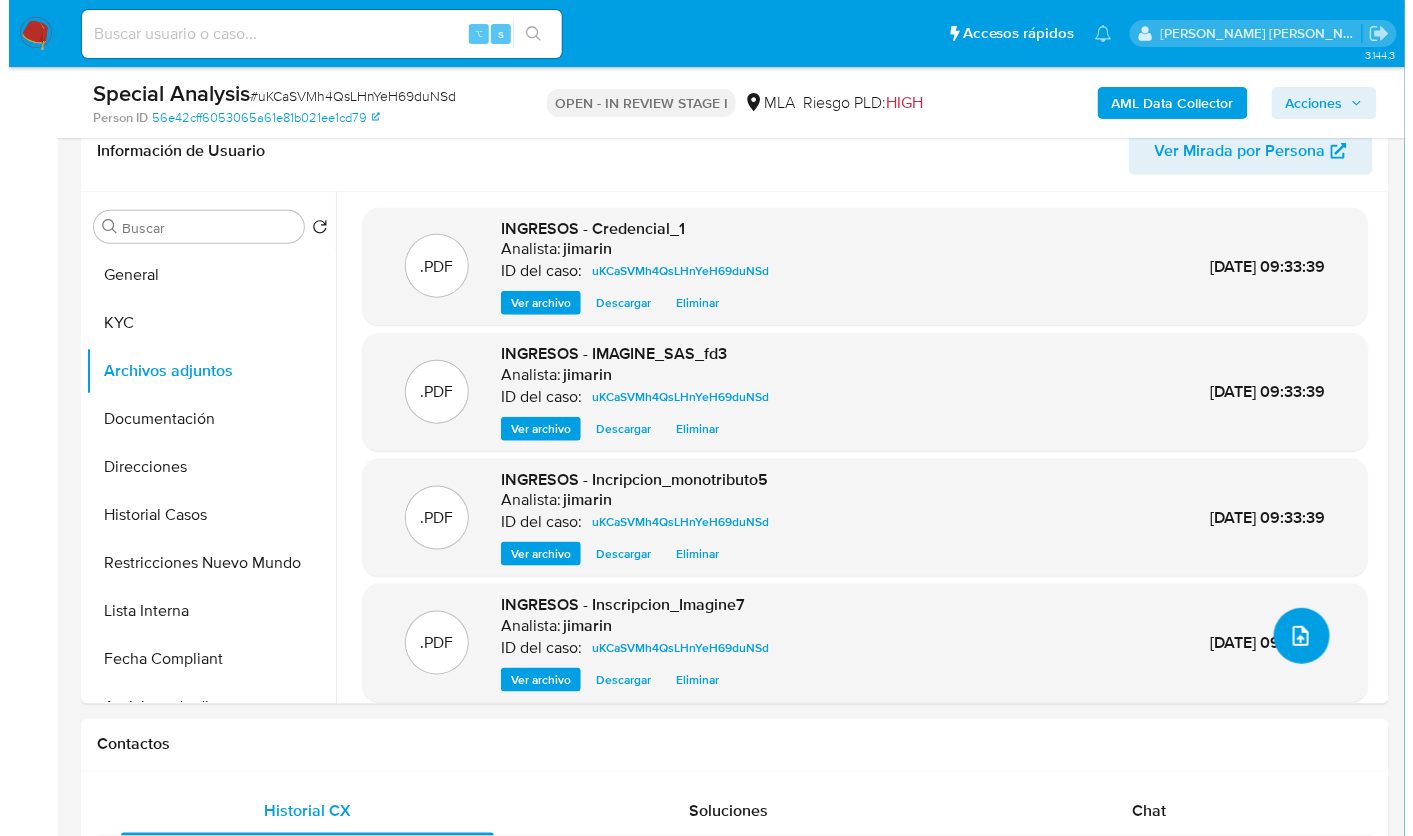 scroll, scrollTop: 0, scrollLeft: 0, axis: both 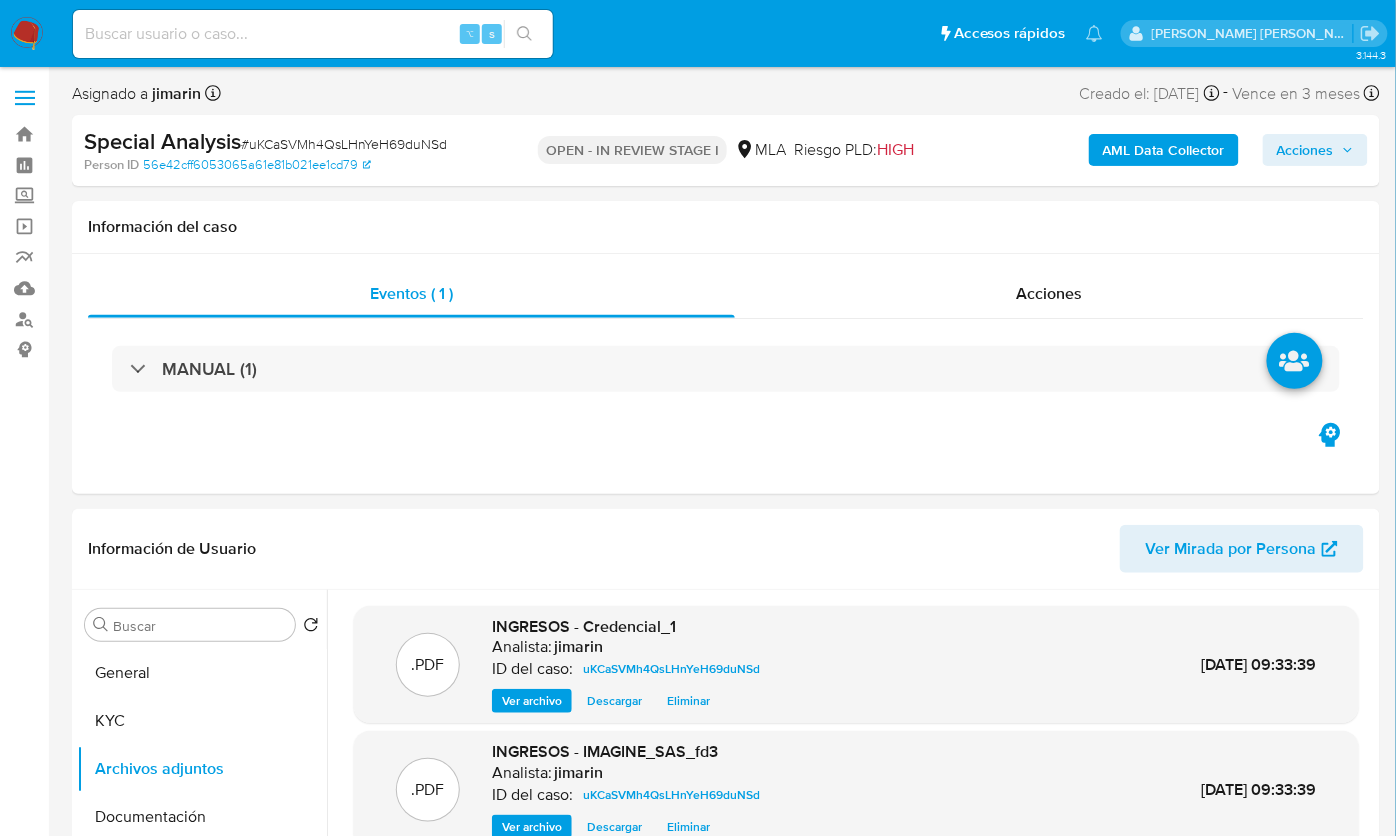 click on "Acciones" at bounding box center (1305, 150) 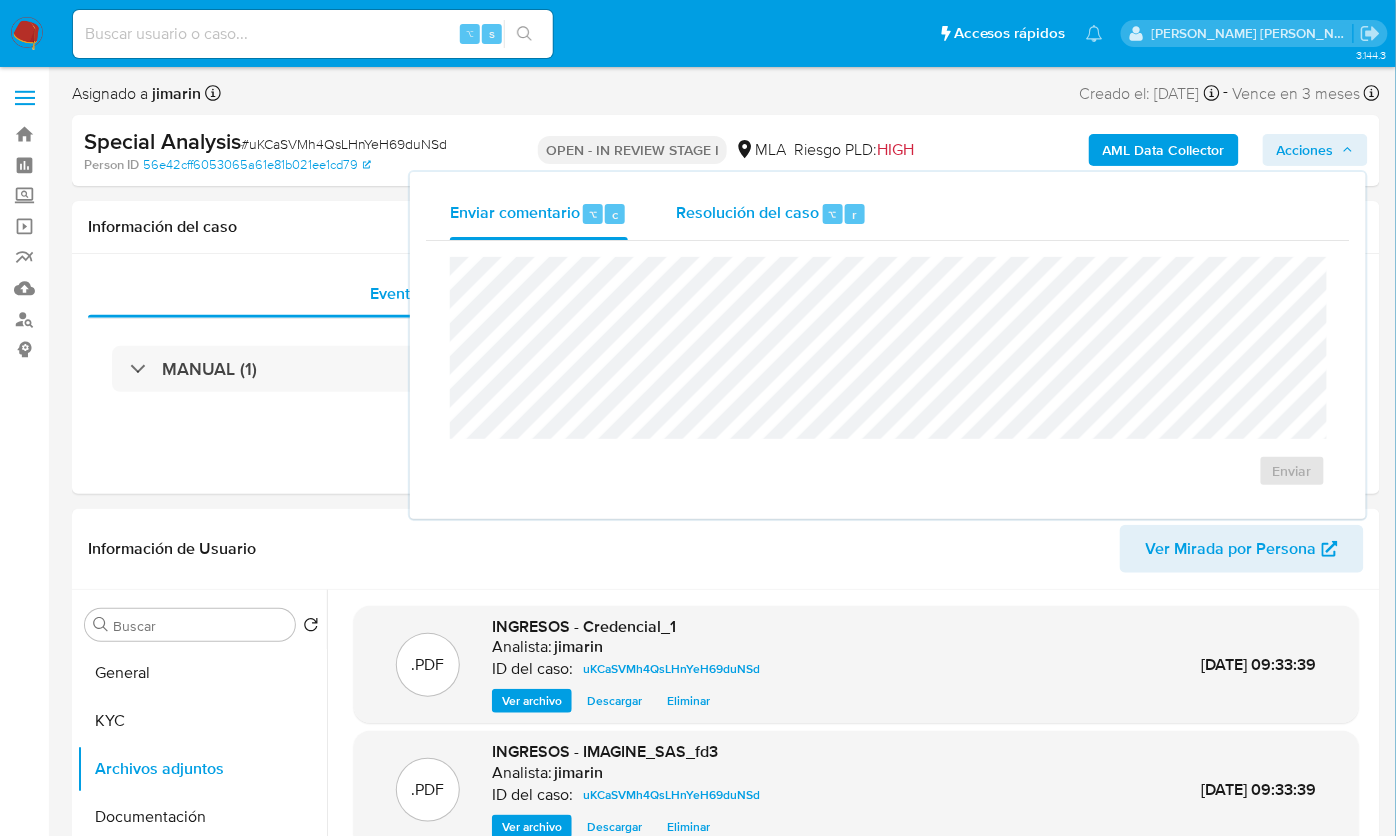 click on "Resolución del caso ⌥ r" at bounding box center [771, 214] 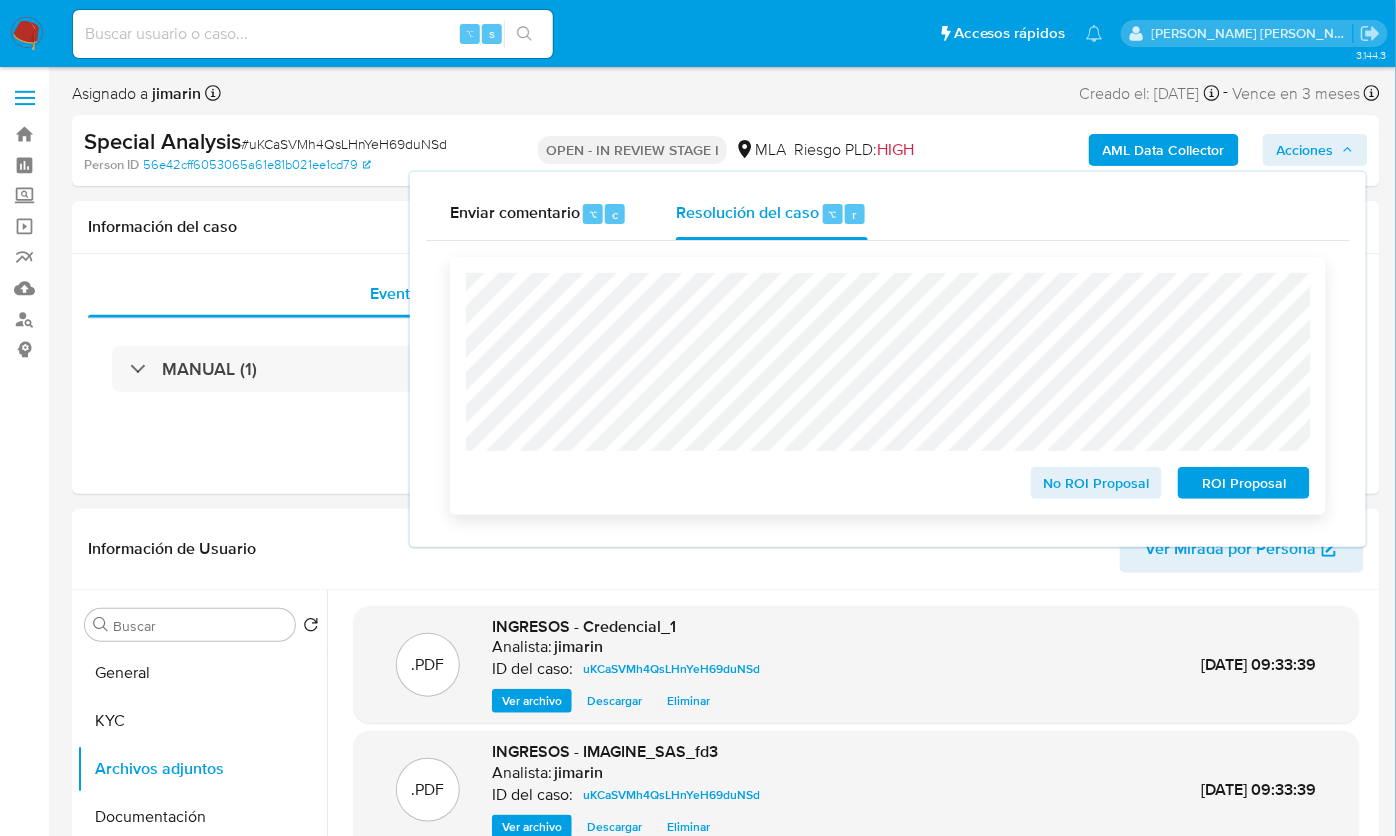 click on "No ROI Proposal" at bounding box center [1097, 483] 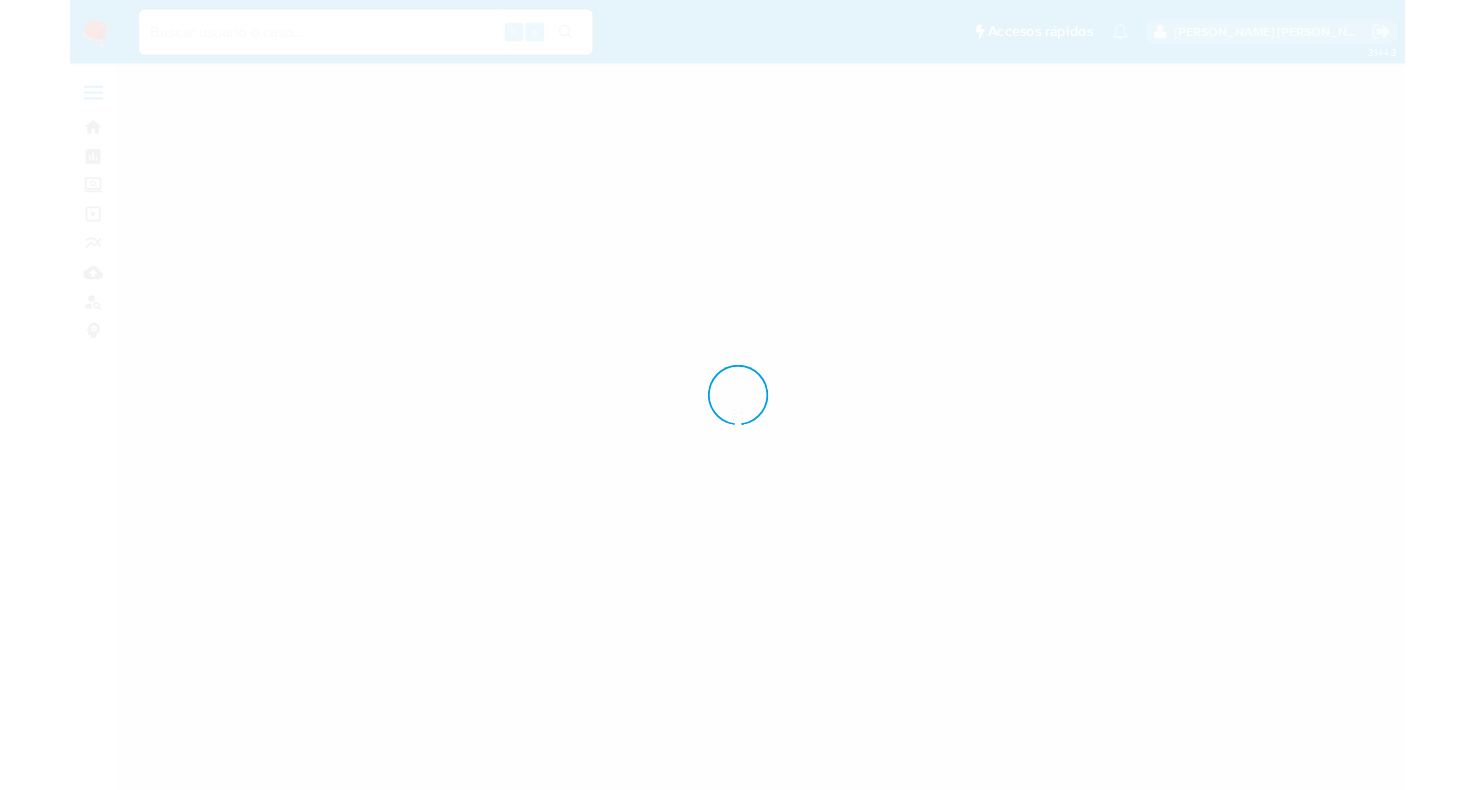 scroll, scrollTop: 0, scrollLeft: 0, axis: both 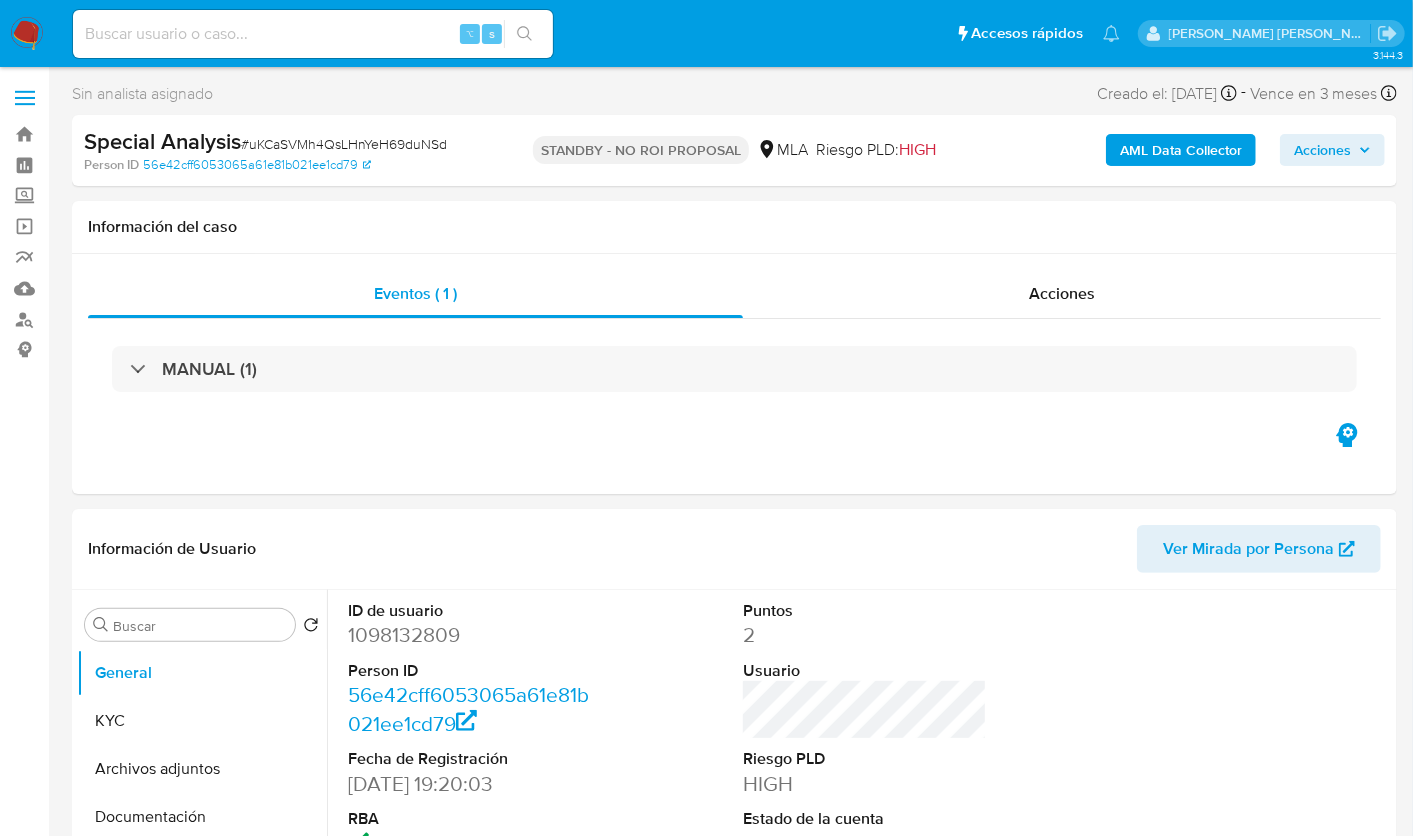 select on "10" 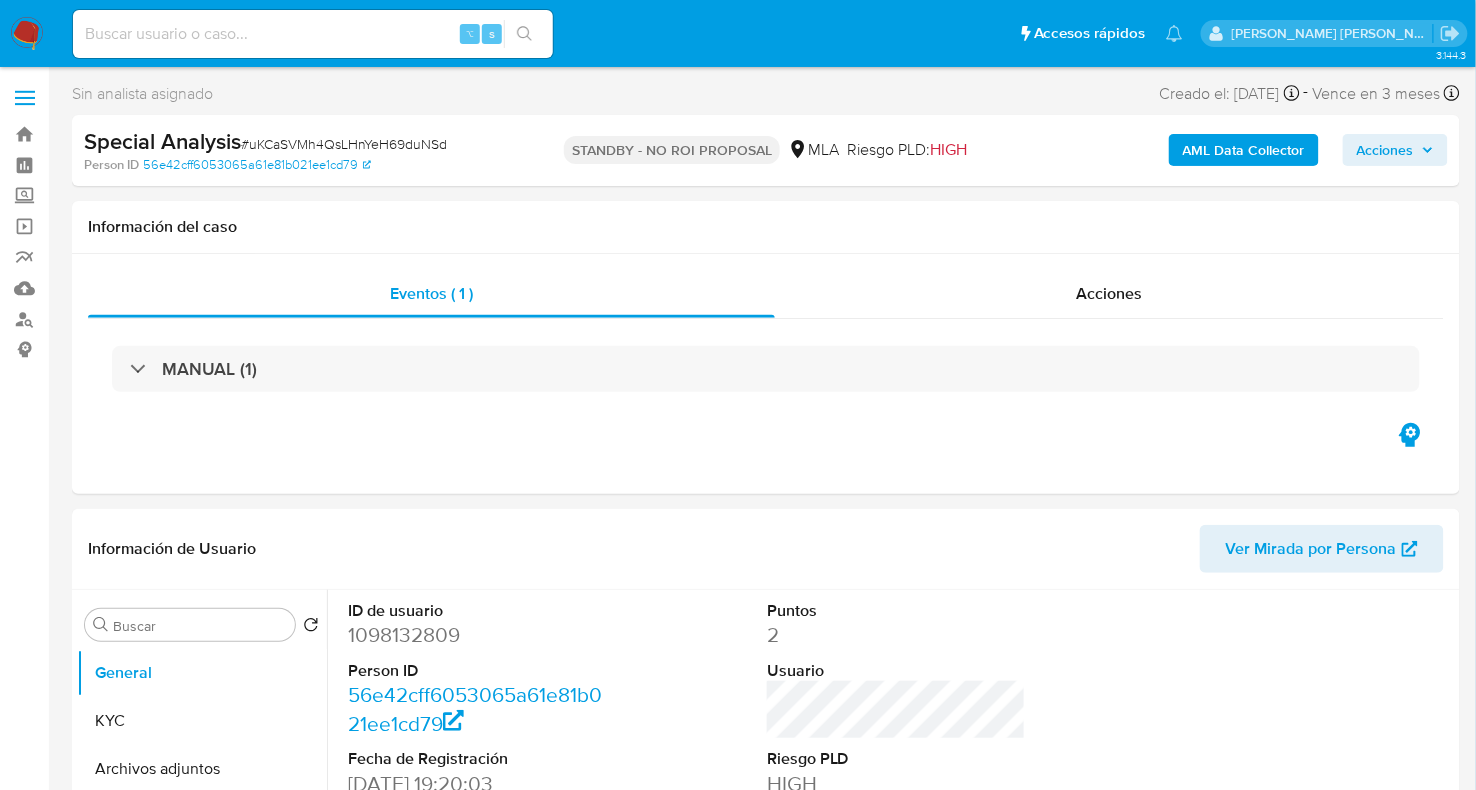 click at bounding box center [27, 34] 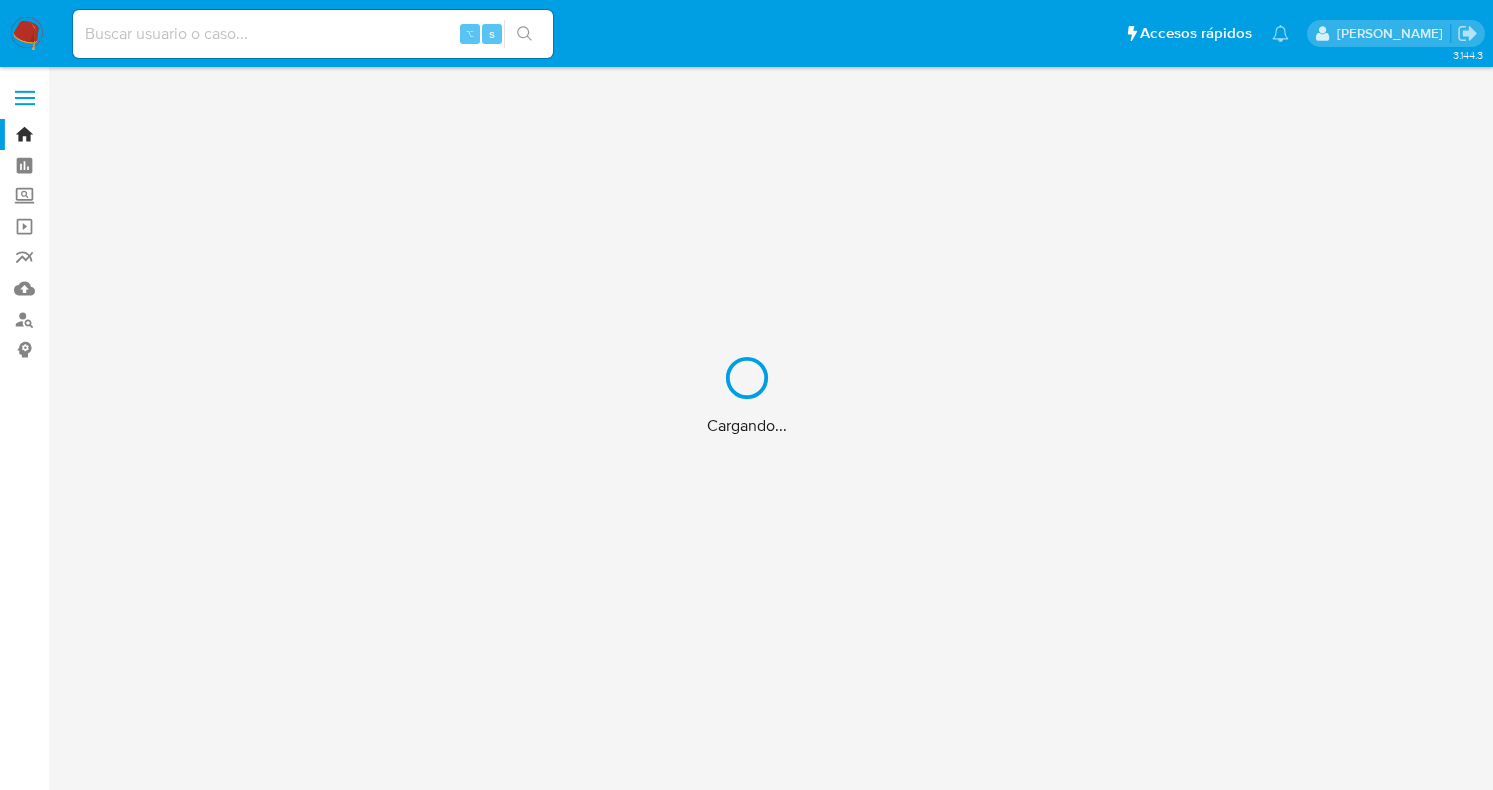 scroll, scrollTop: 0, scrollLeft: 0, axis: both 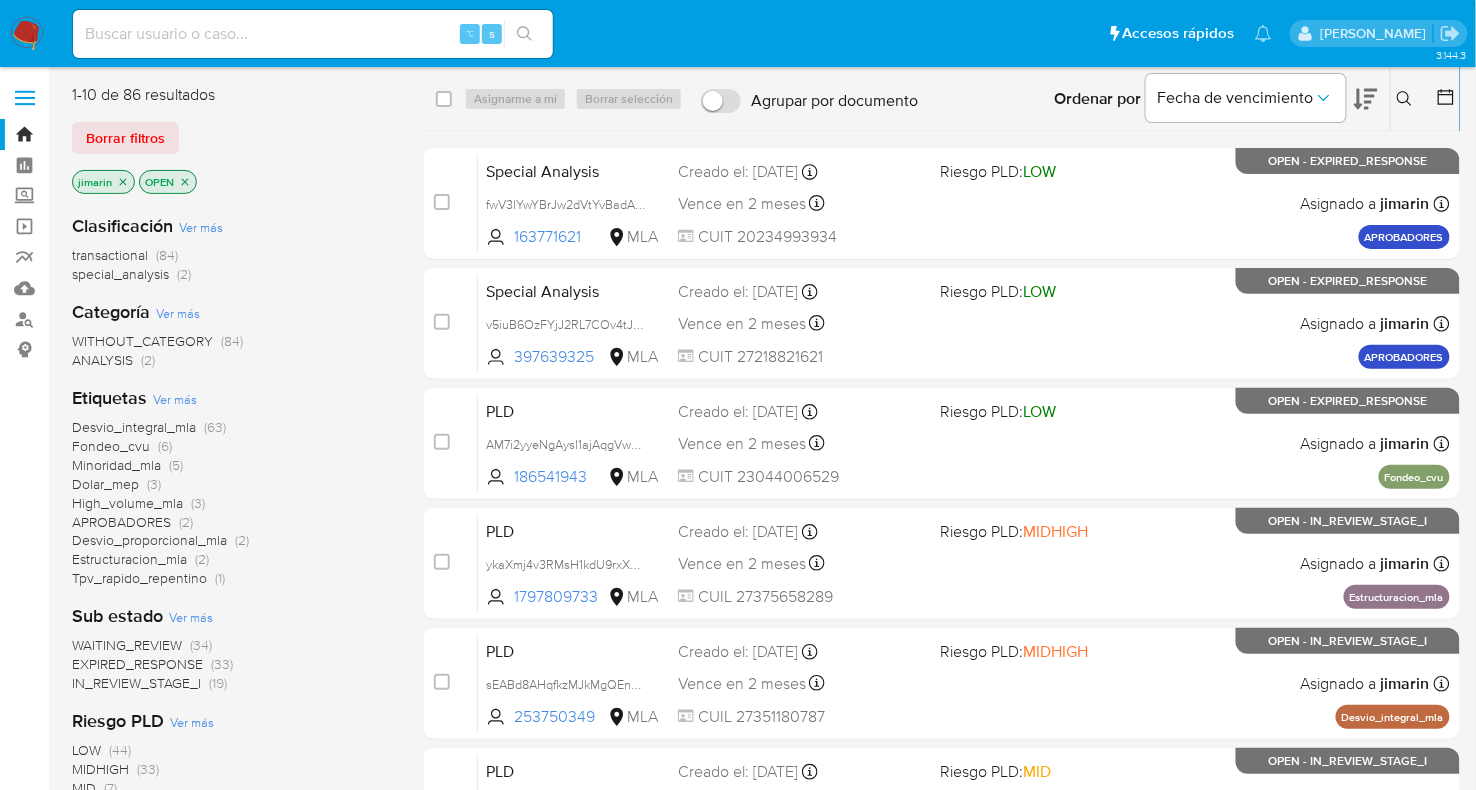 click 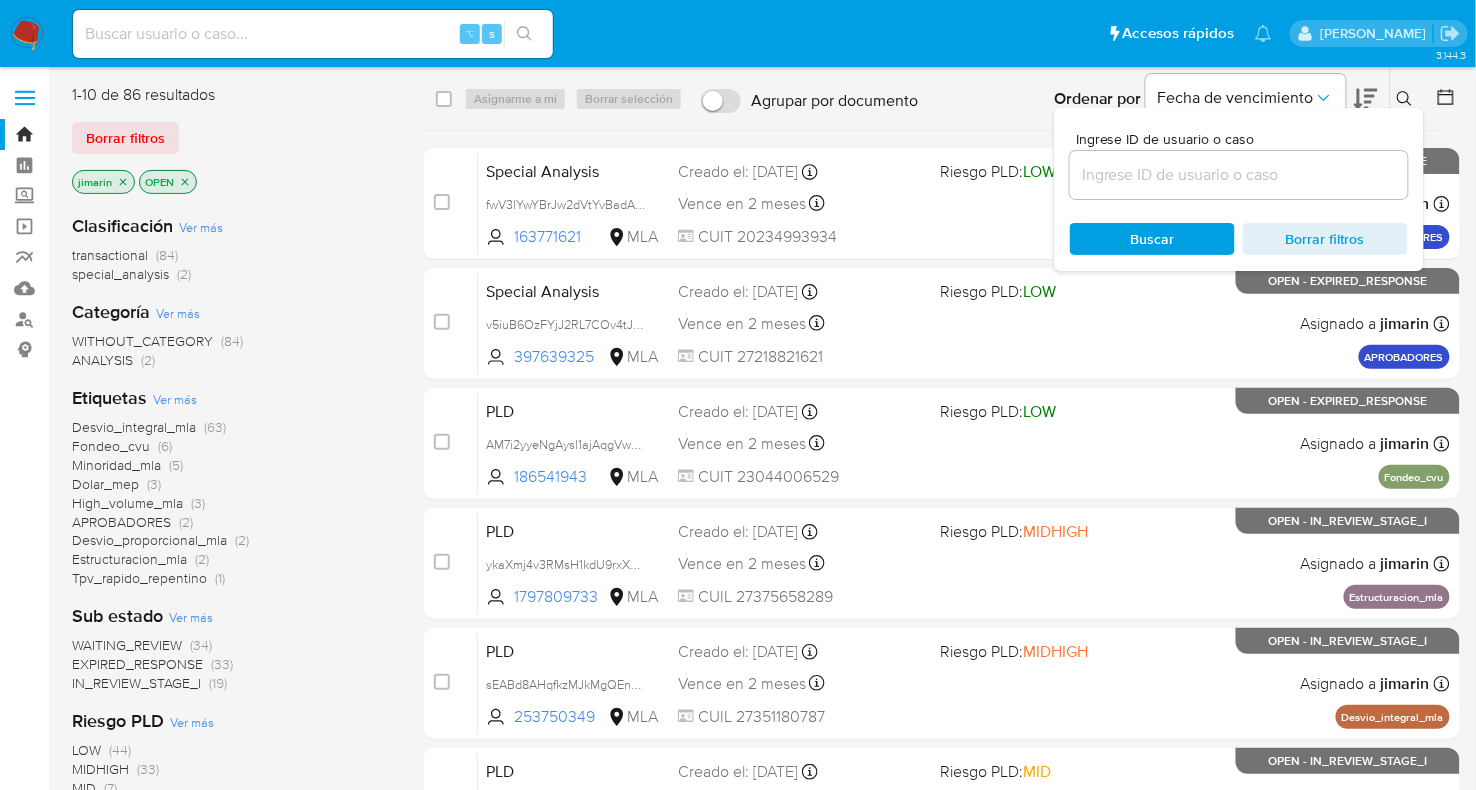 click at bounding box center [1239, 175] 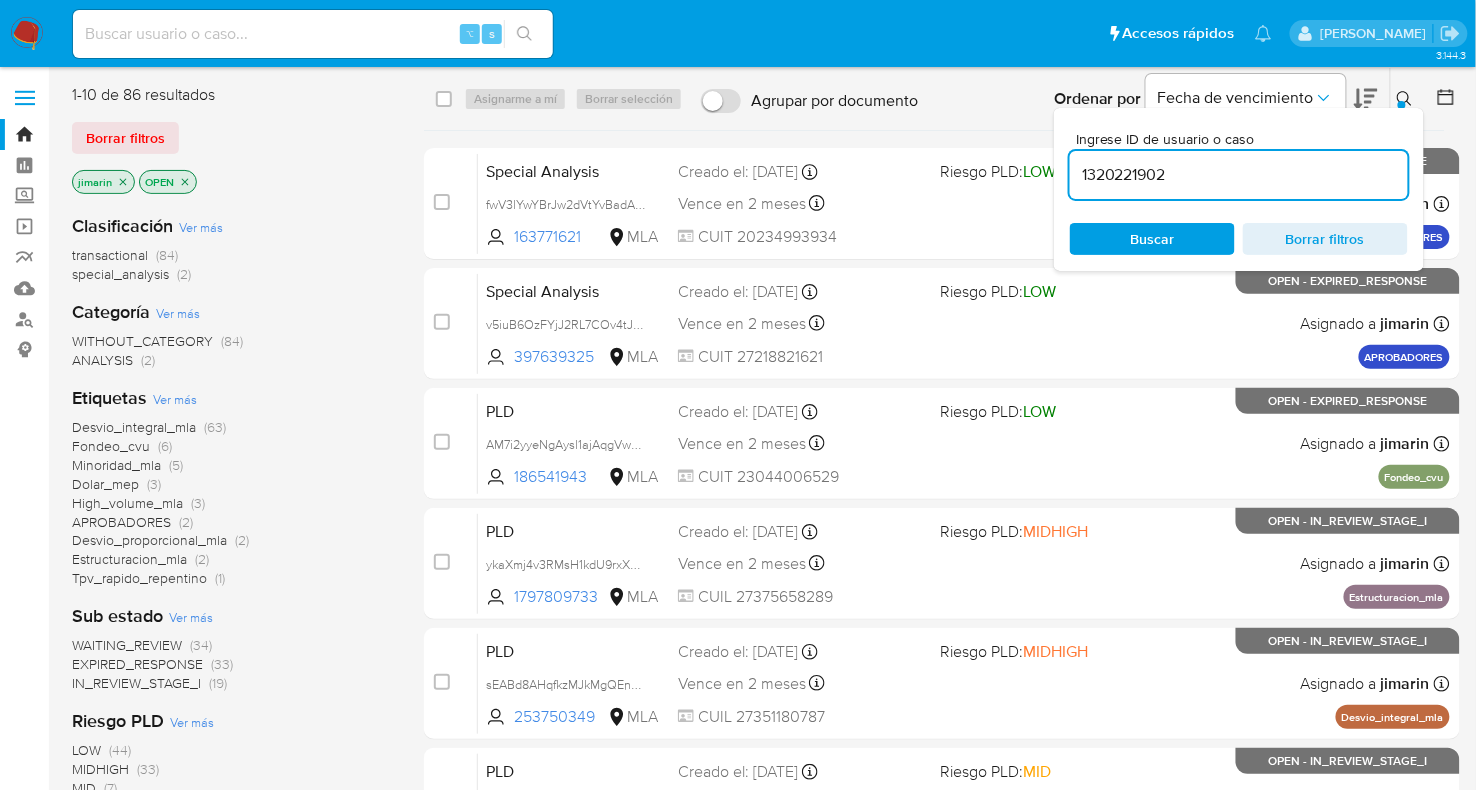 type on "1320221902" 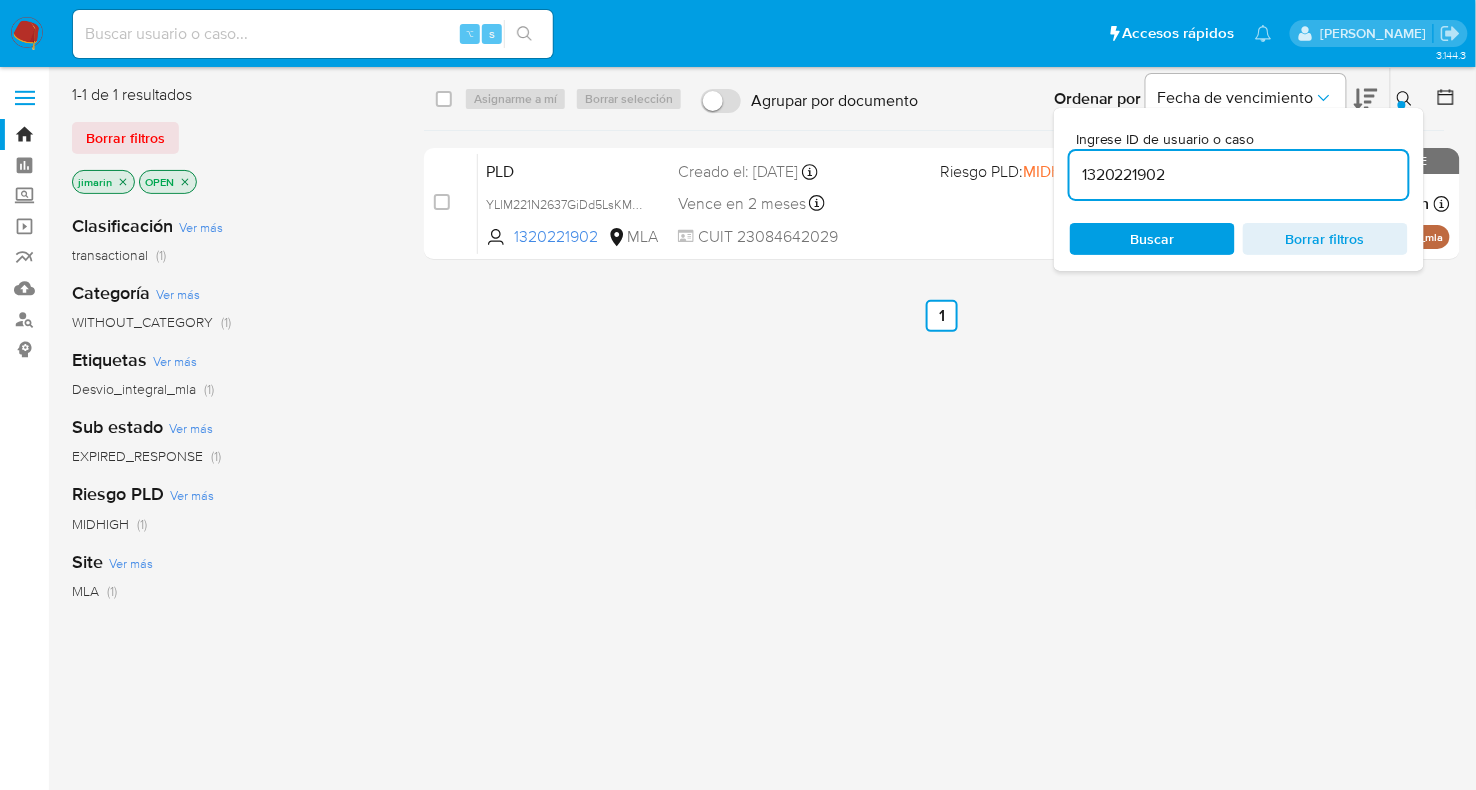 click 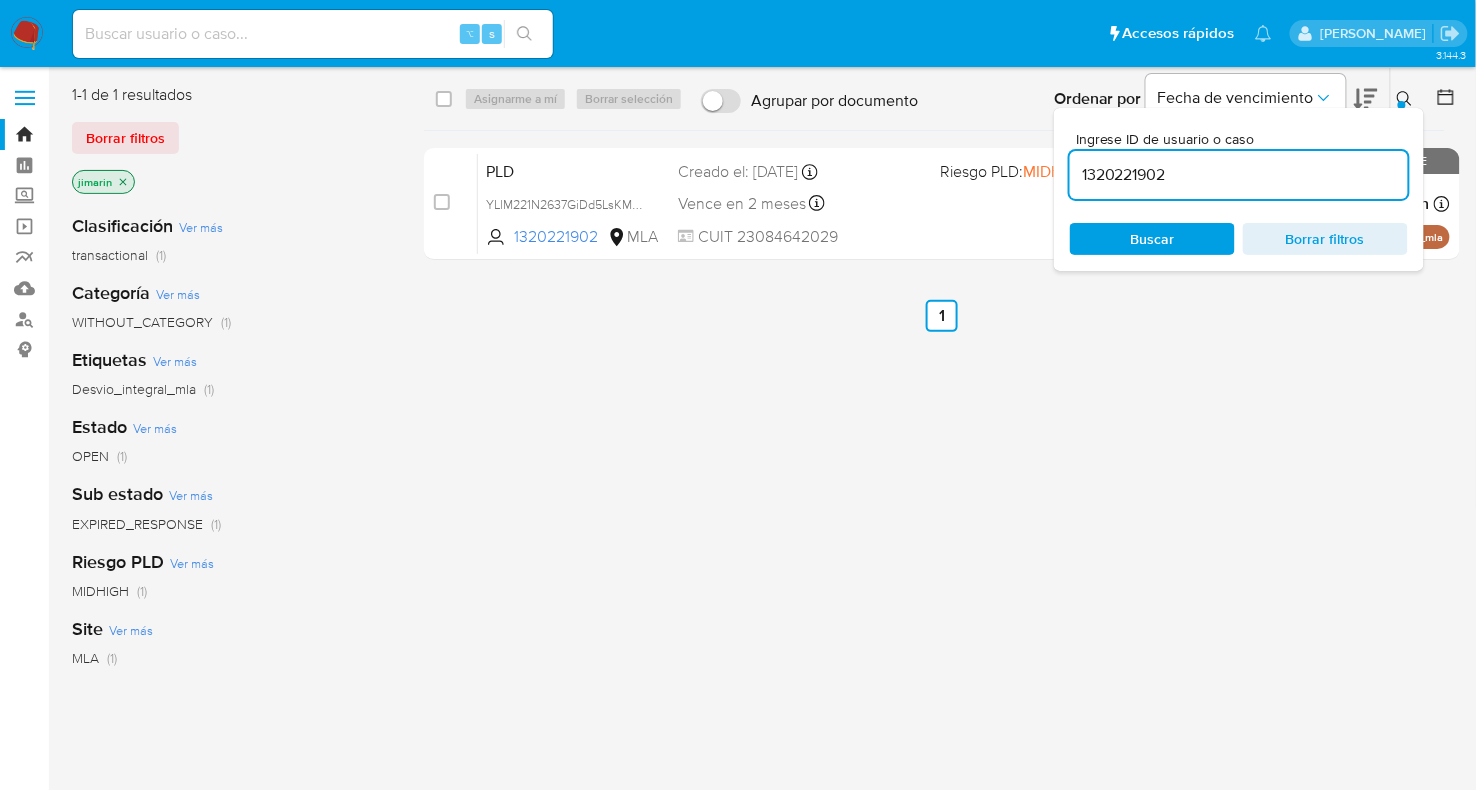 click 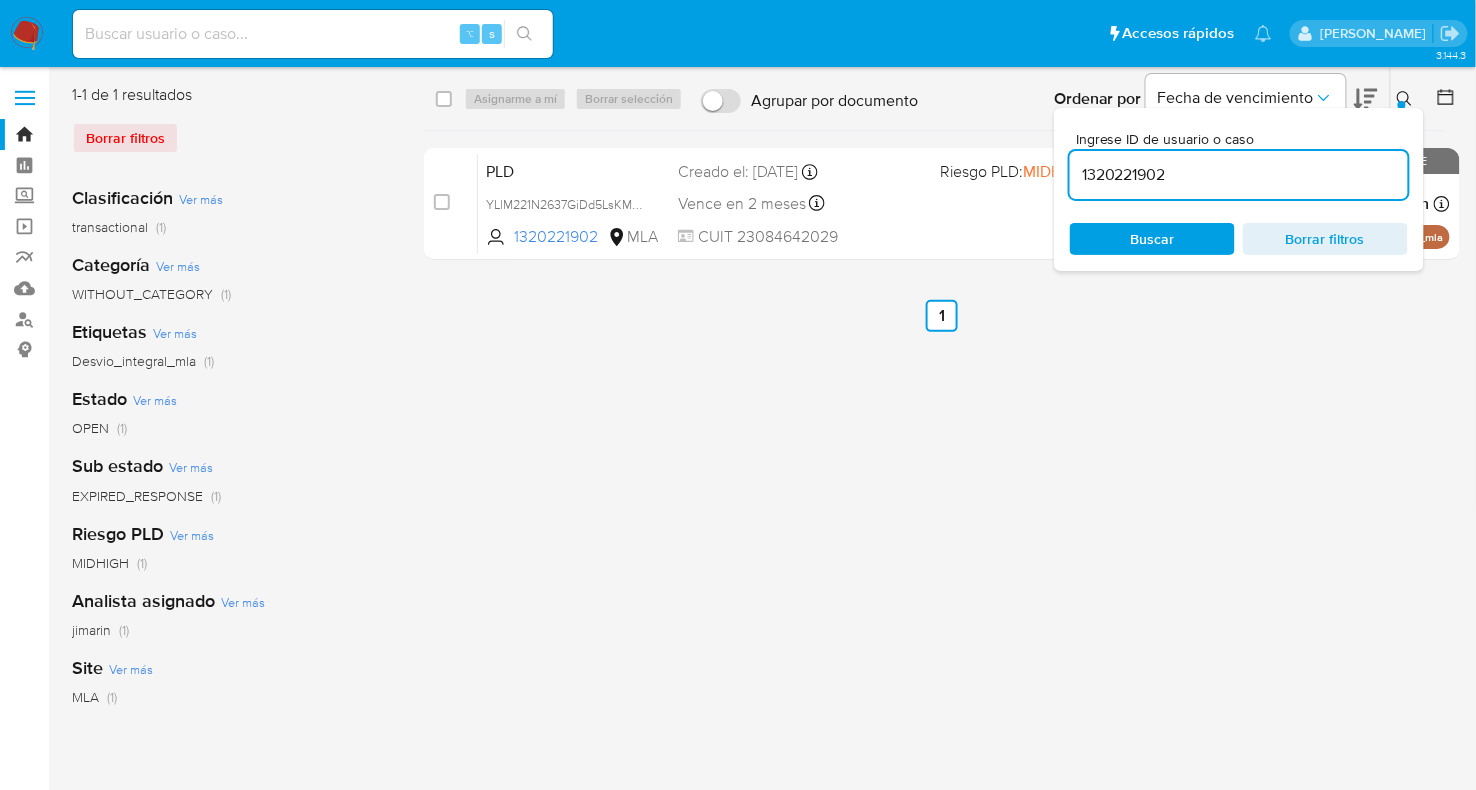 click at bounding box center (1407, 99) 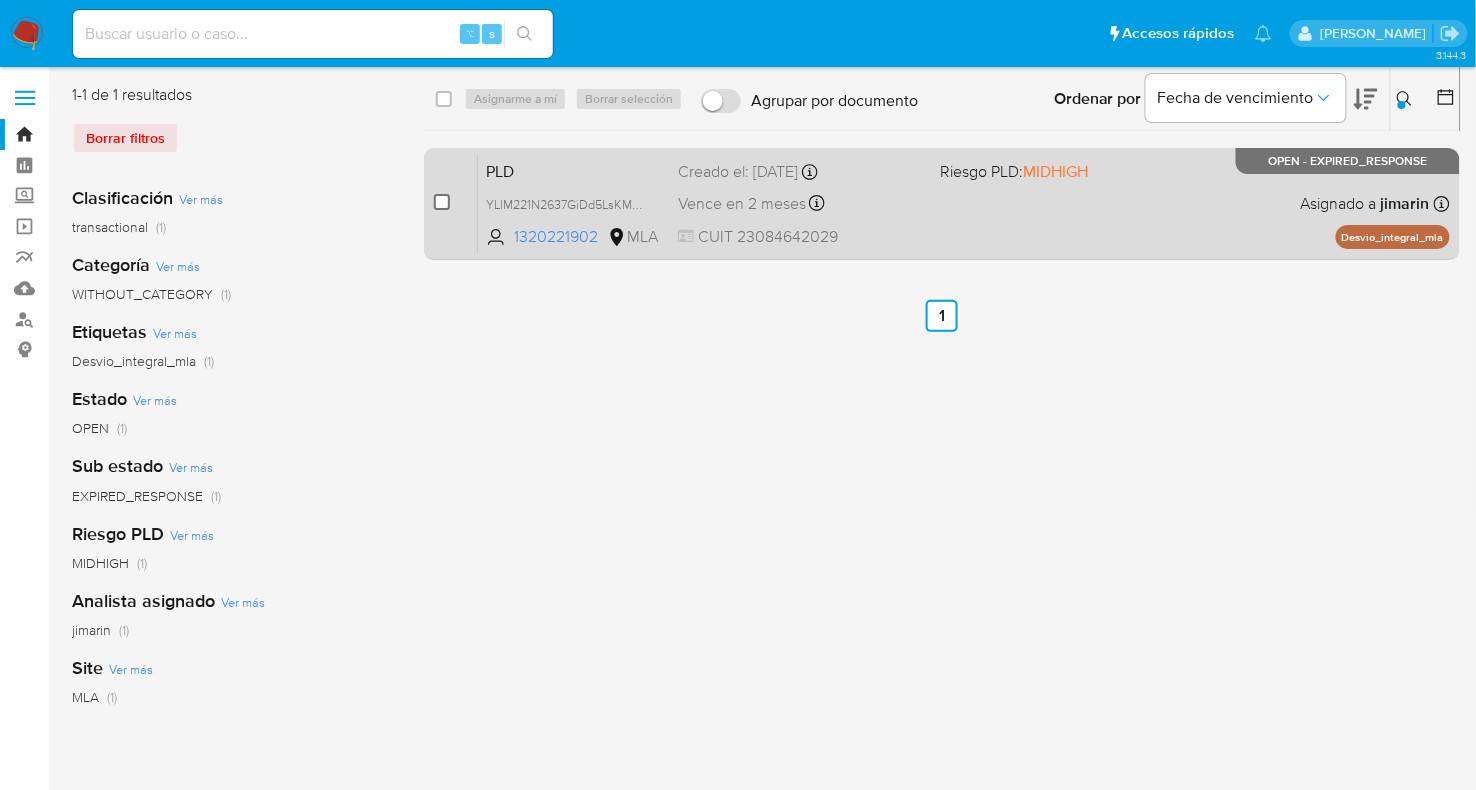 click at bounding box center [442, 202] 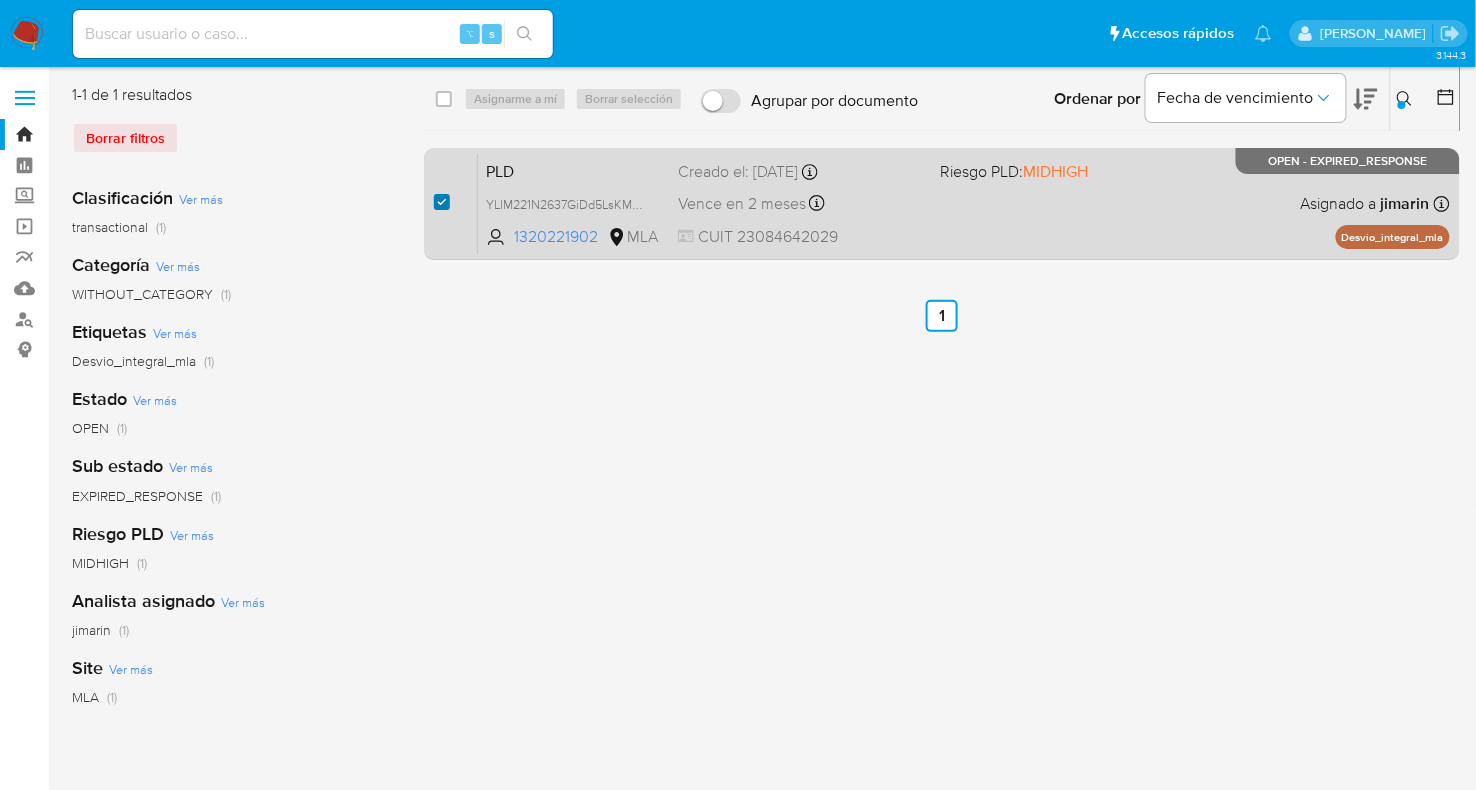 checkbox on "true" 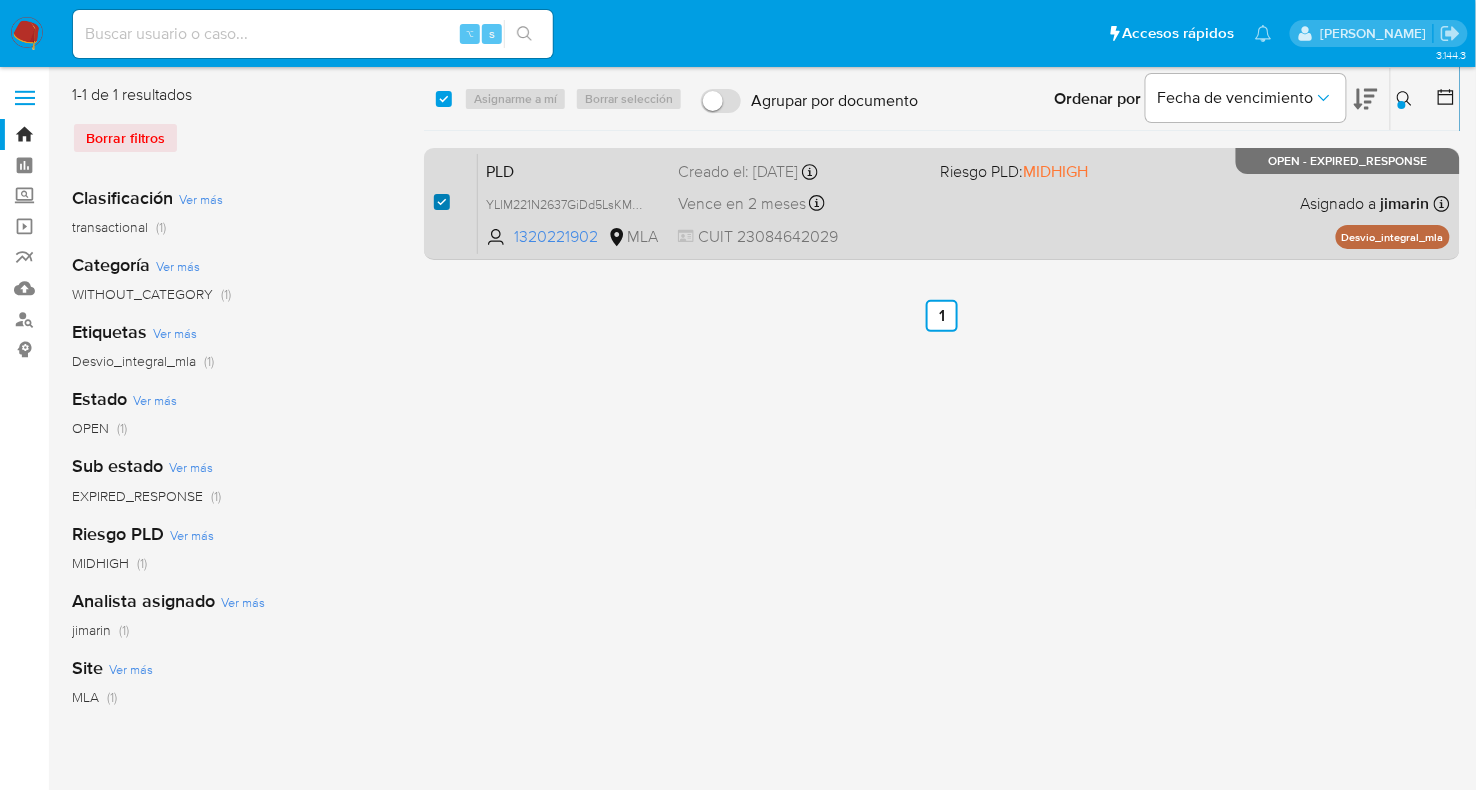 checkbox on "true" 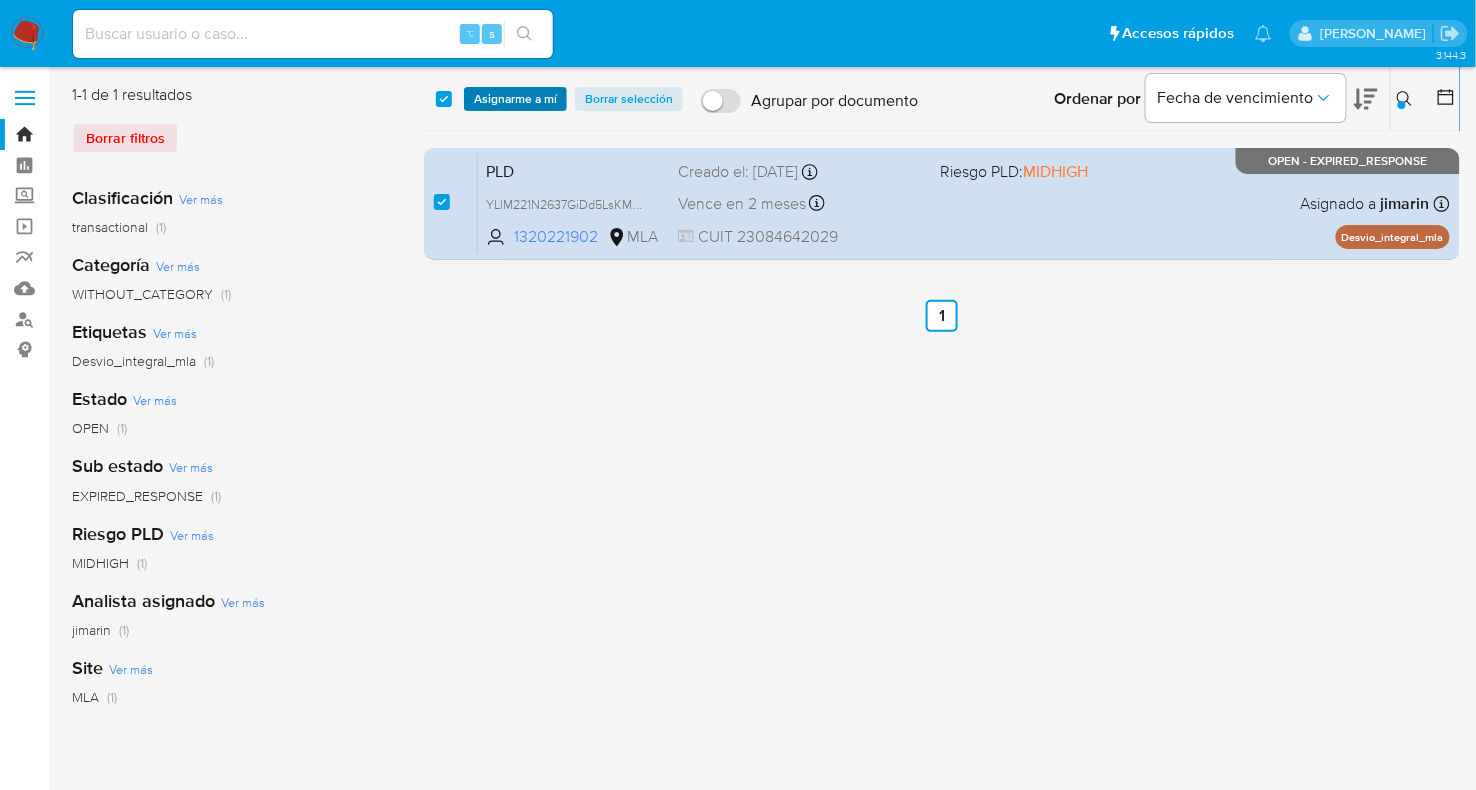 click on "Asignarme a mí" at bounding box center [515, 99] 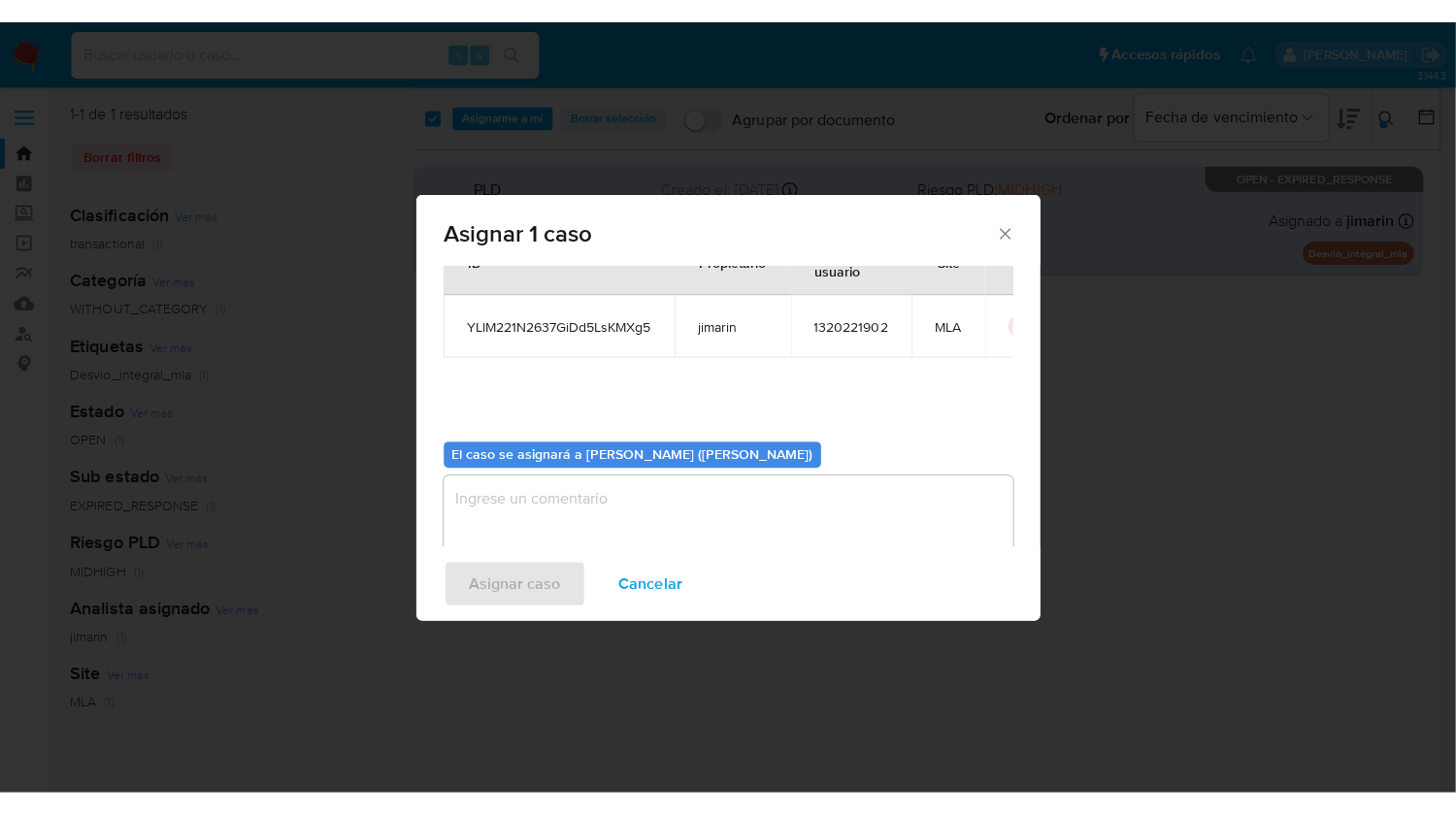 scroll, scrollTop: 99, scrollLeft: 0, axis: vertical 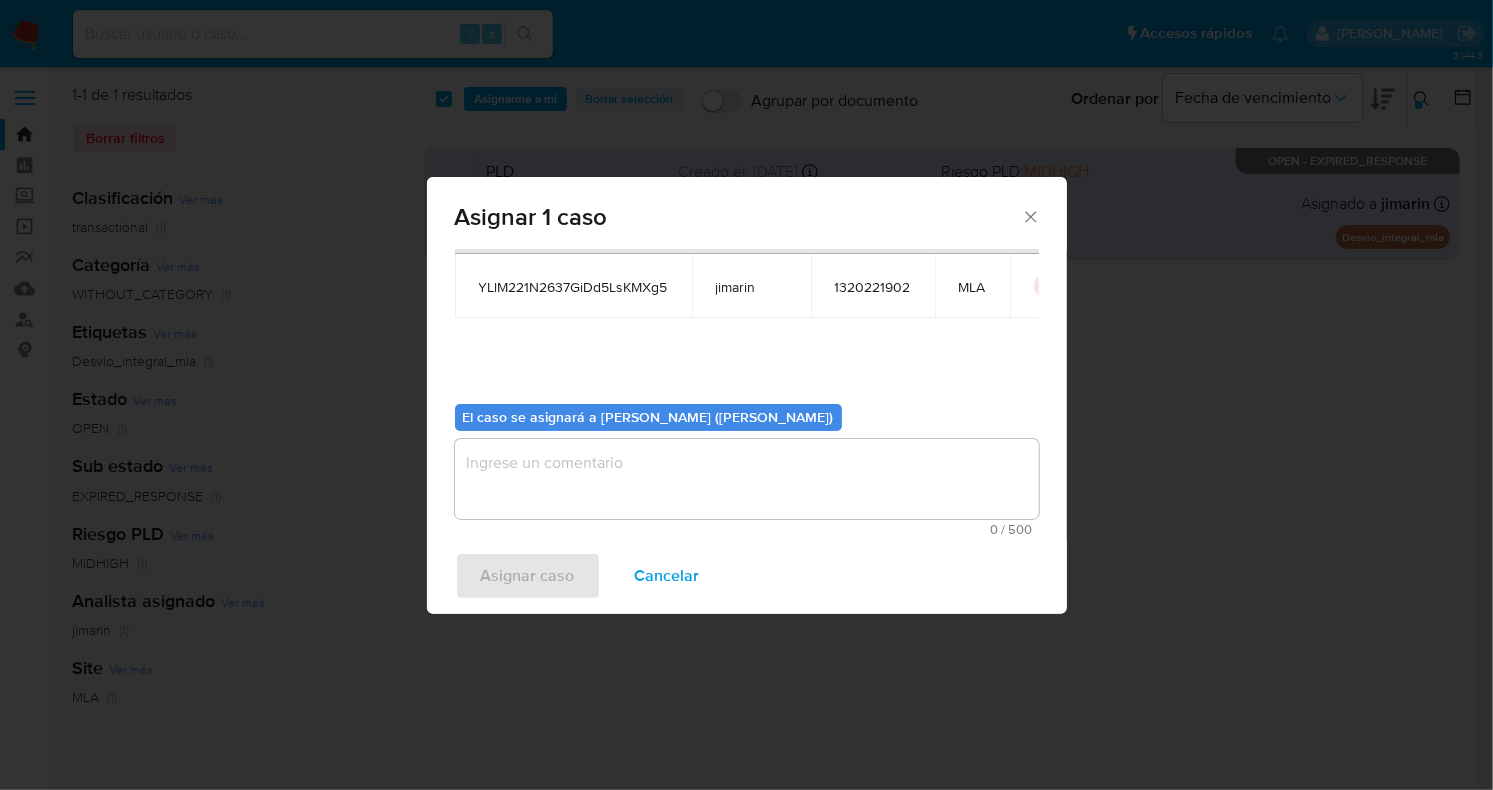 click at bounding box center [747, 479] 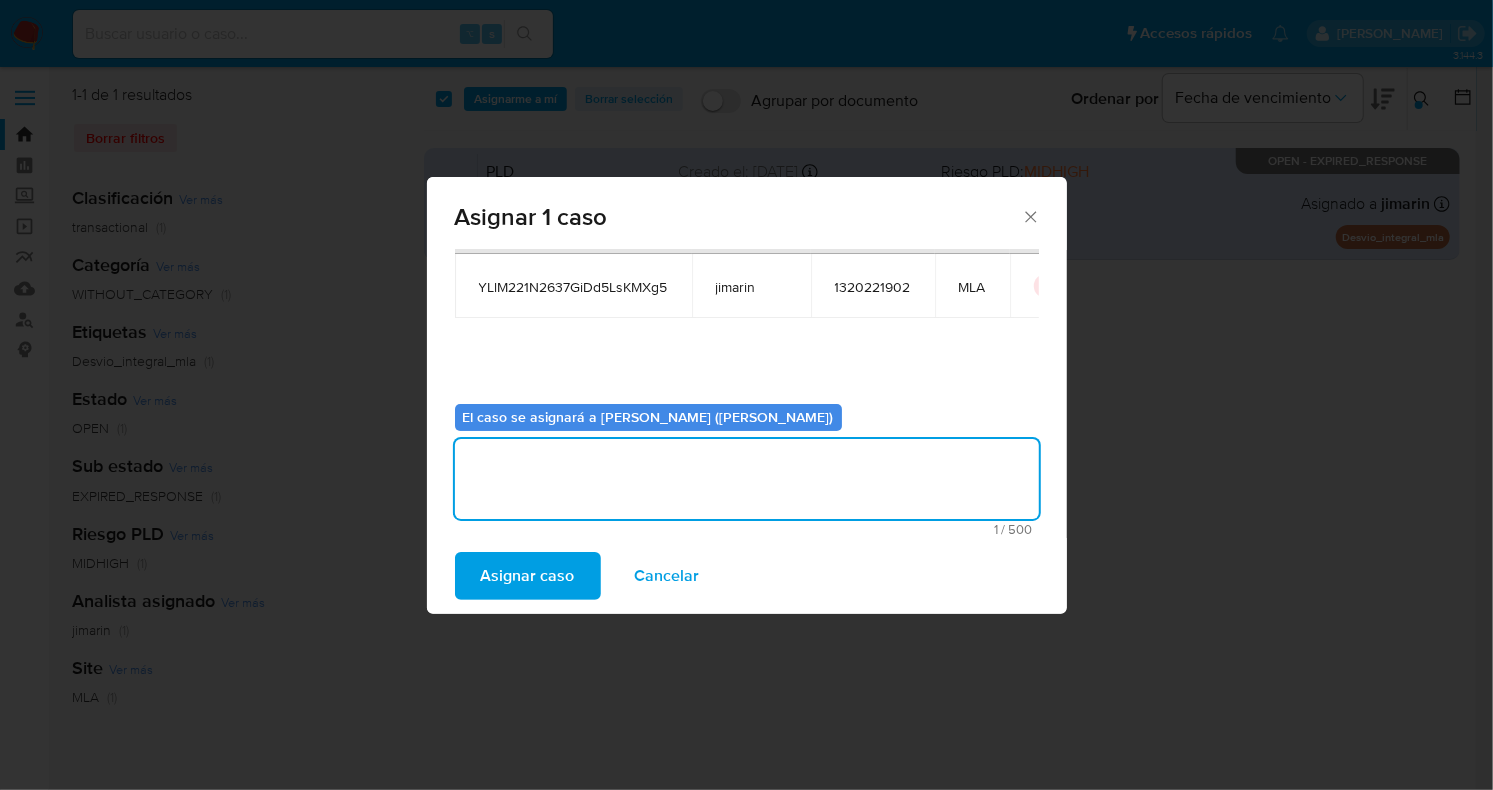 click on "Asignar caso" at bounding box center (528, 576) 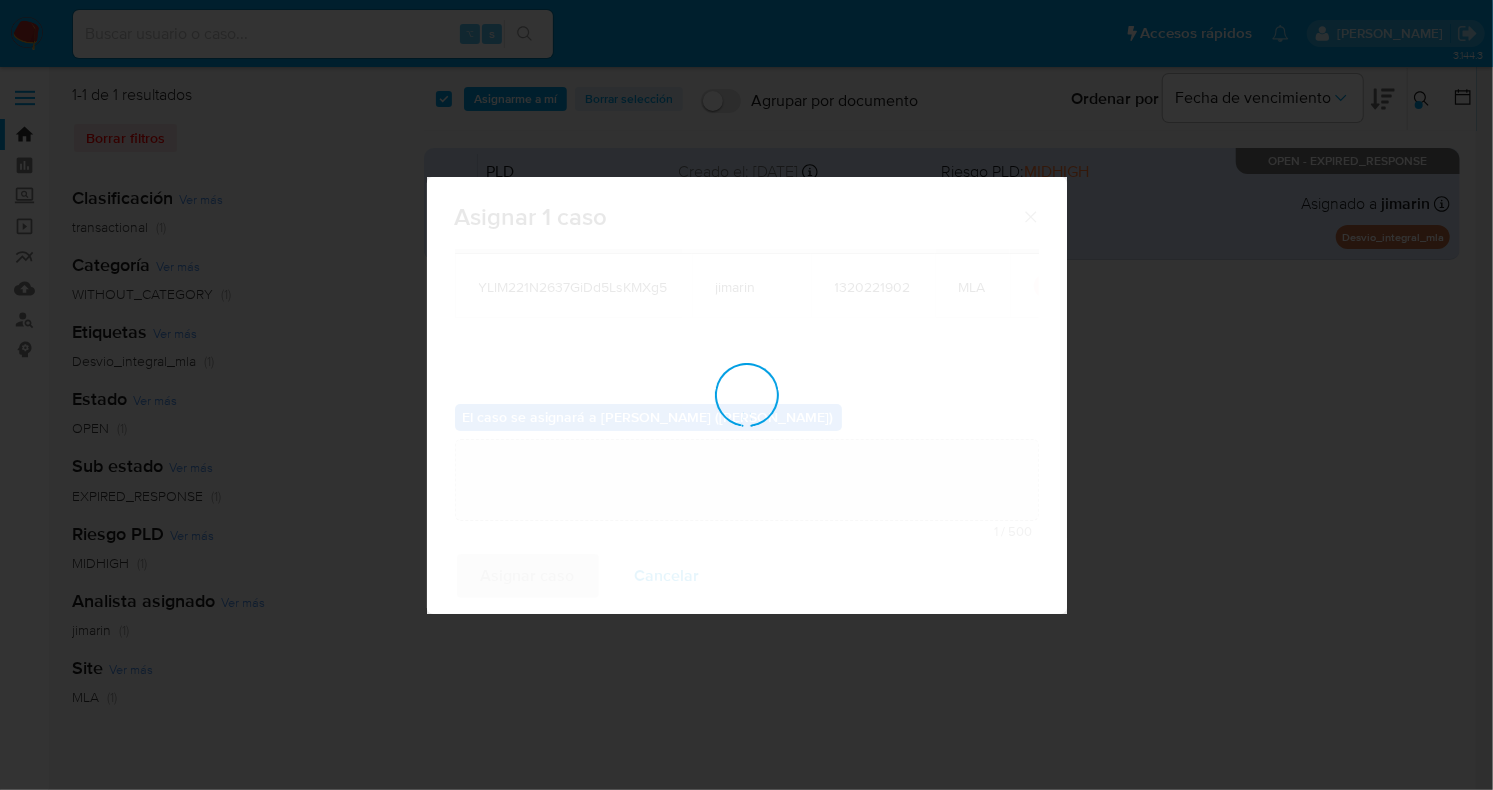 type 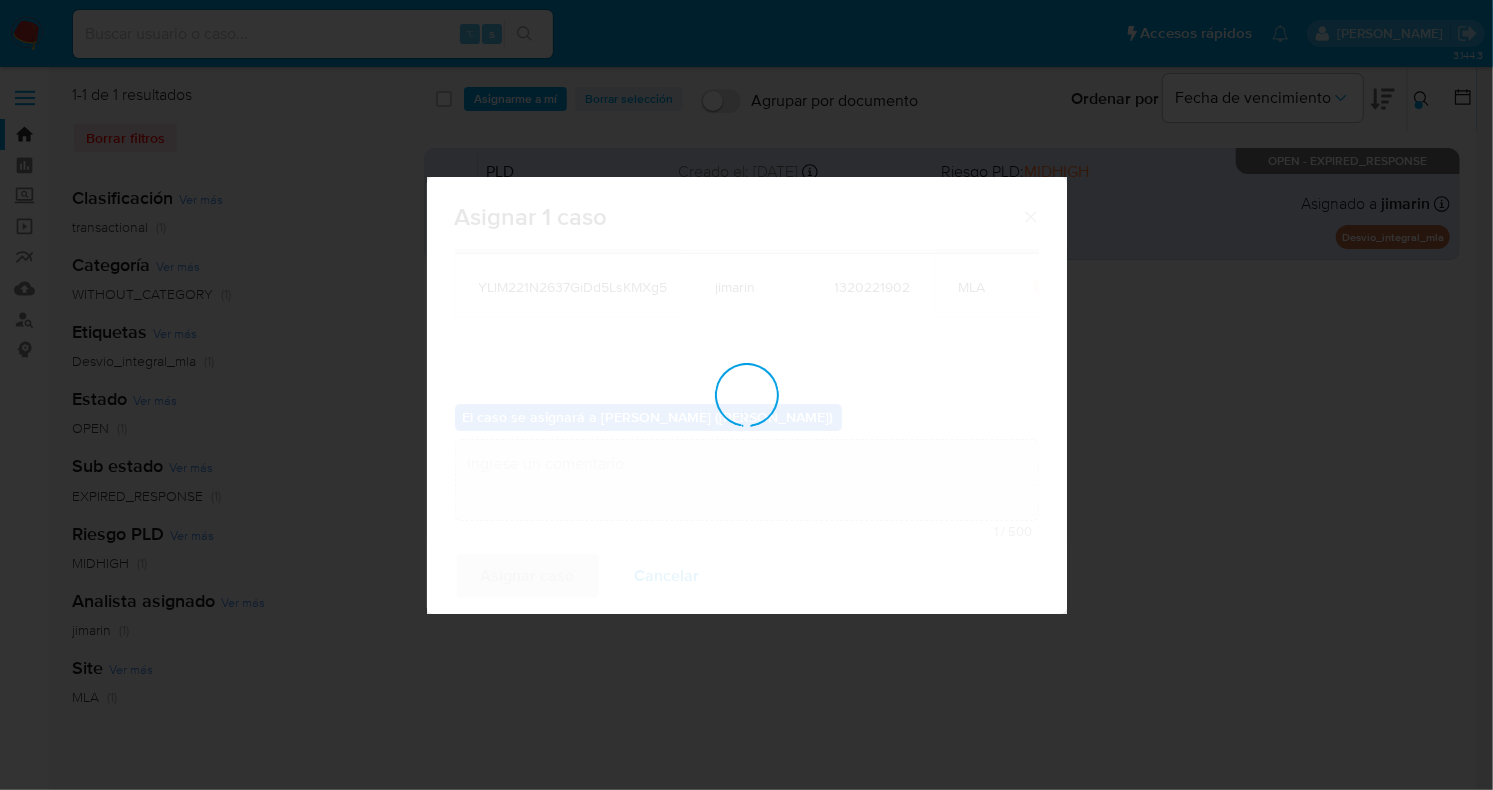 checkbox on "false" 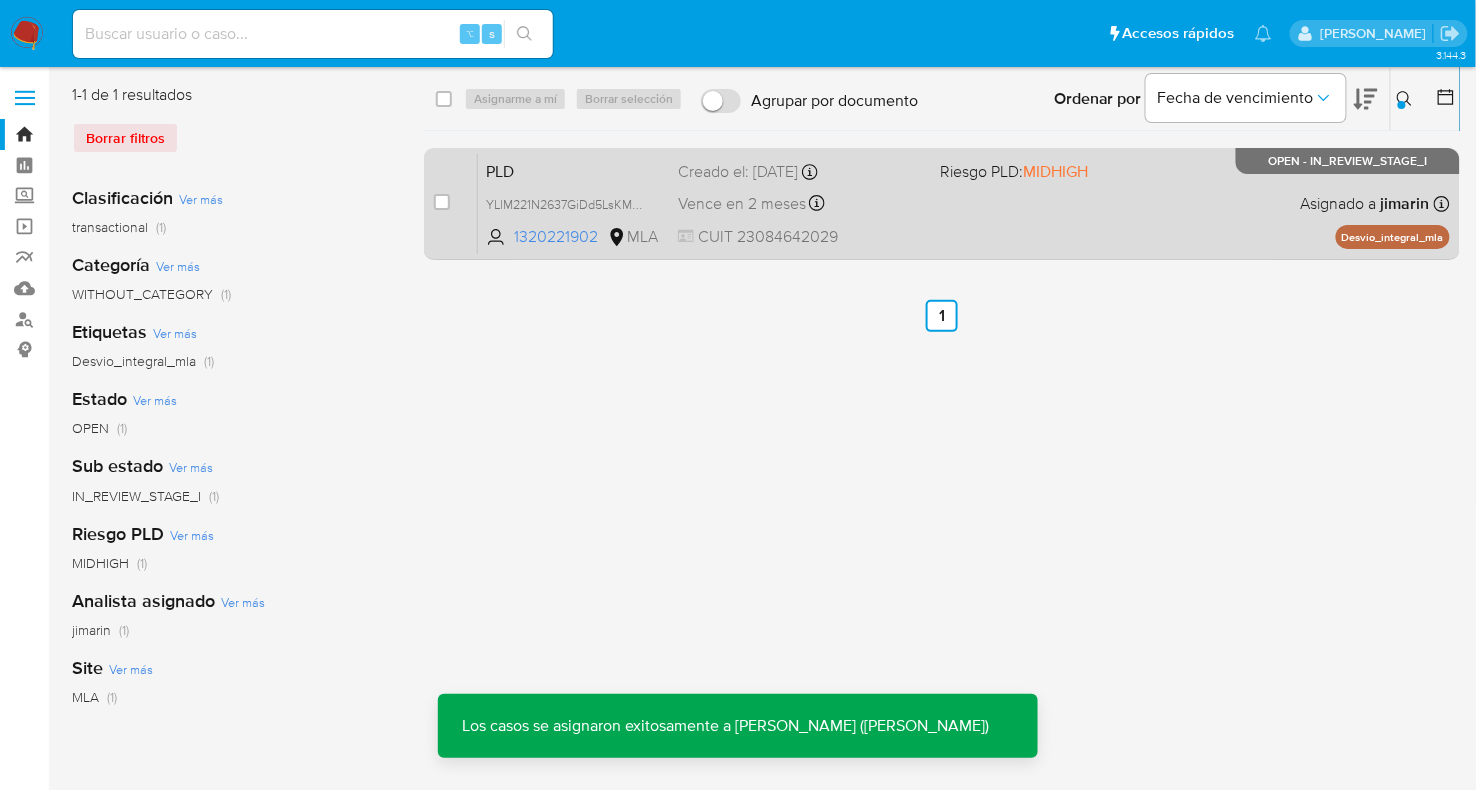 click on "PLD YLlM221N2637GiDd5LsKMXg5 1320221902 MLA Riesgo PLD:  MIDHIGH Creado el: [DATE]   Creado el: [DATE] 03:28:28 Vence en 2 meses   Vence el [DATE] 03:28:28 CUIT   23084642029 Asignado a   jimarin   Asignado el: [DATE] 14:18:55 Desvio_integral_mla OPEN - IN_REVIEW_STAGE_I" at bounding box center (964, 203) 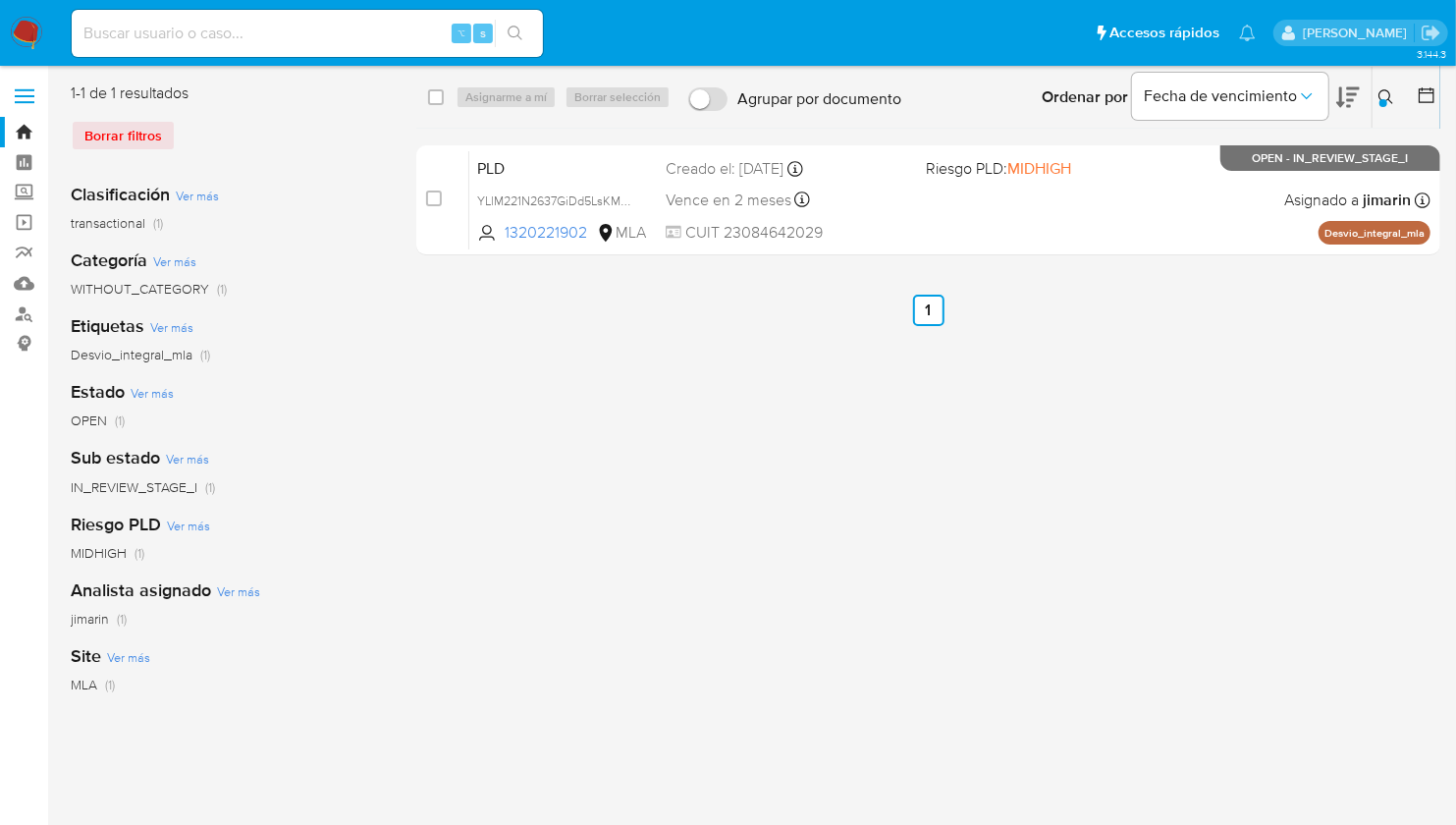 click 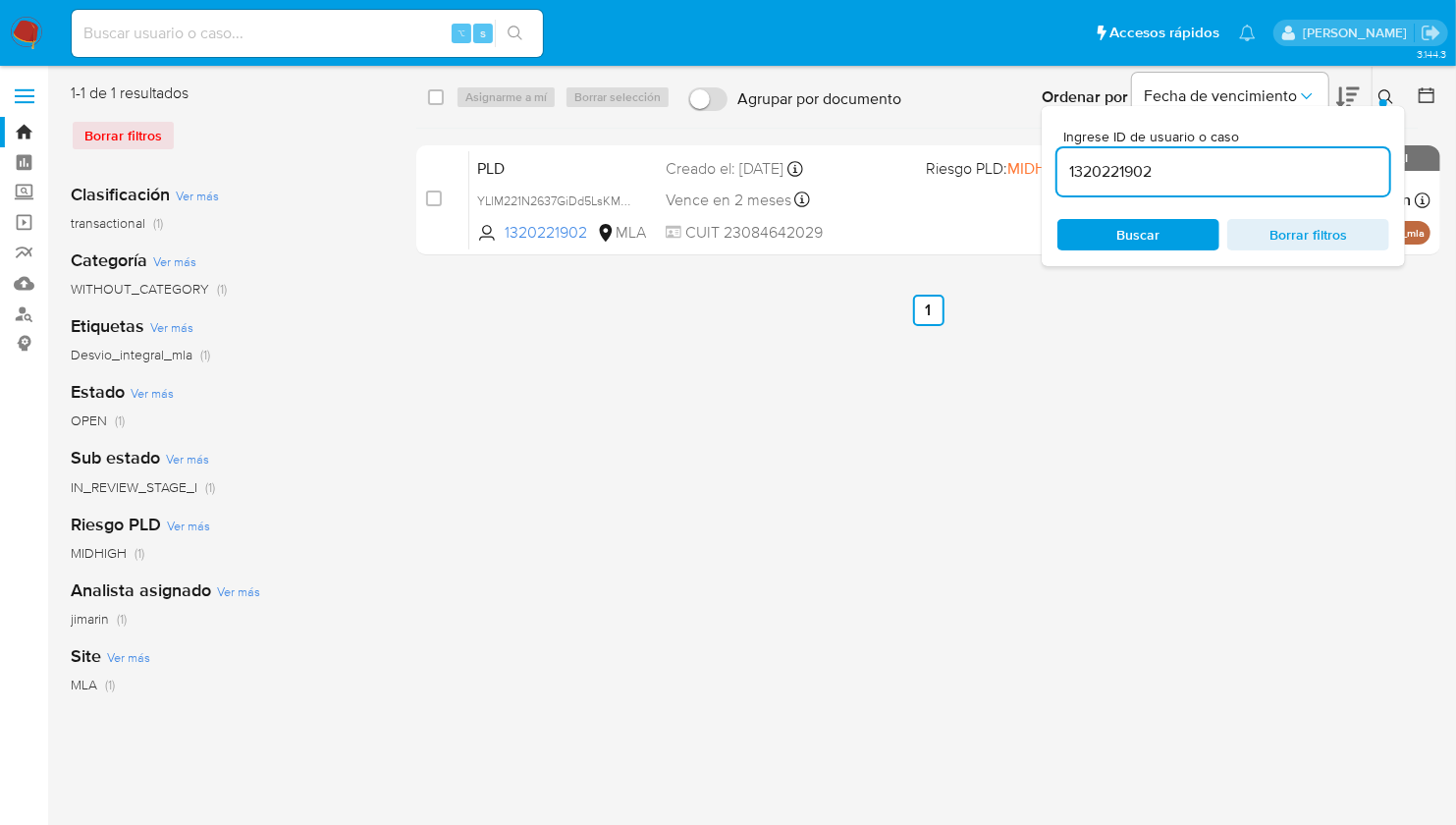 click on "1320221902" at bounding box center (1223, 172) 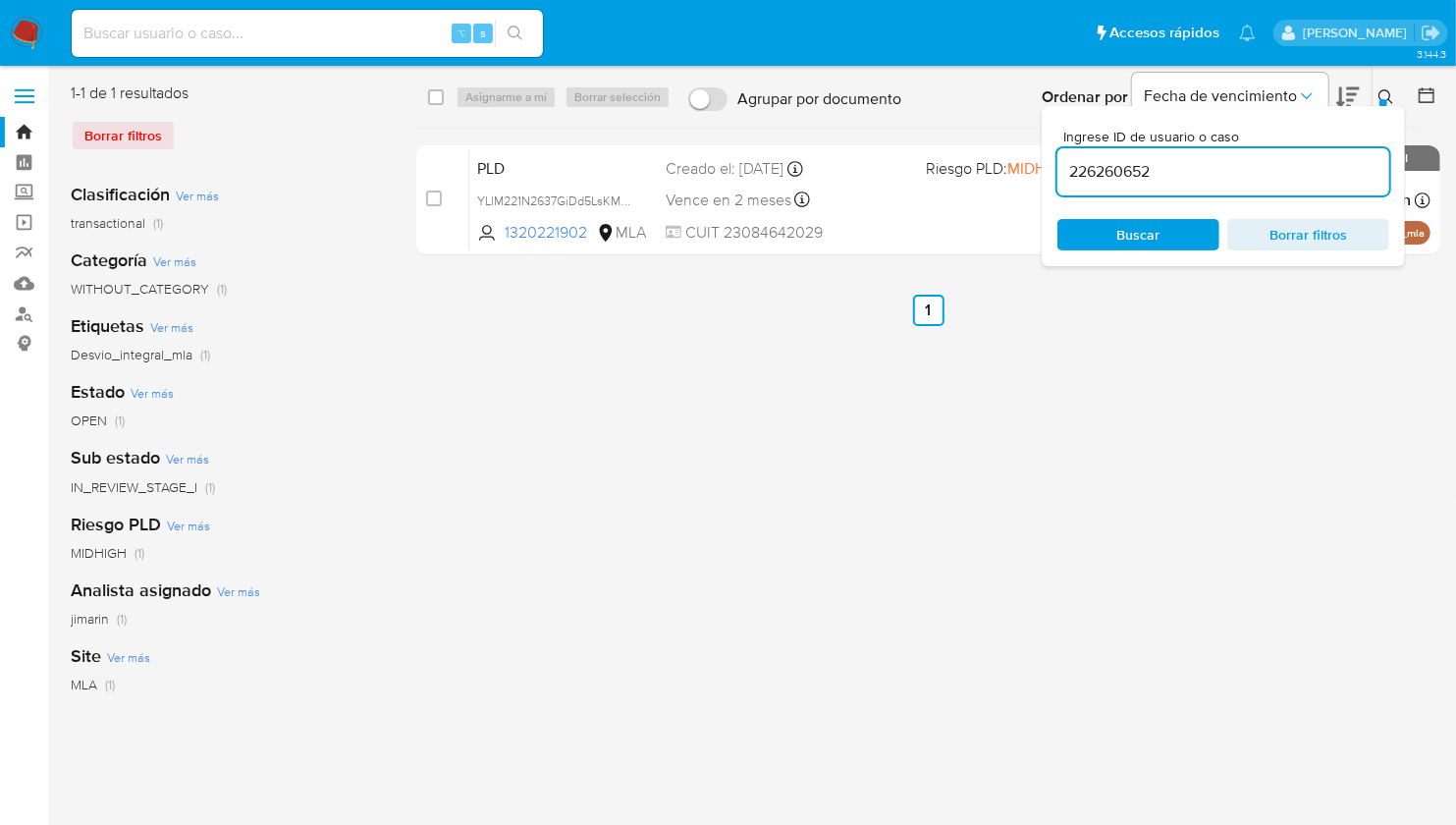 type on "226260652" 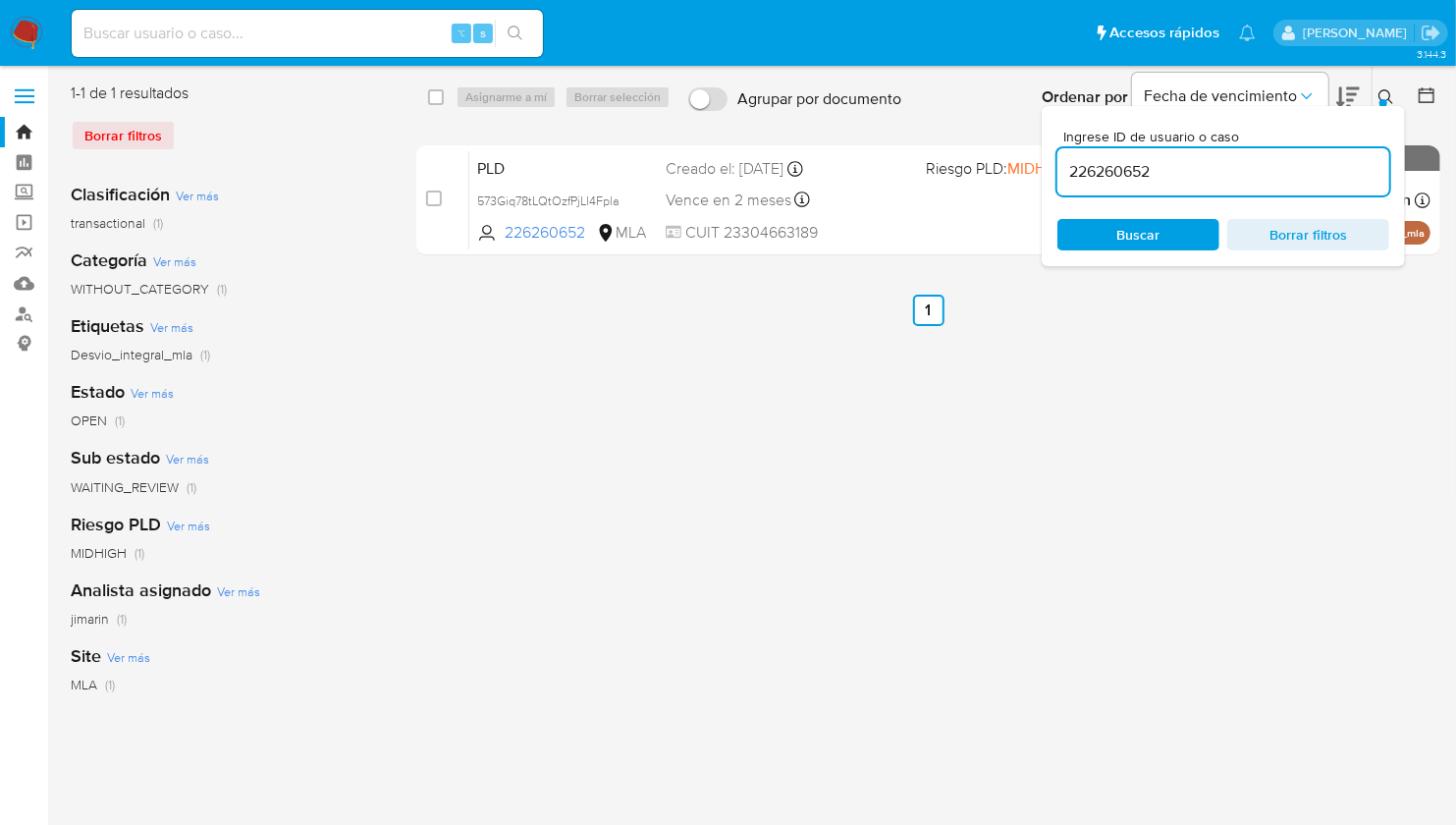 click at bounding box center [1383, 103] 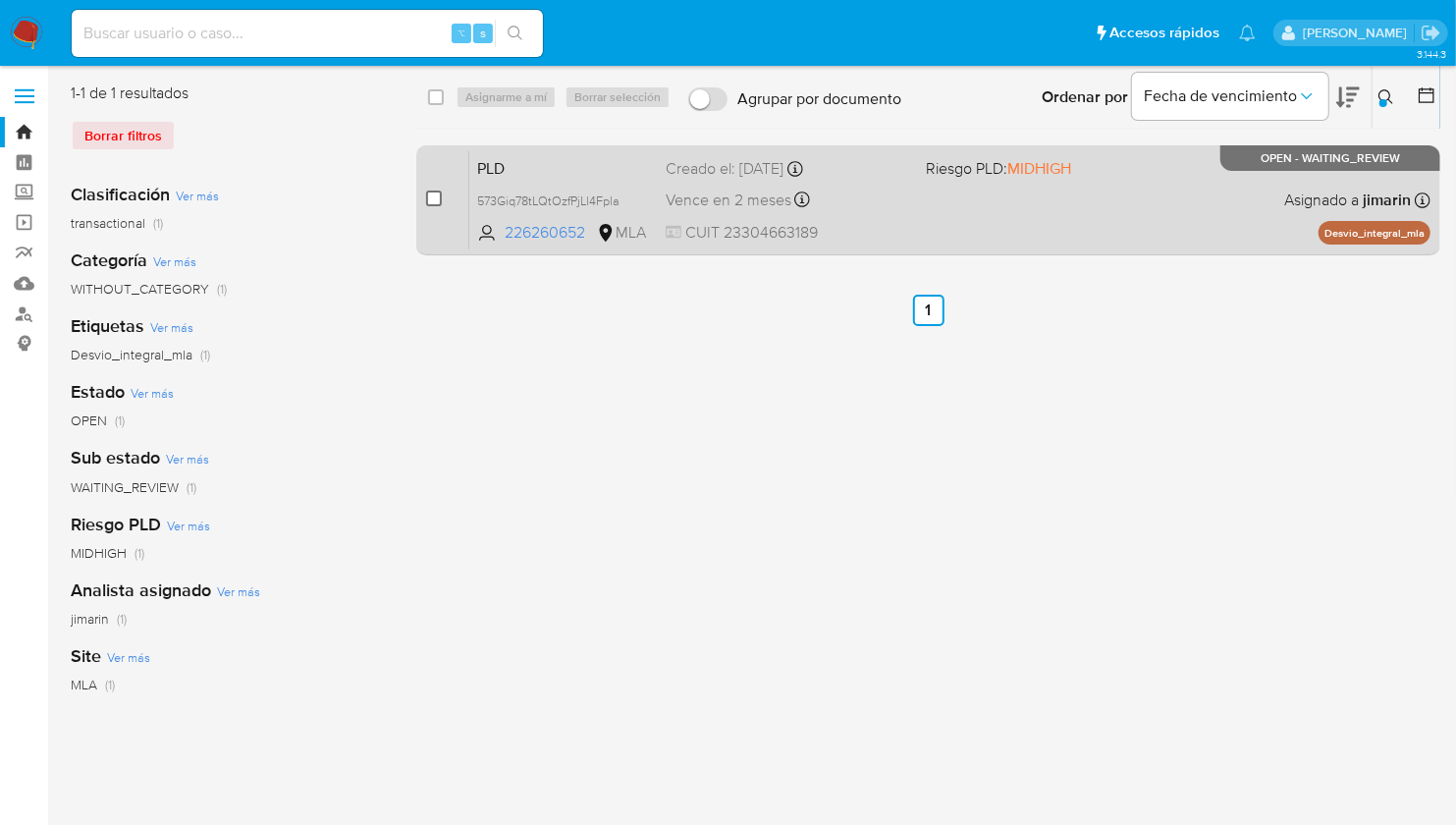click at bounding box center (434, 198) 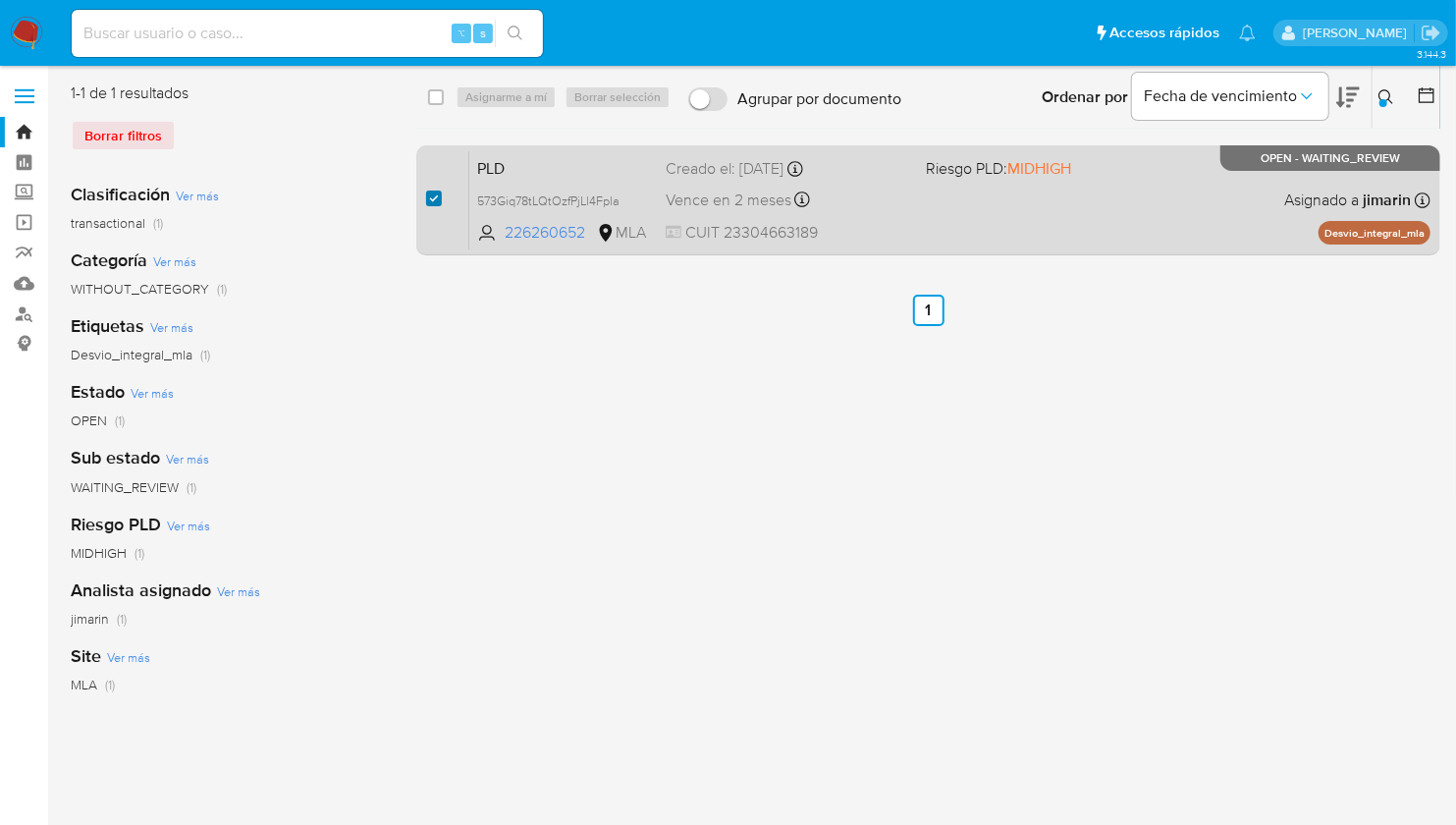 checkbox on "true" 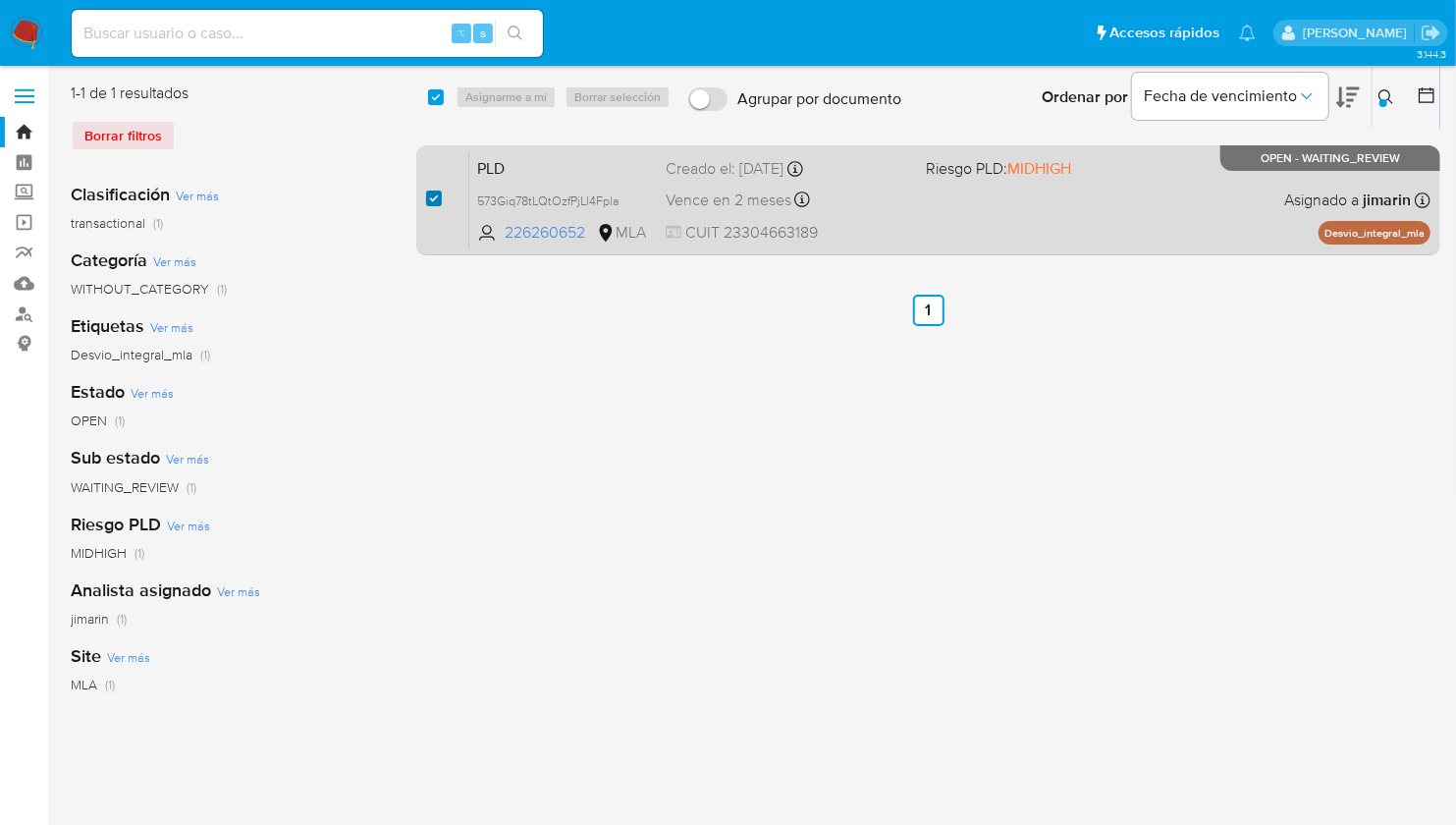 checkbox on "true" 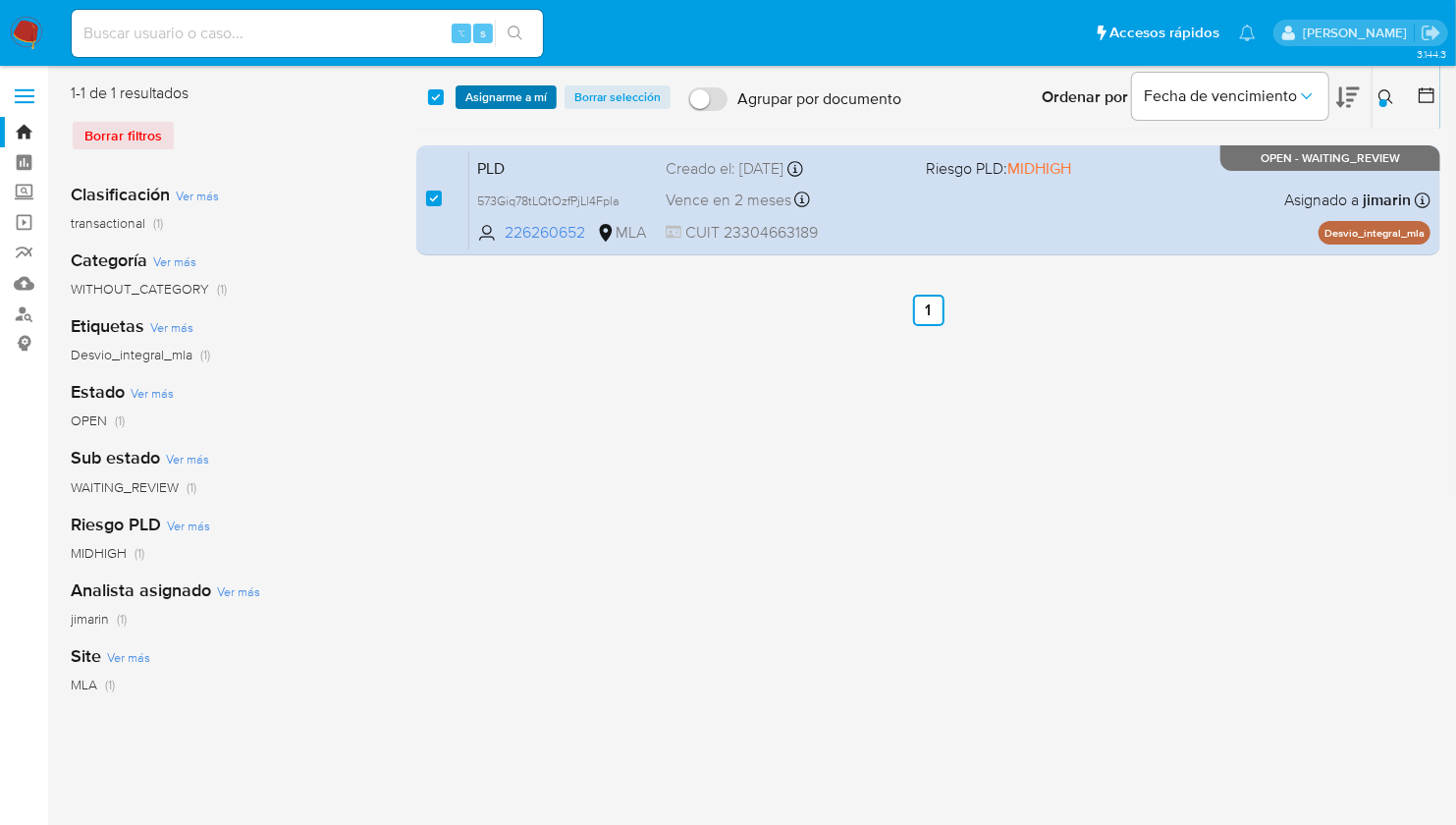 click on "Asignarme a mí" at bounding box center (506, 97) 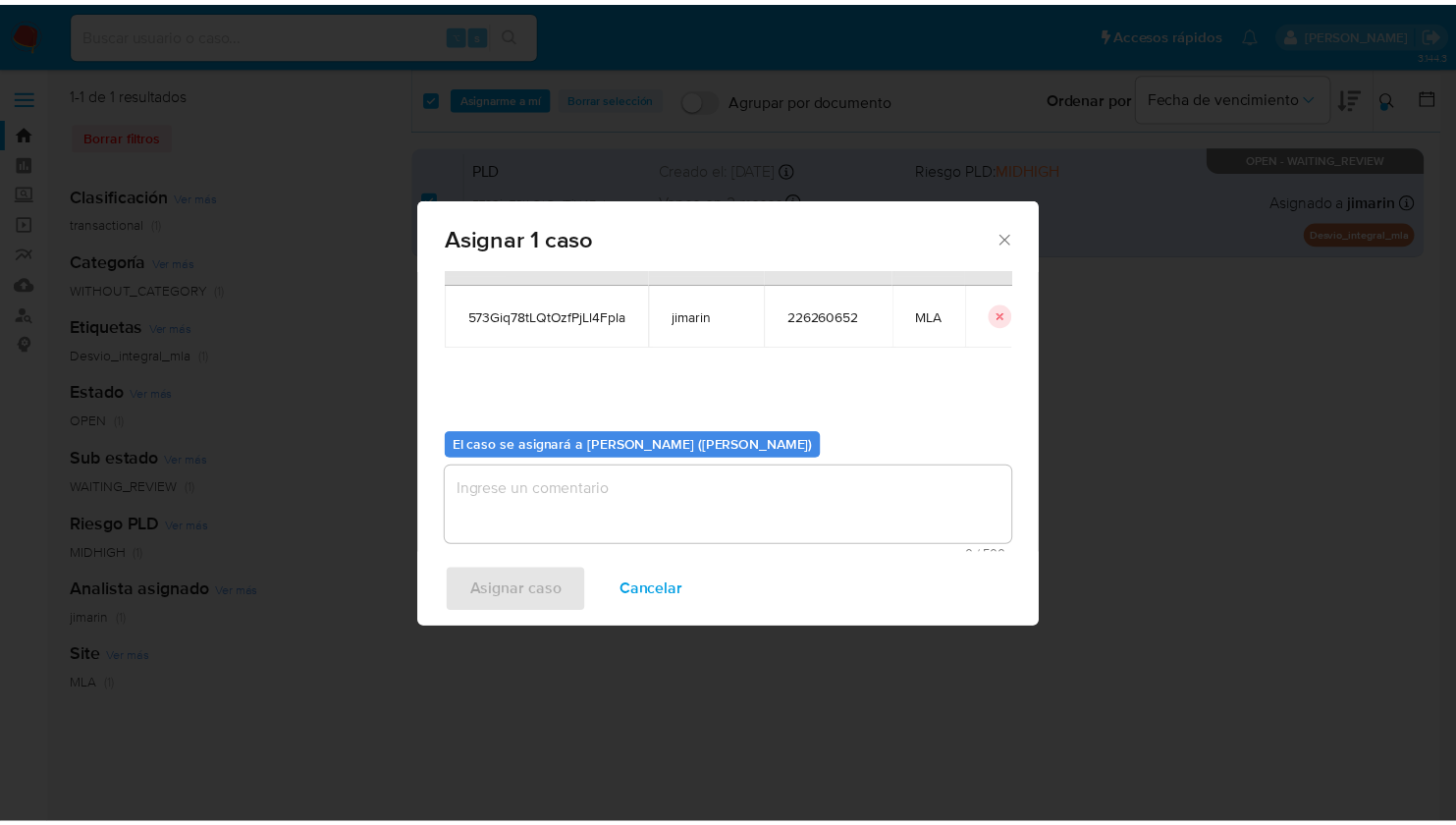 scroll, scrollTop: 100, scrollLeft: 0, axis: vertical 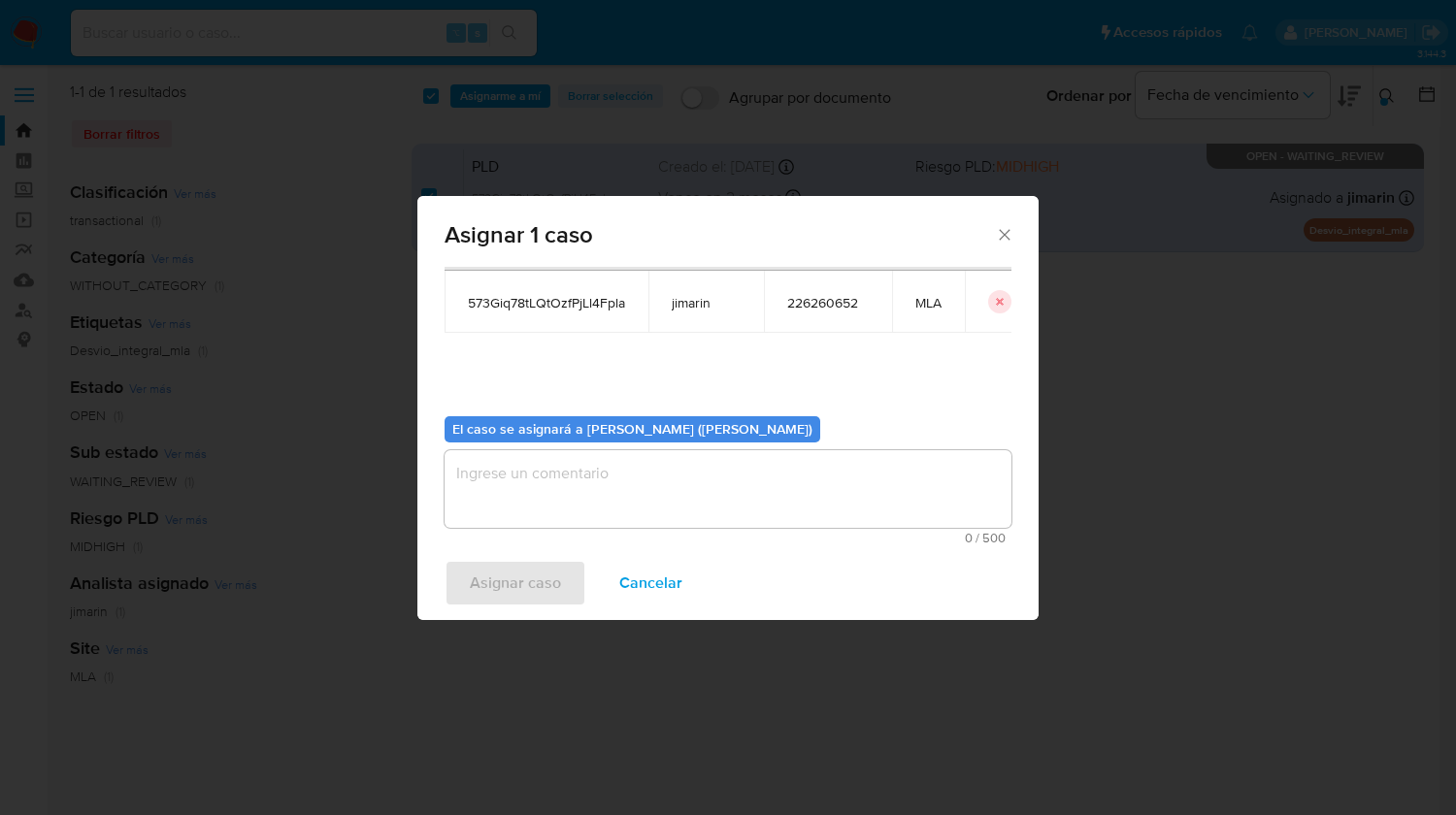 click at bounding box center (728, 489) 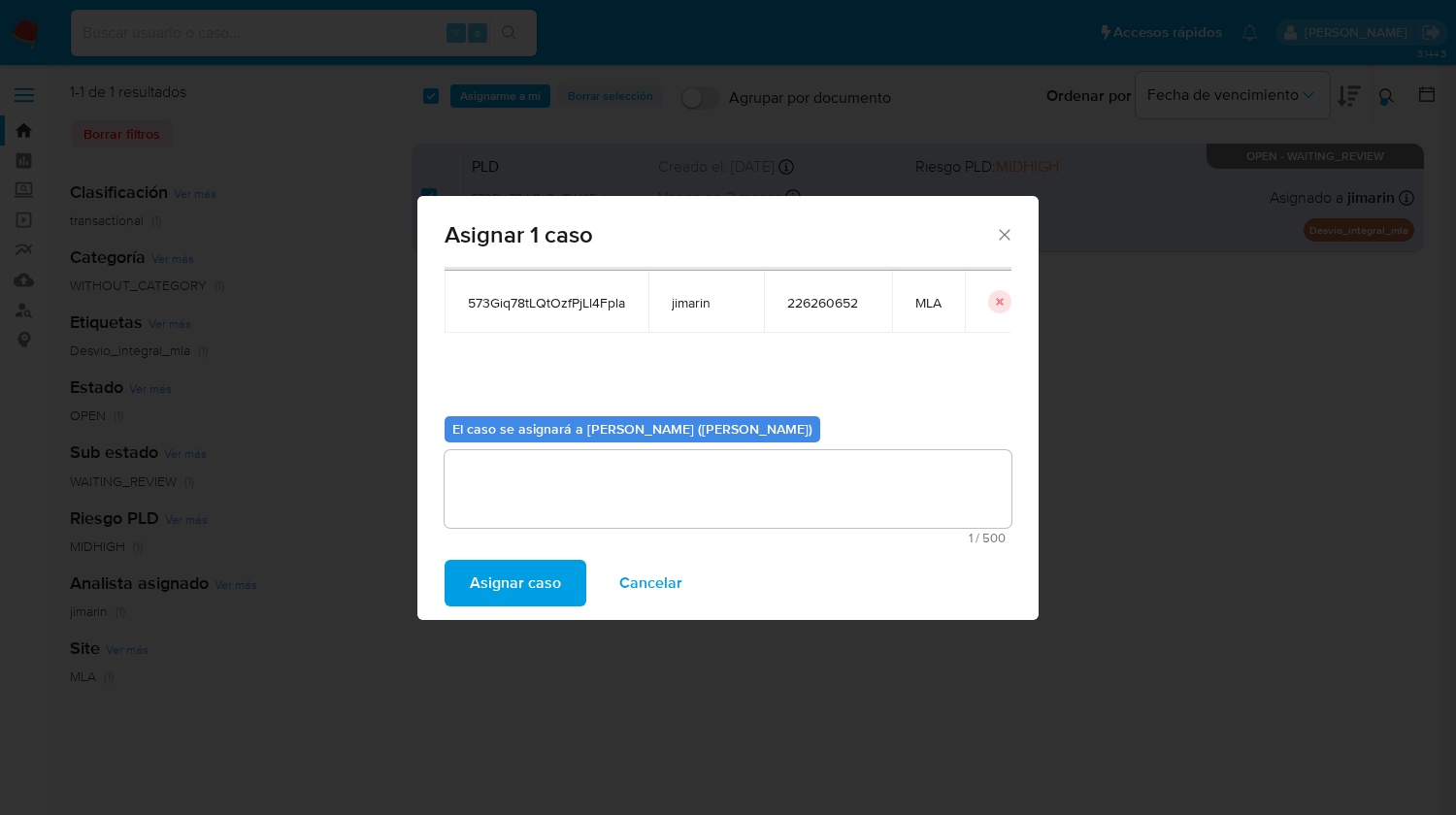 click on "Asignar caso" at bounding box center [515, 583] 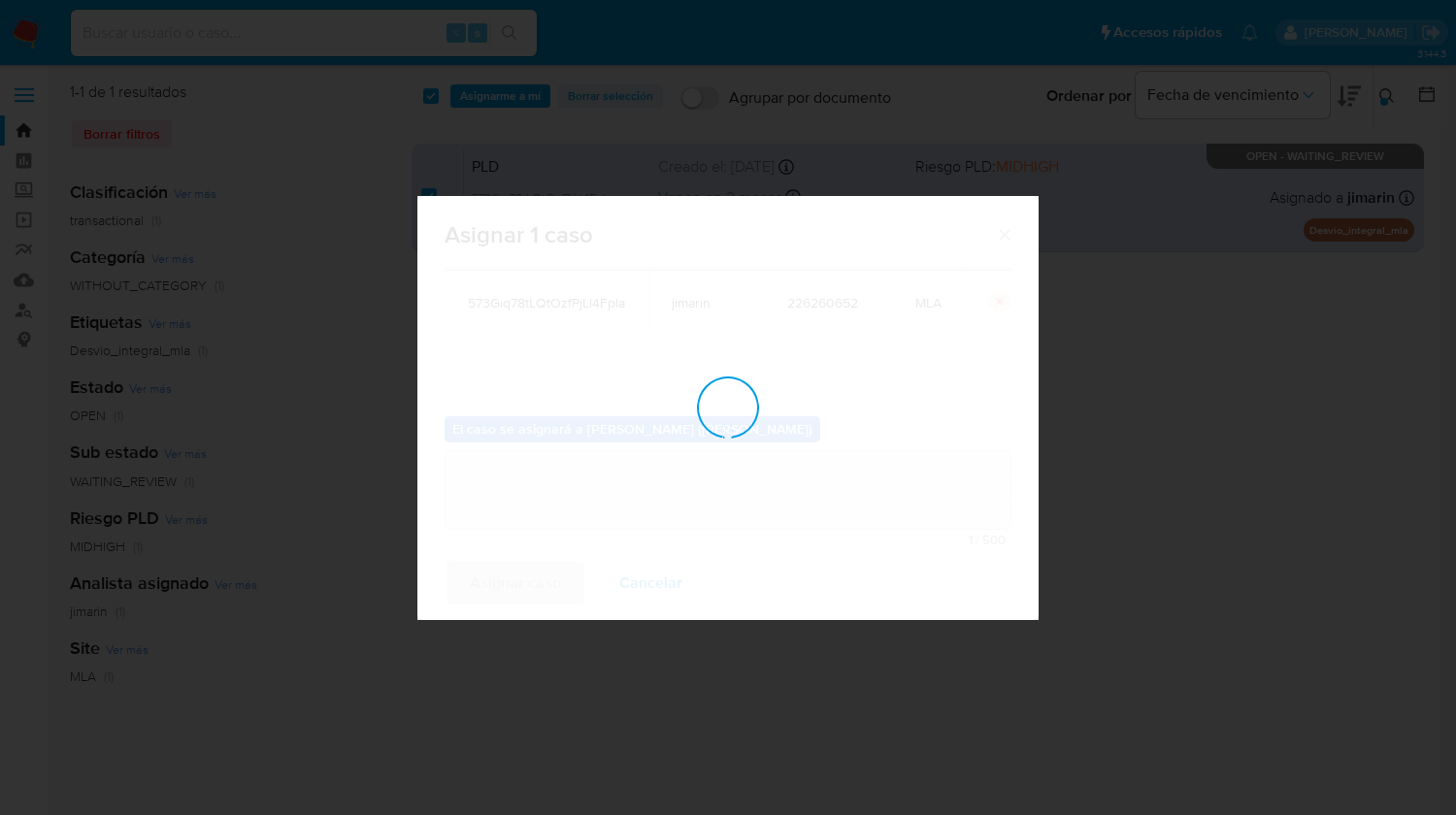 type 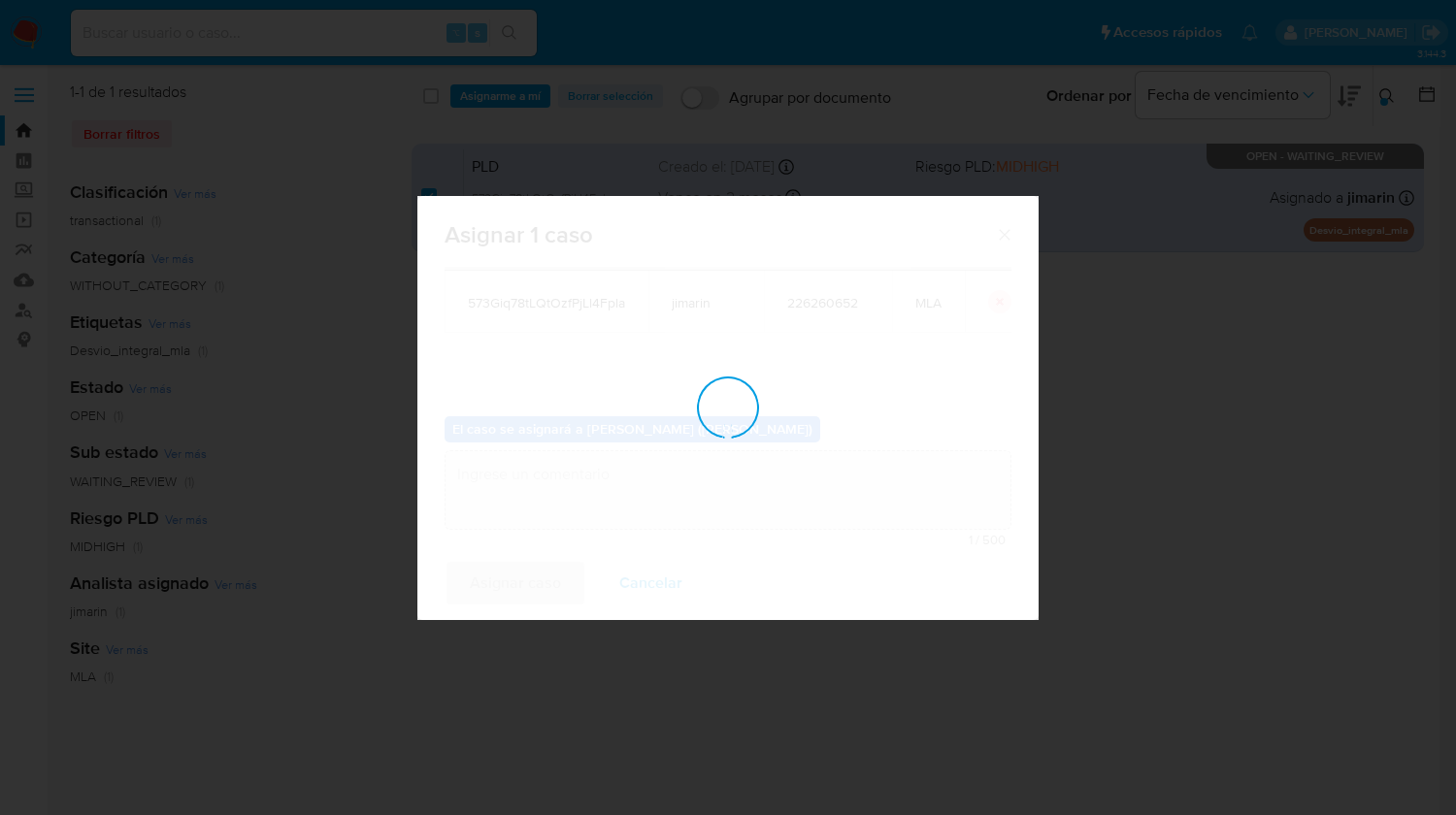 checkbox on "false" 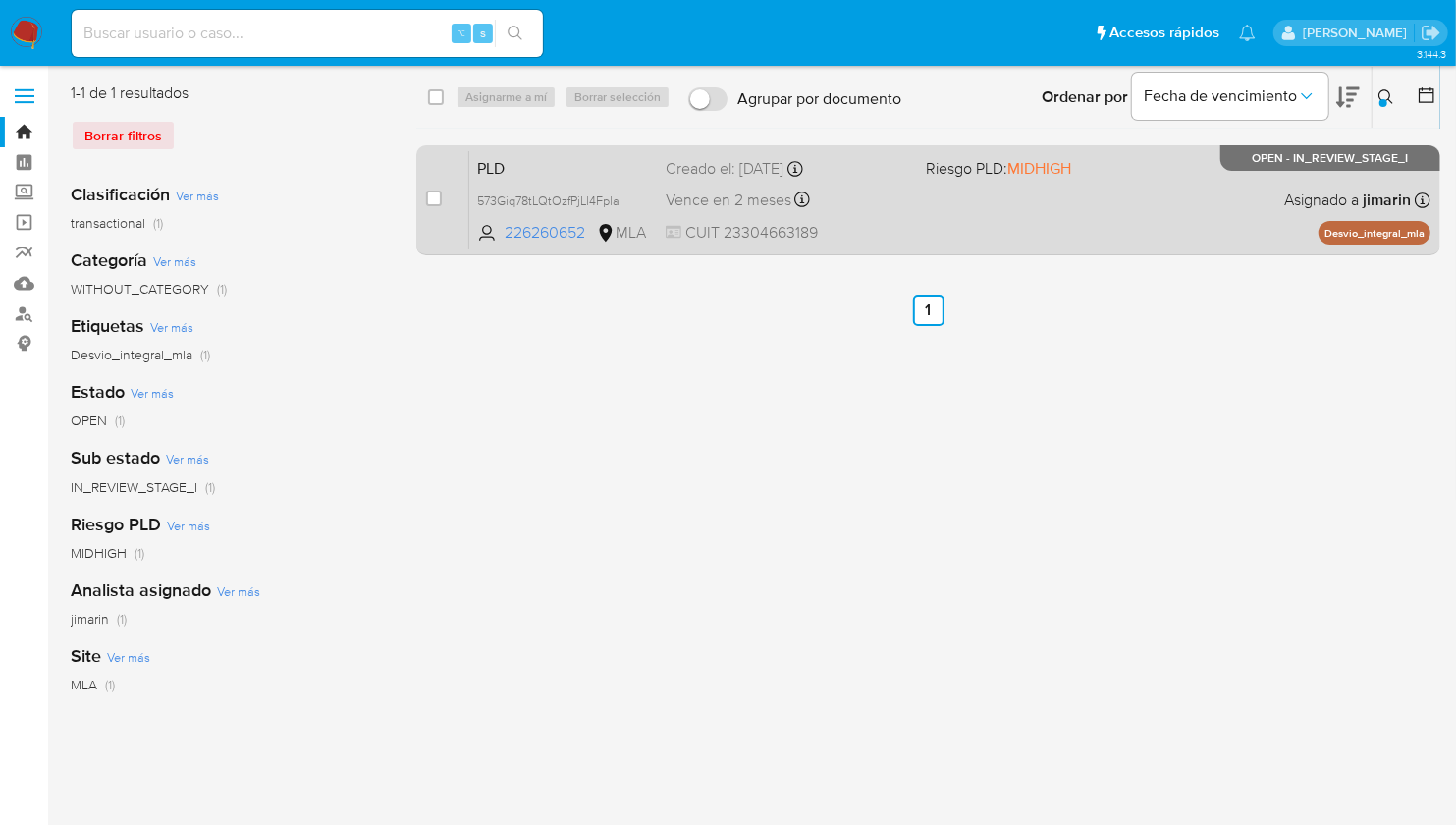click on "PLD 573Giq78tLQtOzfPjLl4Fpla 226260652 MLA Riesgo PLD:  MIDHIGH Creado el: 12/06/2025   Creado el: 12/06/2025 03:30:11 Vence en 2 meses   Vence el 10/09/2025 03:30:11 CUIT   23304663189 Asignado a   jimarin   Asignado el: 18/06/2025 14:18:42 Desvio_integral_mla OPEN - IN_REVIEW_STAGE_I" at bounding box center [949, 199] 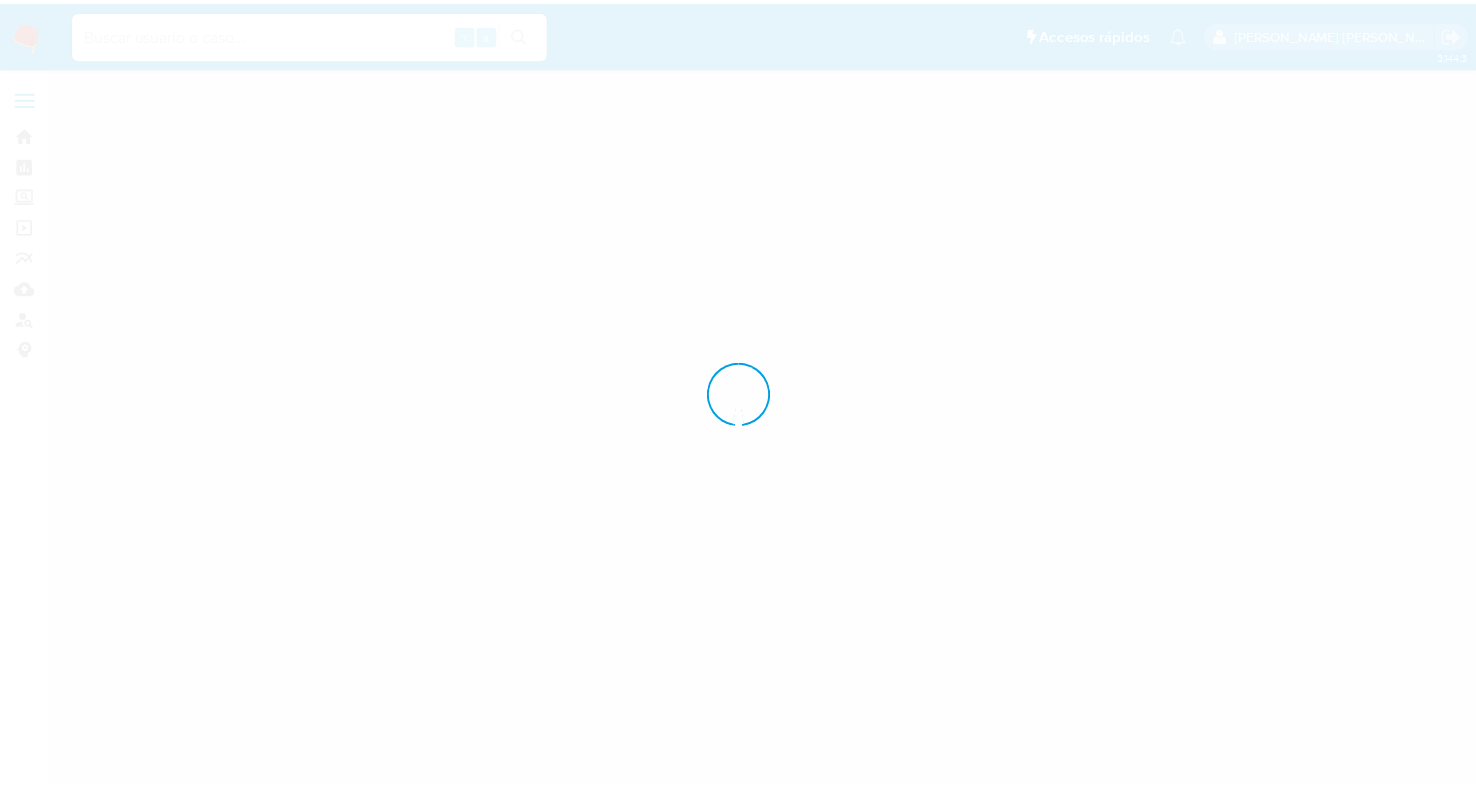scroll, scrollTop: 0, scrollLeft: 0, axis: both 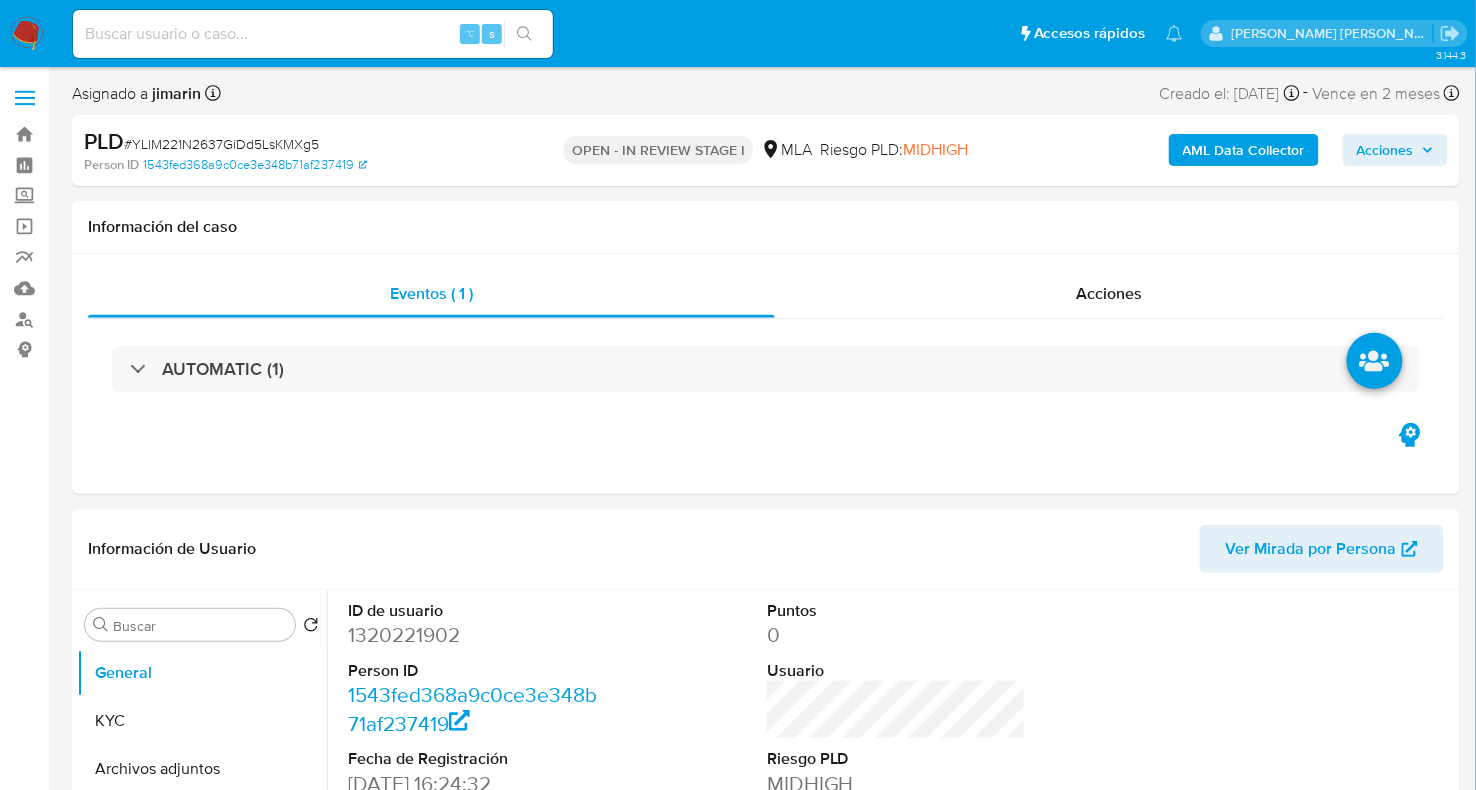 select on "10" 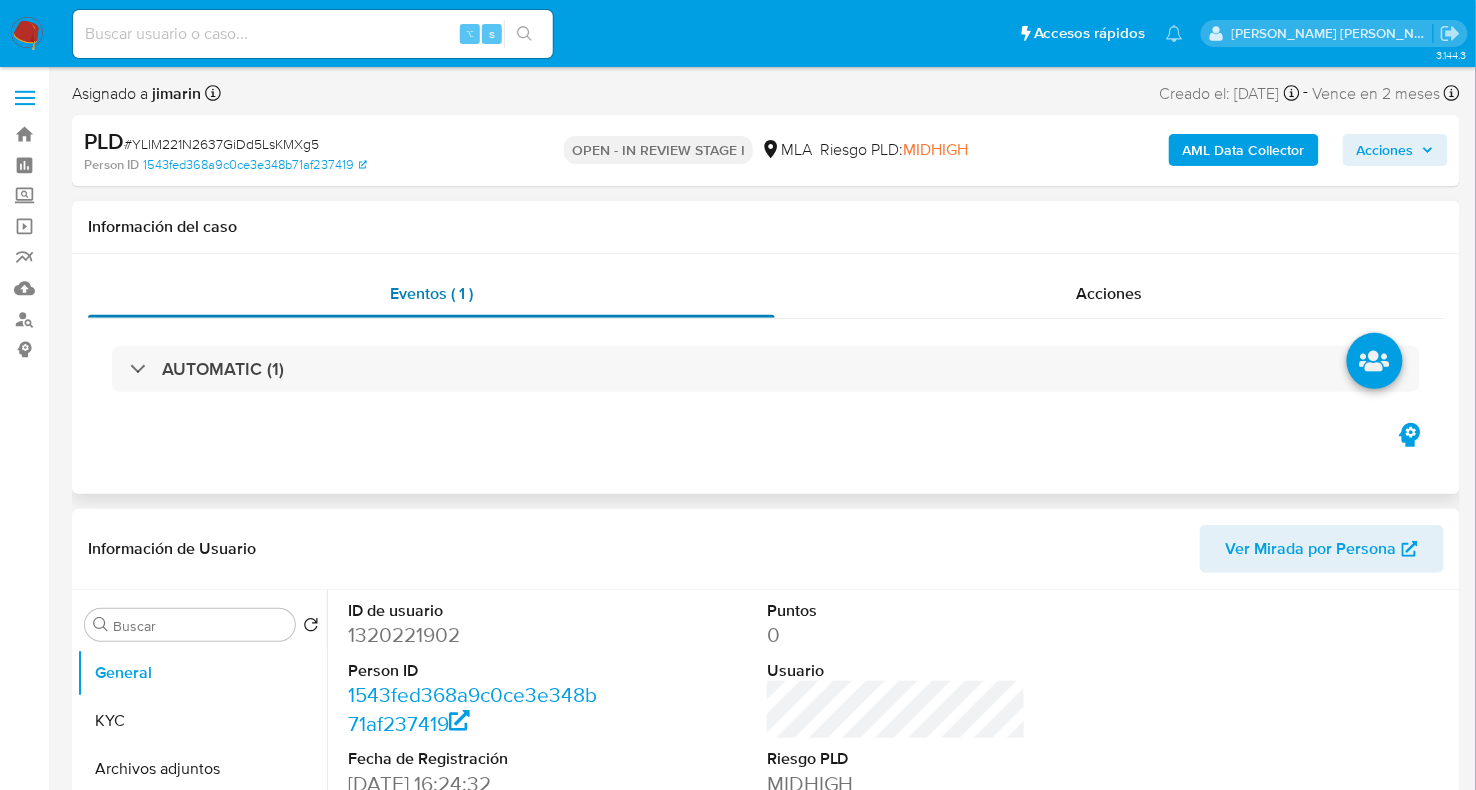 click on "Eventos ( 1 )" at bounding box center [431, 294] 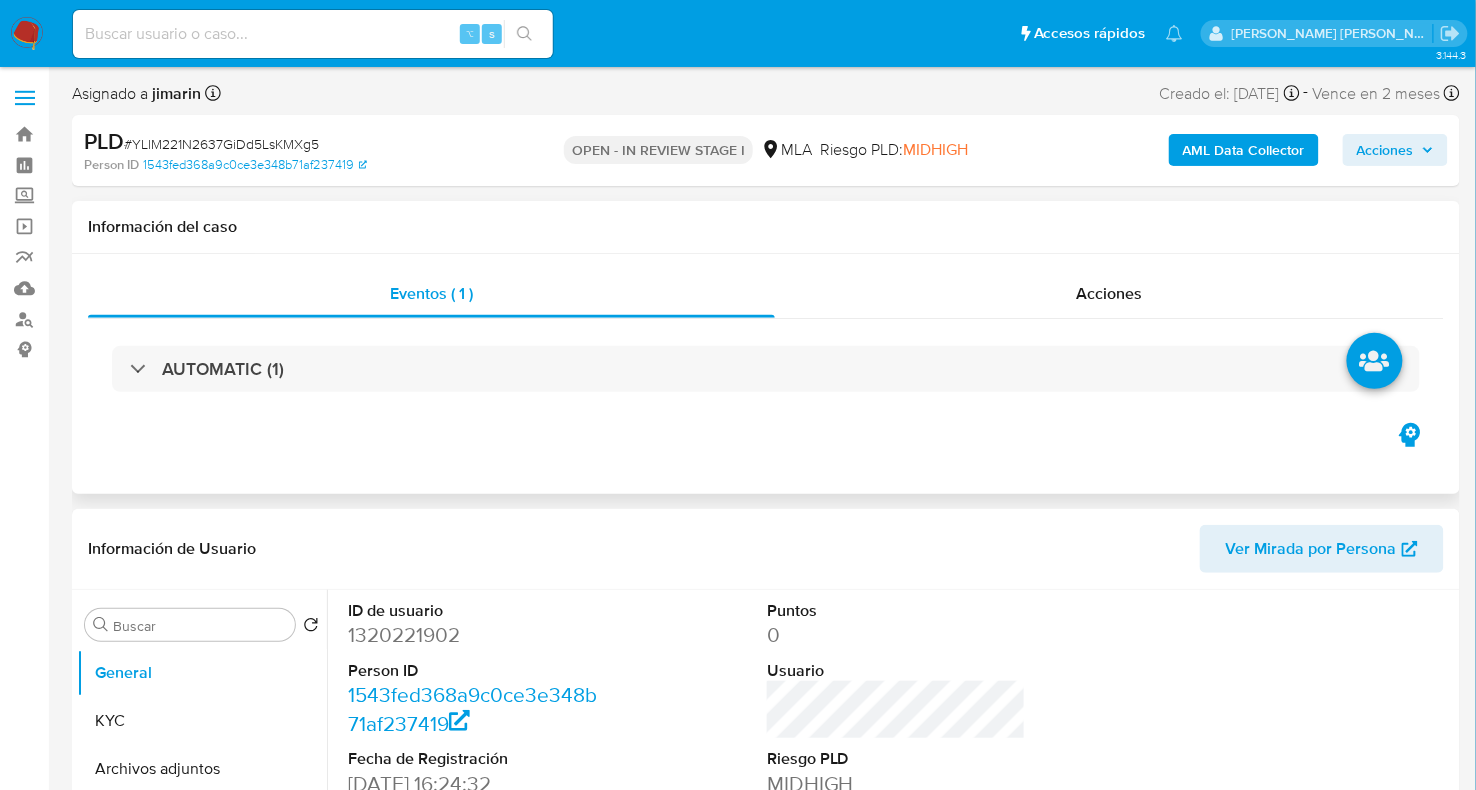 click on "Eventos ( 1 ) Acciones AUTOMATIC (1)" at bounding box center [766, 374] 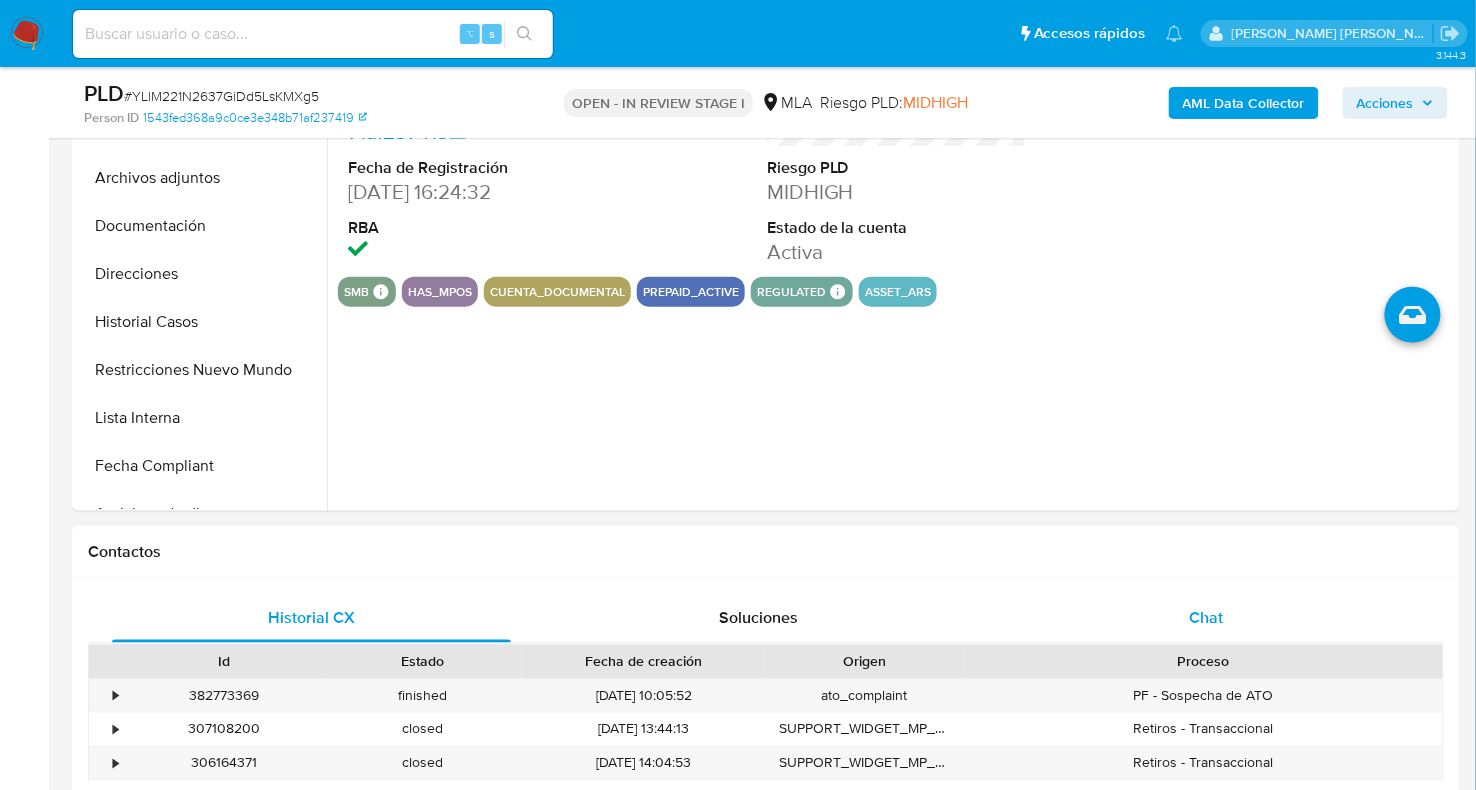 click on "Chat" at bounding box center (1206, 619) 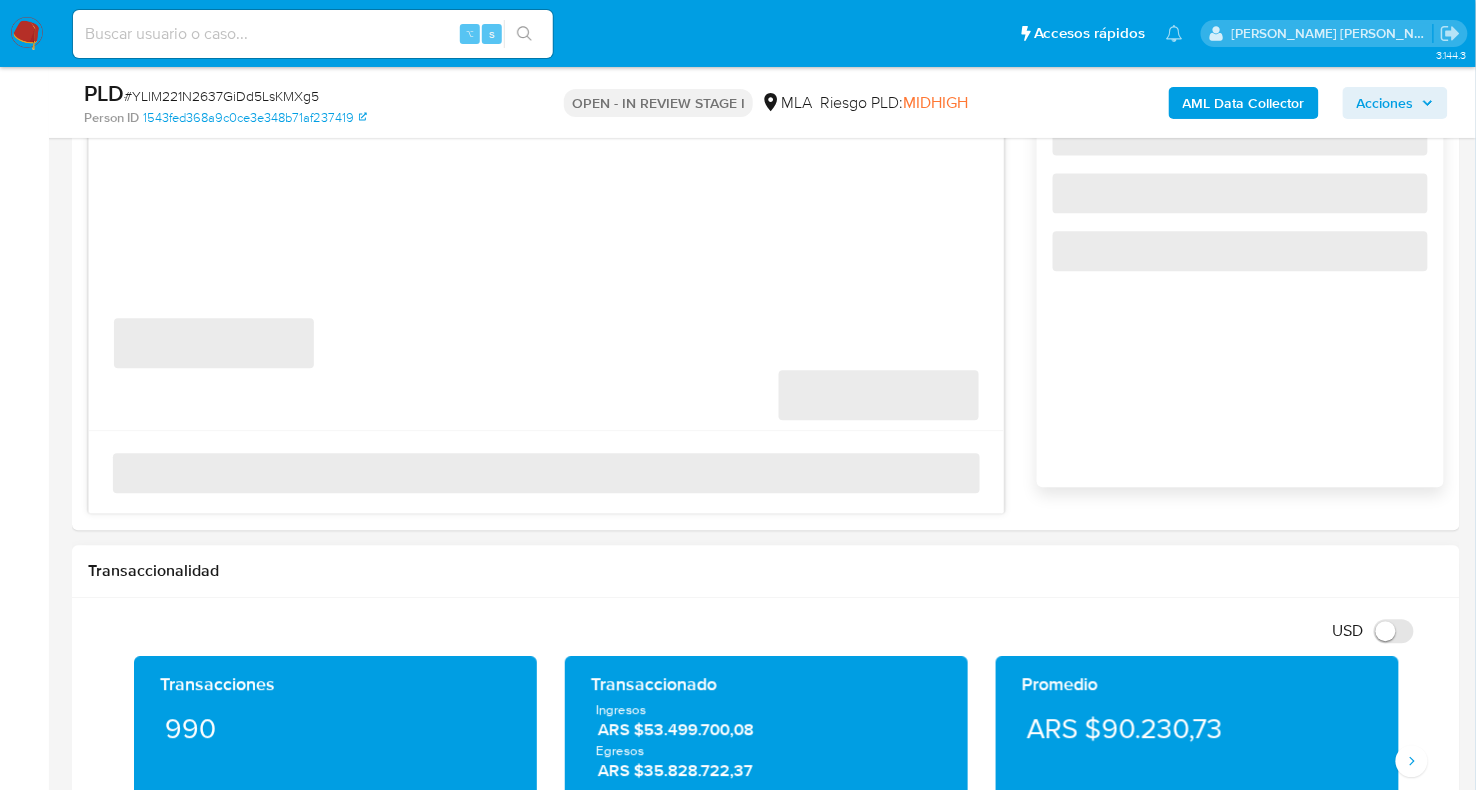 scroll, scrollTop: 1225, scrollLeft: 0, axis: vertical 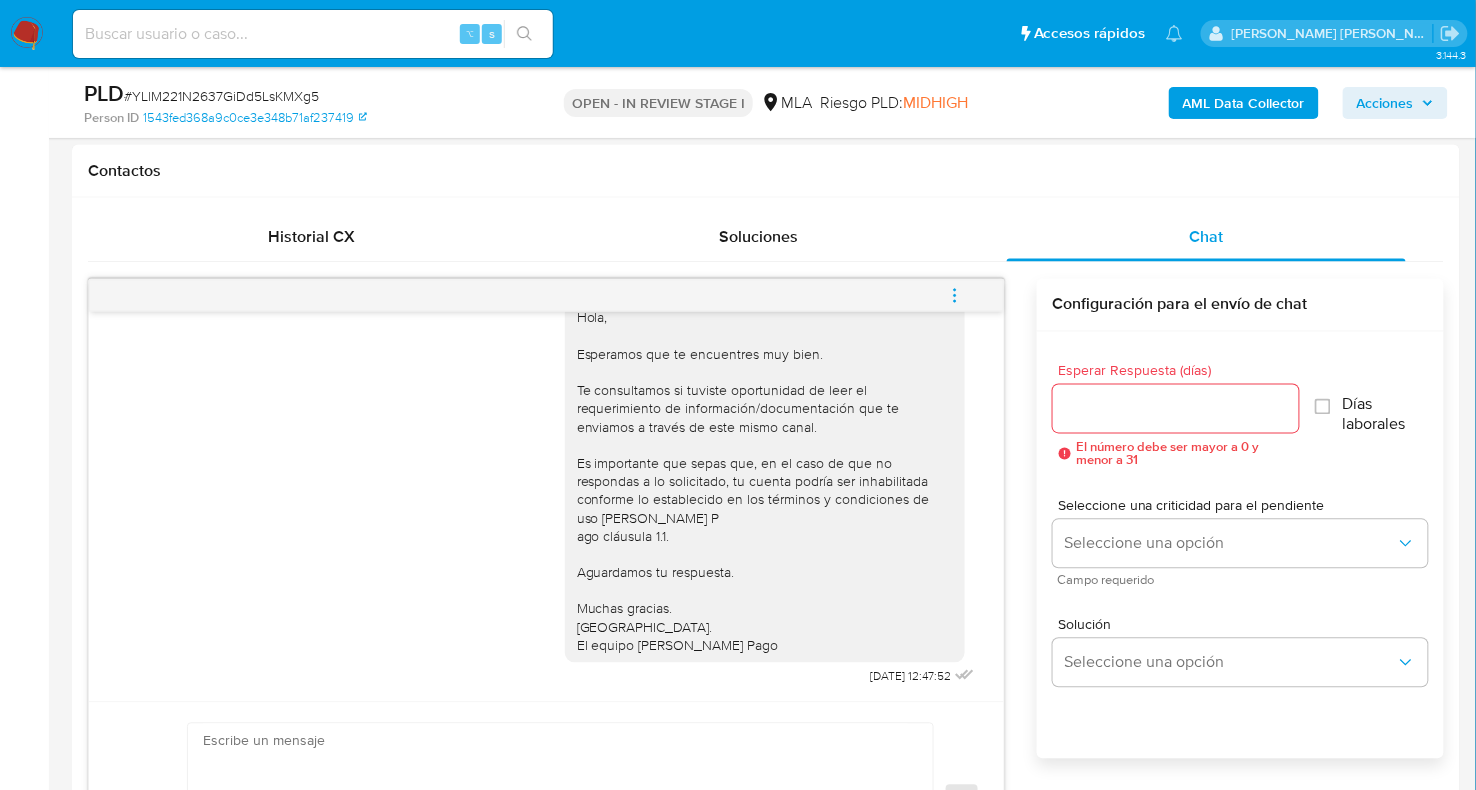 click 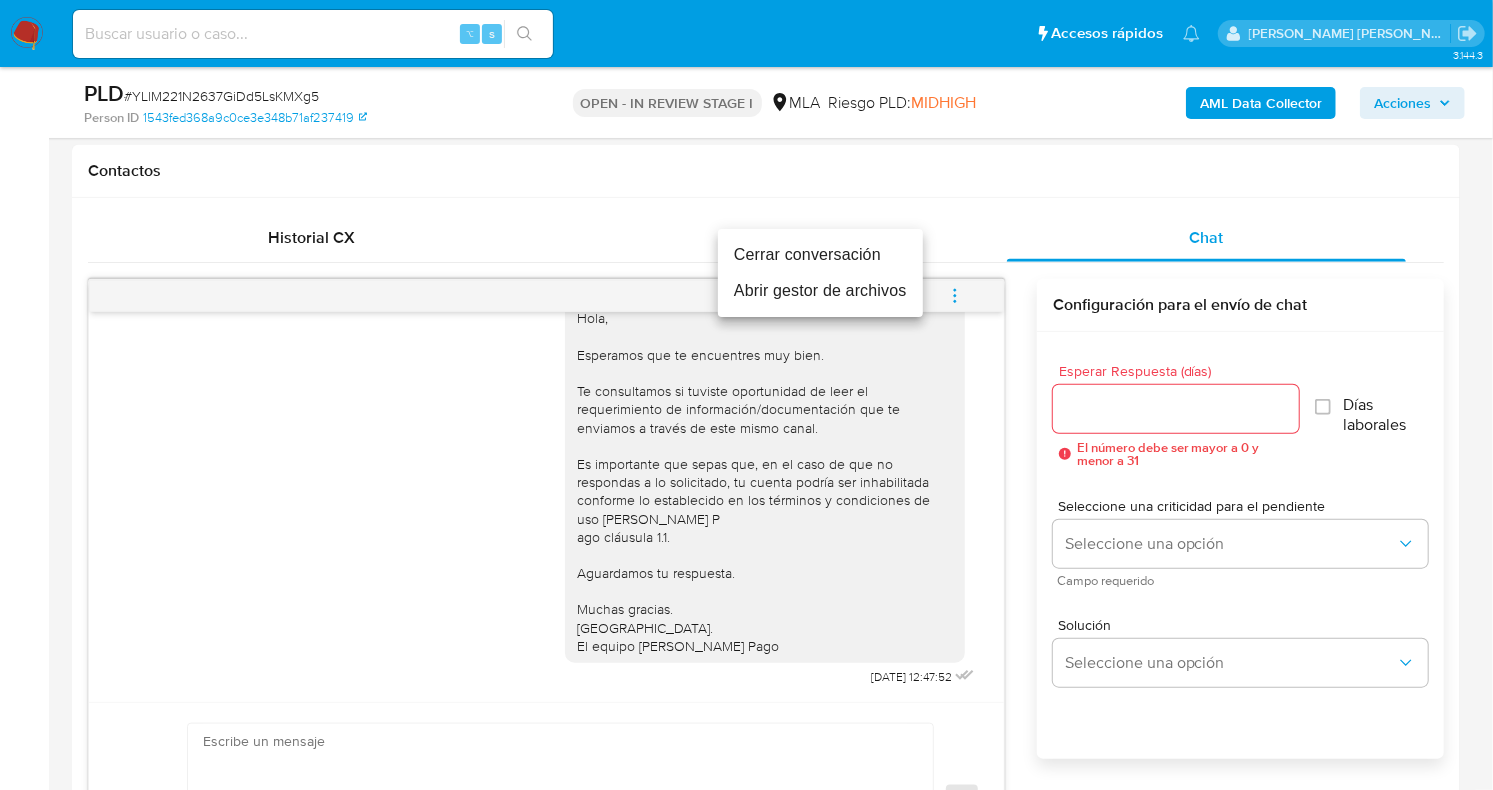 click on "Cerrar conversación" at bounding box center (820, 255) 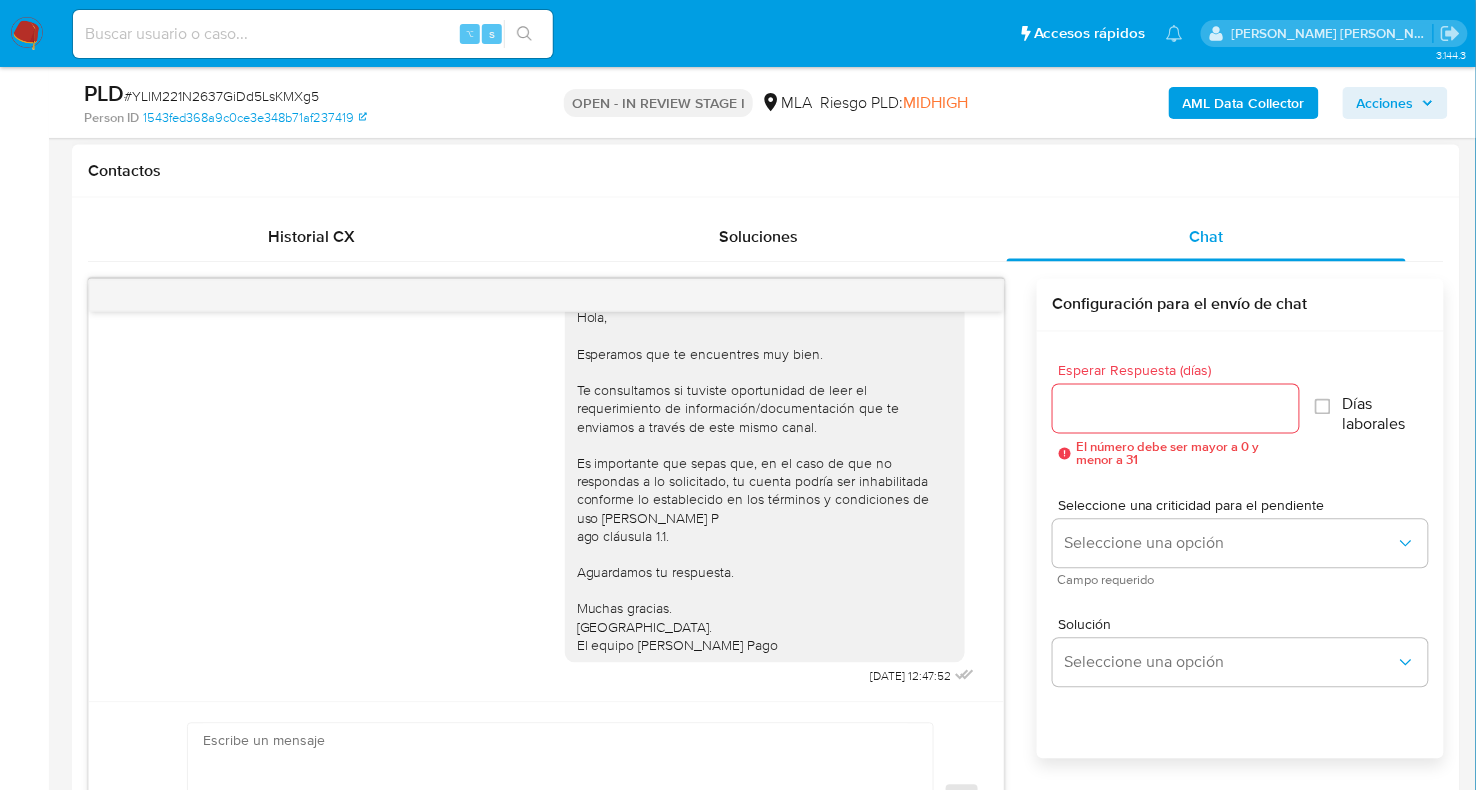click on "18/06/2025 18:06:36 Hola,
Esperamos que te encuentres muy bien.
Te consultamos si tuviste oportunidad de leer el requerimiento de información/documentación que te enviamos a través de este mismo canal.
Es importante que sepas que, en el caso de que no respondas a lo solicitado, tu cuenta podría ser inhabilitada conforme lo establecido en los términos y condiciones de uso de Mercado P
ago cláusula 1.1.
Aguardamos tu respuesta.
Muchas gracias.
Saludos.
El equipo de Mercado Pago
23/06/2025 12:47:52 Enviar" at bounding box center [546, 589] 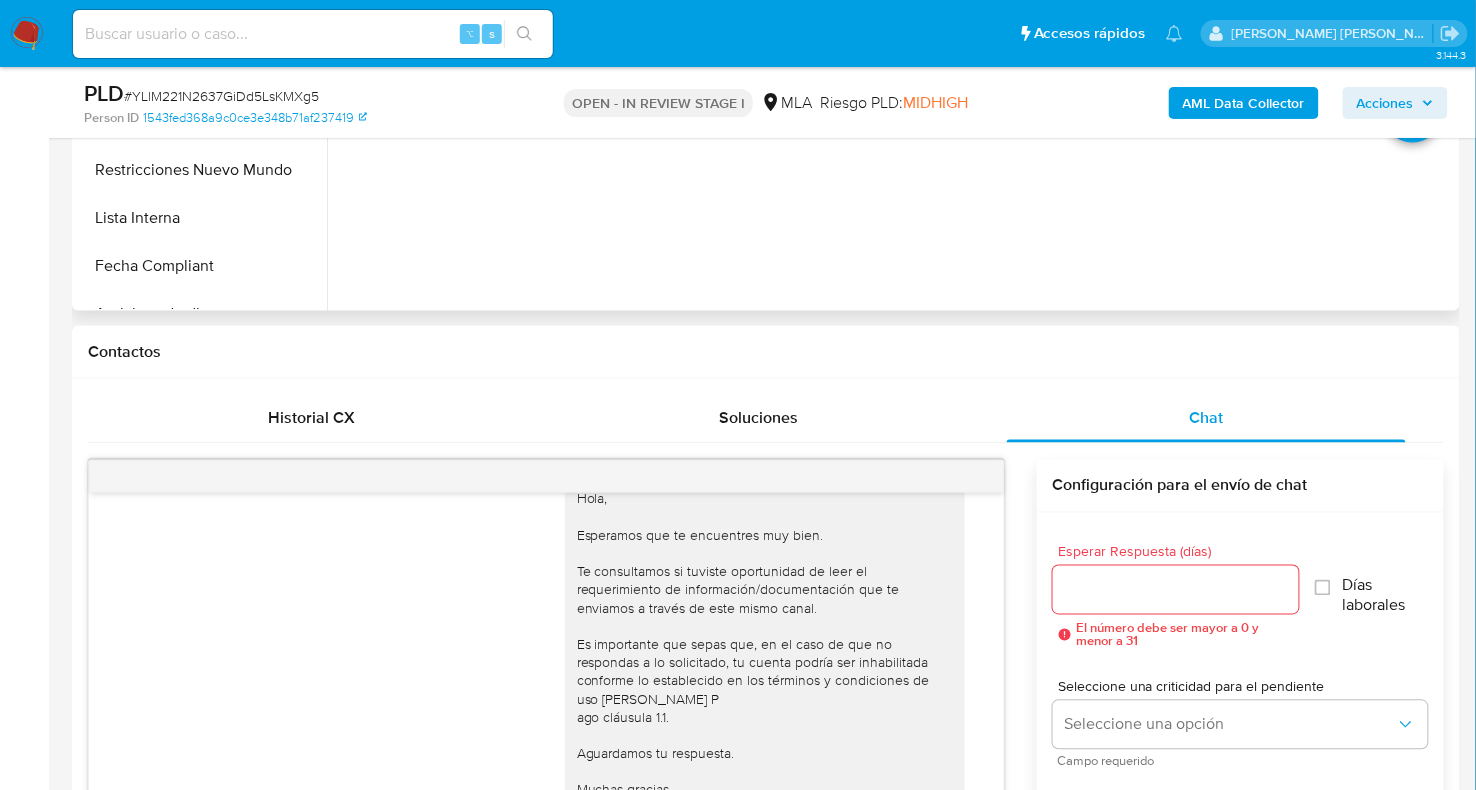 scroll, scrollTop: 716, scrollLeft: 0, axis: vertical 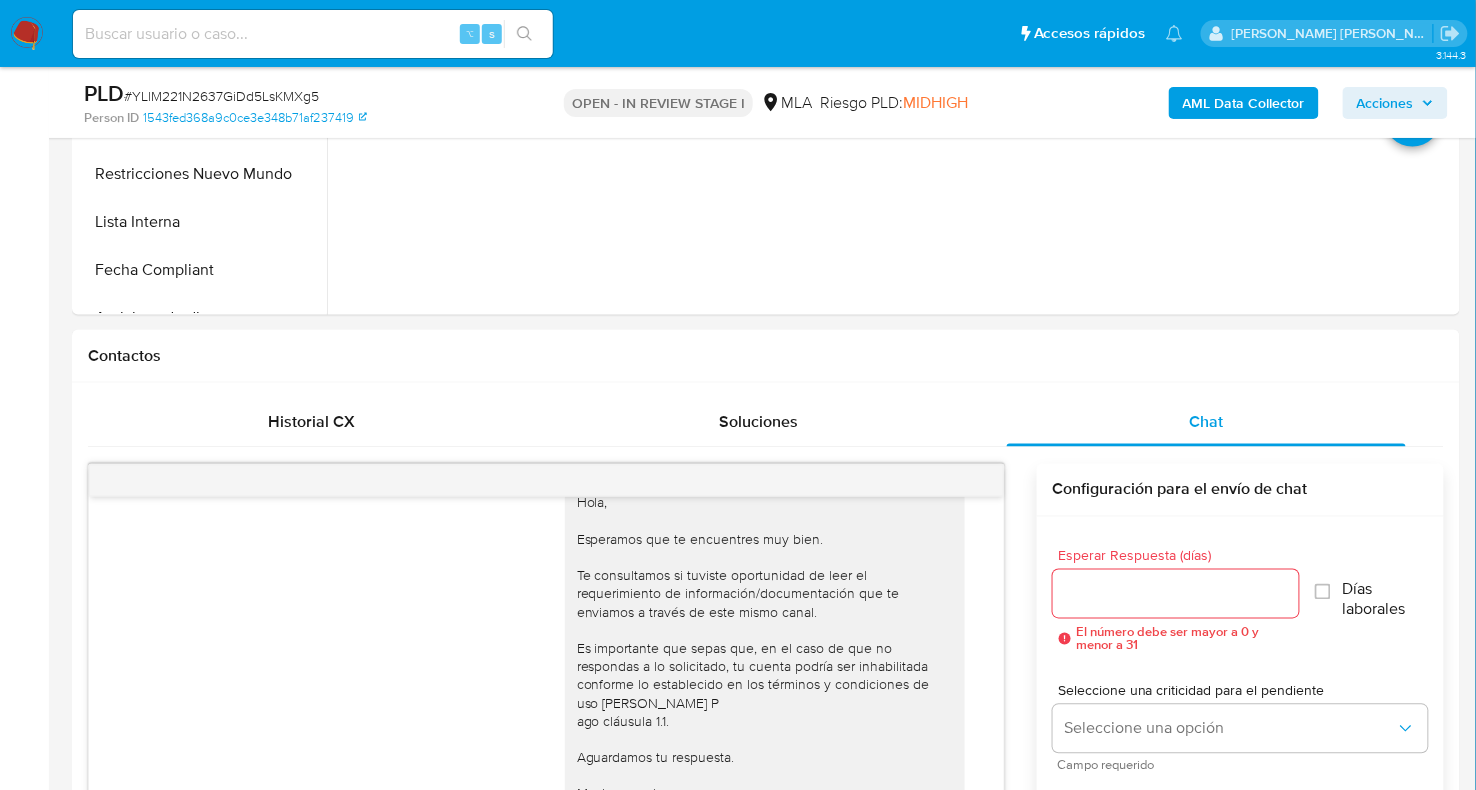click on "# YLlM221N2637GiDd5LsKMXg5" at bounding box center (221, 96) 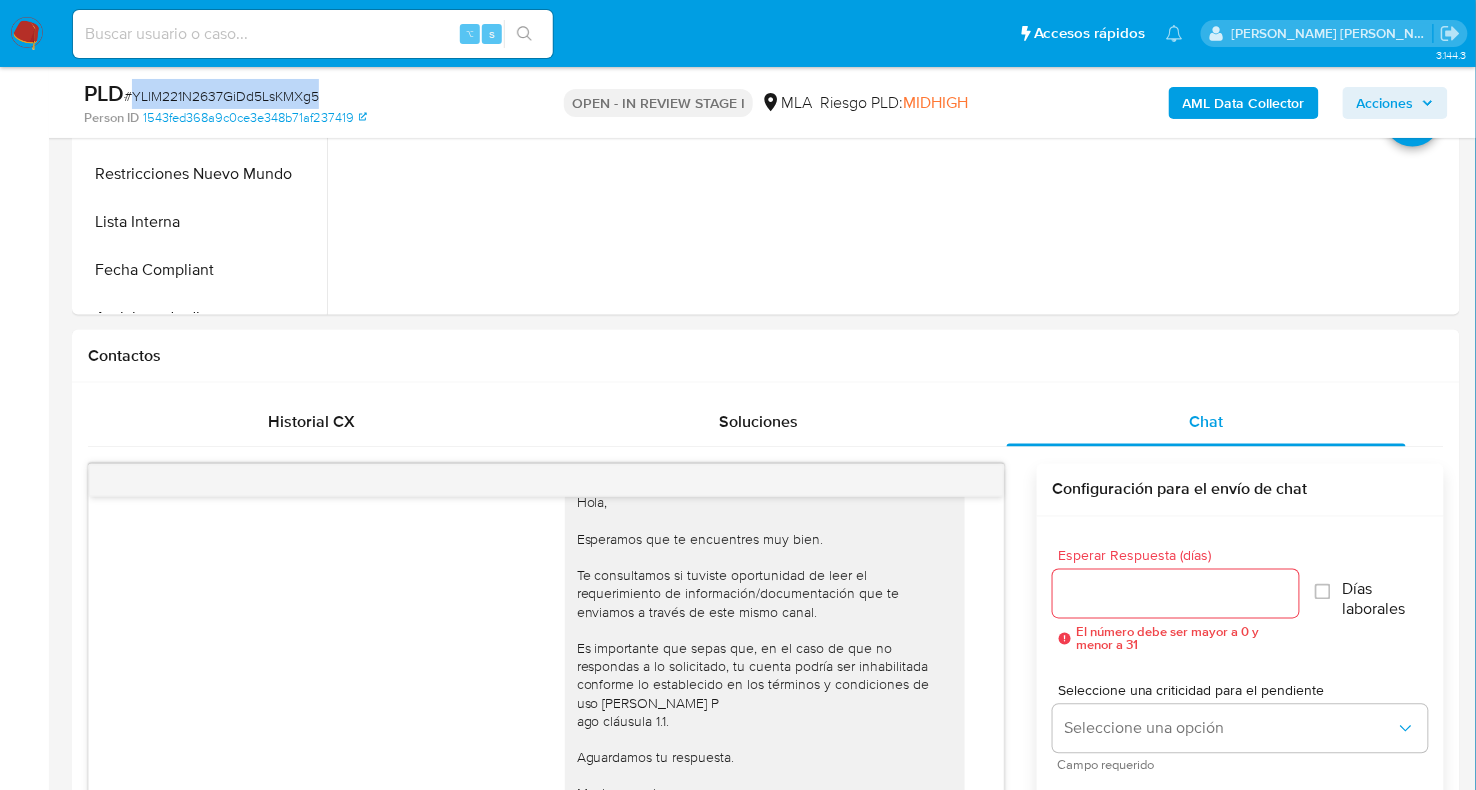 click on "# YLlM221N2637GiDd5LsKMXg5" at bounding box center (221, 96) 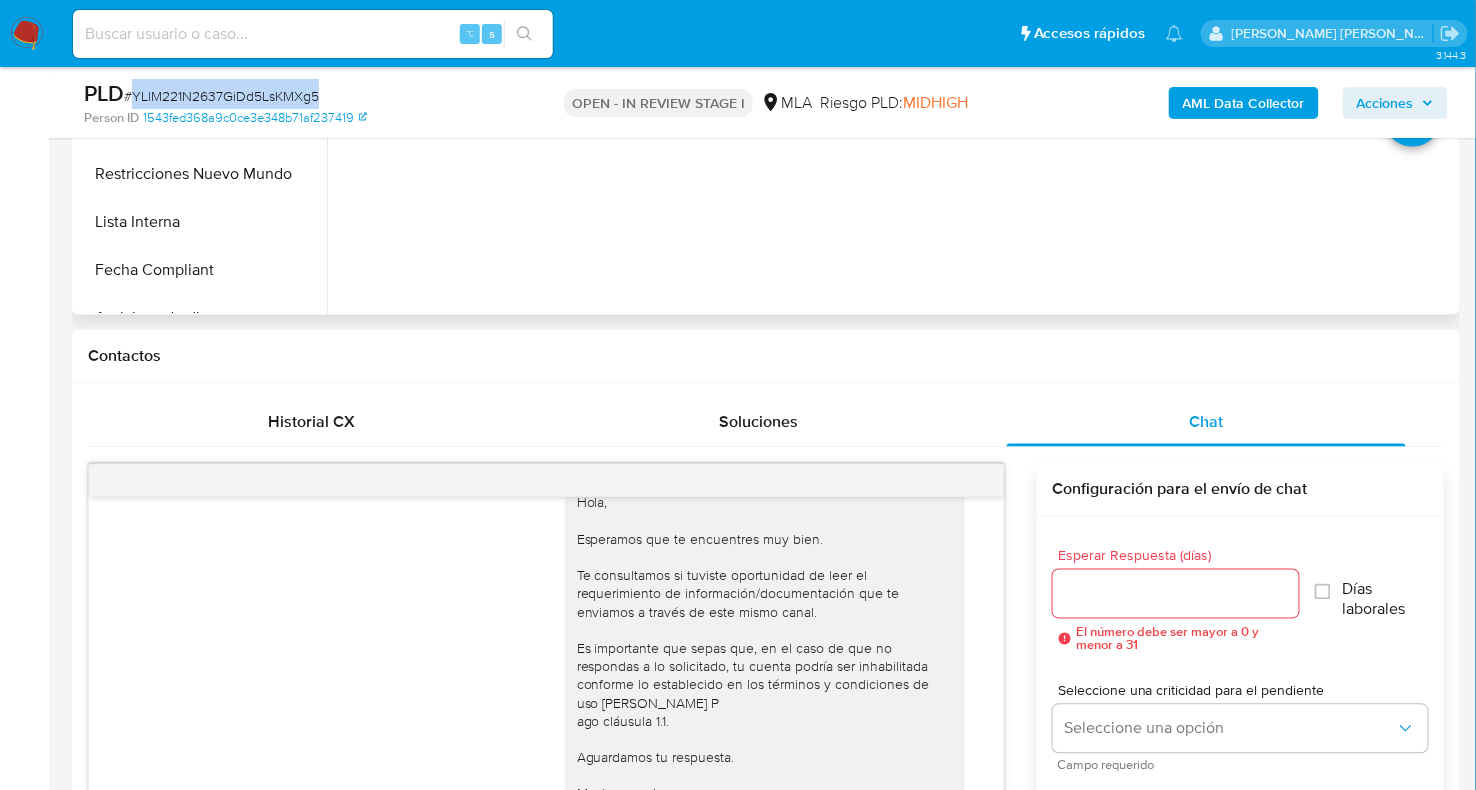 copy on "YLlM221N2637GiDd5LsKMXg5" 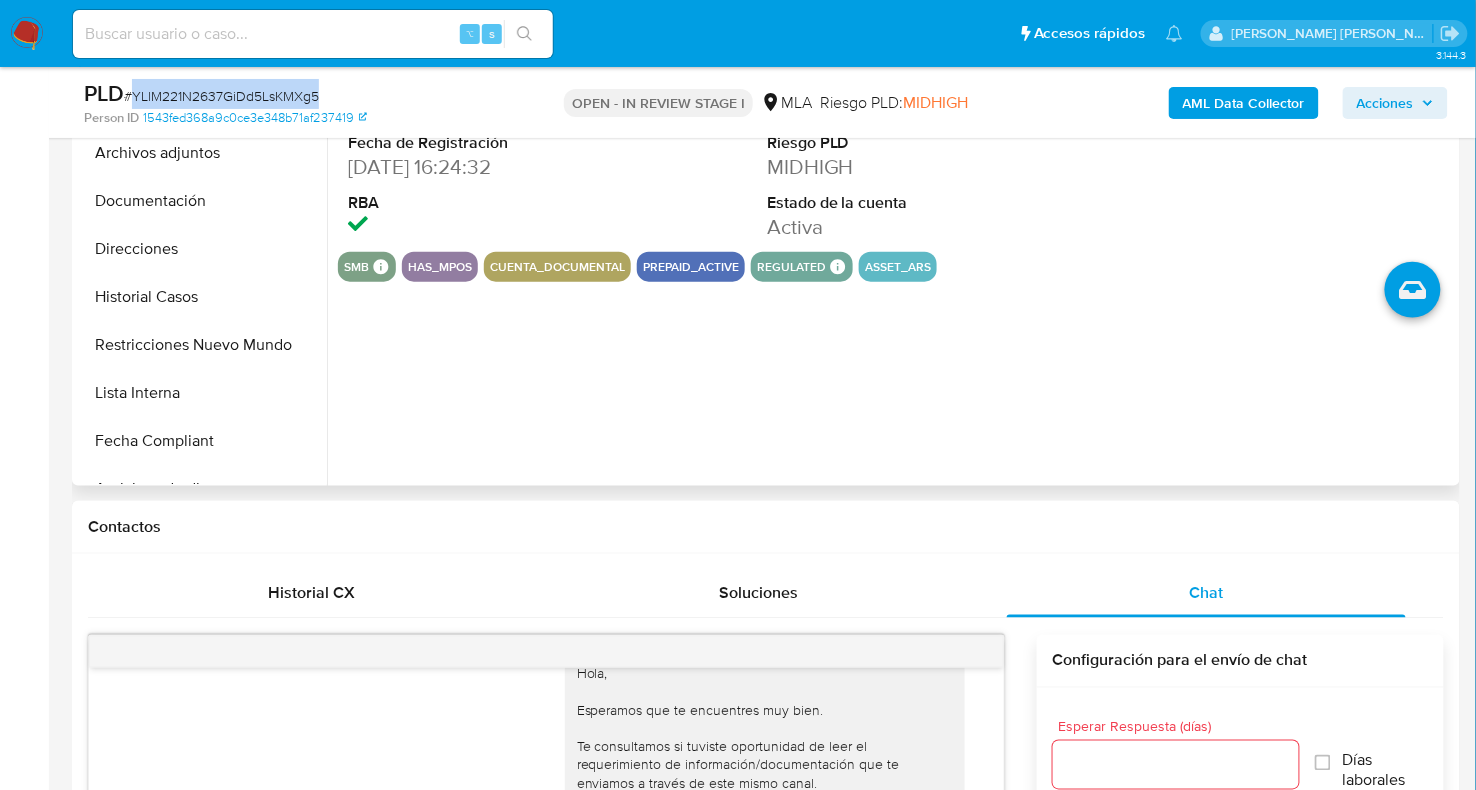 scroll, scrollTop: 353, scrollLeft: 0, axis: vertical 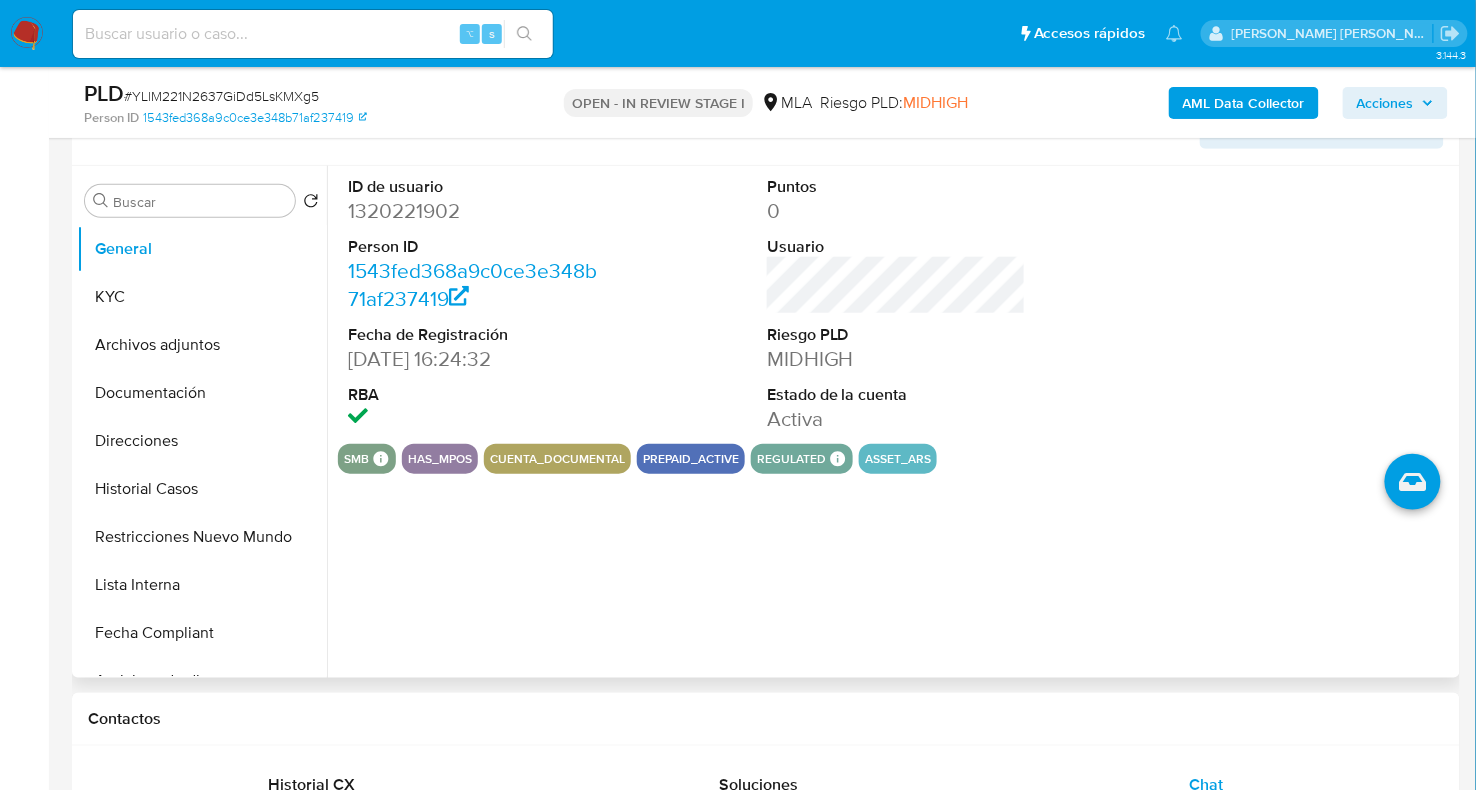 click on "1320221902" at bounding box center [477, 211] 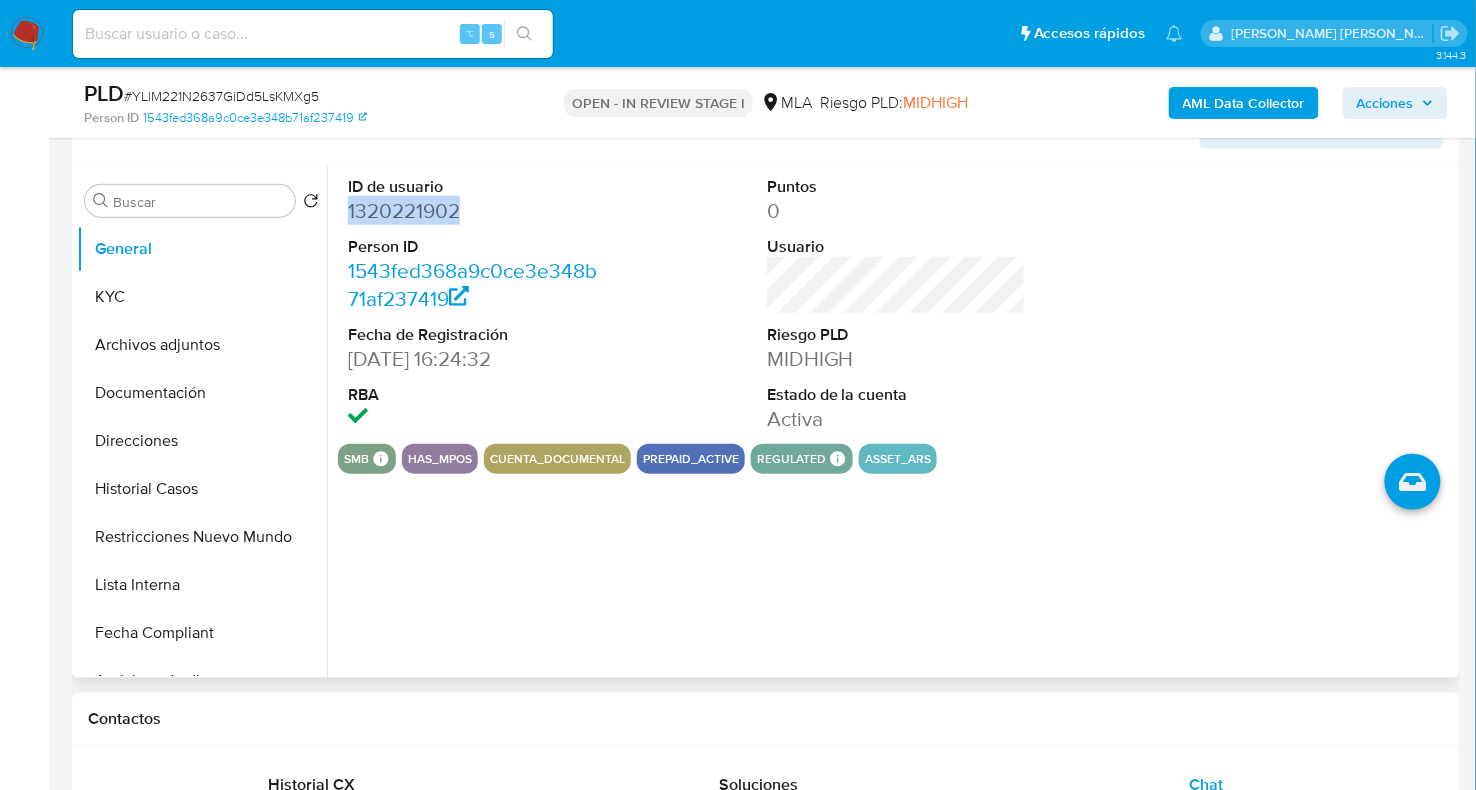 click on "1320221902" at bounding box center (477, 211) 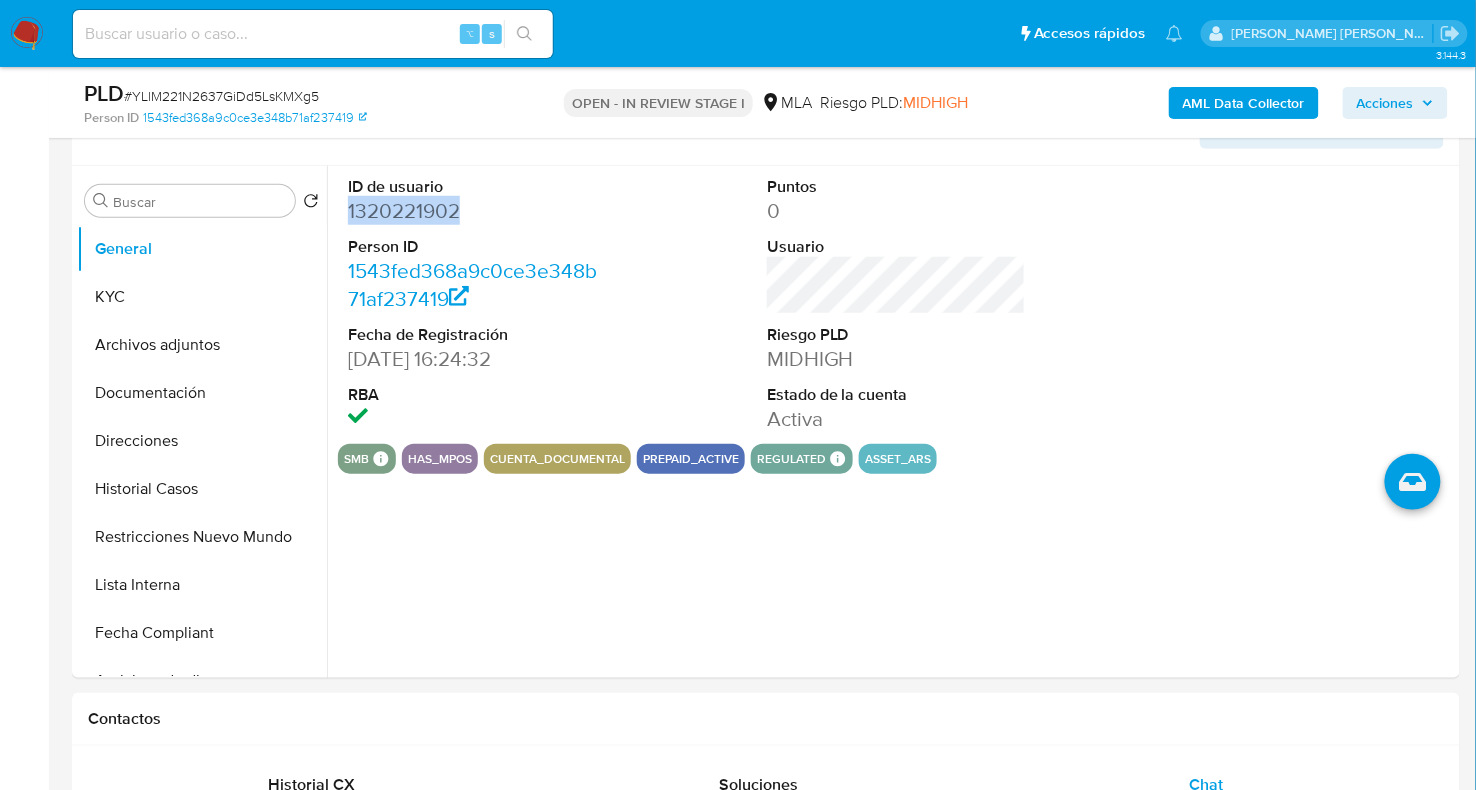 copy on "1320221902" 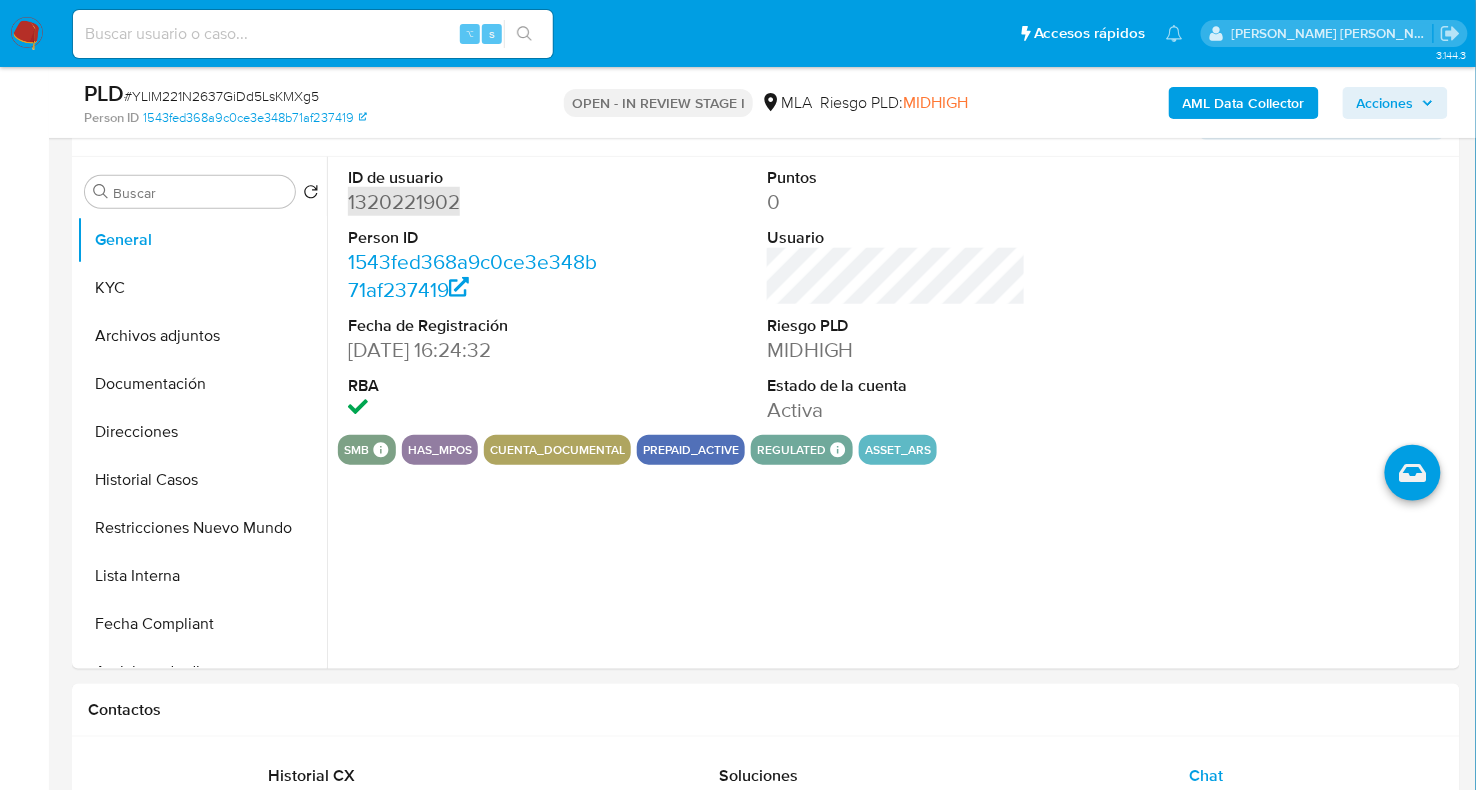 scroll, scrollTop: 275, scrollLeft: 0, axis: vertical 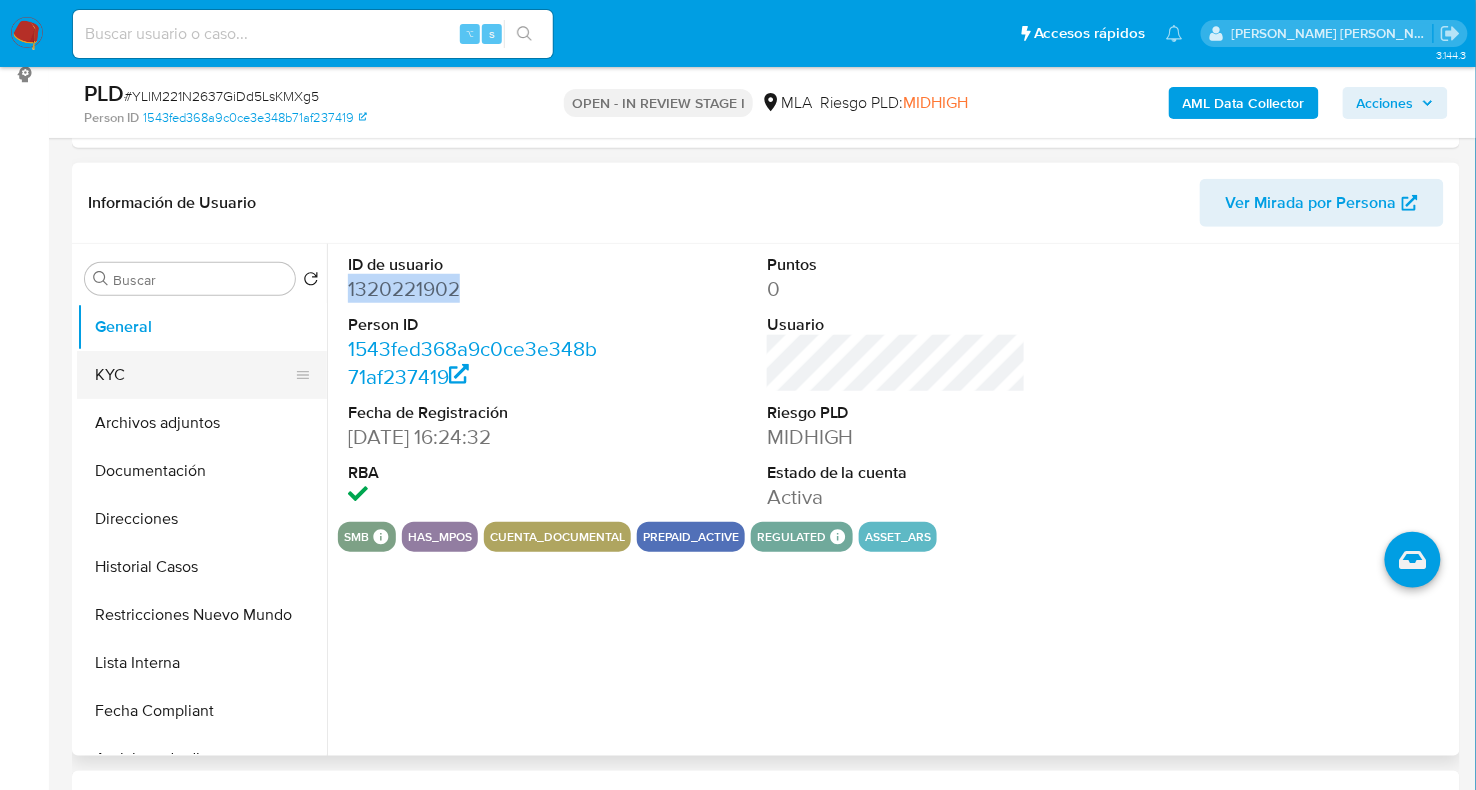 click on "KYC" at bounding box center (194, 375) 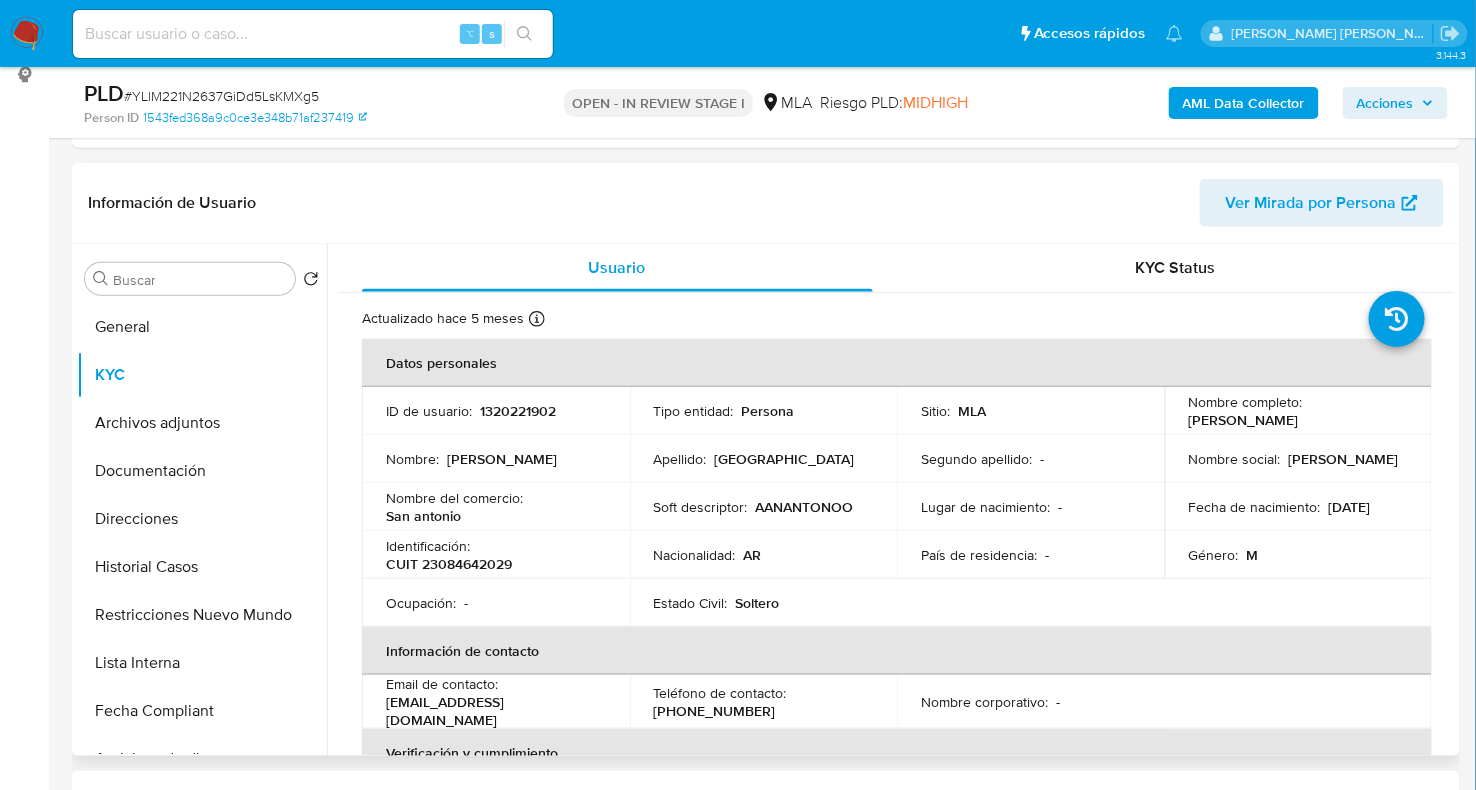 click on "CUIT 23084642029" at bounding box center (449, 564) 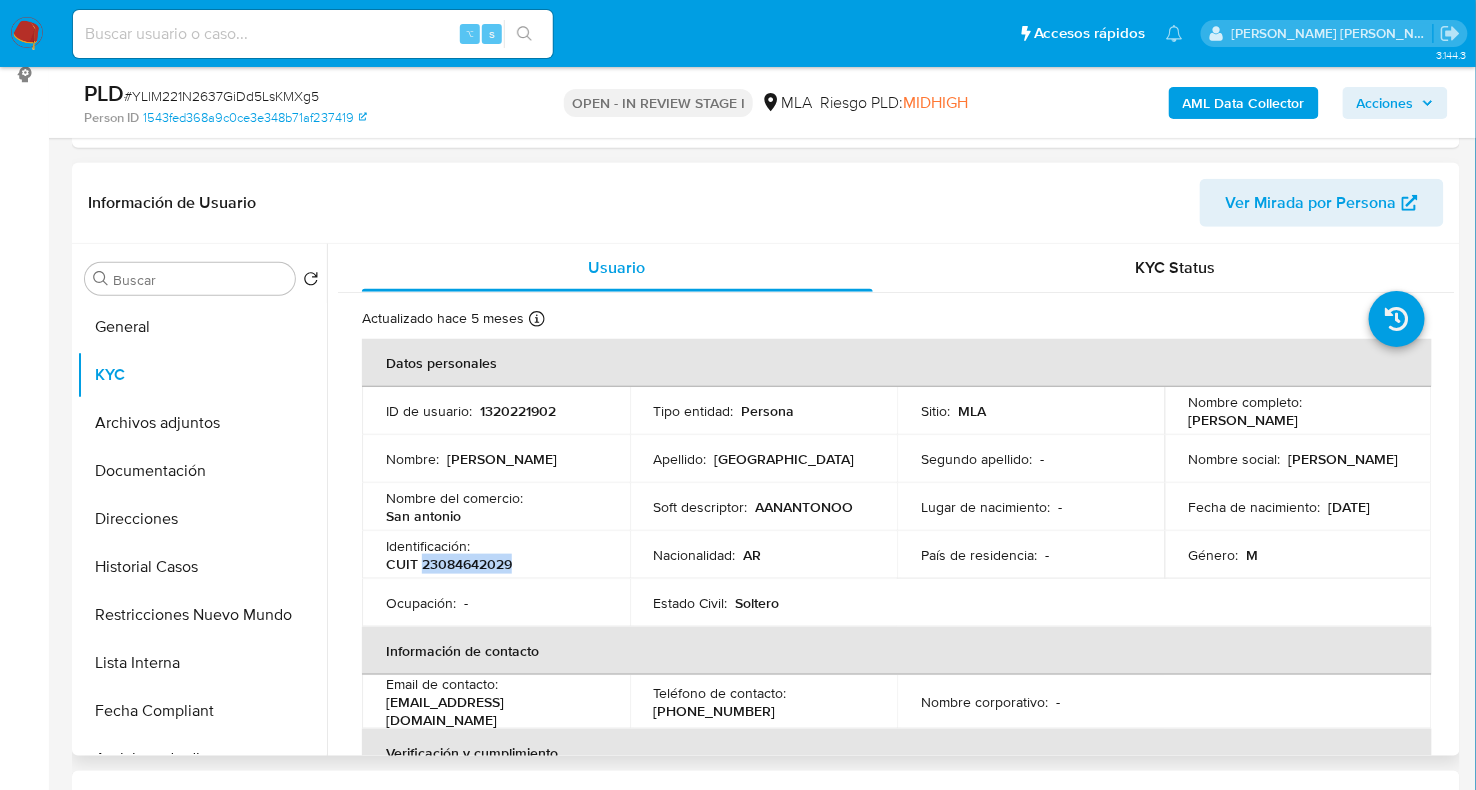 click on "CUIT 23084642029" at bounding box center [449, 564] 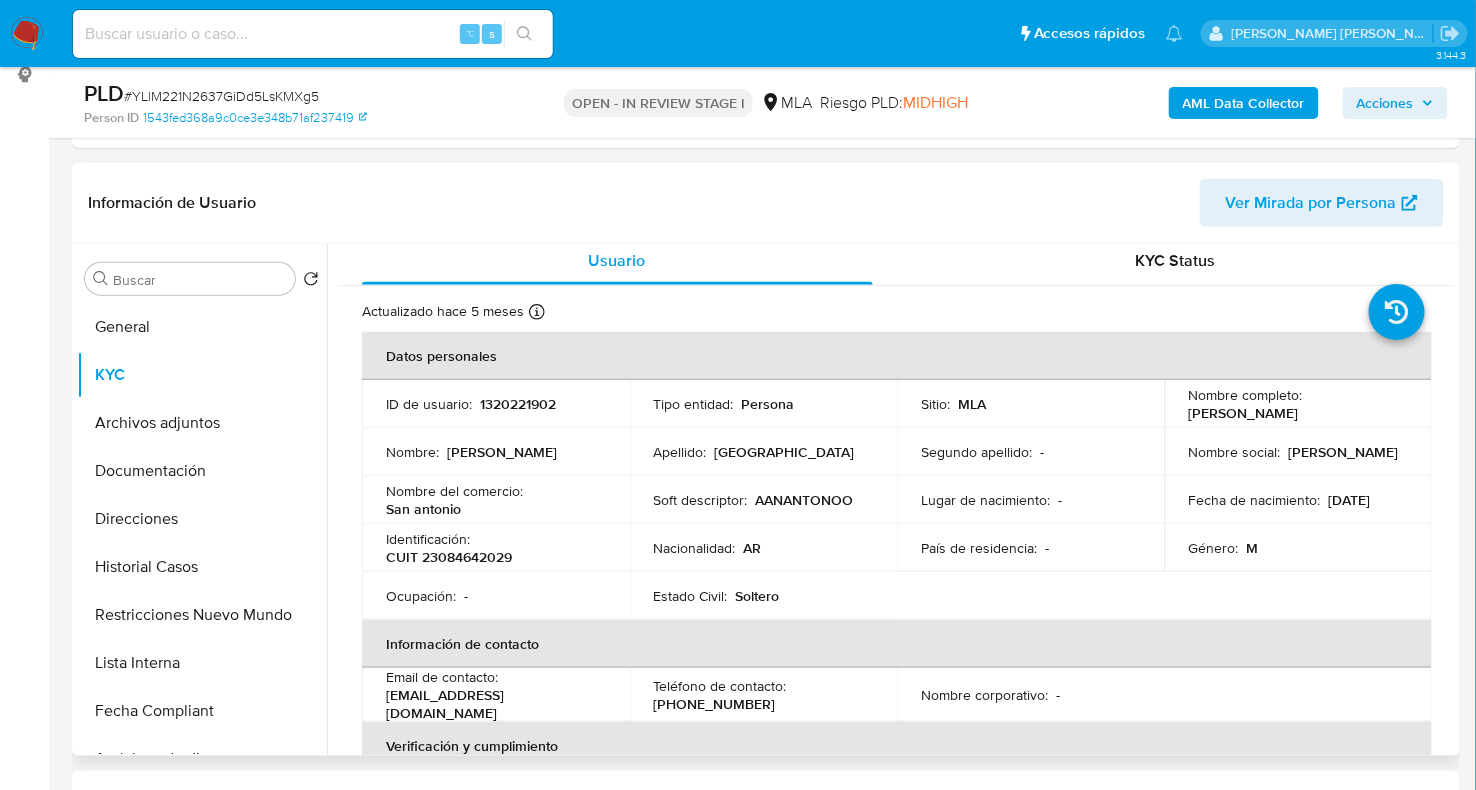 scroll, scrollTop: 0, scrollLeft: 0, axis: both 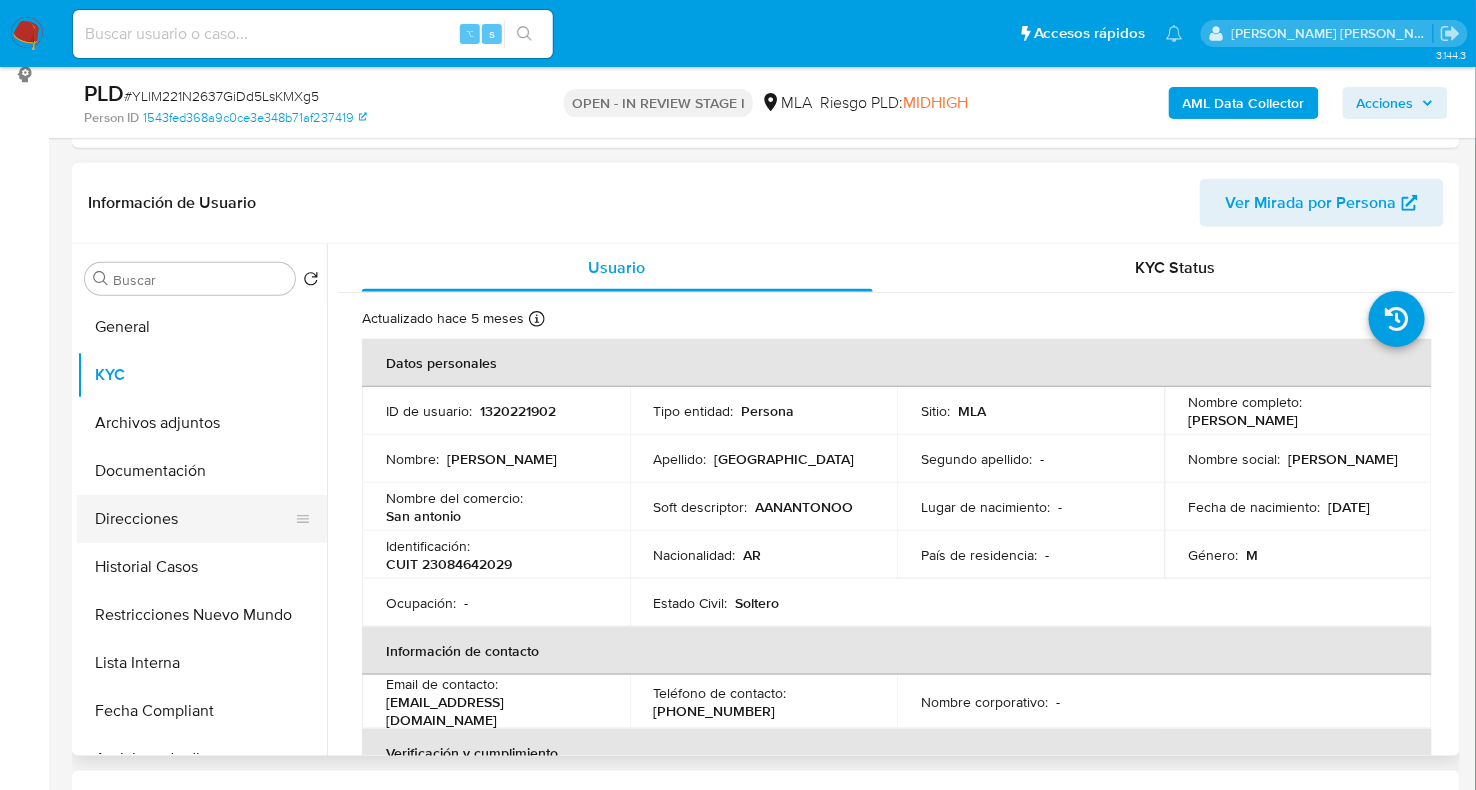 click on "Direcciones" at bounding box center [194, 519] 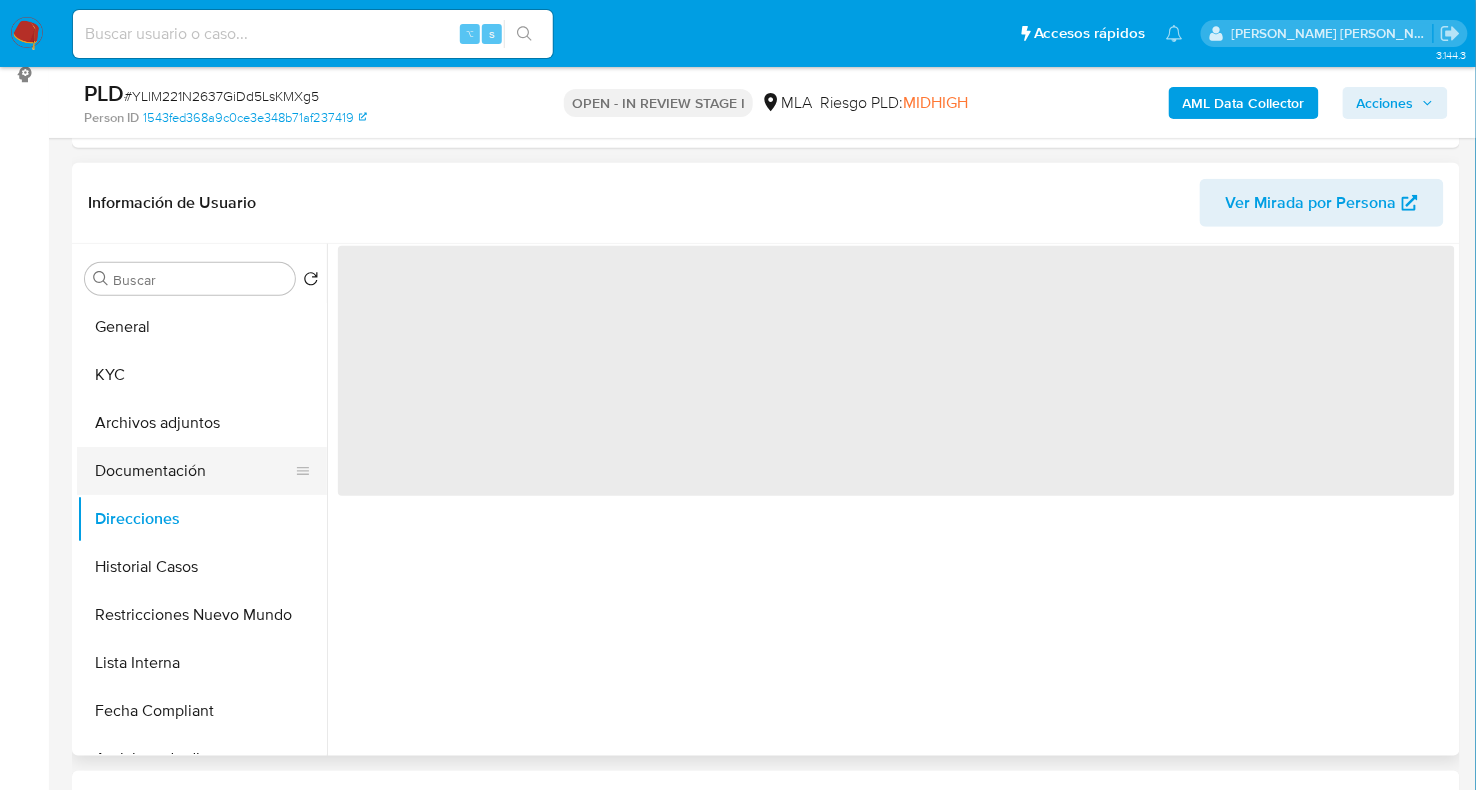 click on "Documentación" at bounding box center [194, 471] 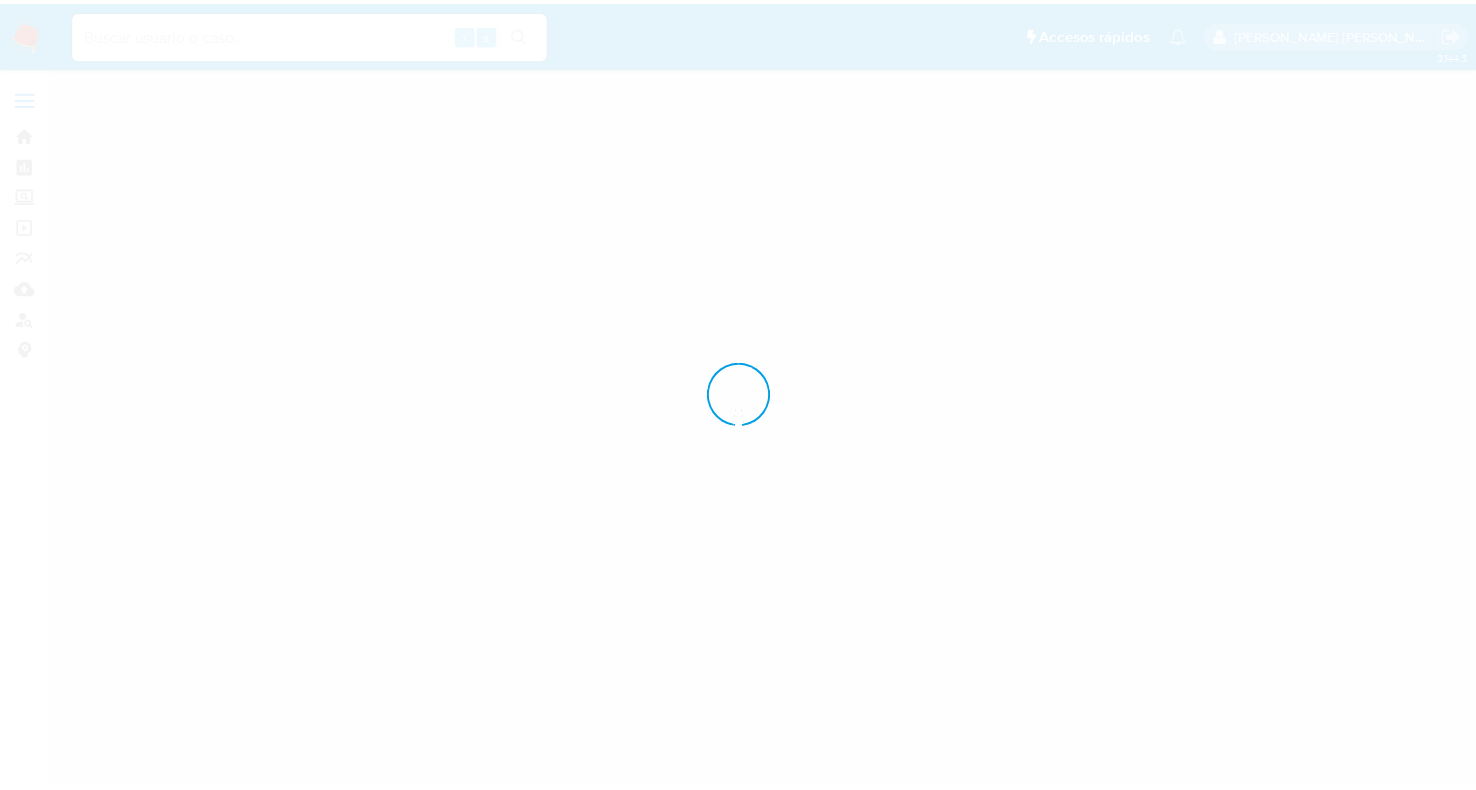 scroll, scrollTop: 0, scrollLeft: 0, axis: both 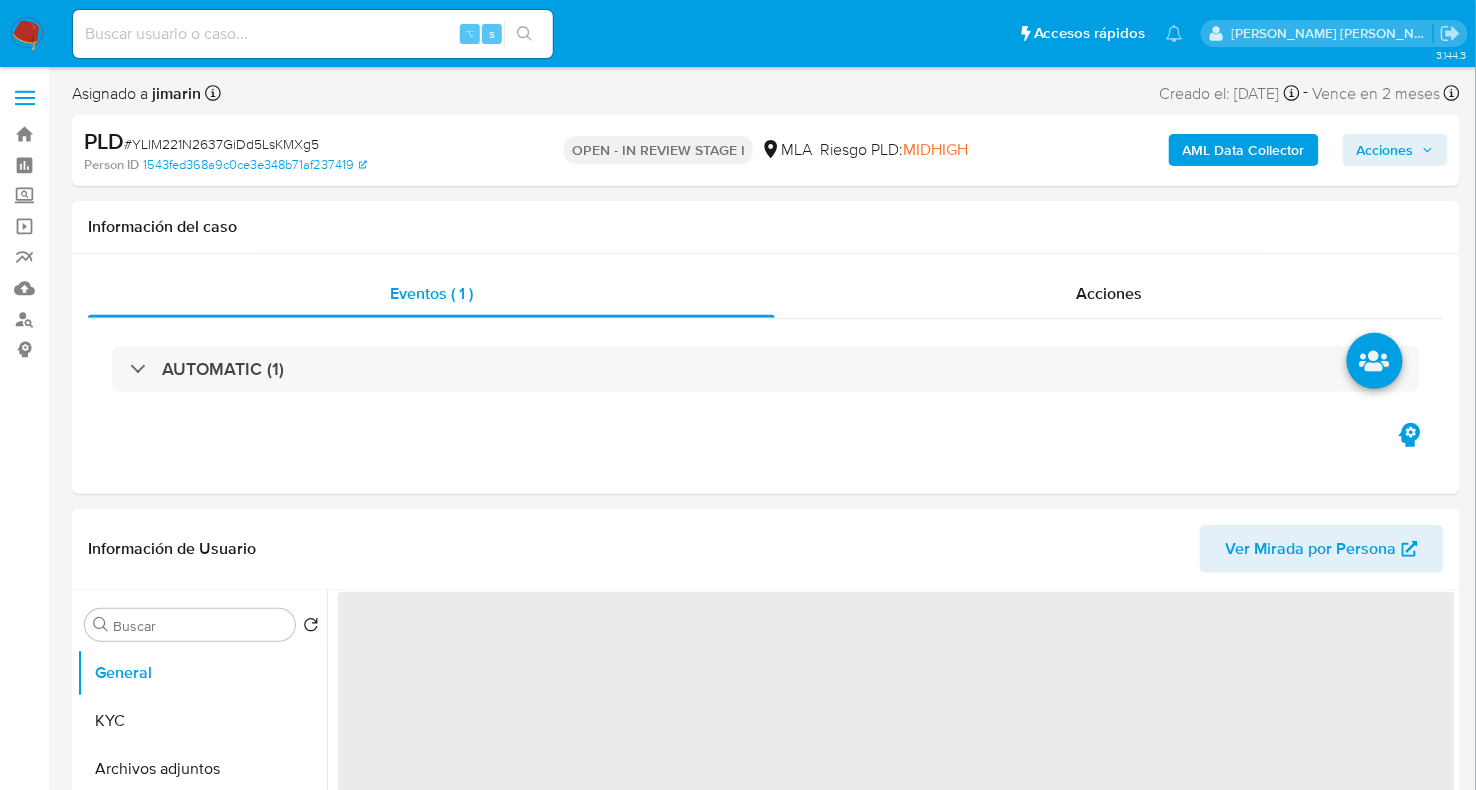 select on "10" 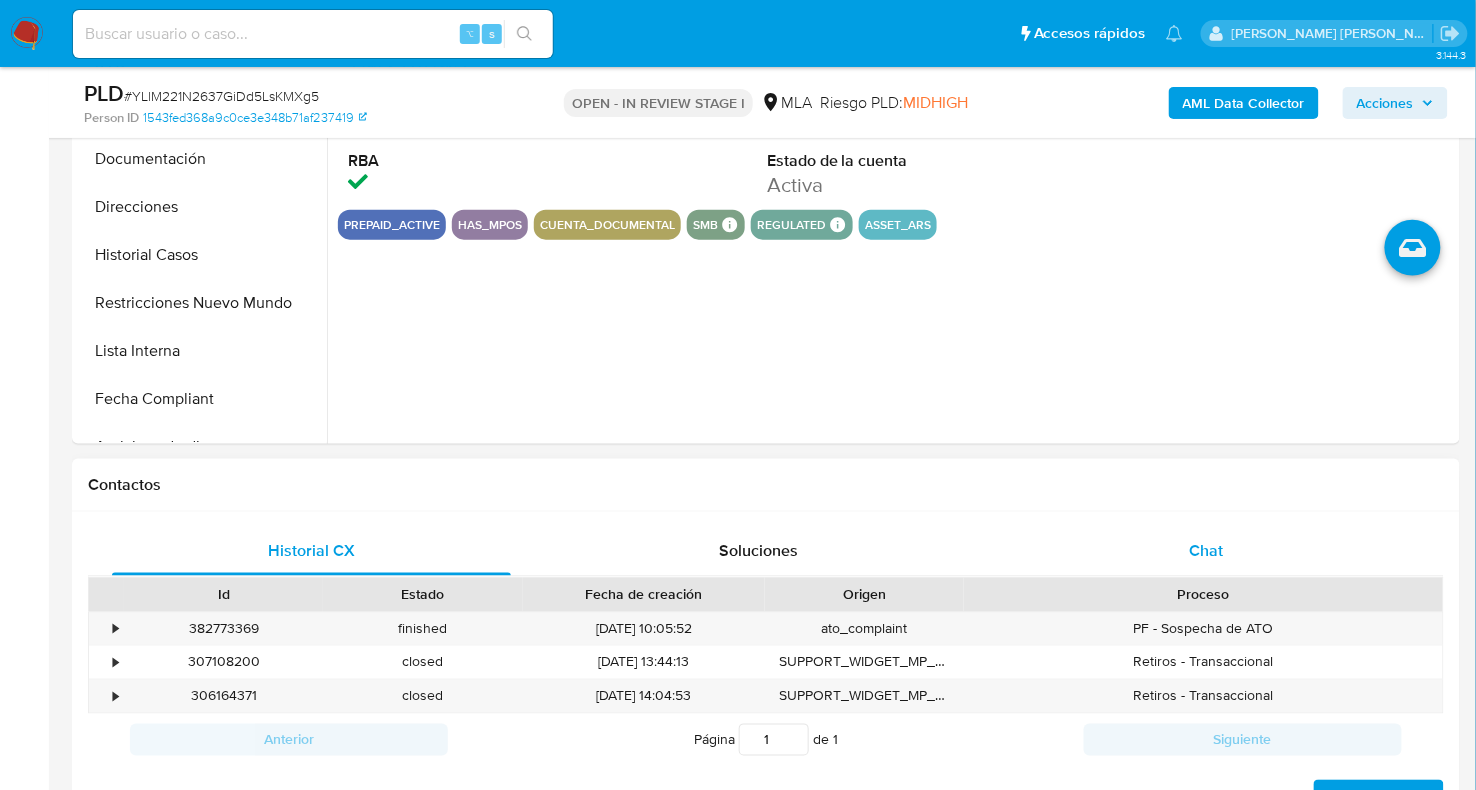 click on "Chat" at bounding box center [1206, 552] 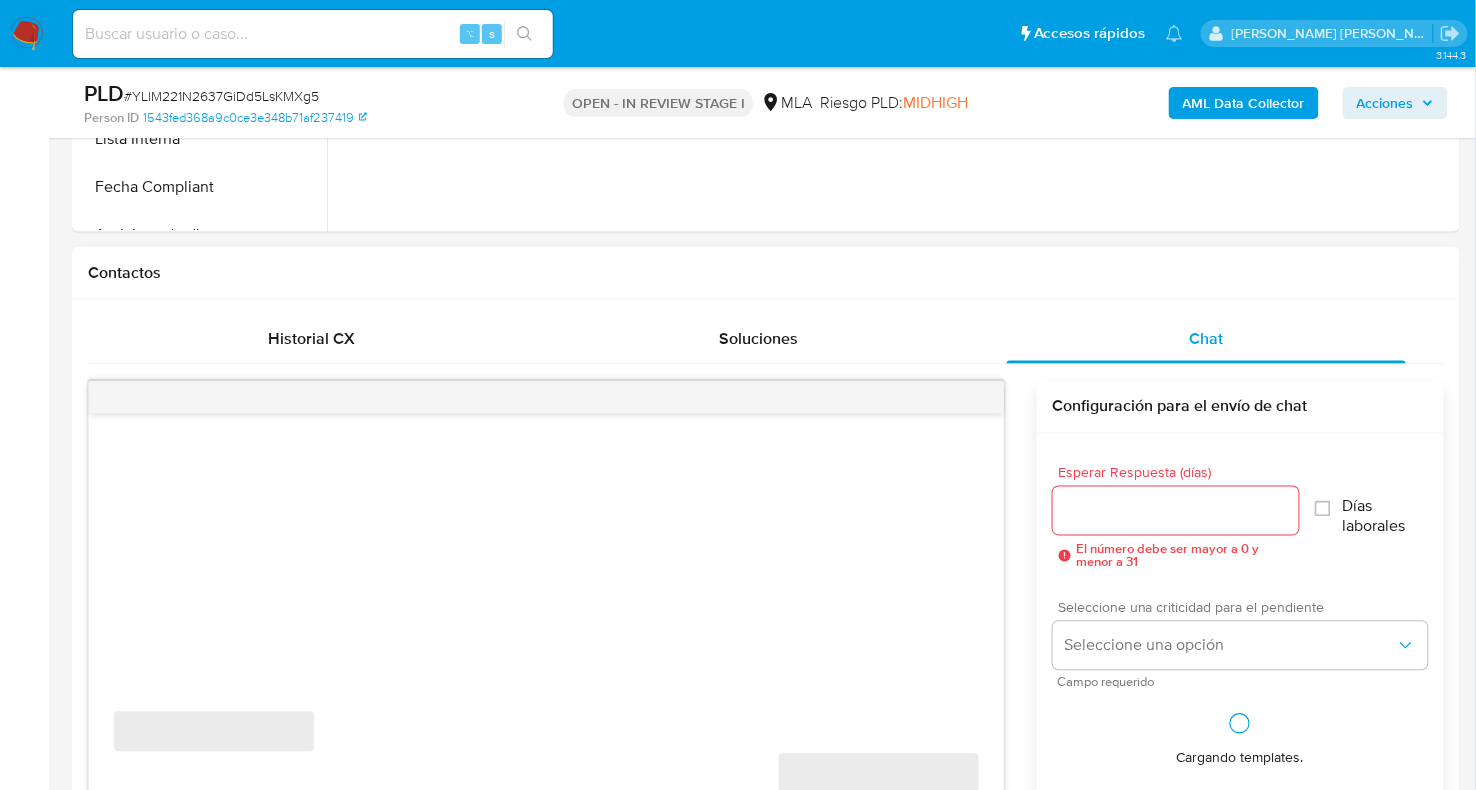 scroll, scrollTop: 965, scrollLeft: 0, axis: vertical 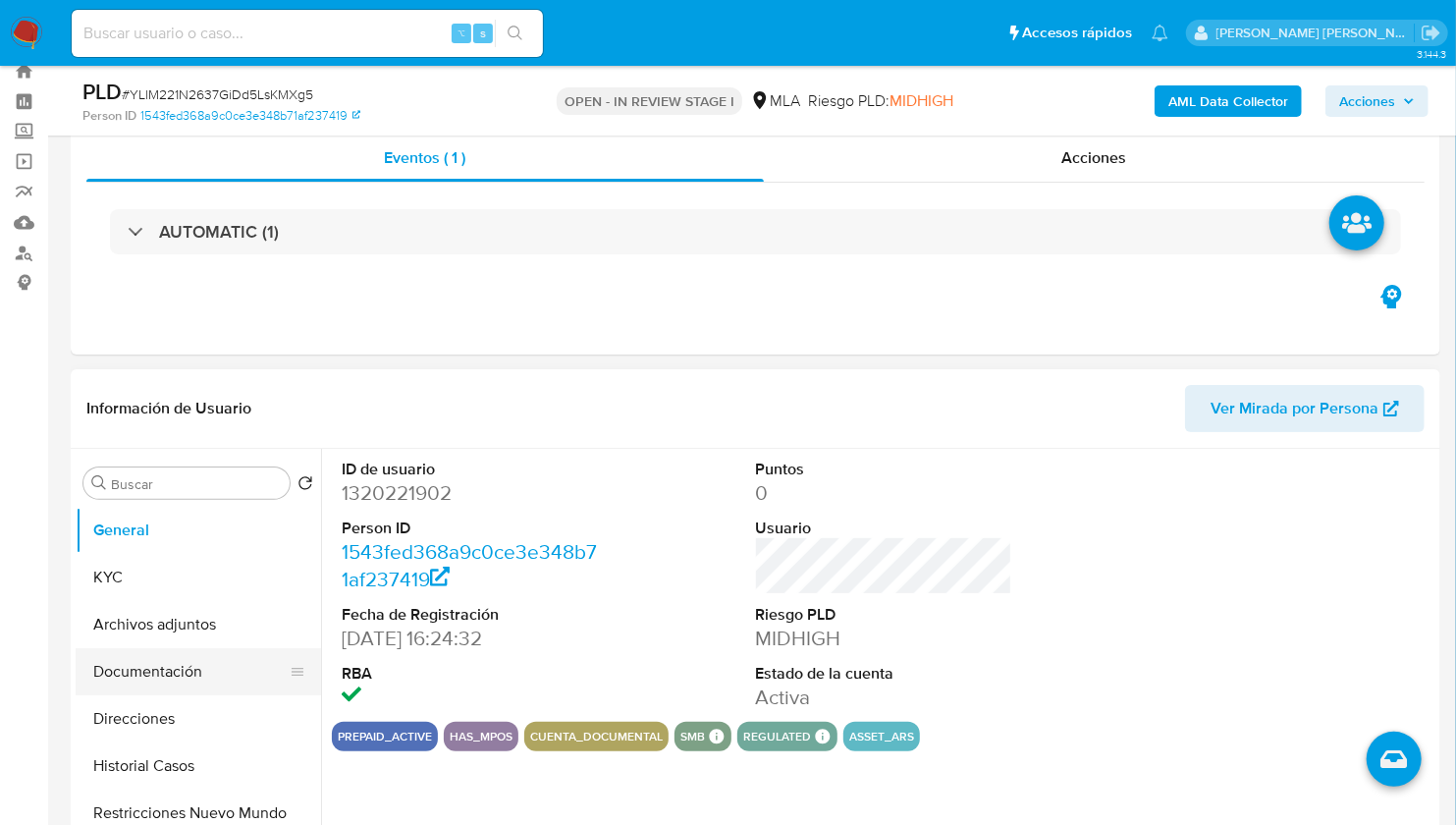 drag, startPoint x: 184, startPoint y: 657, endPoint x: 199, endPoint y: 651, distance: 16.155494 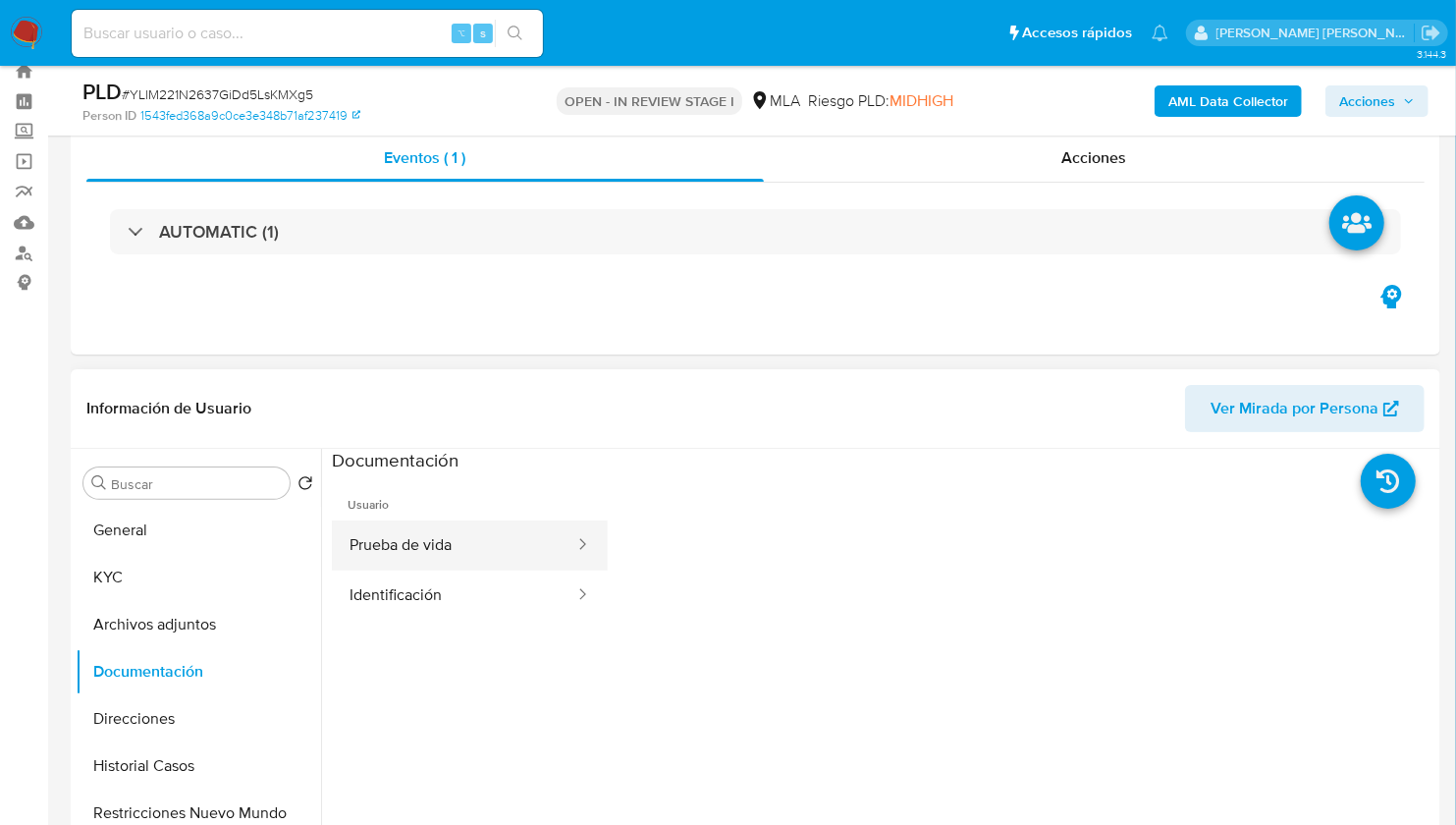 click on "Prueba de vida" at bounding box center [454, 545] 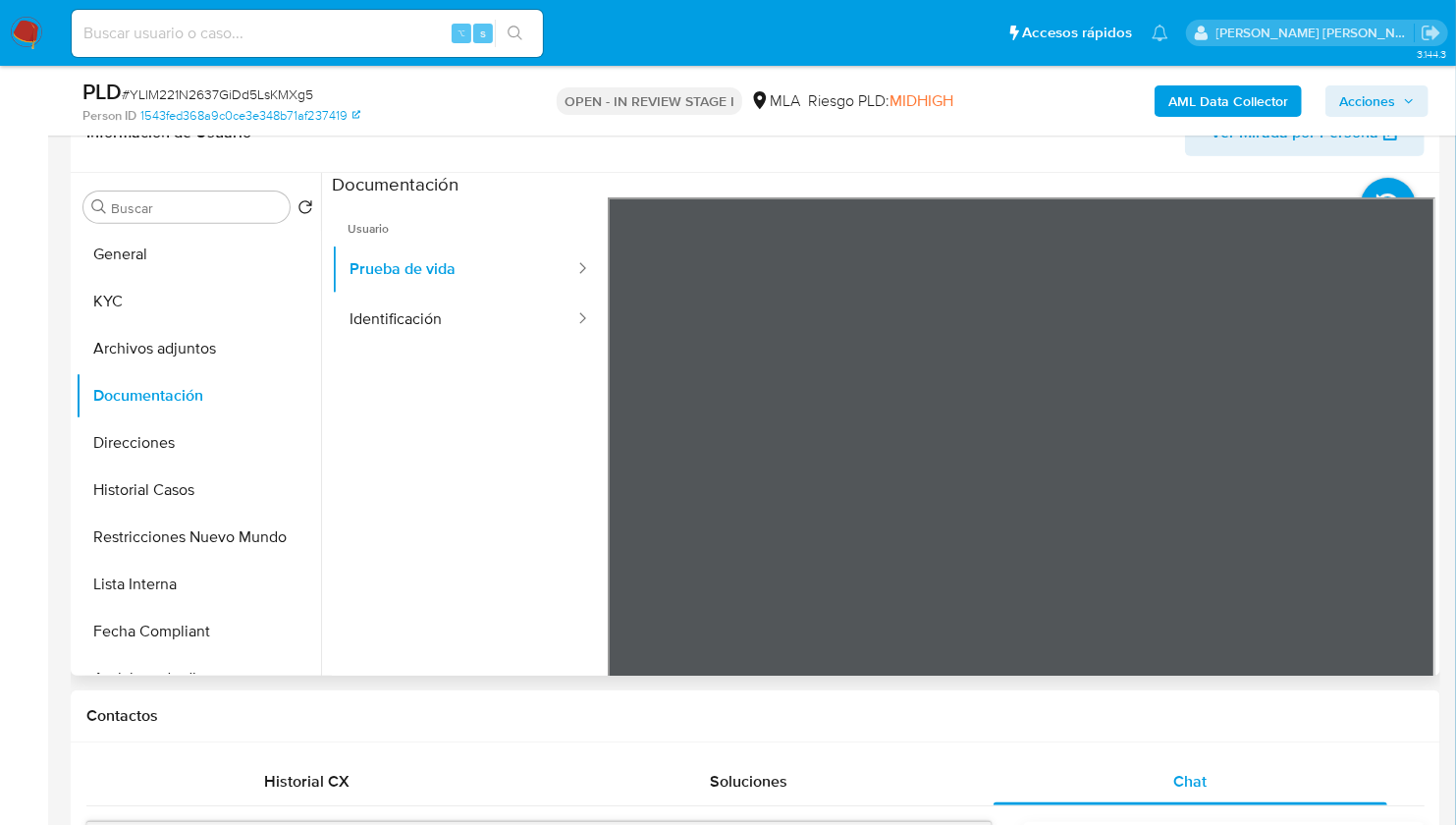 scroll, scrollTop: 347, scrollLeft: 0, axis: vertical 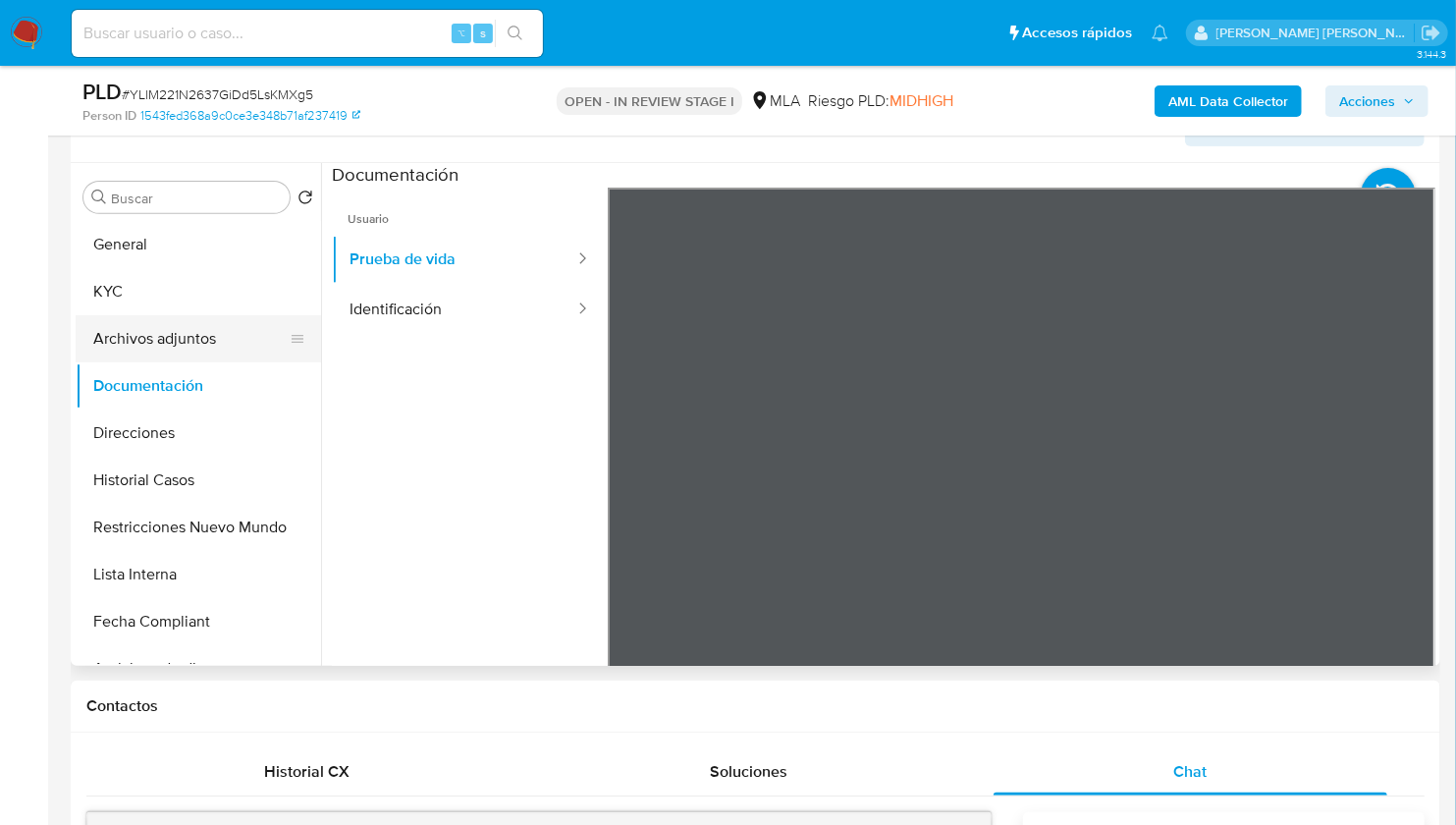 click on "Archivos adjuntos" at bounding box center [190, 339] 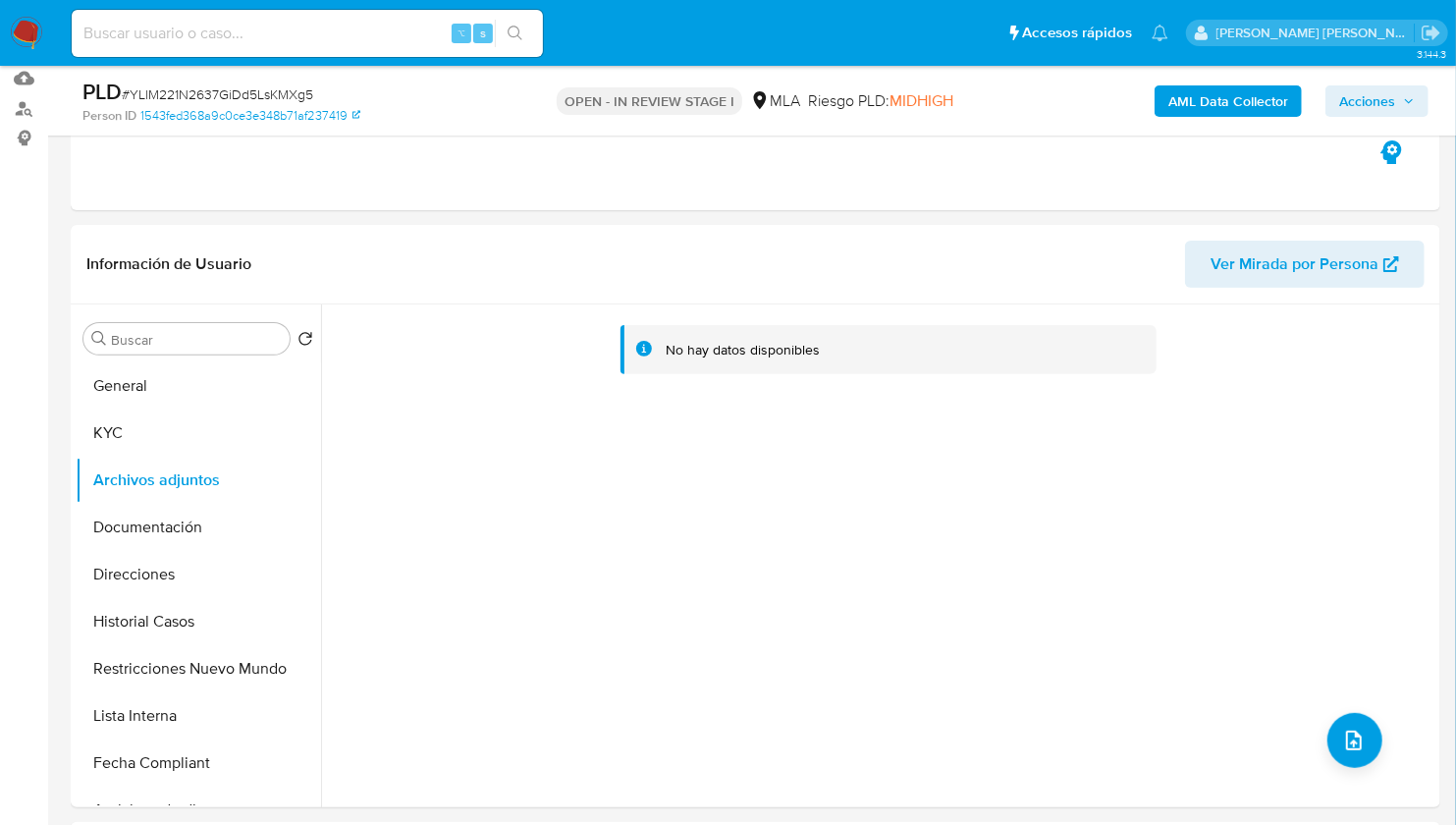 scroll, scrollTop: 169, scrollLeft: 0, axis: vertical 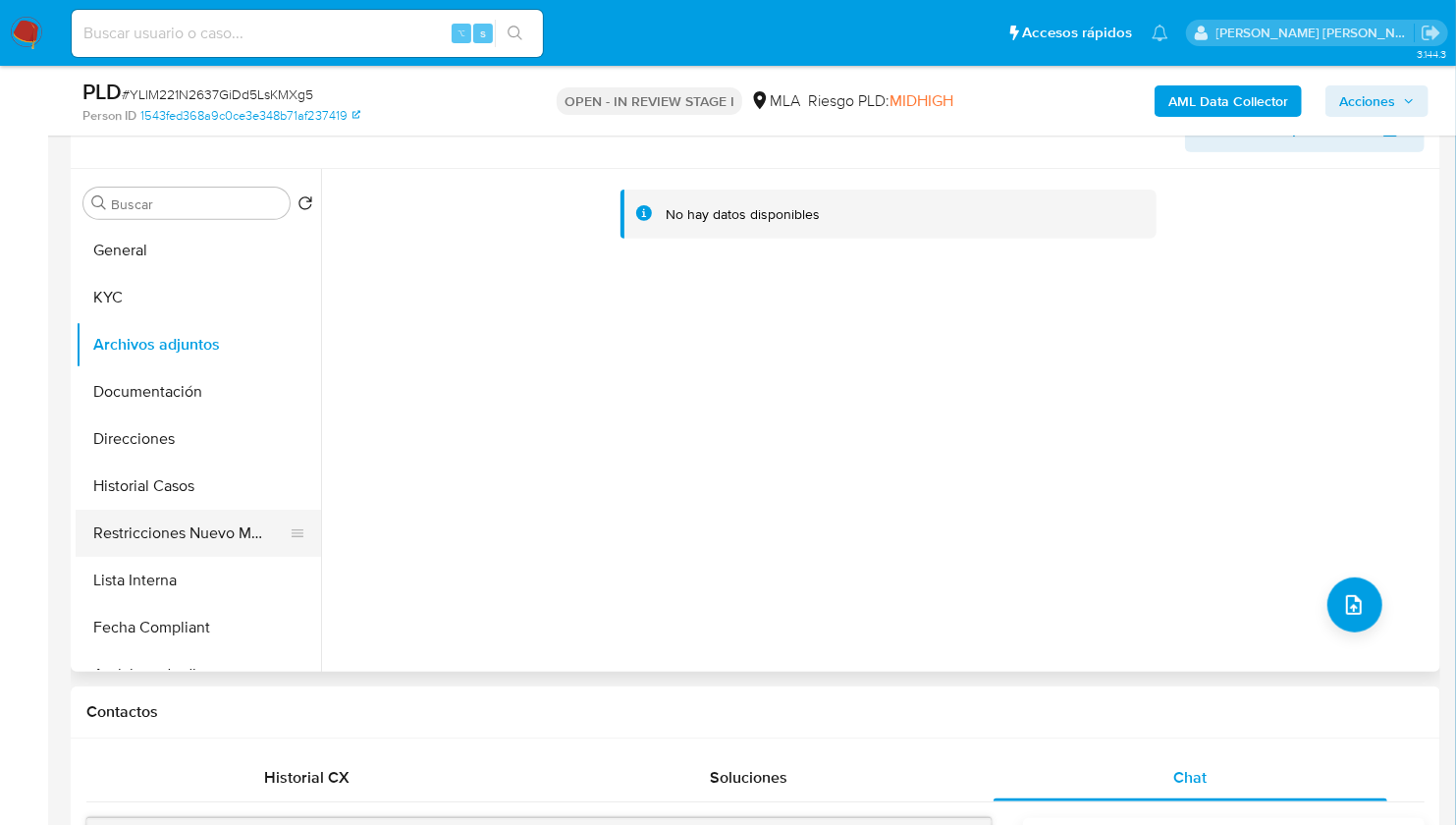 click on "Restricciones Nuevo Mundo" at bounding box center (190, 533) 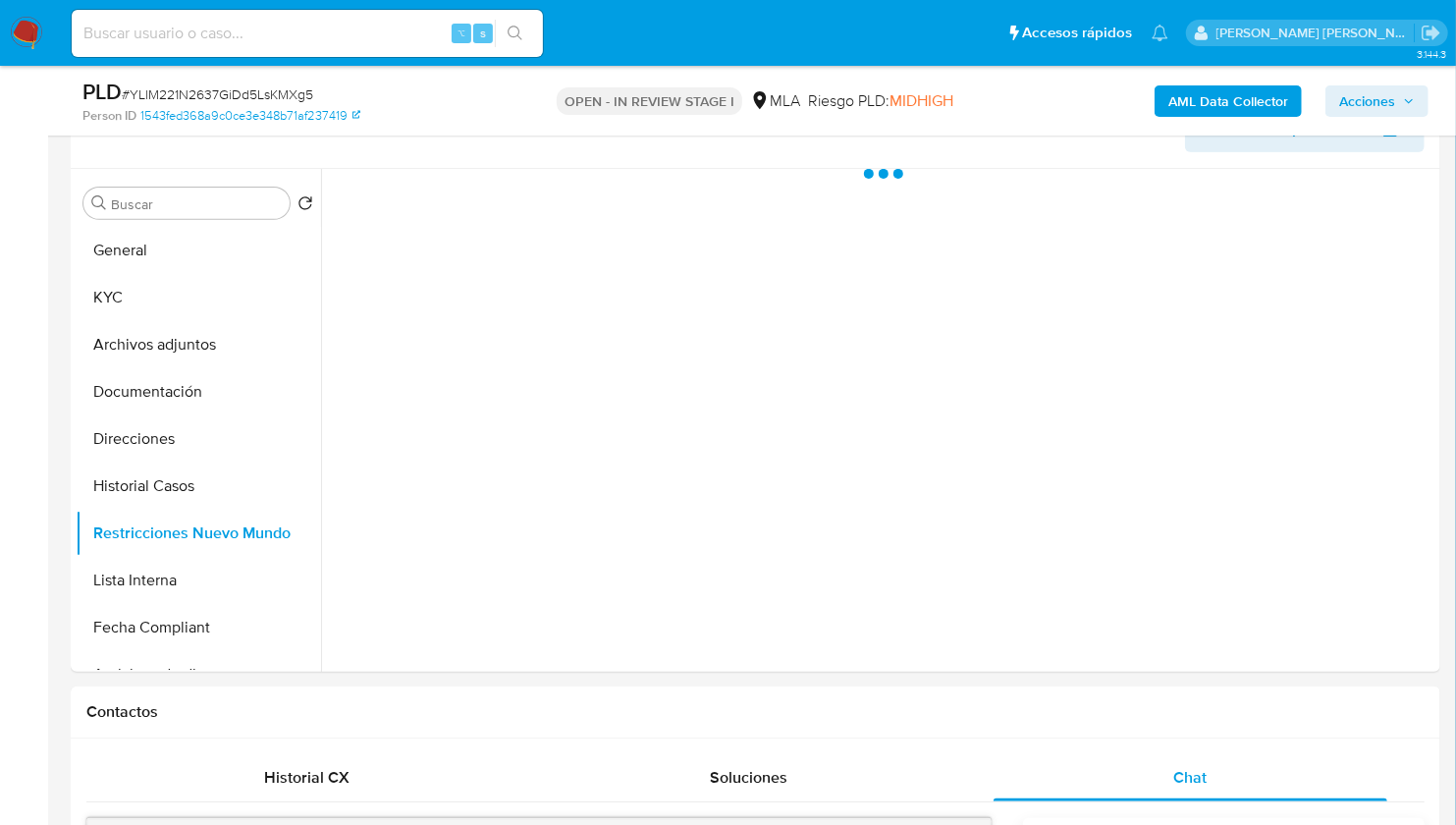 click on "AML Data Collector" at bounding box center (1228, 101) 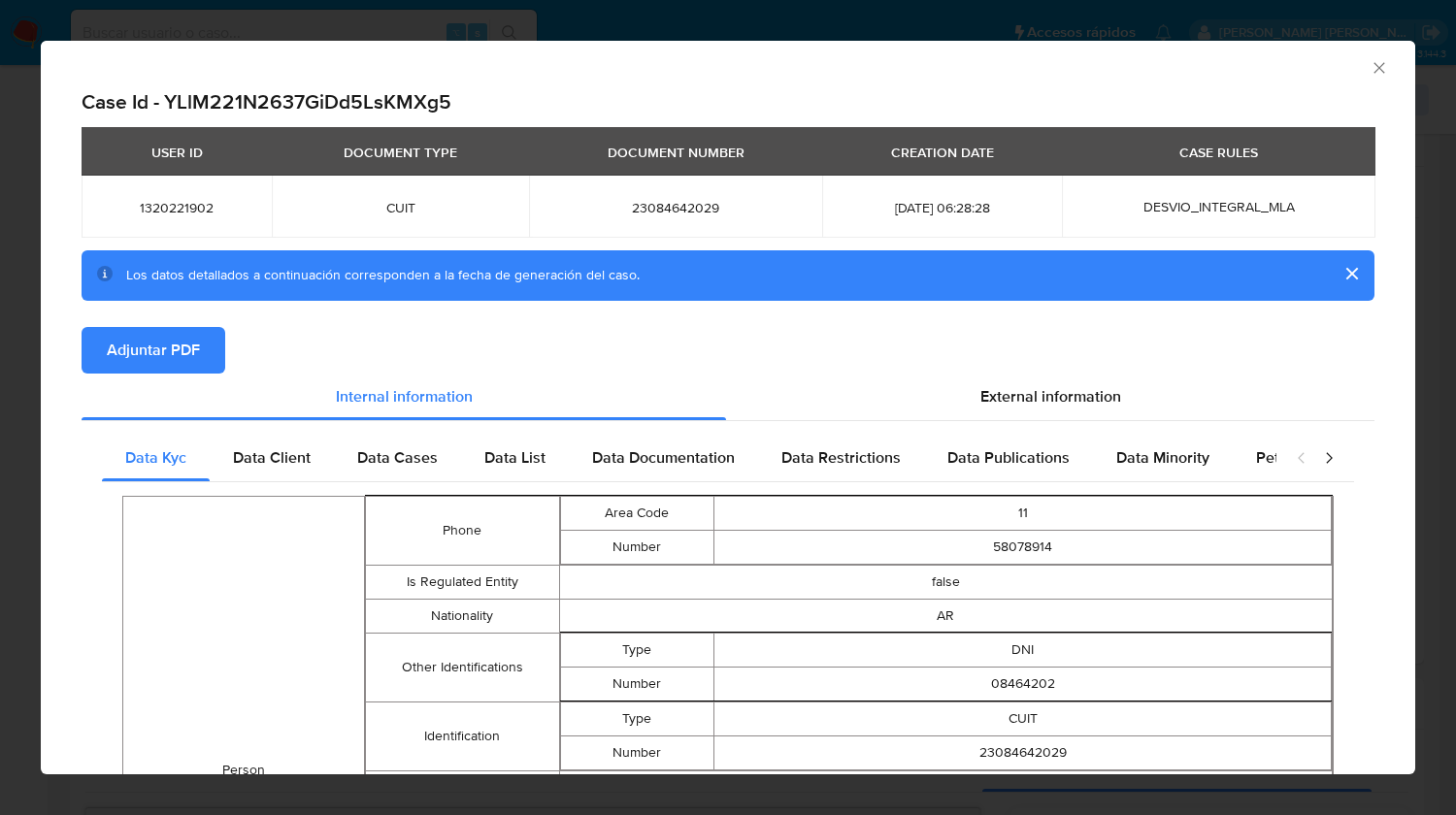 click on "Adjuntar PDF" at bounding box center [153, 350] 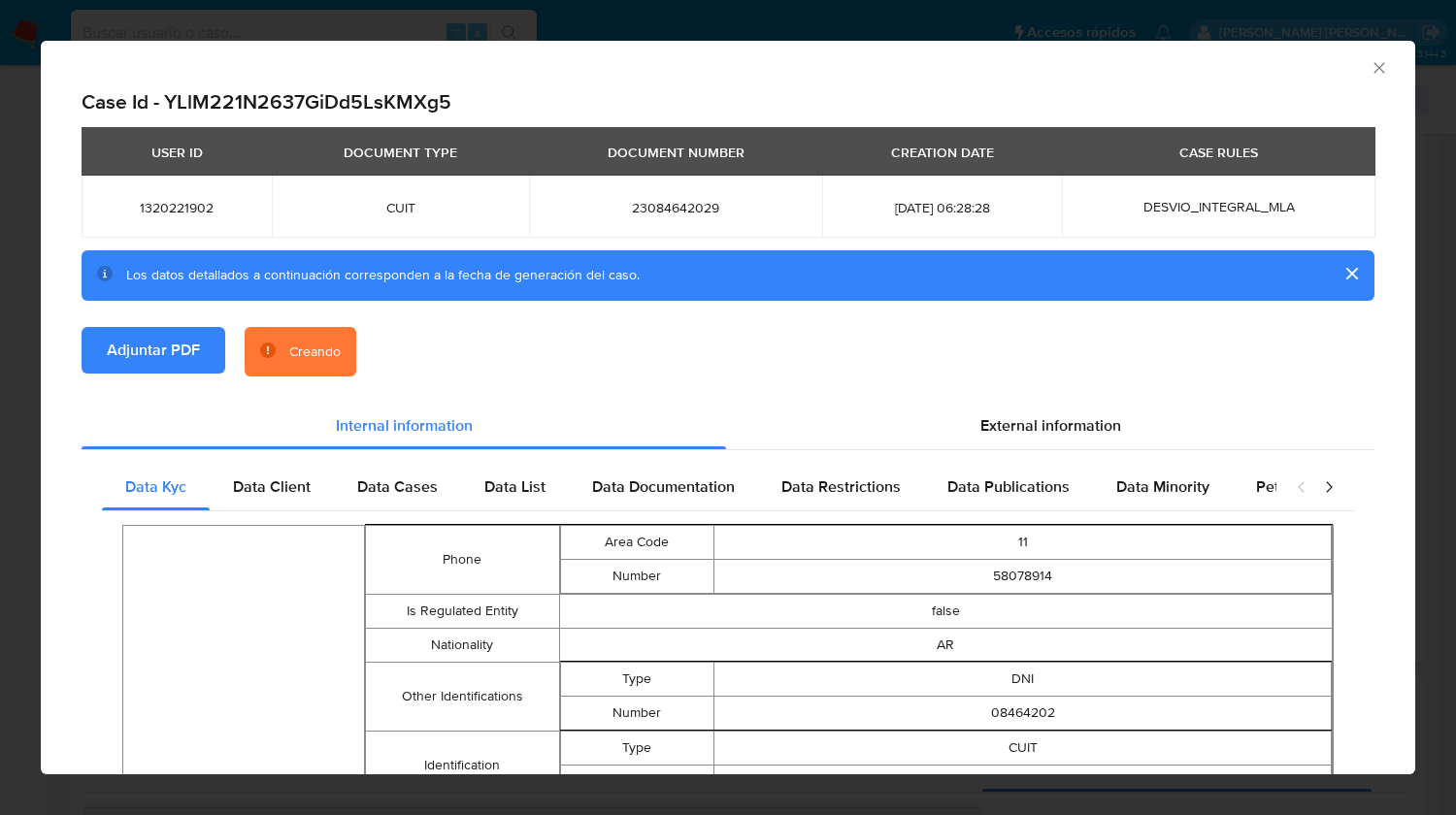 click on "AML Data Collector" at bounding box center (728, 65) 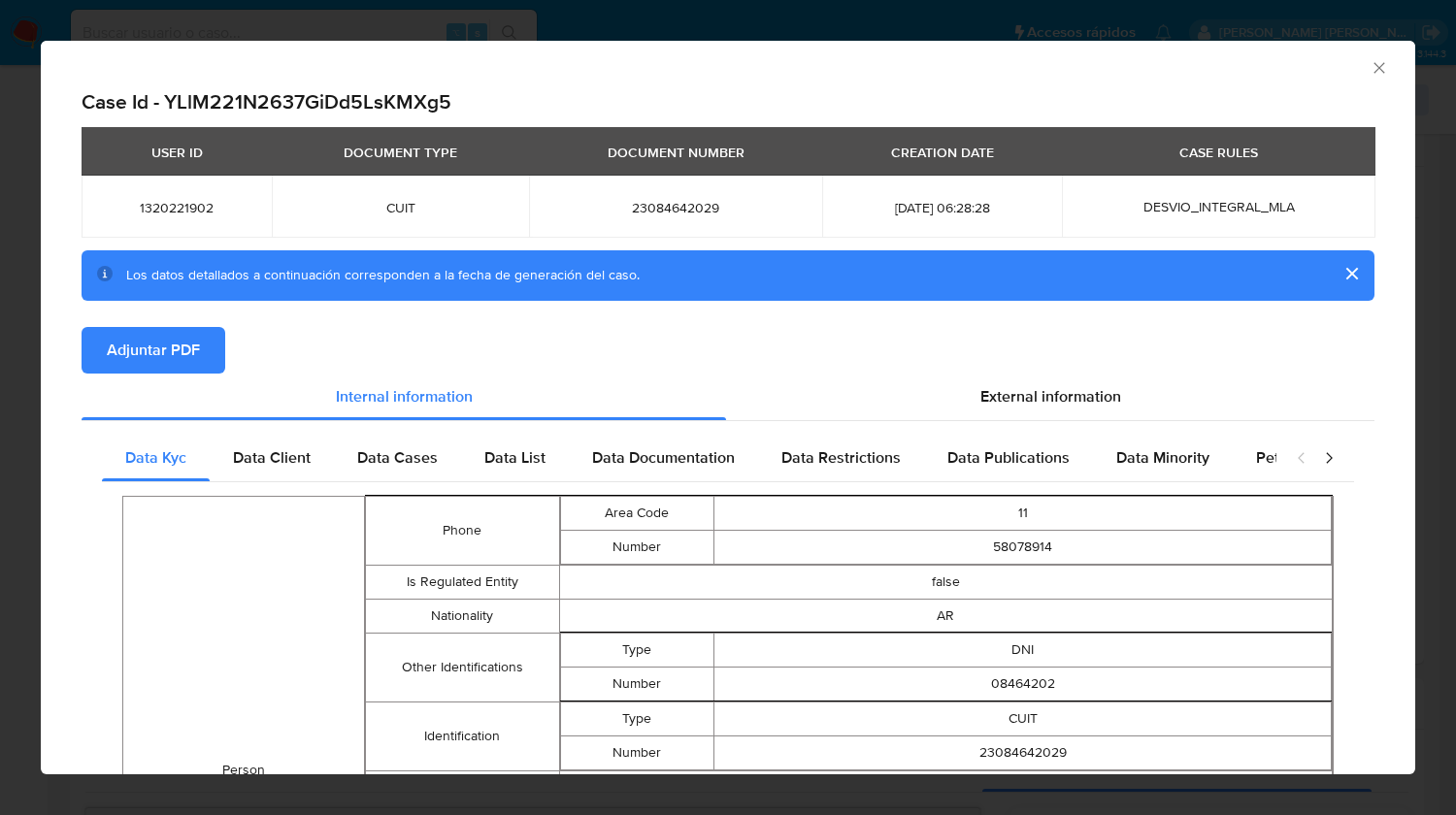 click 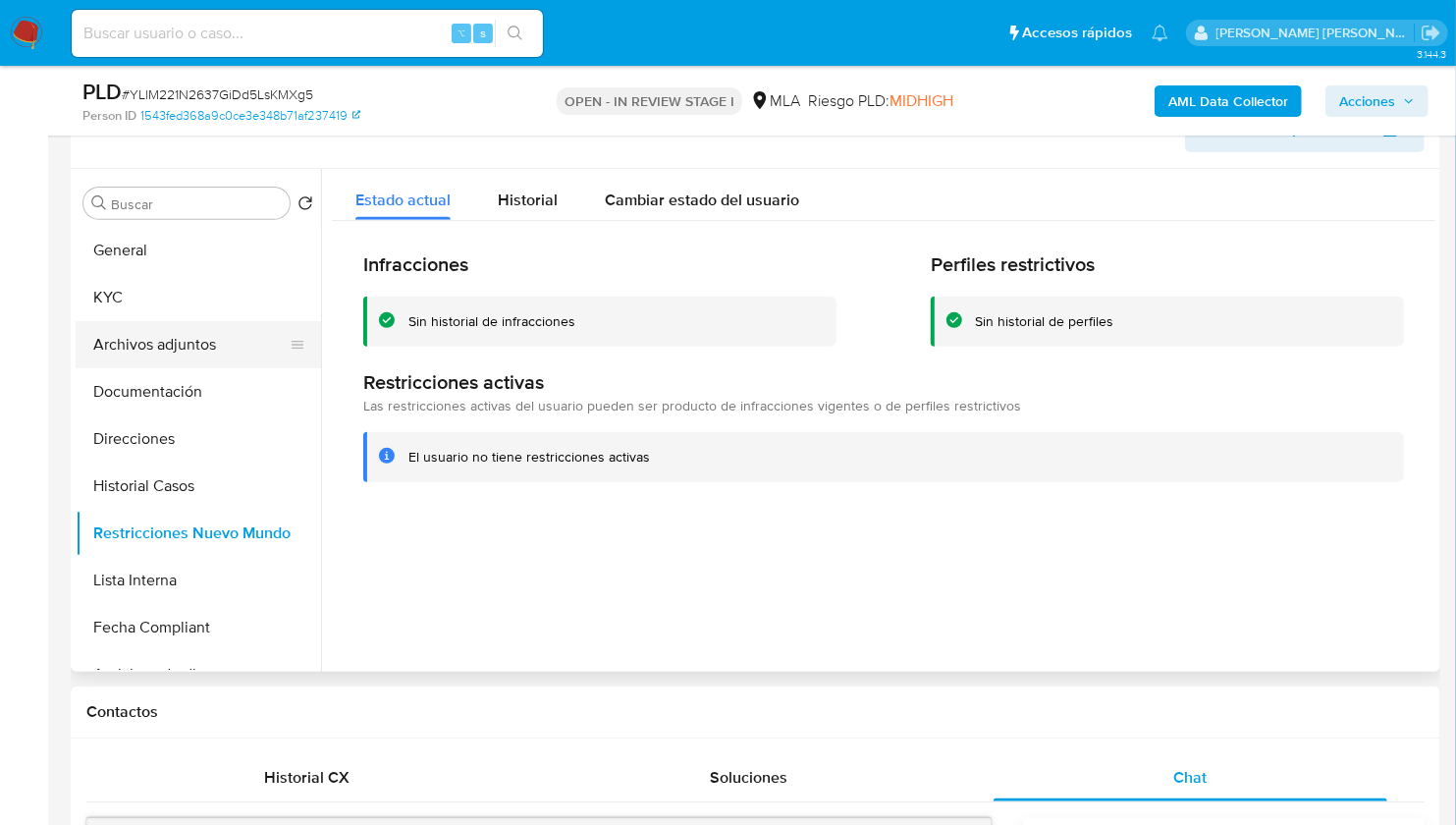 click on "Archivos adjuntos" at bounding box center (190, 345) 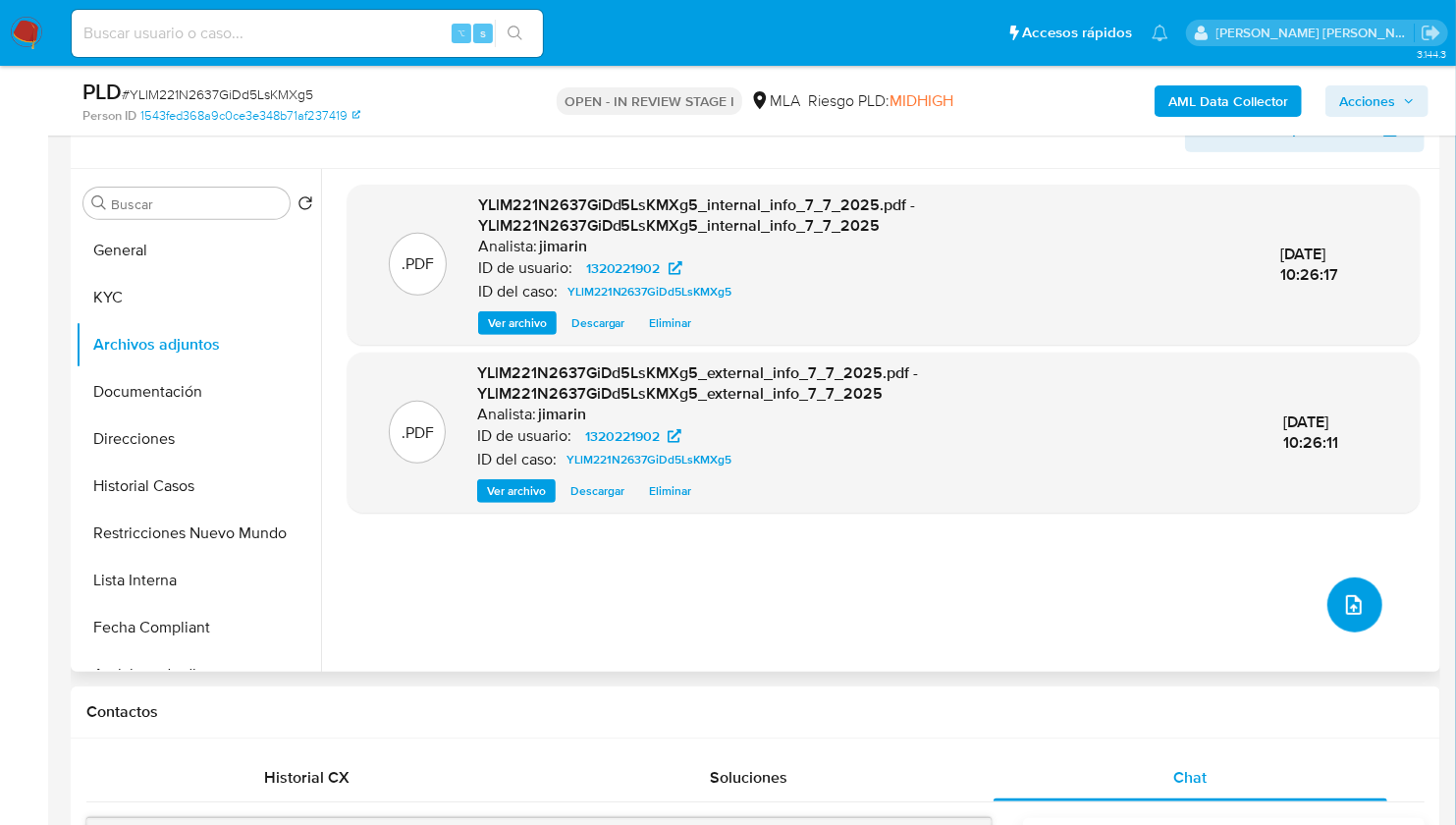 click at bounding box center (1354, 605) 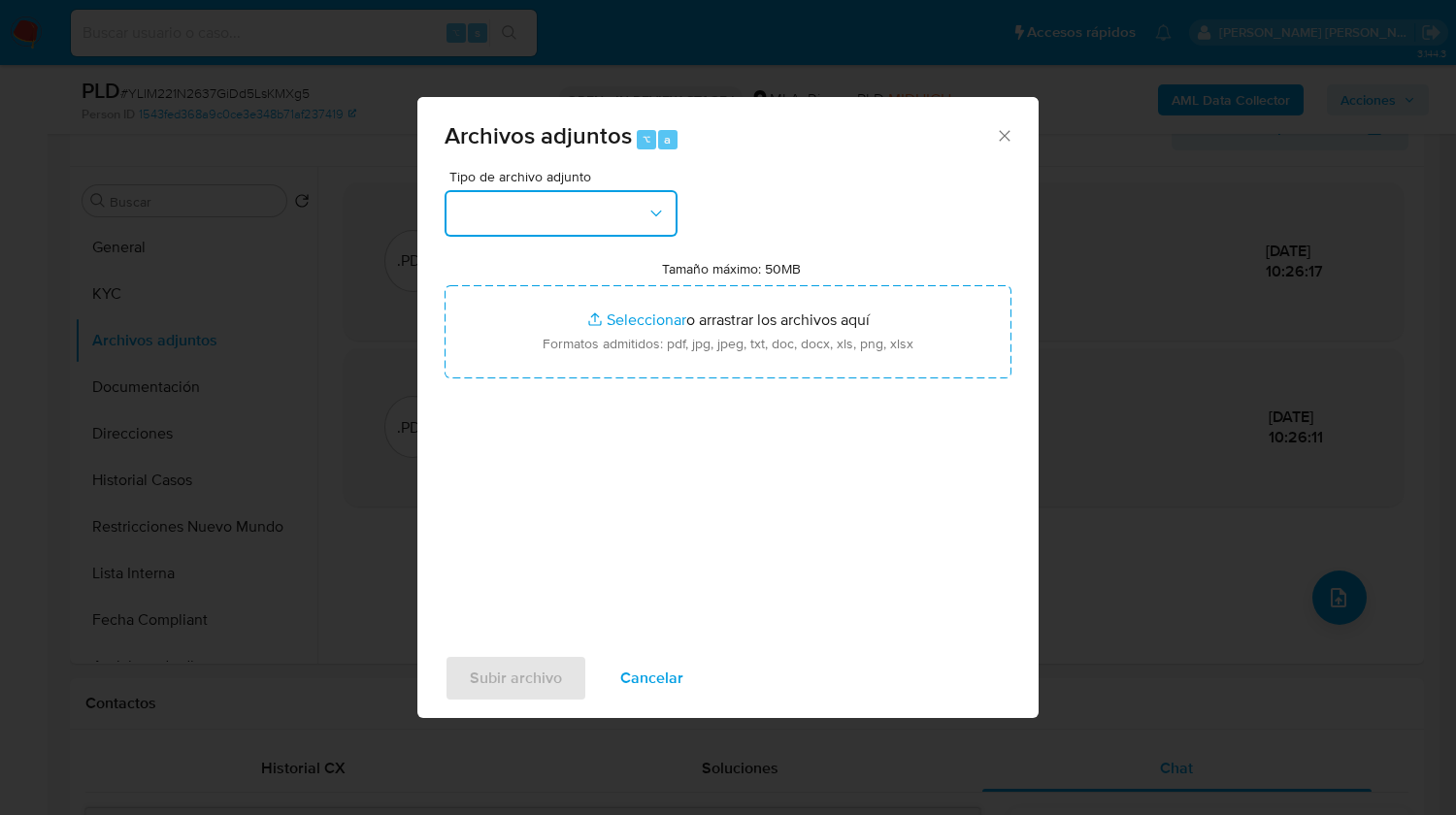 click at bounding box center [561, 213] 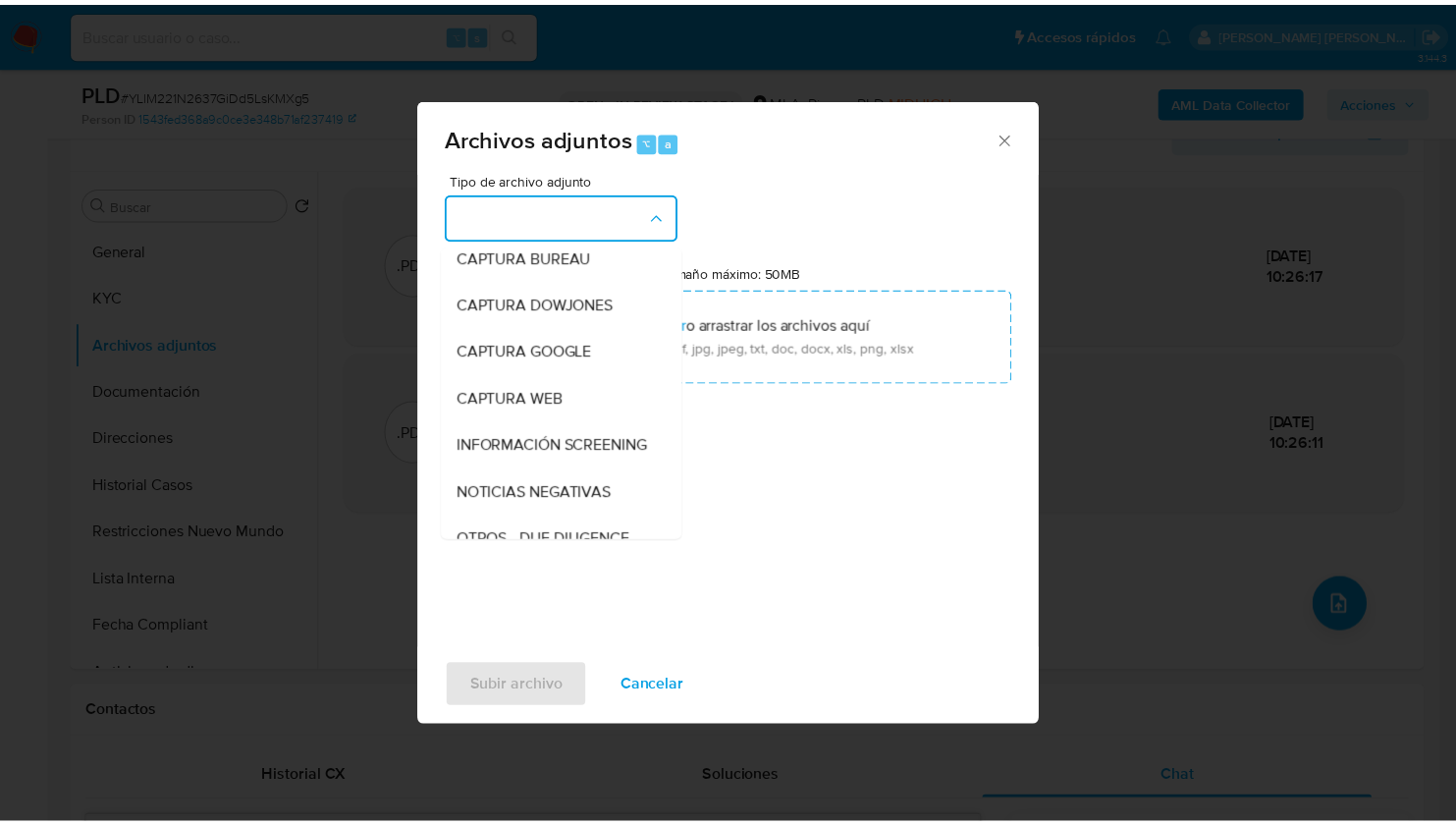 scroll, scrollTop: 342, scrollLeft: 0, axis: vertical 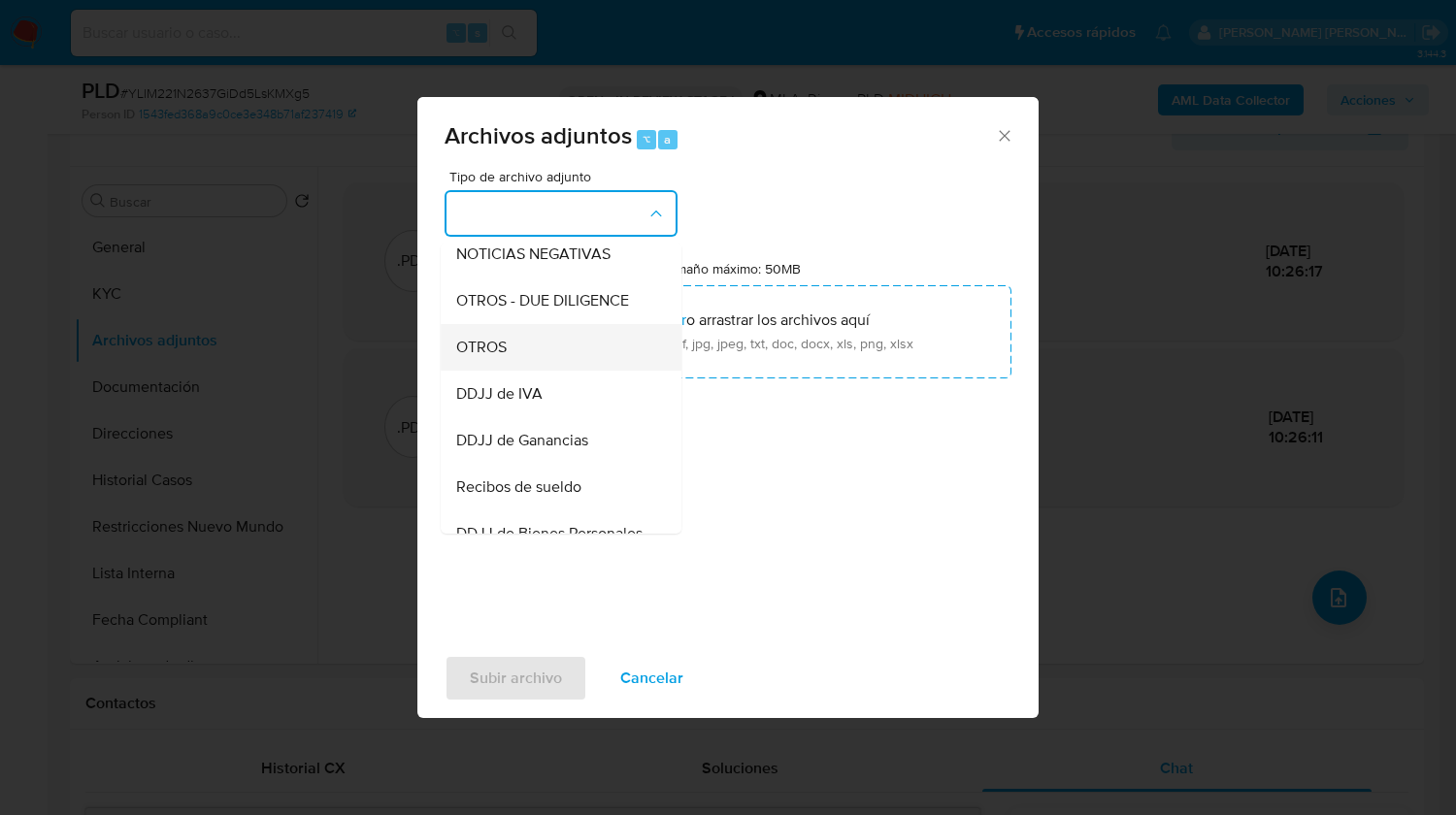 click on "OTROS" at bounding box center (481, 346) 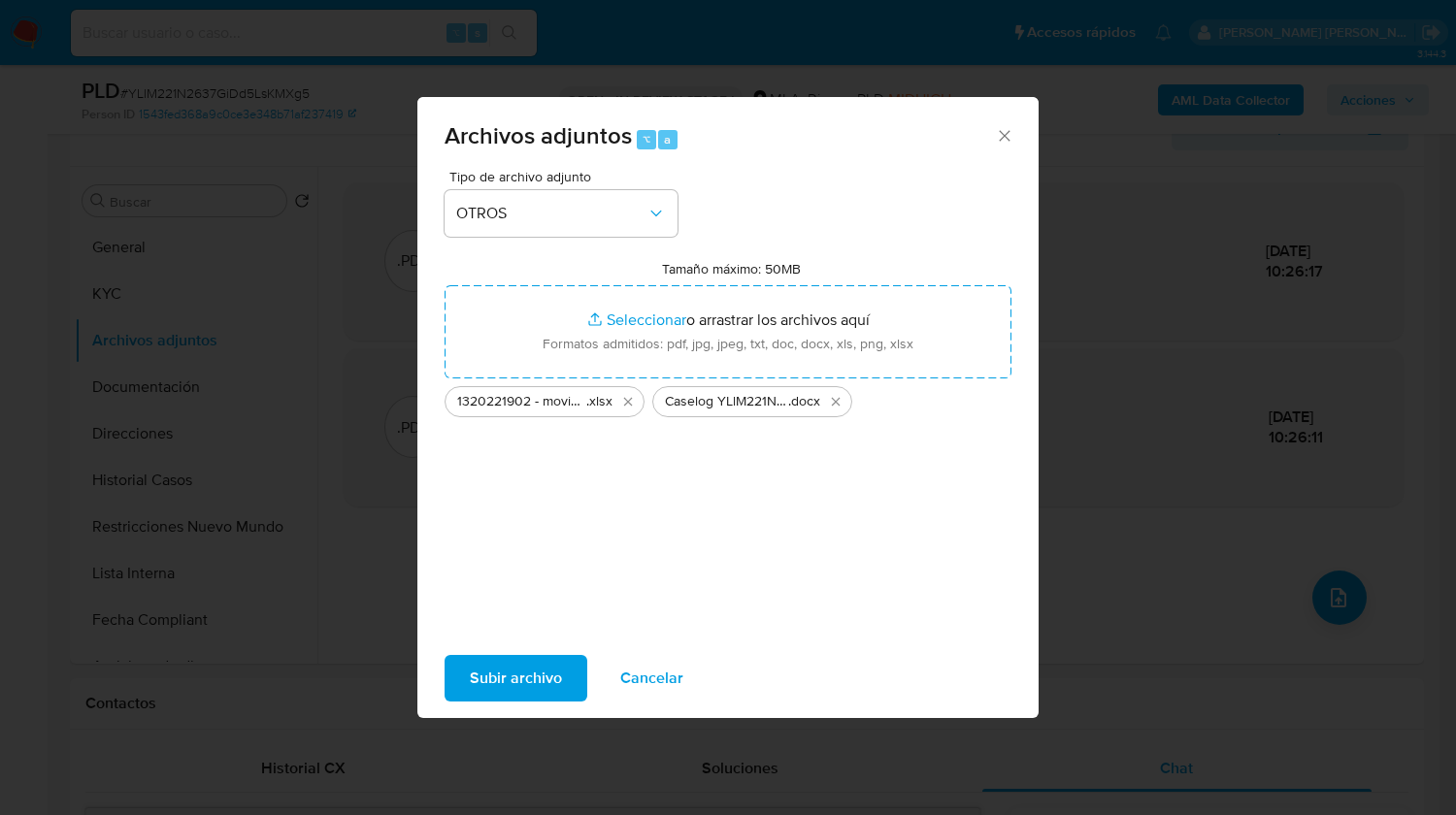 click on "Subir archivo" at bounding box center (515, 678) 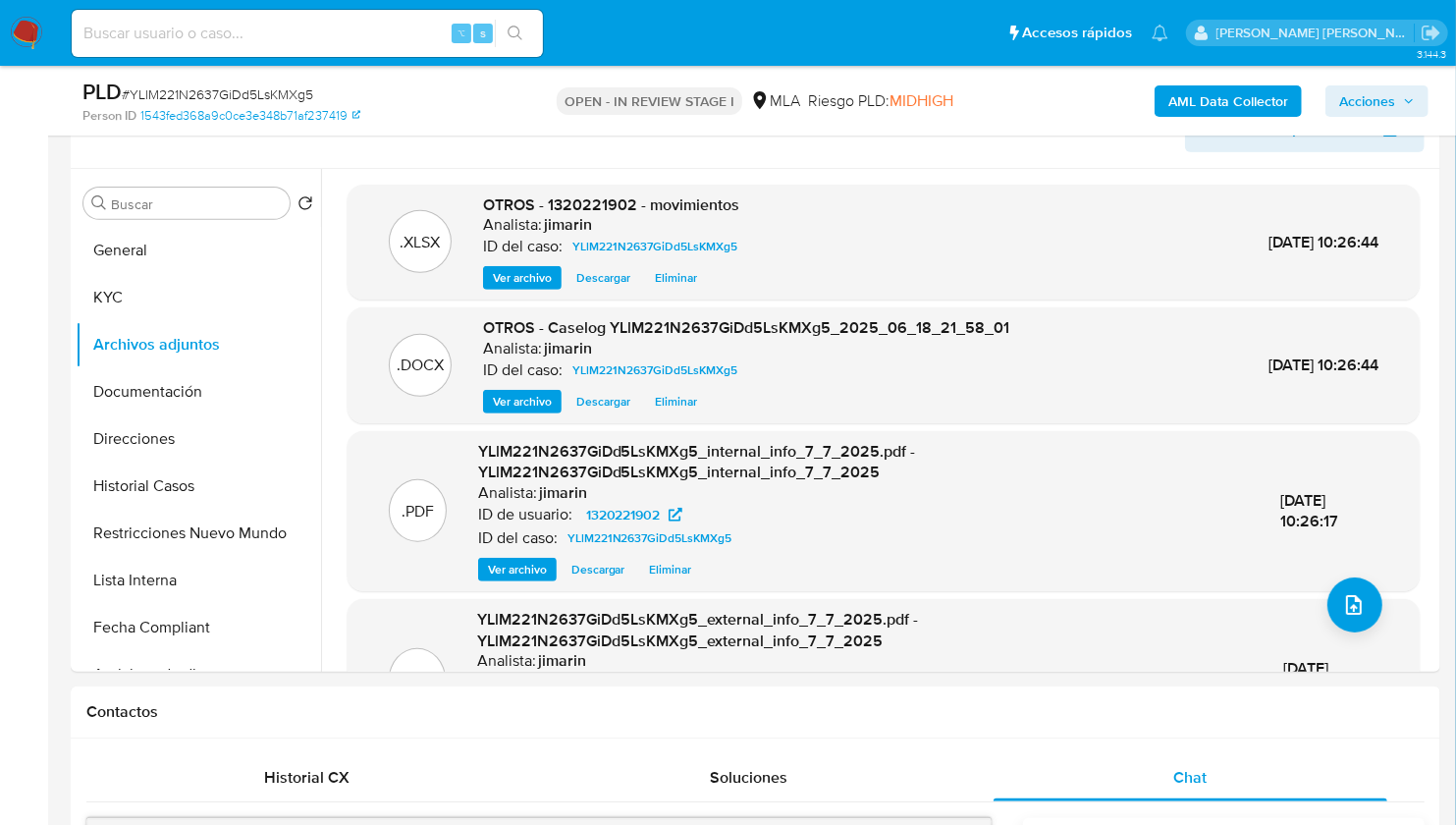click on "Acciones" at bounding box center [1367, 101] 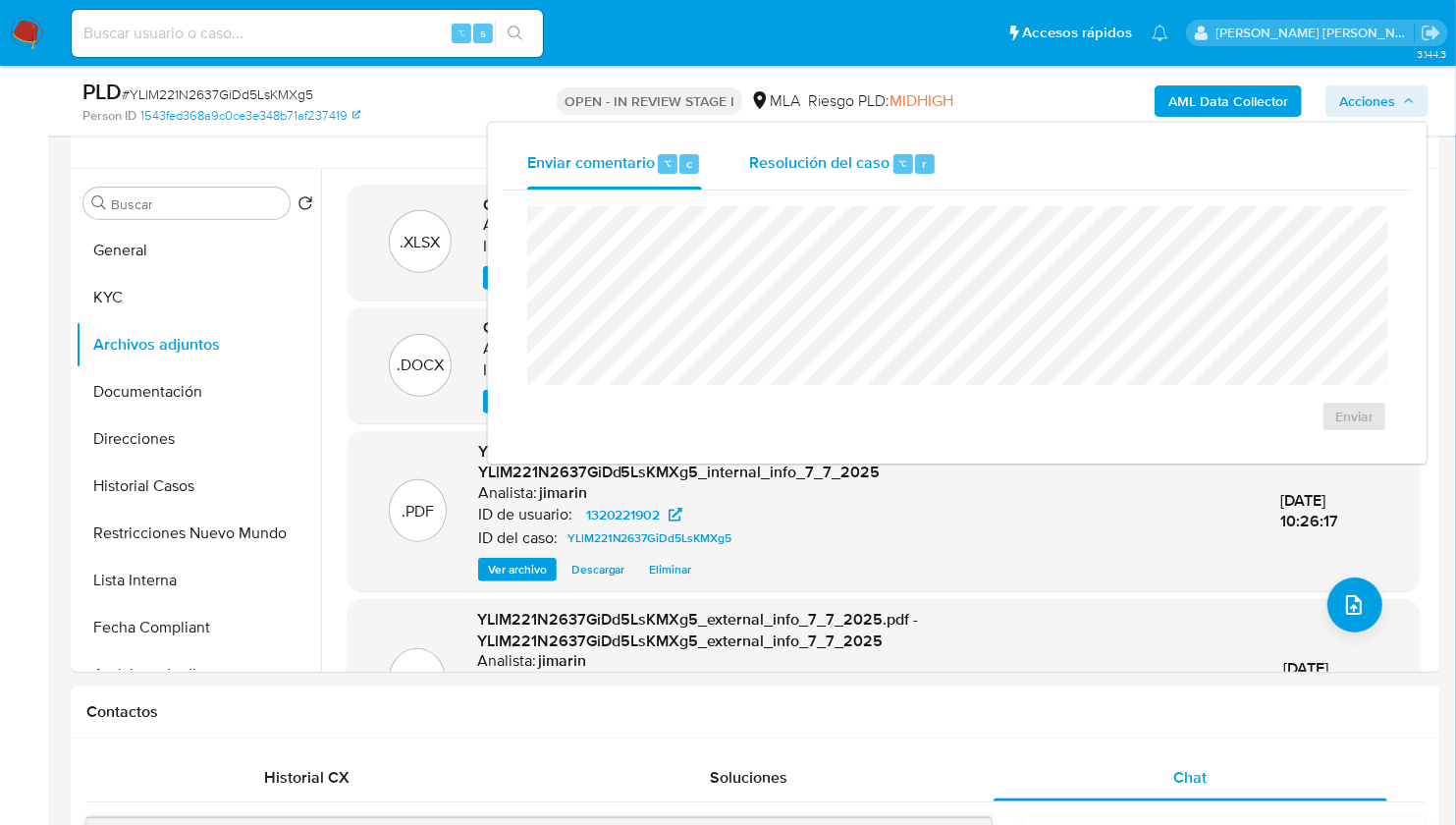 click on "Resolución del caso" at bounding box center [819, 162] 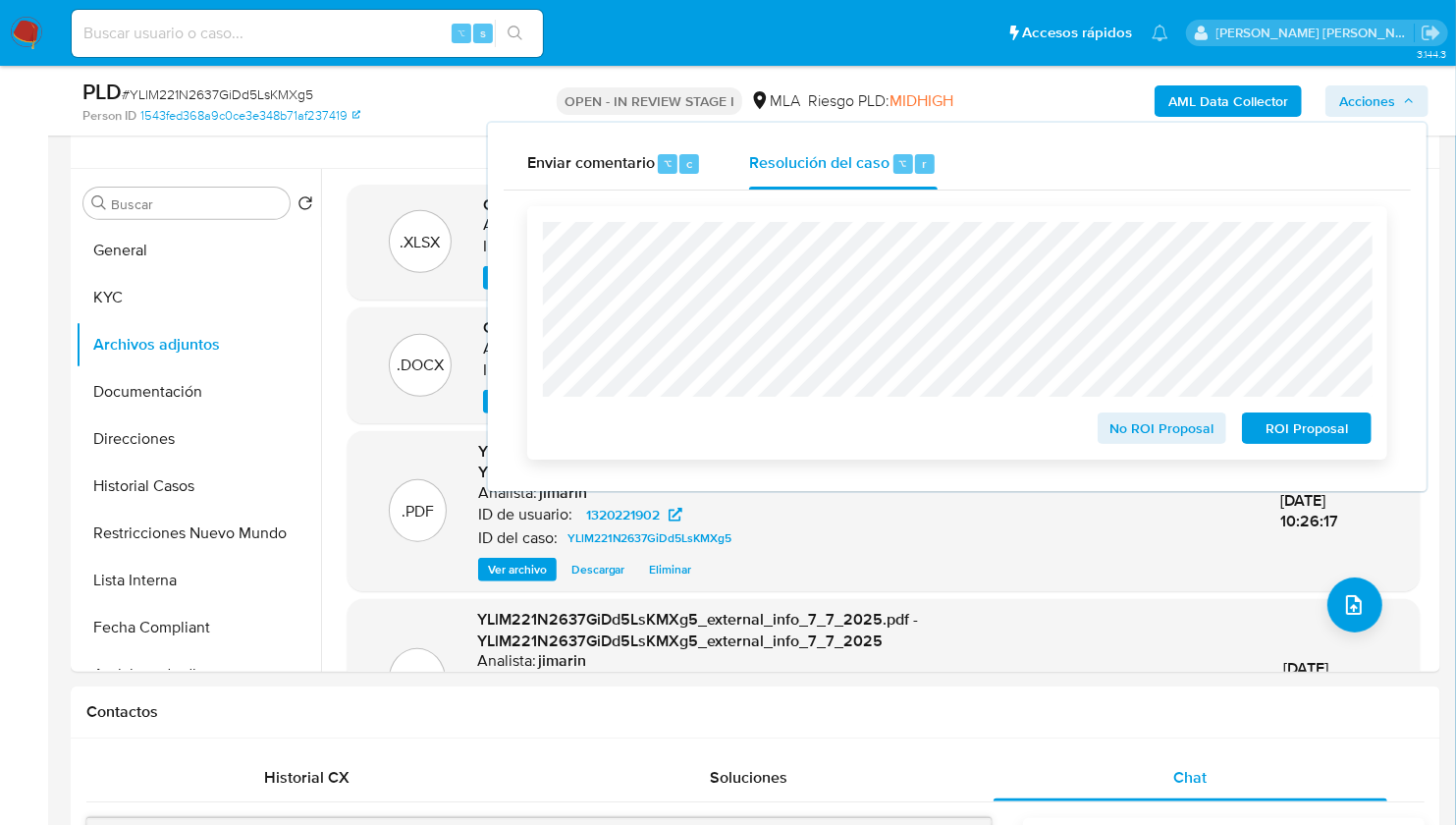 click on "No ROI Proposal" at bounding box center [1162, 428] 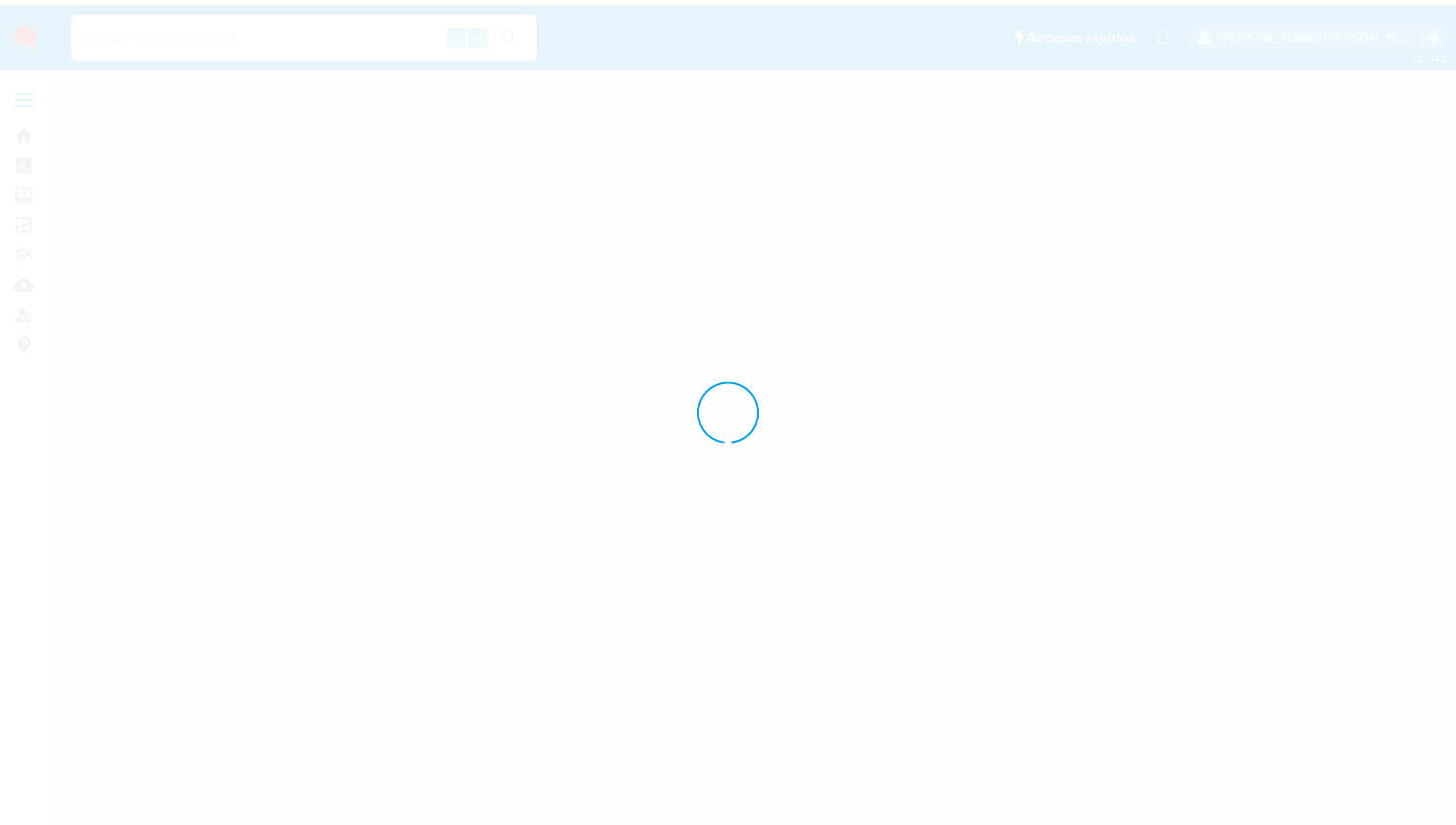 scroll, scrollTop: 0, scrollLeft: 0, axis: both 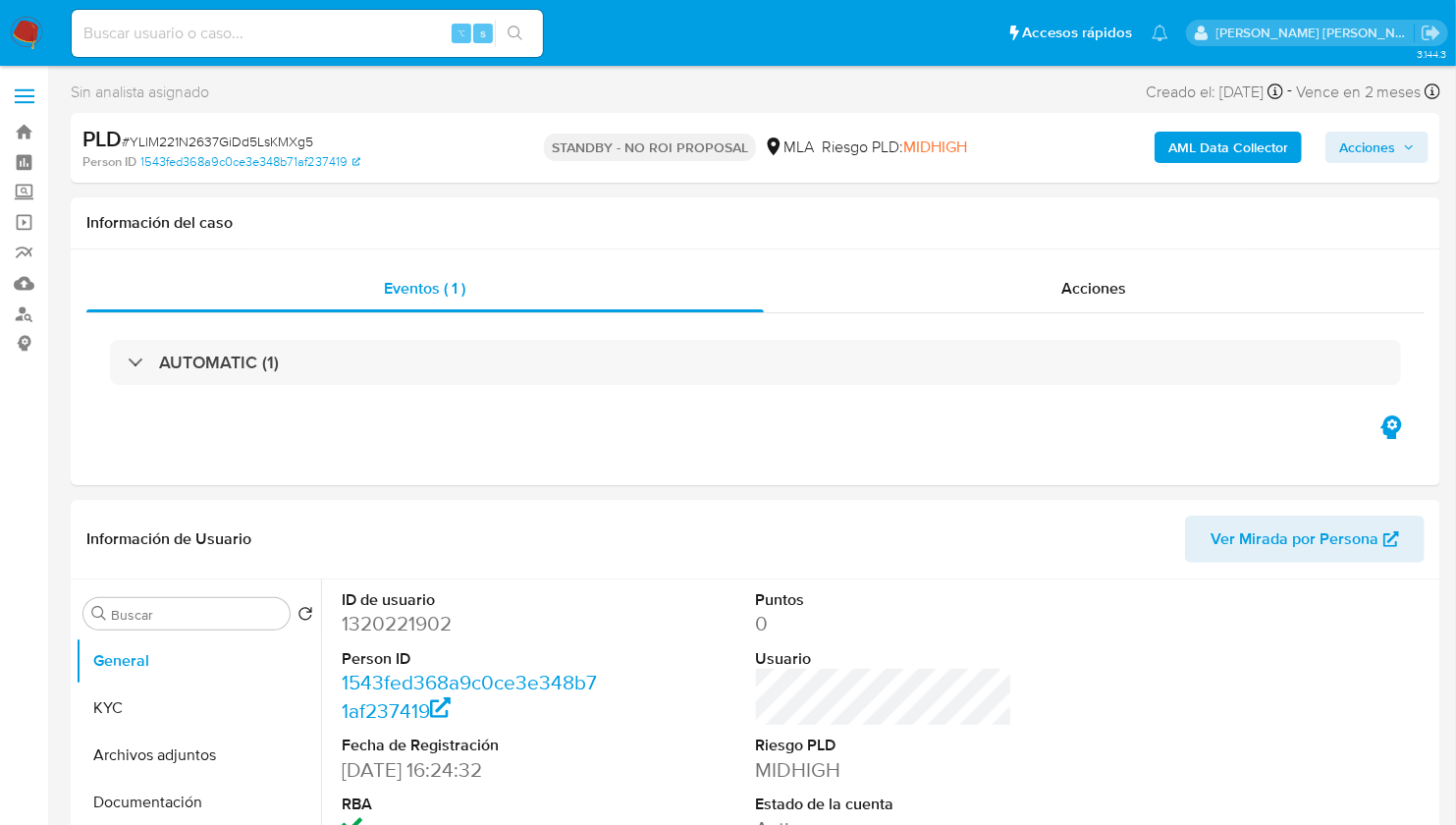 select on "10" 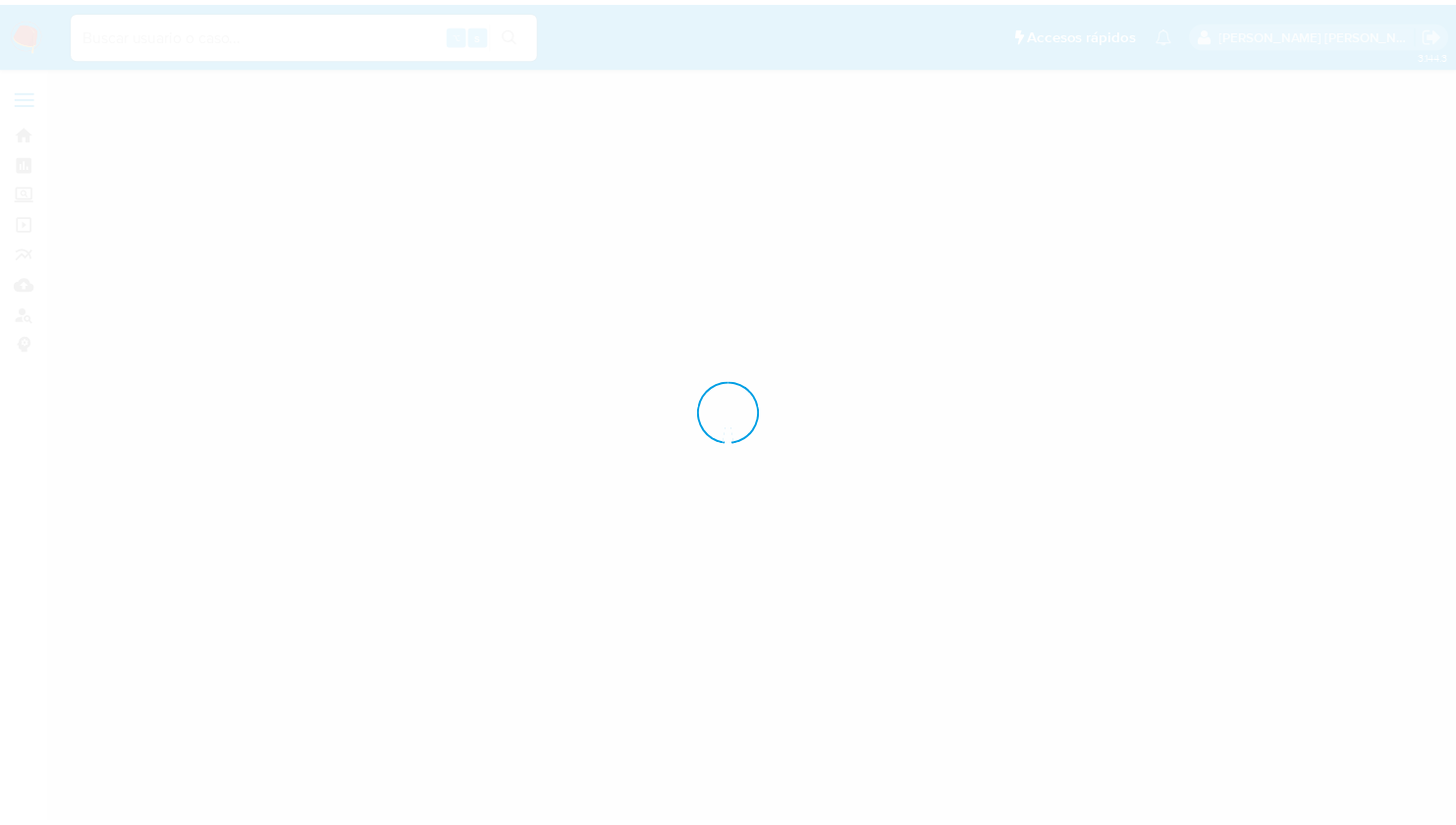scroll, scrollTop: 0, scrollLeft: 0, axis: both 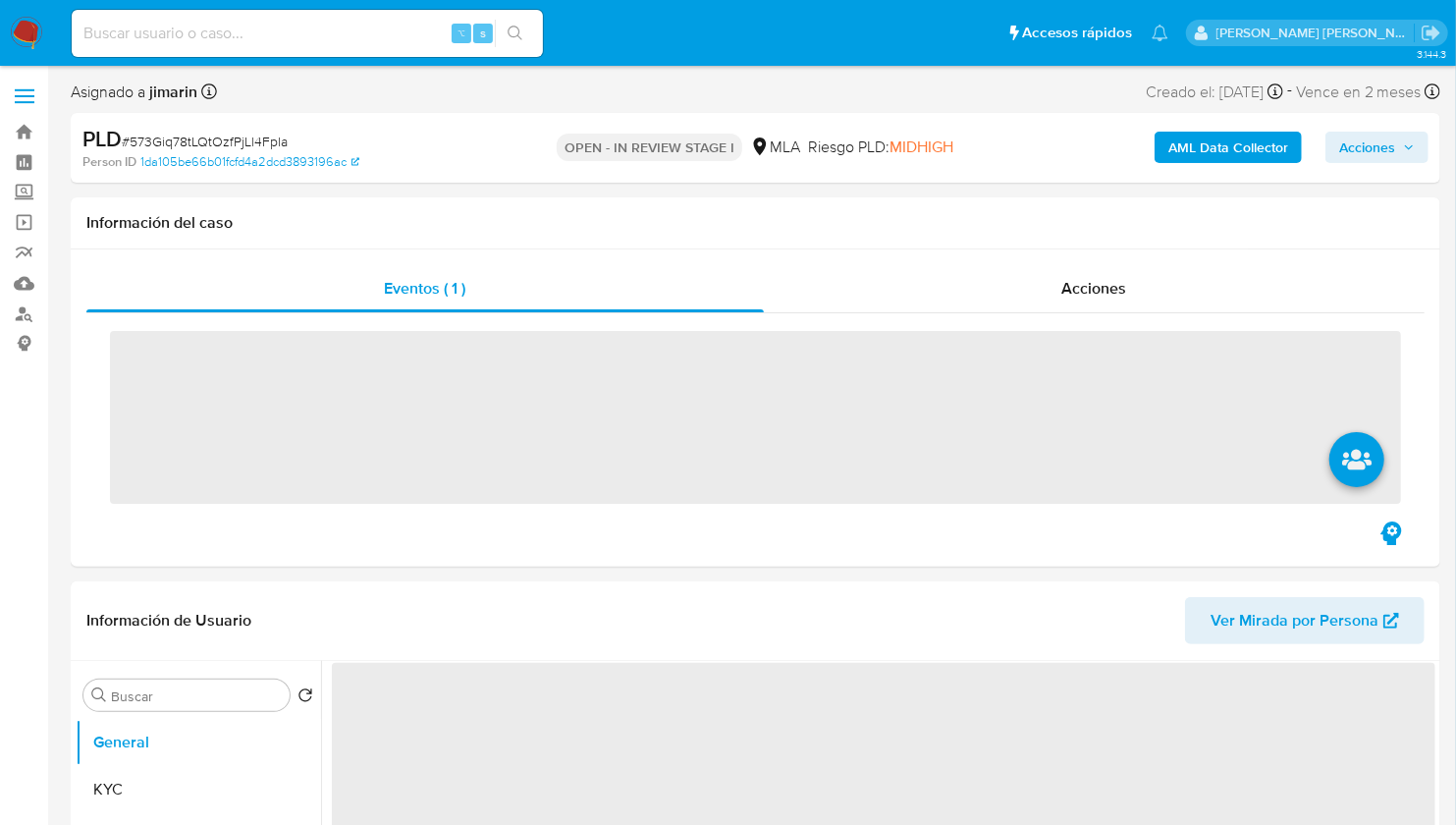 click on "# 573Giq78tLQtOzfPjLl4Fpla" at bounding box center [204, 141] 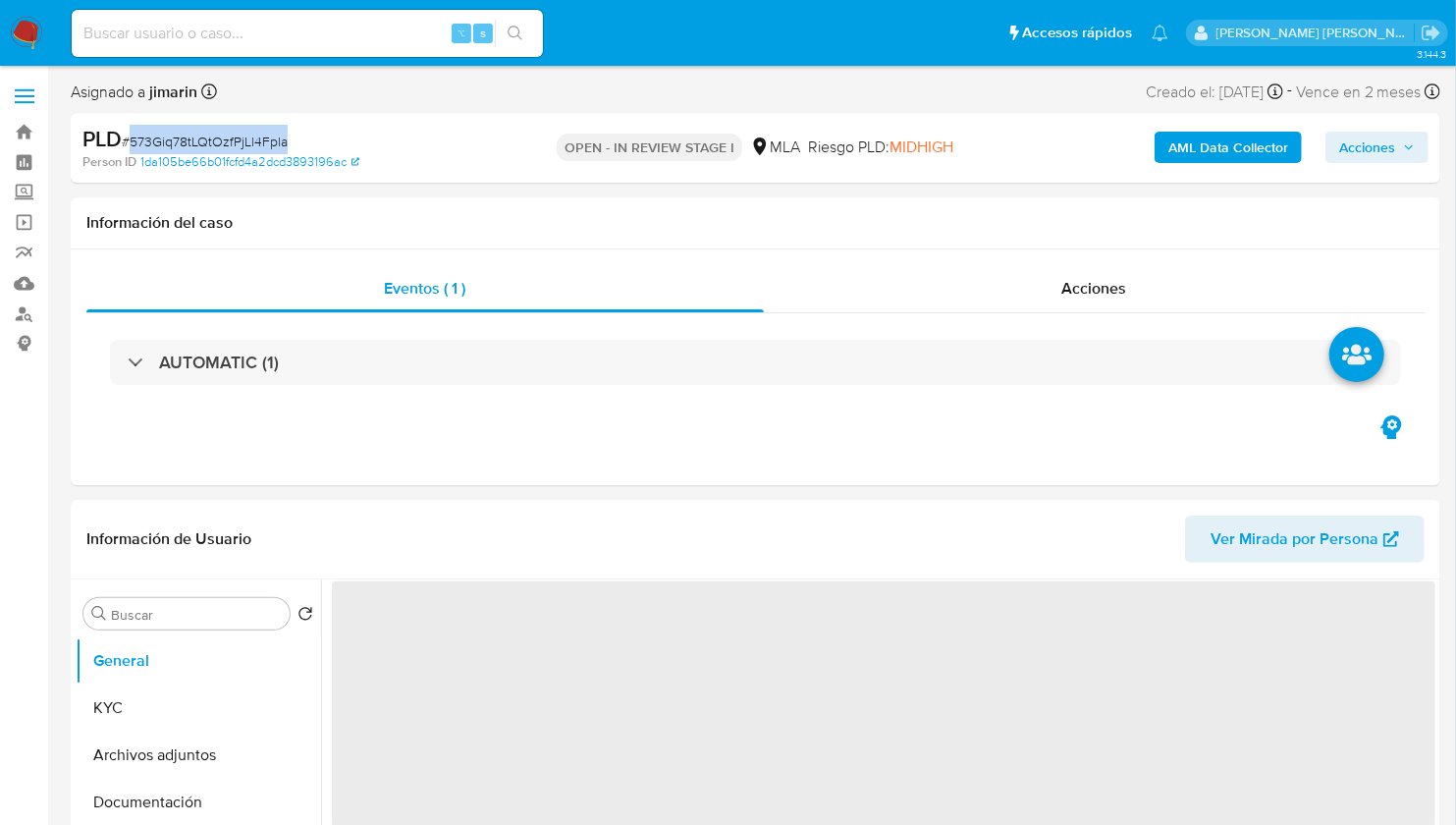 click on "# 573Giq78tLQtOzfPjLl4Fpla" at bounding box center (204, 141) 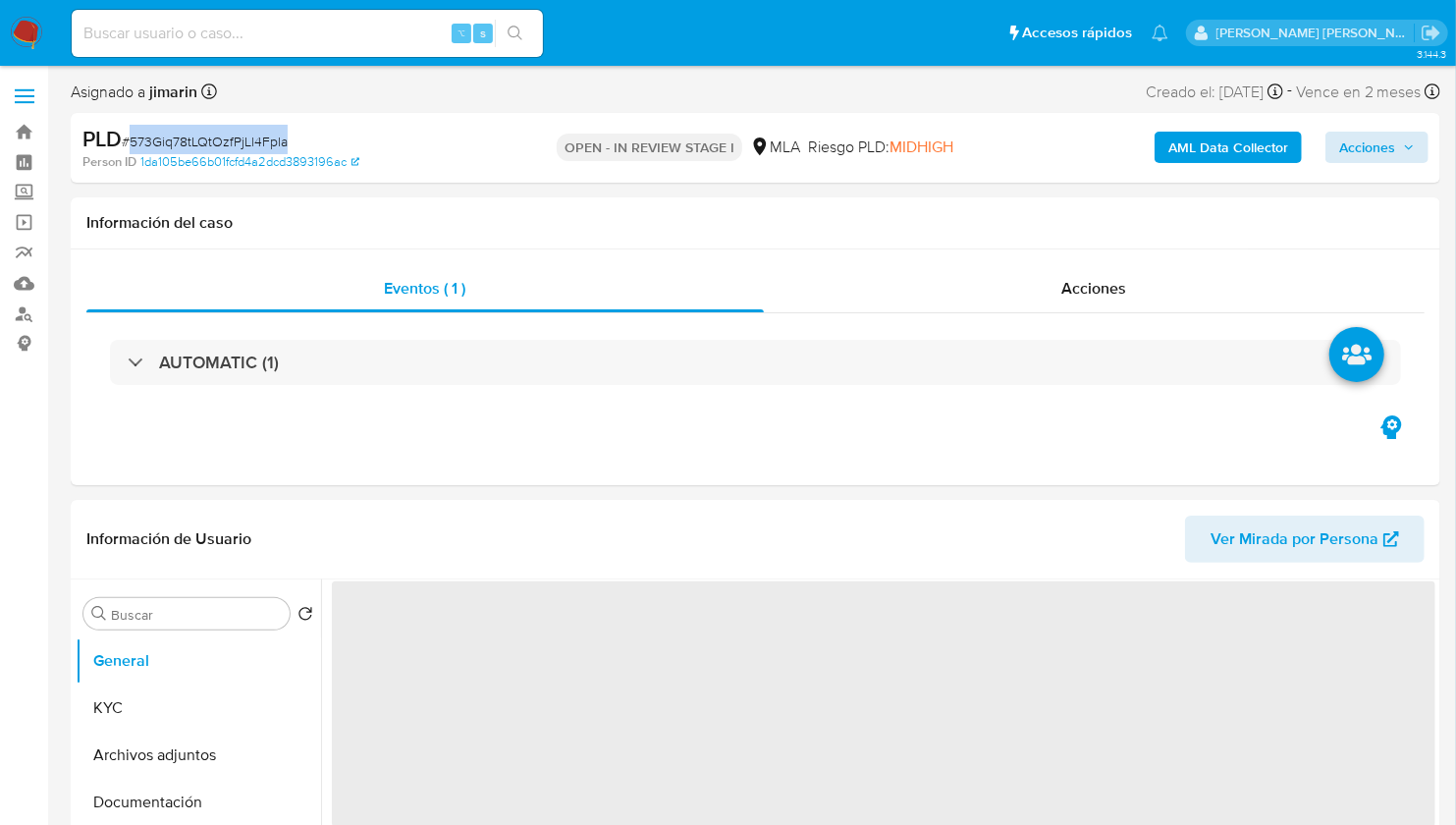 copy on "573Giq78tLQtOzfPjLl4Fpla" 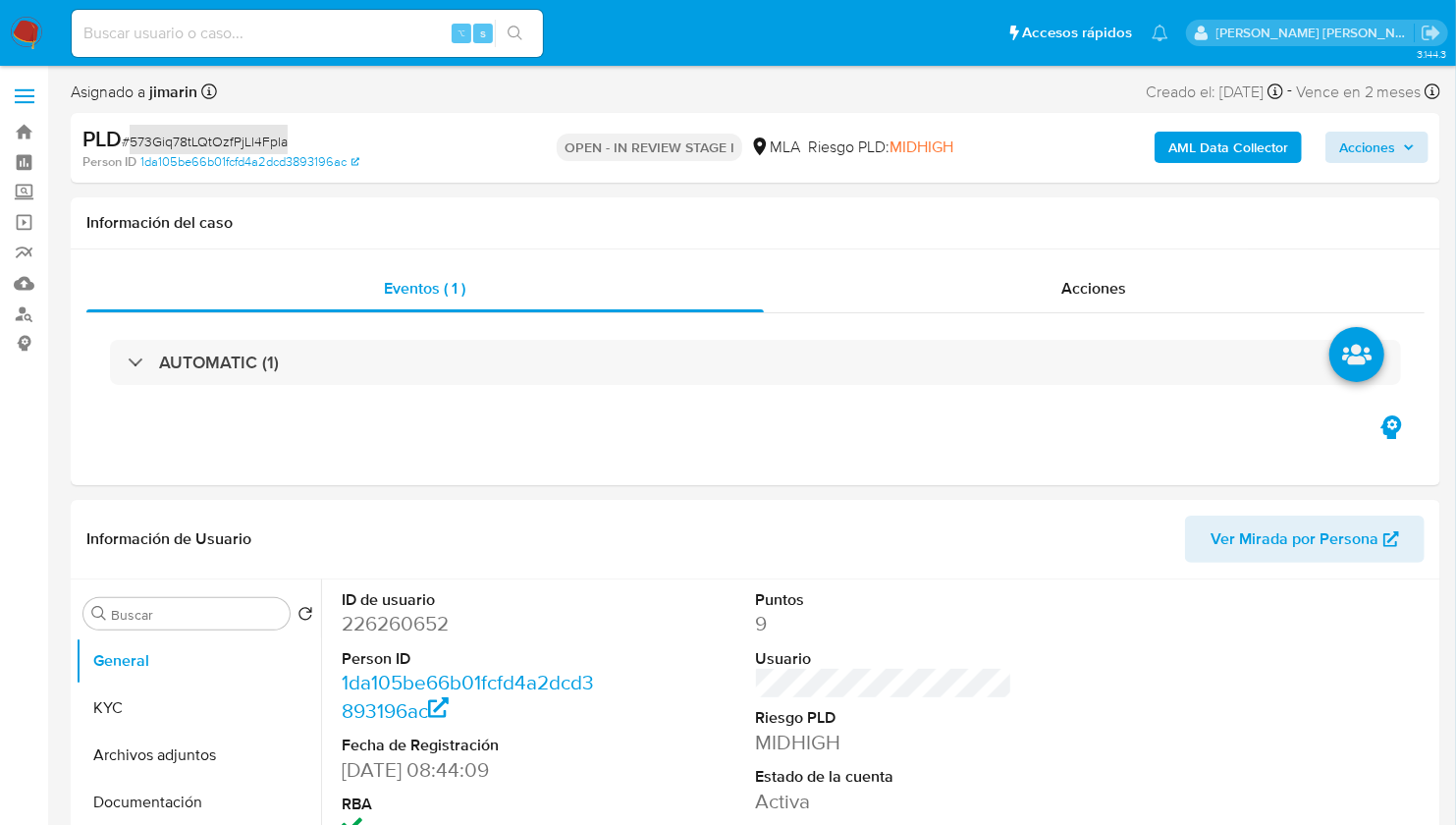 select on "10" 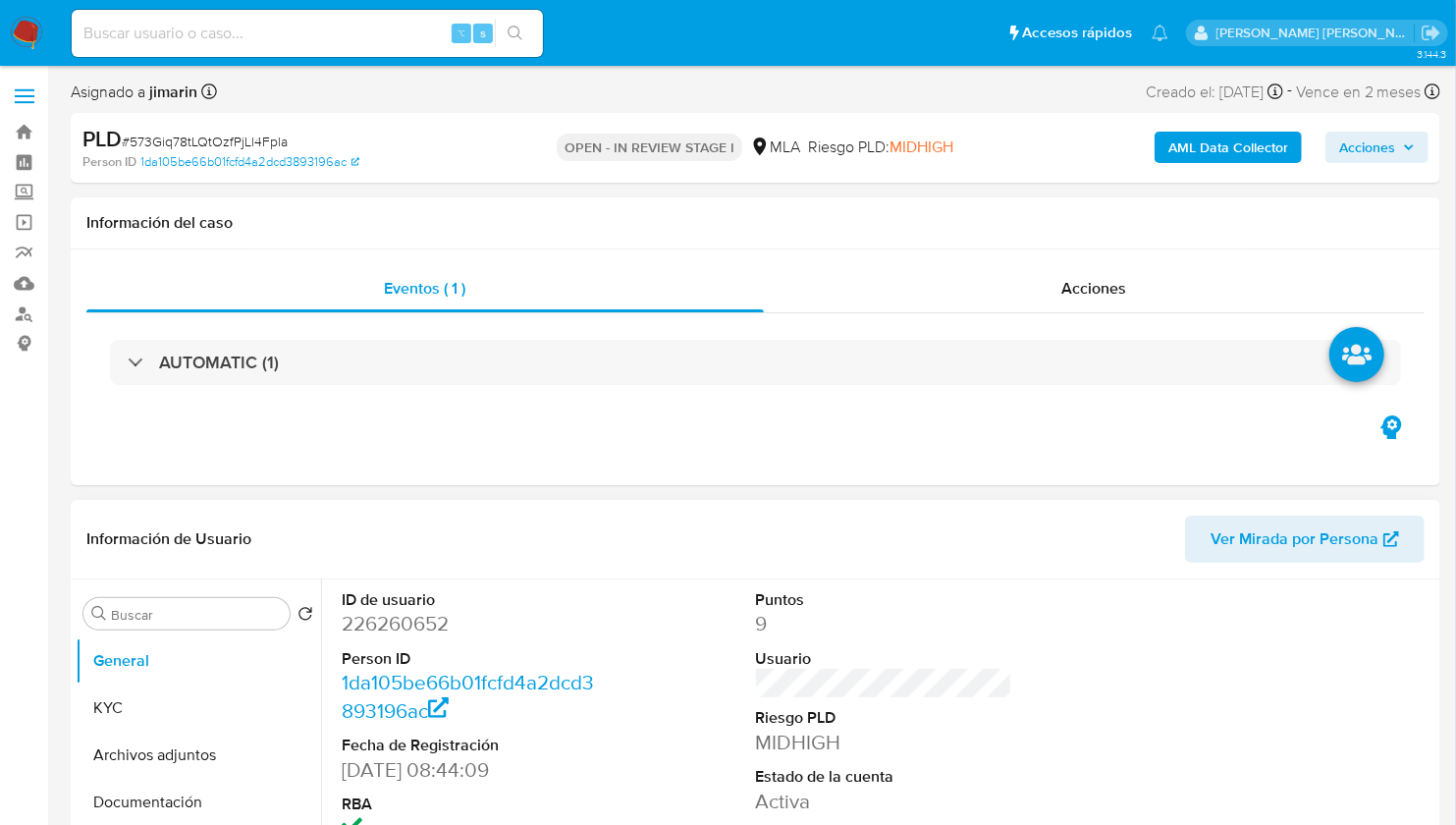 click on "226260652" at bounding box center (469, 624) 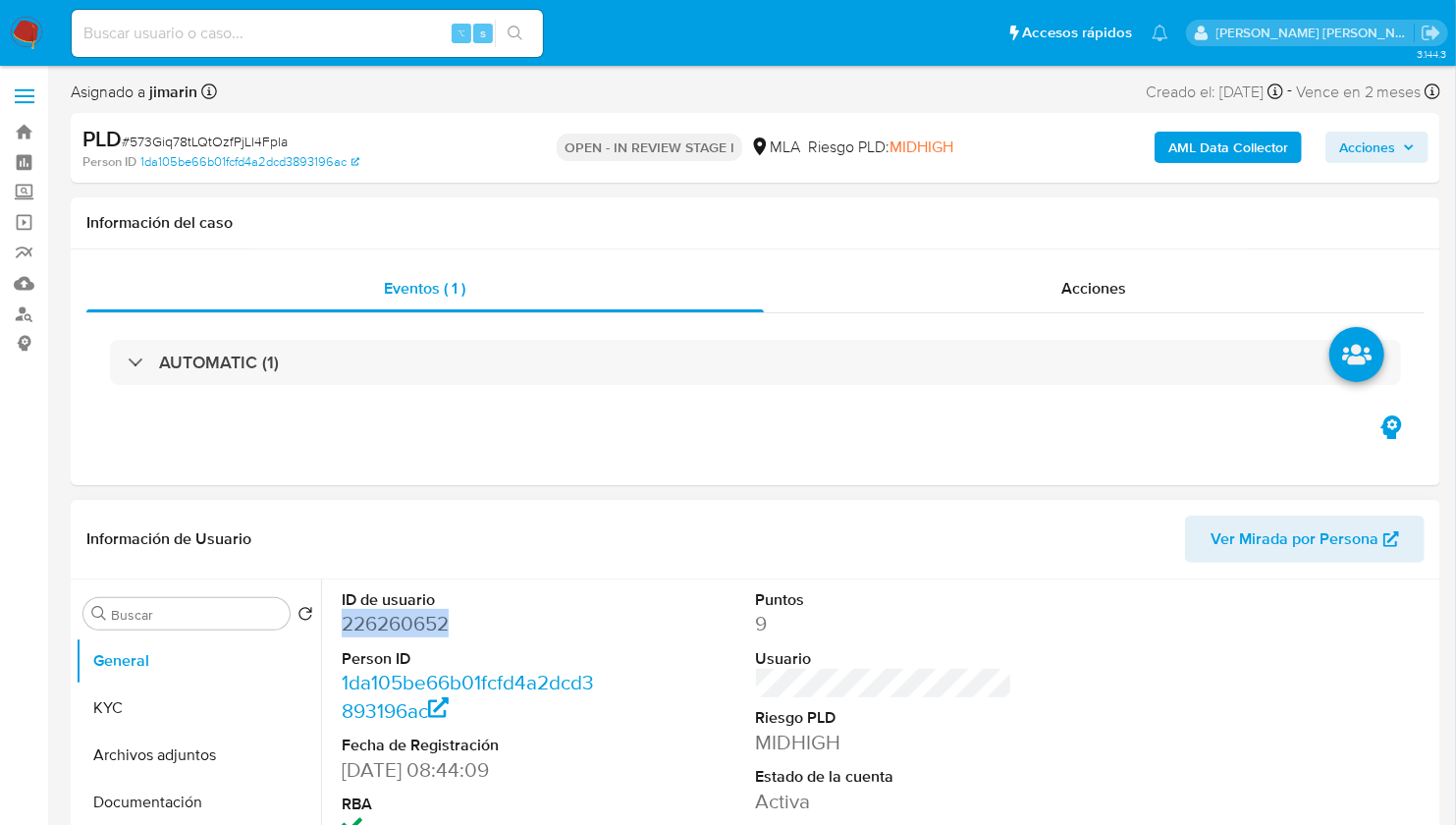 click on "226260652" at bounding box center [469, 624] 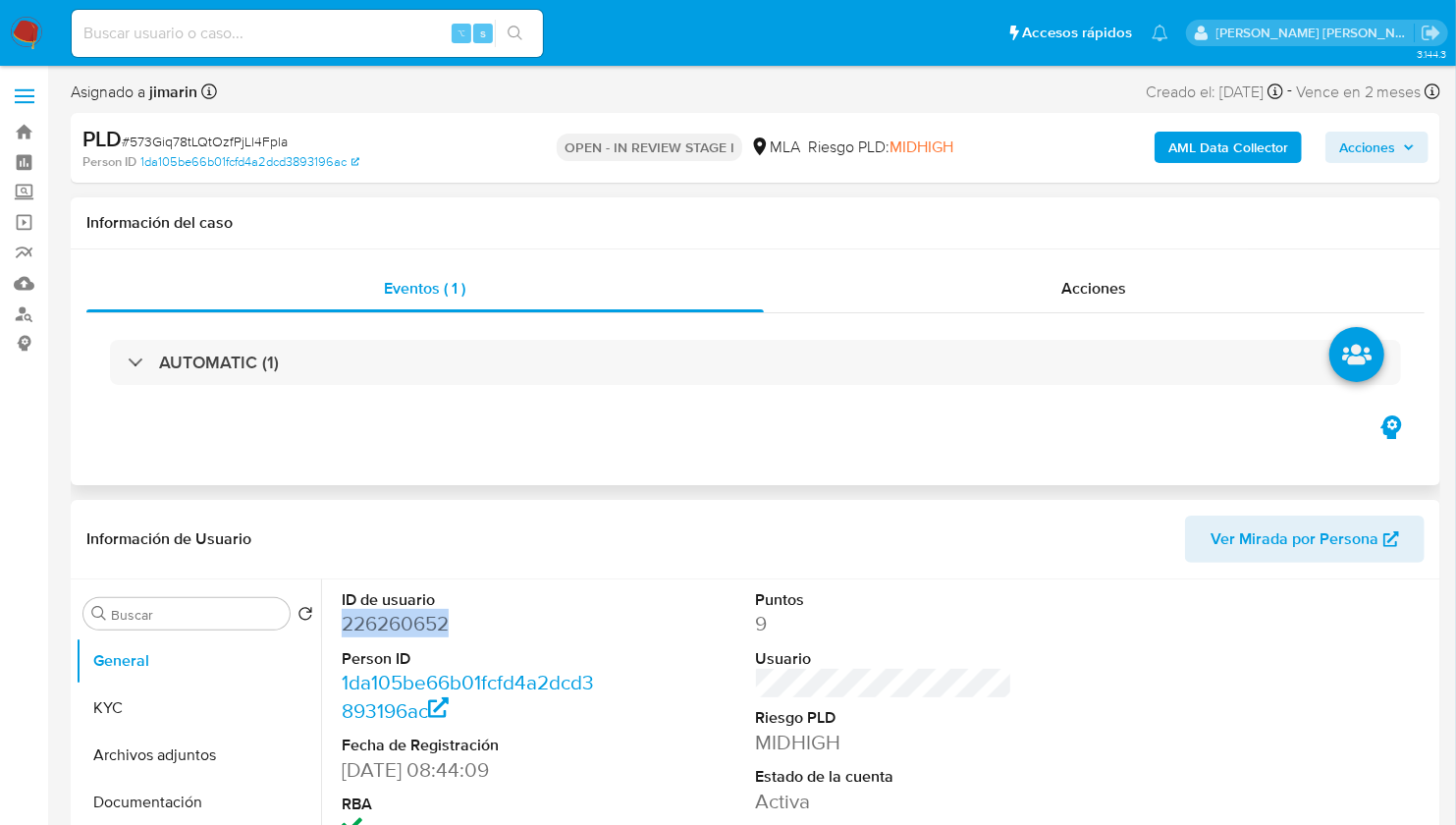 copy on "226260652" 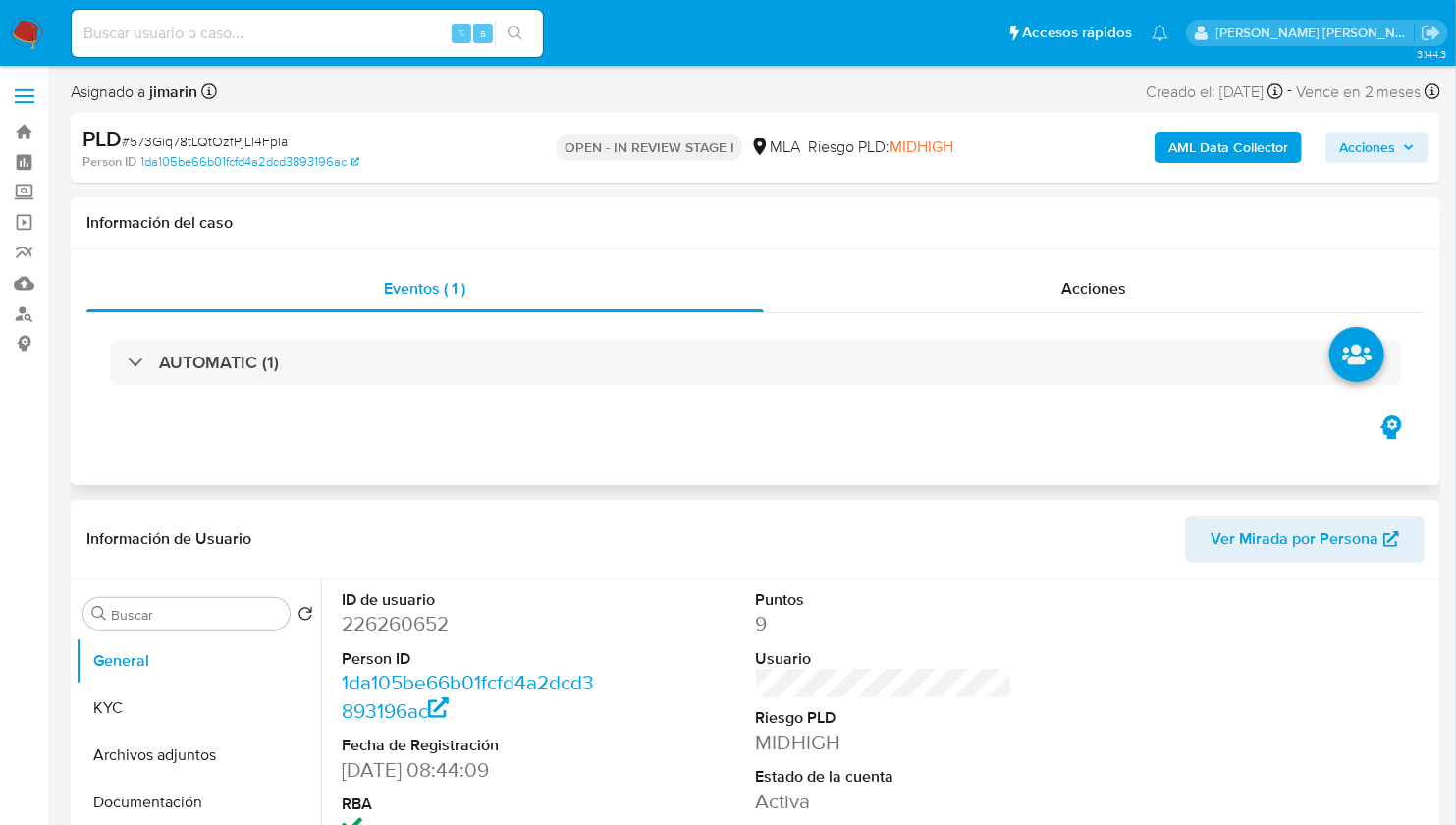click on "Información del caso" at bounding box center (755, 223) 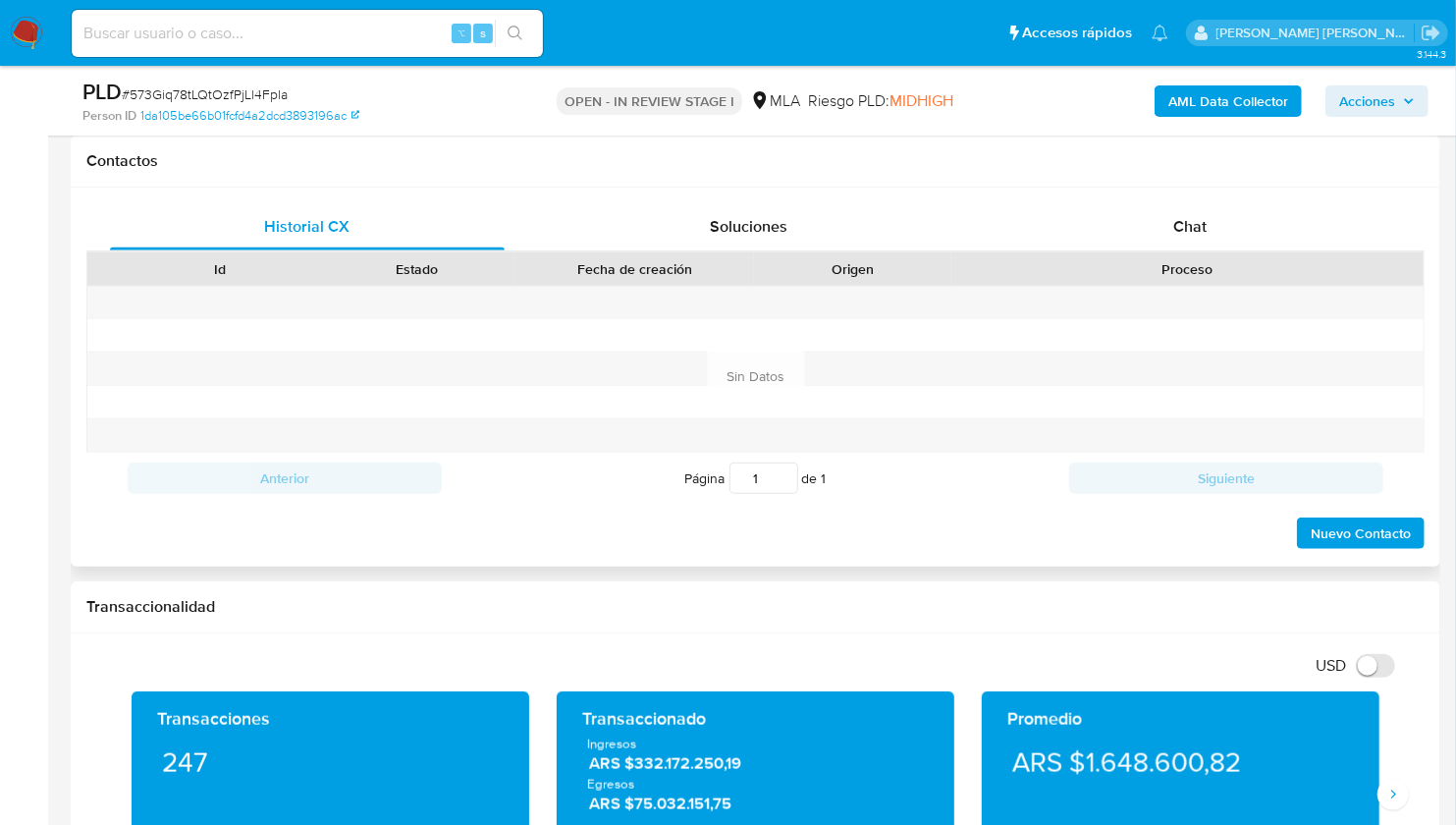 scroll, scrollTop: 856, scrollLeft: 0, axis: vertical 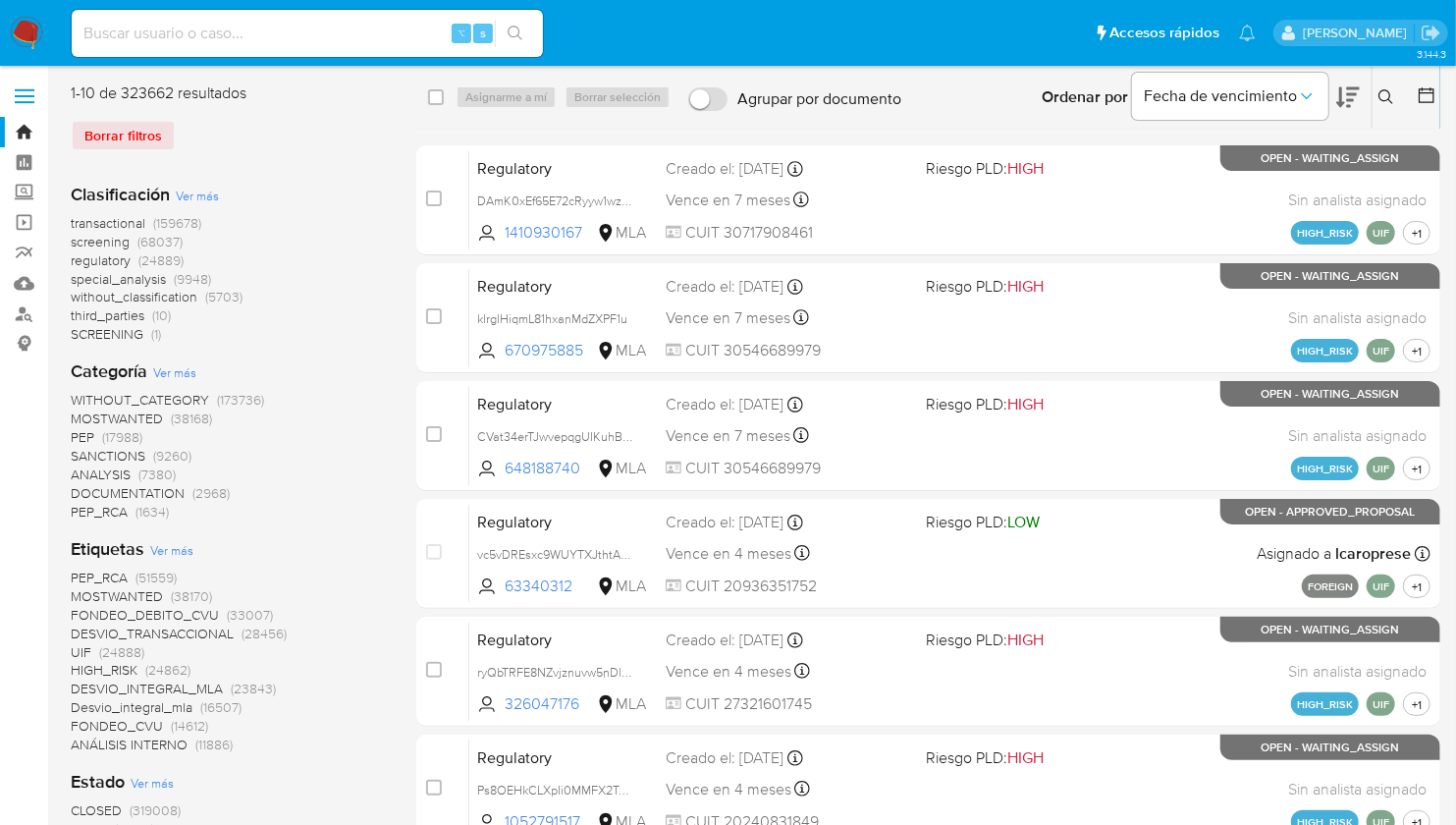 click at bounding box center (1388, 97) 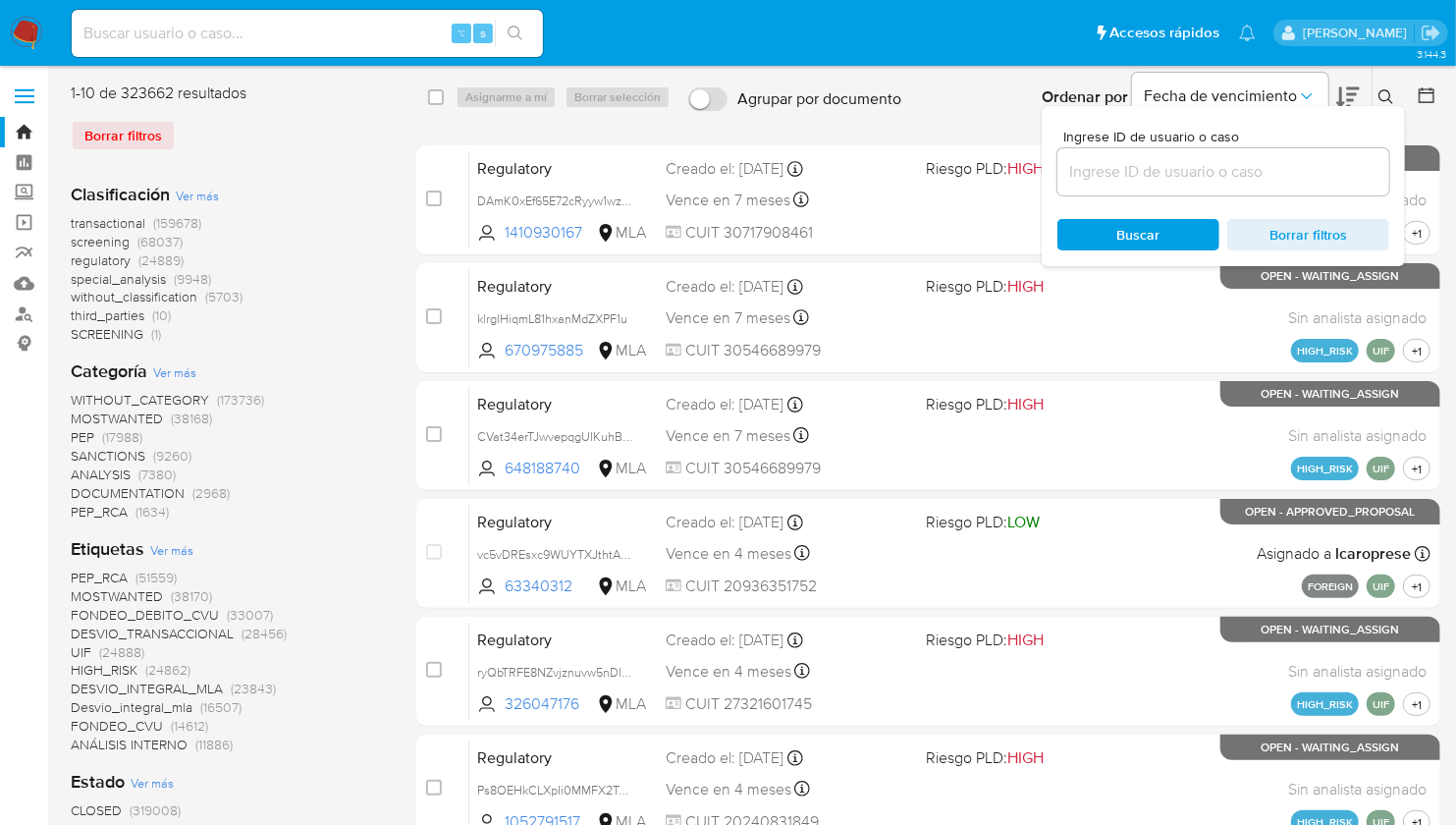 click at bounding box center (1223, 172) 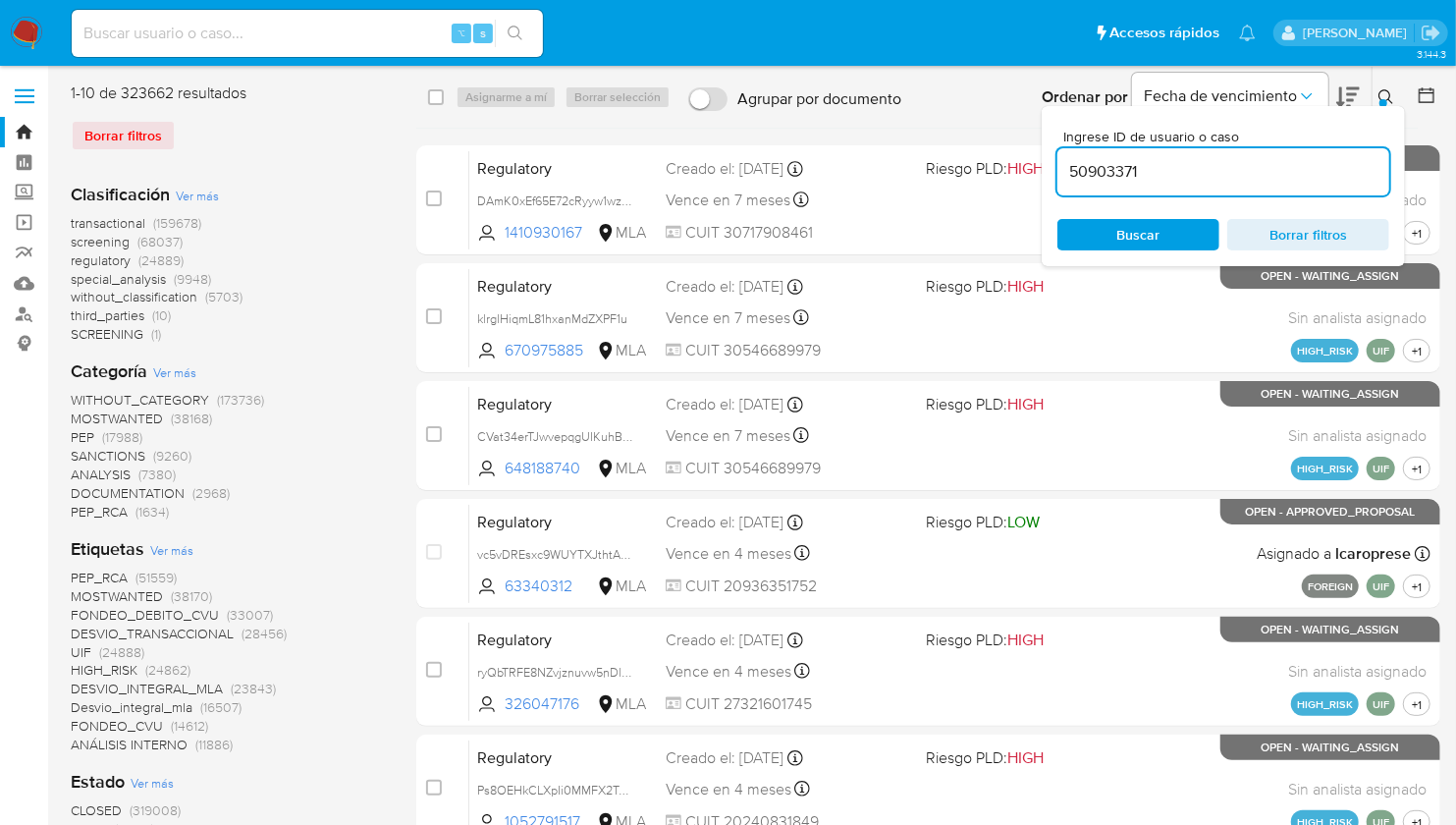 type on "50903371" 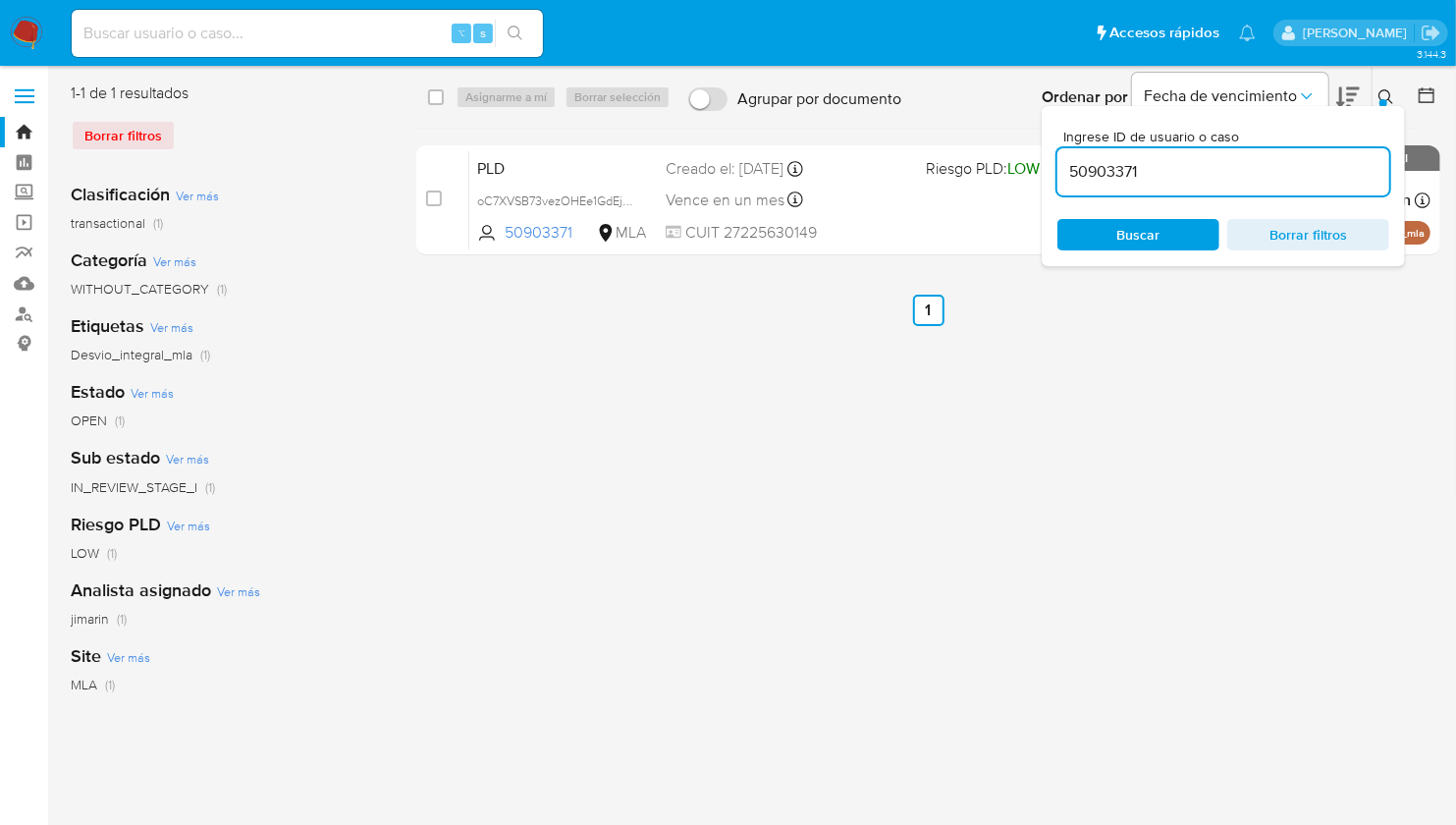 click 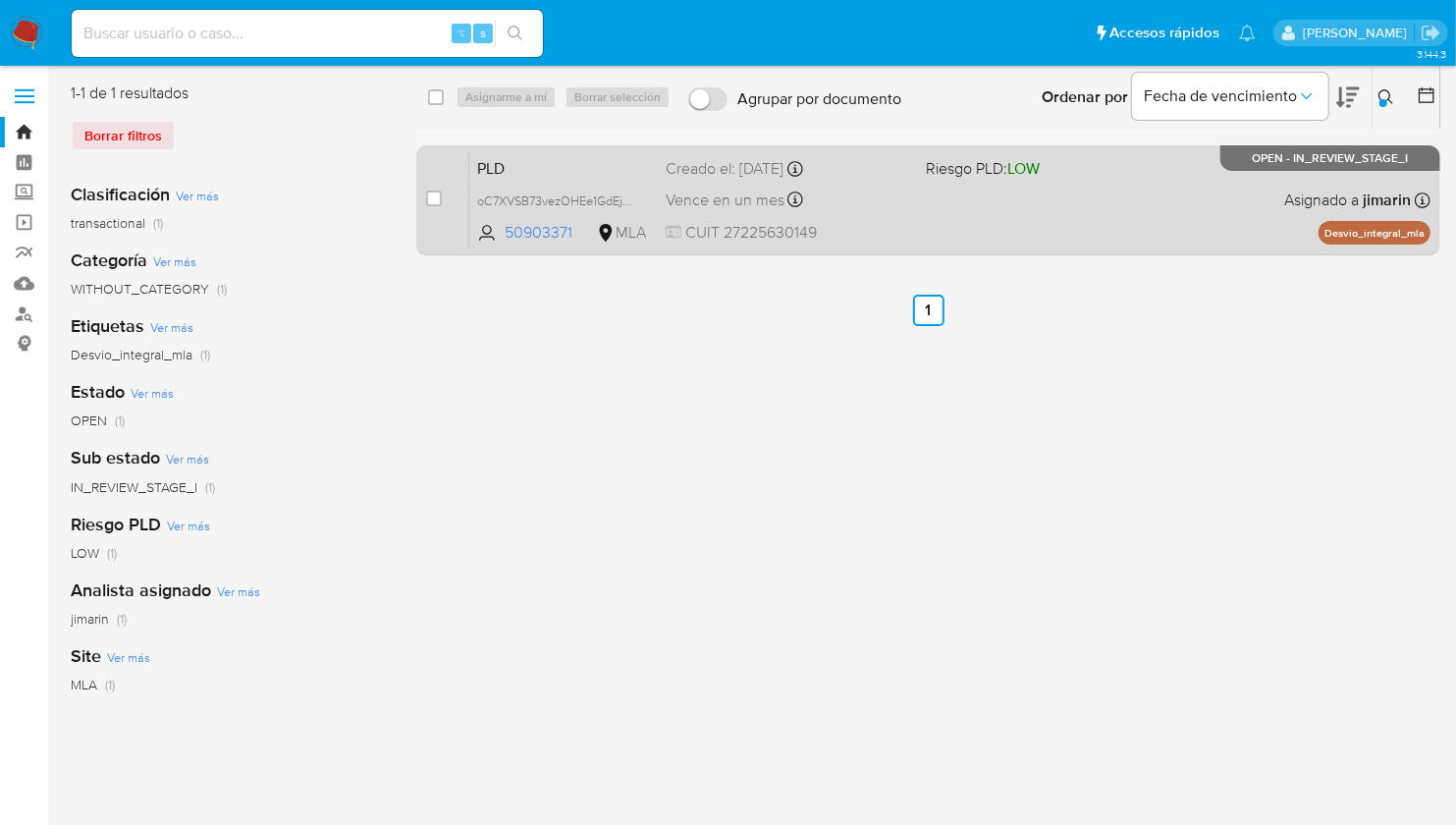 click on "PLD oC7XVSB73vezOHEe1GdEjBwN 50903371 MLA Riesgo PLD:  LOW Creado el: [DATE]   Creado el: [DATE] 03:20:31 Vence en un mes   Vence el [DATE] 03:20:31 CUIT   27225630149 Asignado a   jimarin   Asignado el: [DATE] 09:22:19 Desvio_integral_mla OPEN - IN_REVIEW_STAGE_I" at bounding box center (949, 199) 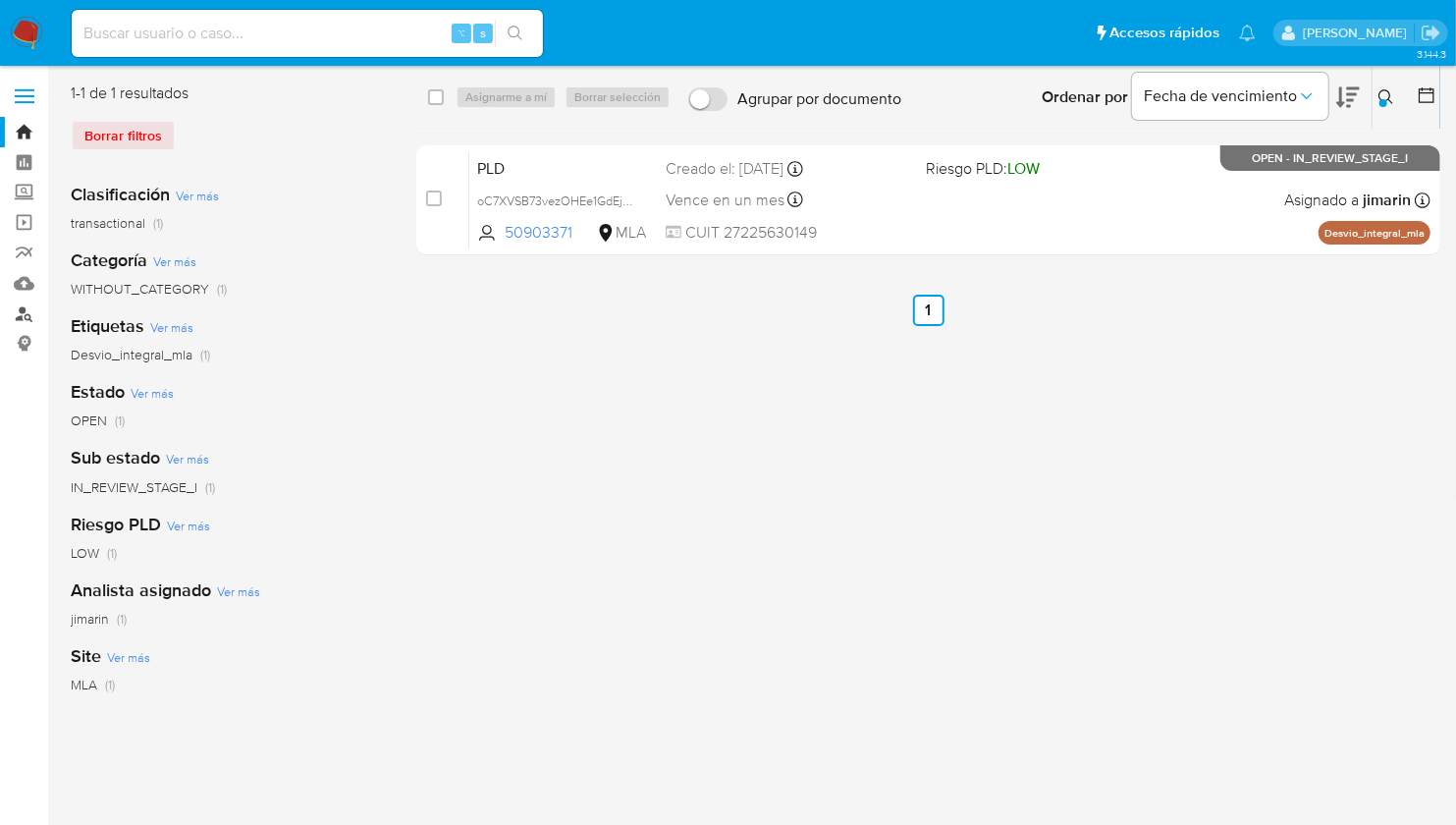 click on "Buscador de personas" at bounding box center (117, 313) 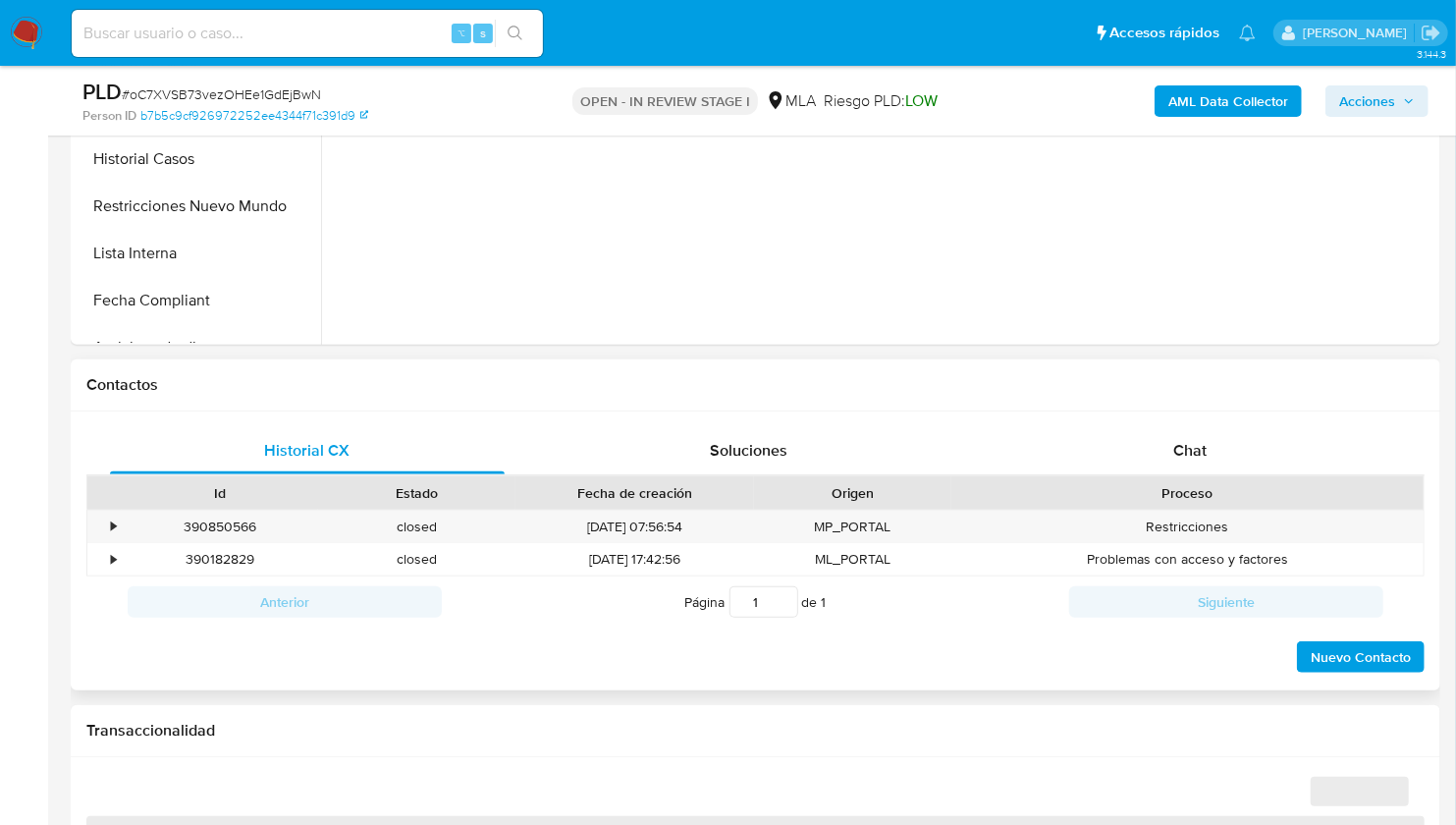 scroll, scrollTop: 908, scrollLeft: 0, axis: vertical 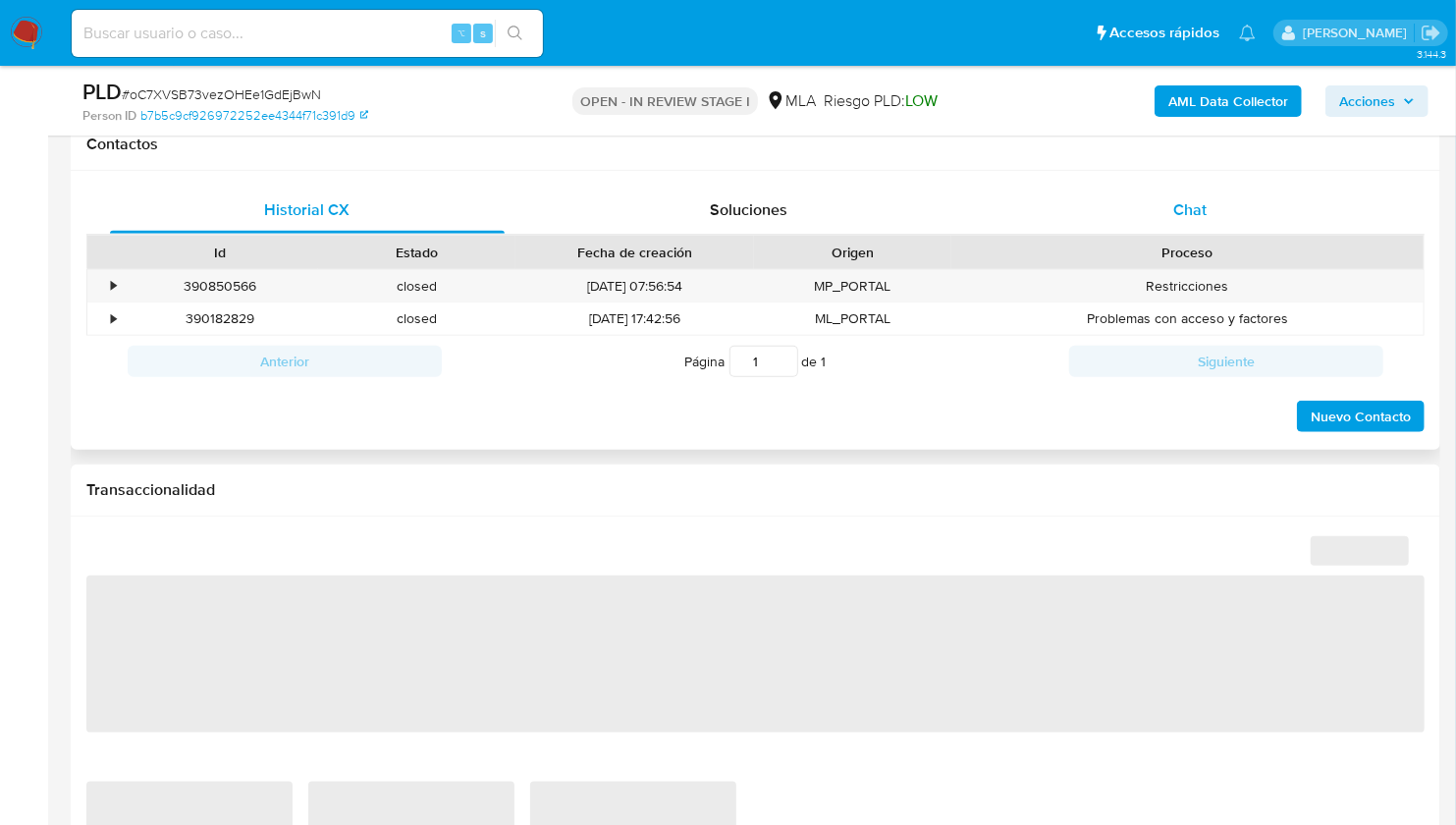 click on "Chat" at bounding box center (1191, 210) 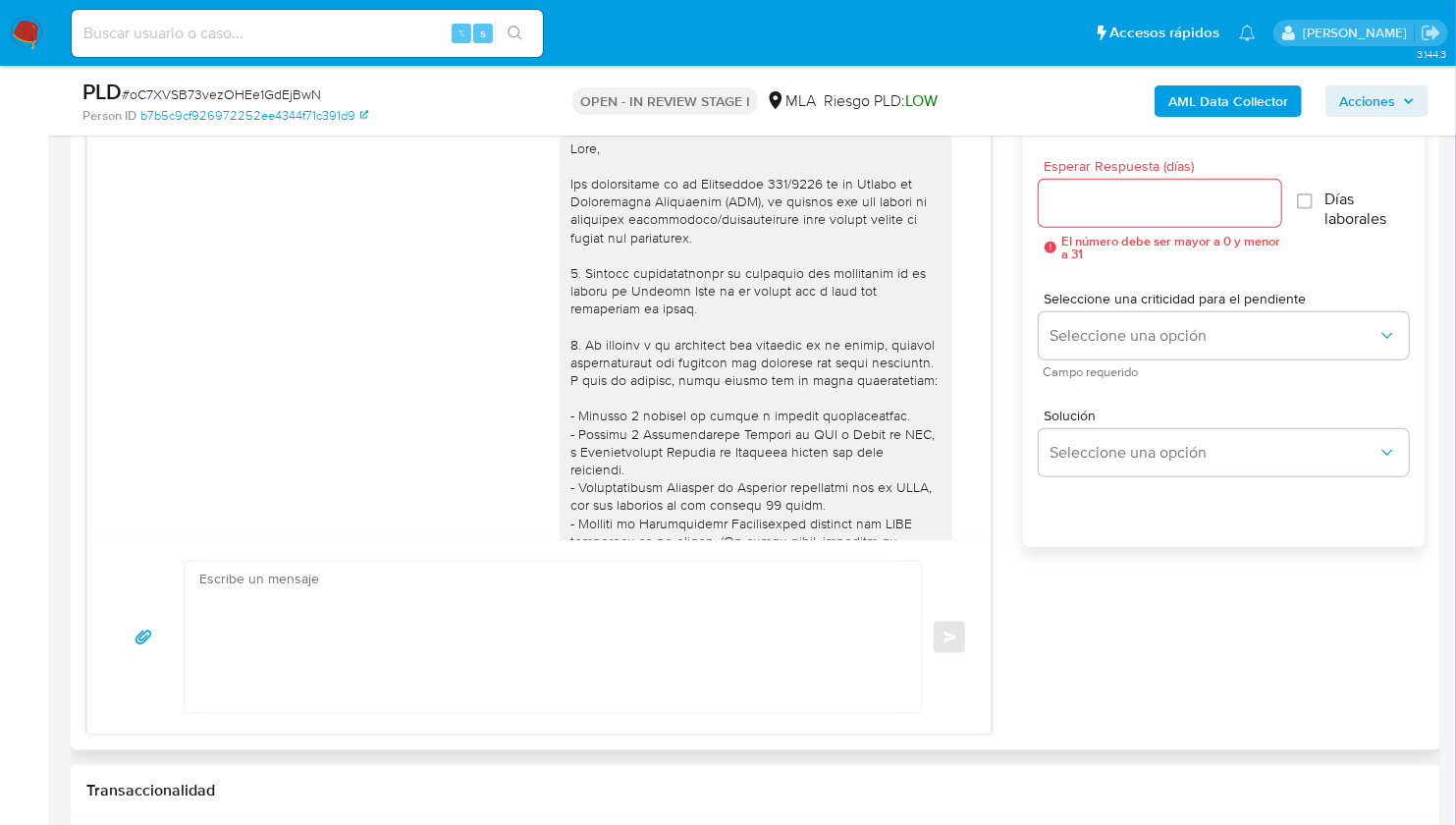 scroll, scrollTop: 1141, scrollLeft: 0, axis: vertical 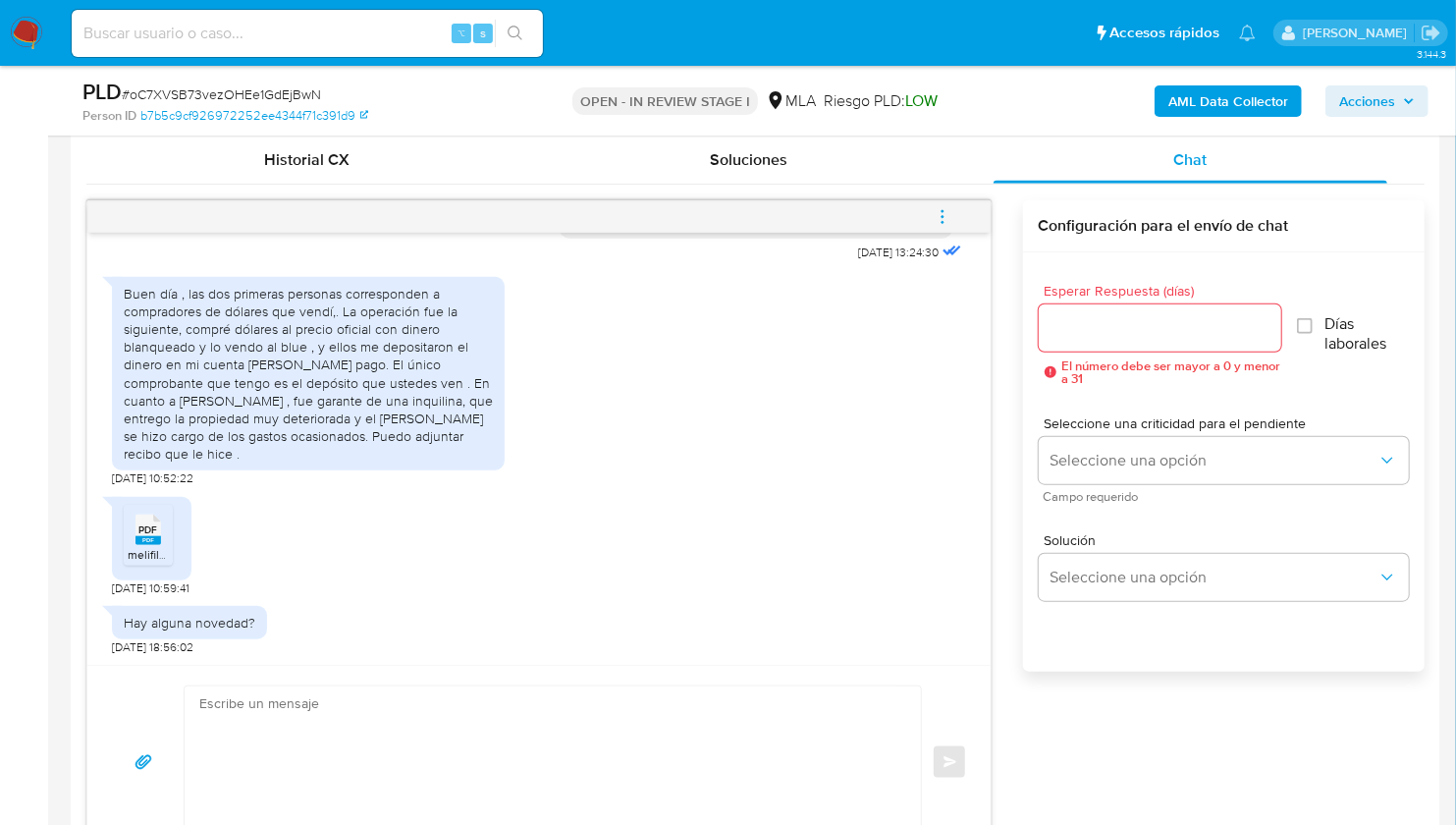 click on "Esperar Respuesta (días) El número debe ser mayor a 0 y menor a 31 Días laborales Seleccione una criticidad para el pendiente Seleccione una opción Campo requerido Solución Seleccione una opción" at bounding box center [1223, 488] 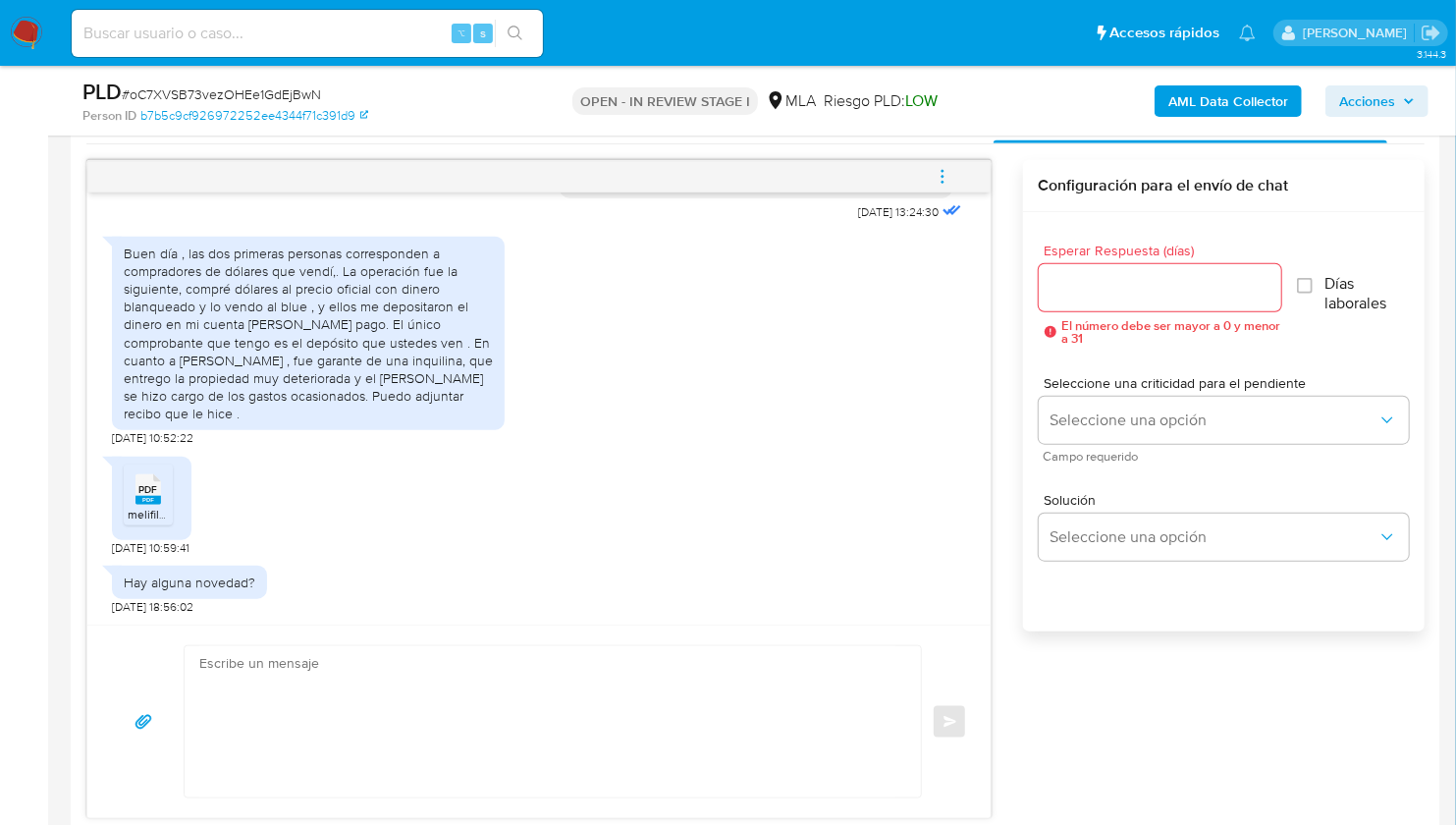 scroll, scrollTop: 1004, scrollLeft: 0, axis: vertical 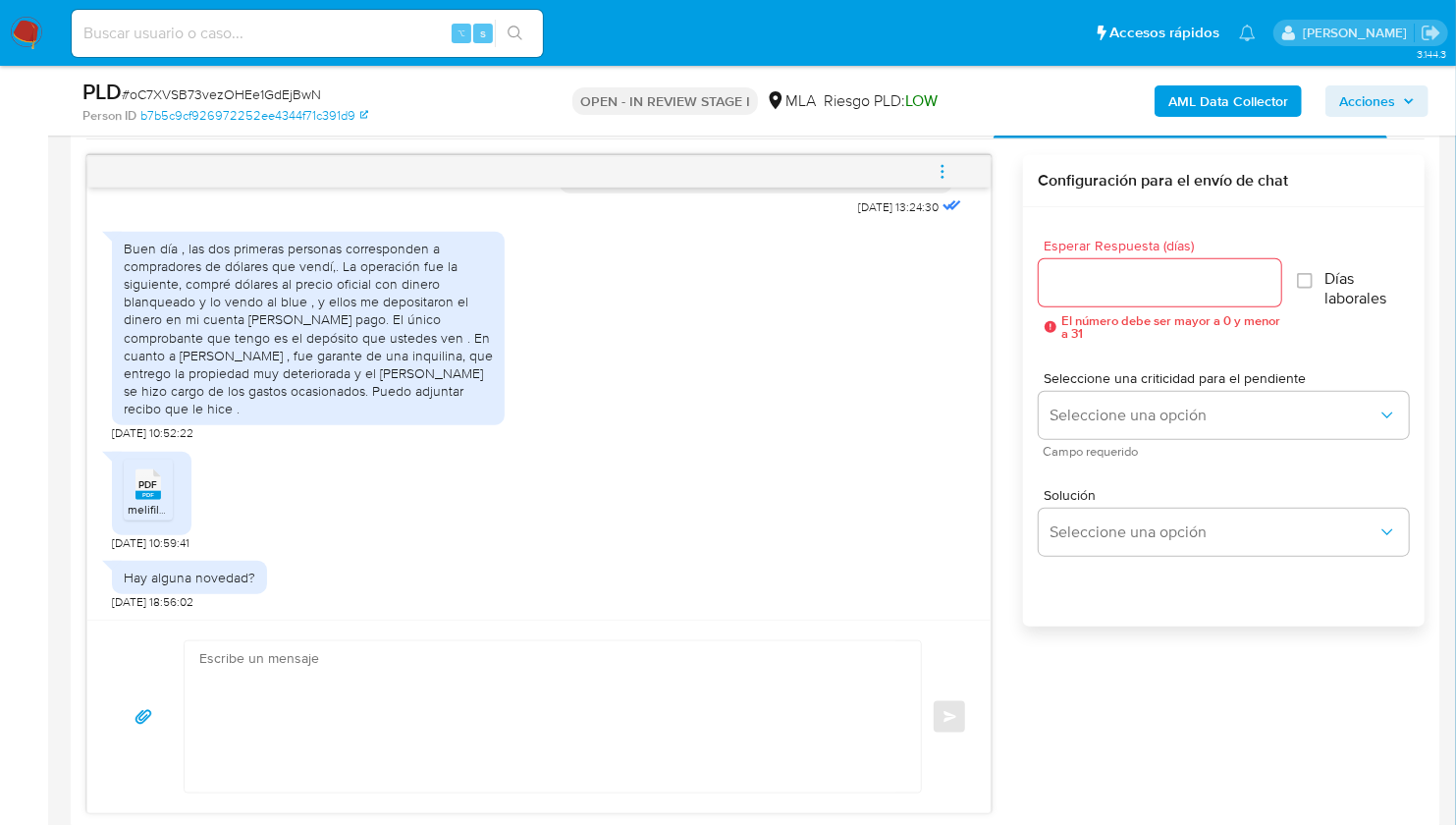 click on "Buen día , las dos primeras personas corresponden a compradores de dólares que vendí,. La operación fue la siguiente, compré dólares al precio oficial con dinero blanqueado y lo vendo al blue , y ellos me depositaron el dinero en mi cuenta de mercado pago. El único comprobante que tengo es el depósito que ustedes ven .  En cuanto a Tomas Correas , fue garante de una inquilina, que entrego la propiedad muy deteriorada y el sr Correa se hizo cargo de los gastos ocasionados. Puedo adjuntar recibo que le hice ." at bounding box center [308, 329] 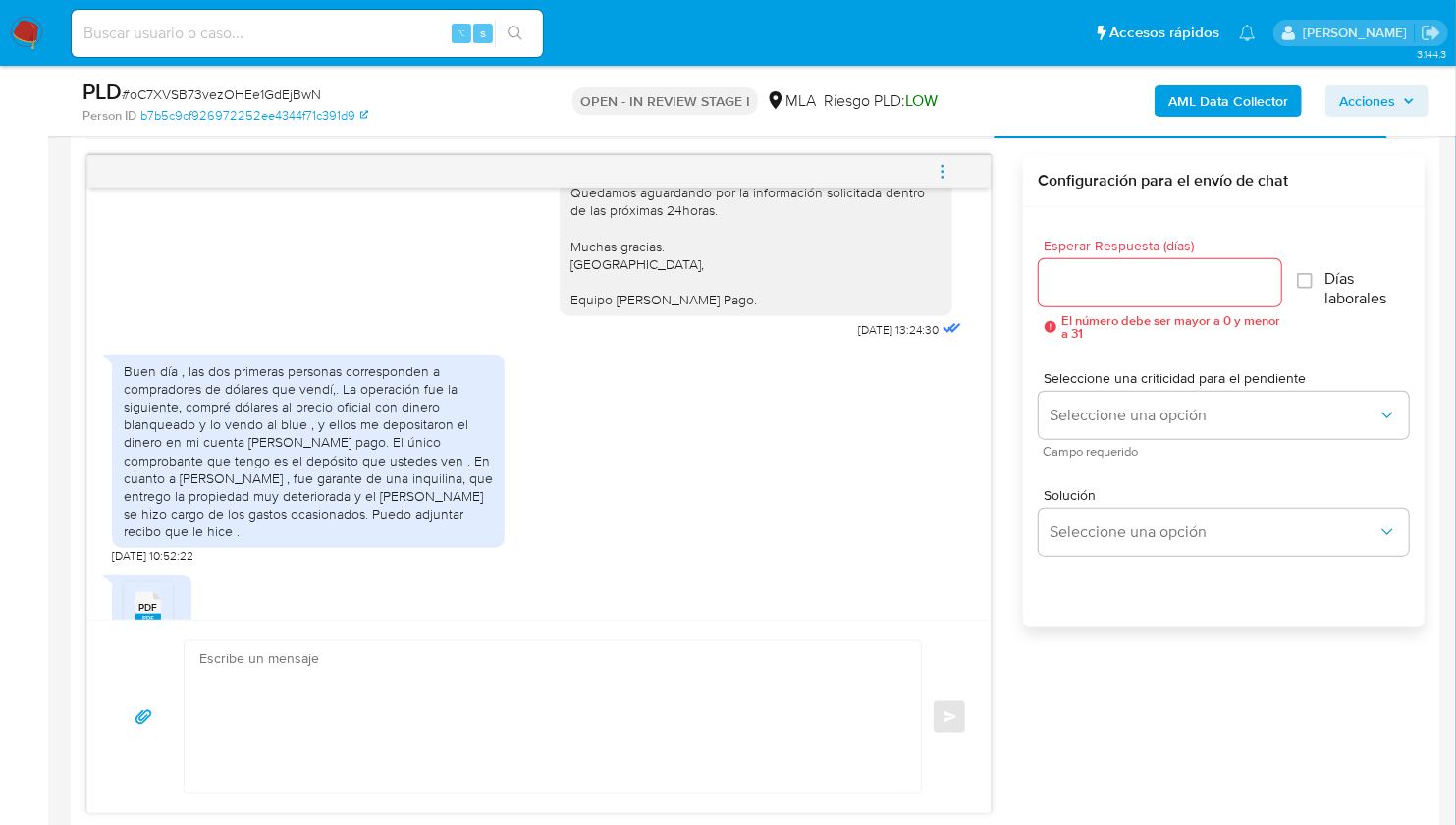 scroll, scrollTop: 1855, scrollLeft: 0, axis: vertical 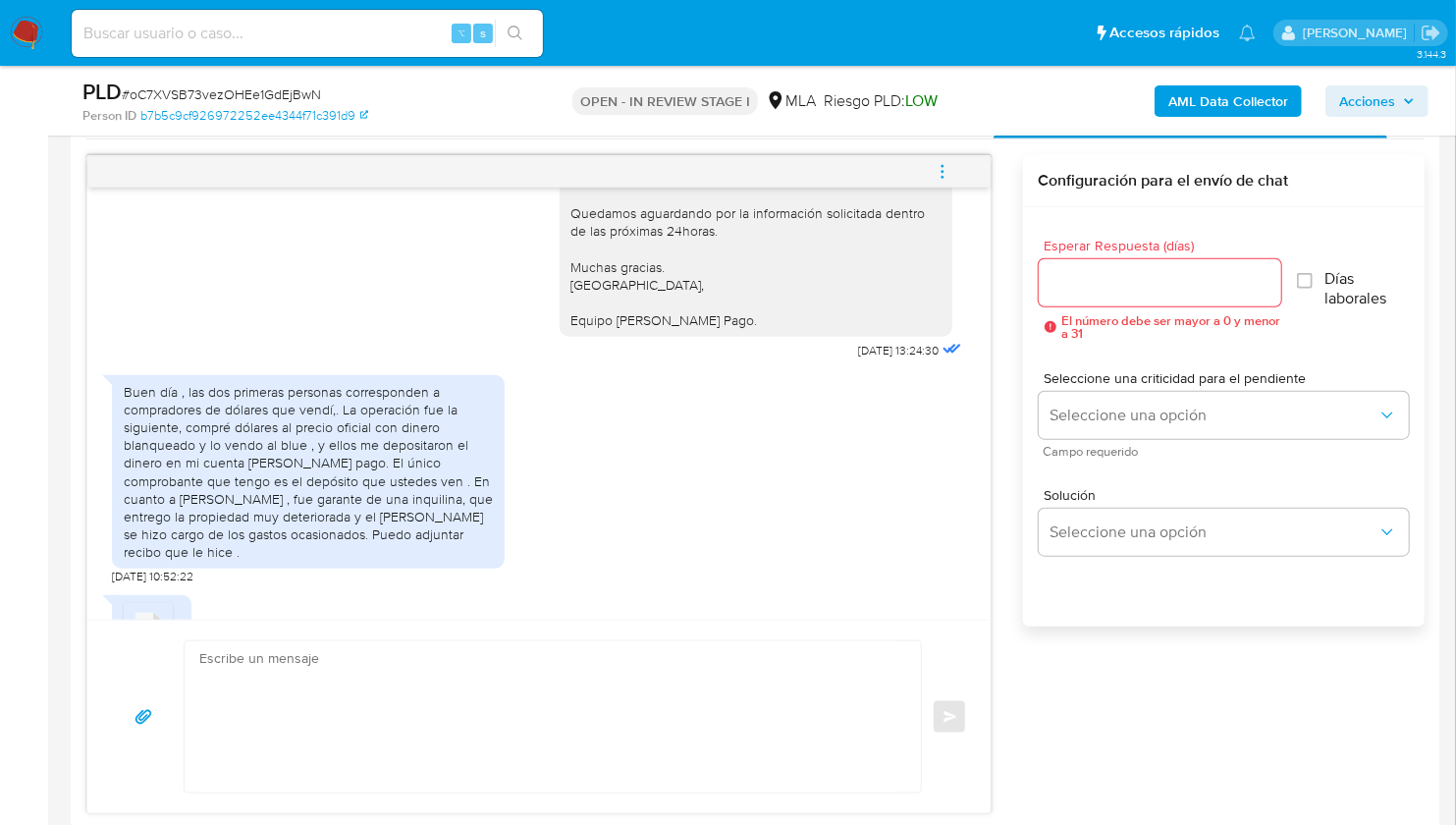 click on "19/05/2025 13:00:42 El dinero ingresado corresponde una parte al blanqueo realizado en Arca, otra a la percepcion de mis honorarios y una tercera a la venta de un lote. Adjunto documentacion 20/05/2025 17:08:25 PDF PDF F3321-REGULARIZACION-ACTIVOS-06-12-2024 (1).pdf PDF PDF venta lote docta.pdf 20/05/2025 17:11:49 PDF PDF F3320-REGULARIZACION-ACTIVOS-29-10-2024 (1).pdf 20/05/2025 17:12:43 Para adjuntar comprobantes del cobro de mis honorarios , deberia adjuntar cada una de las facturas emitidas. Diganme si hace falta , asi lo hago. Espero respuesta. Saludos cordiales. 20/05/2025 17:13:32 12/06/2025 13:24:30 13/06/2025 10:52:22 PDF PDF melifile391948220321543744.pdf 13/06/2025 10:59:41 Hay alguna novedad? 19/06/2025 18:56:02 Enviar Configuración para el envío de chat Esperar Respuesta (días) El número debe ser mayor a 0 y menor a 31 Días laborales Seleccione una criticidad para el pendiente Seleccione una opción Campo requerido Solución Seleccione una opción" at bounding box center (755, 484) 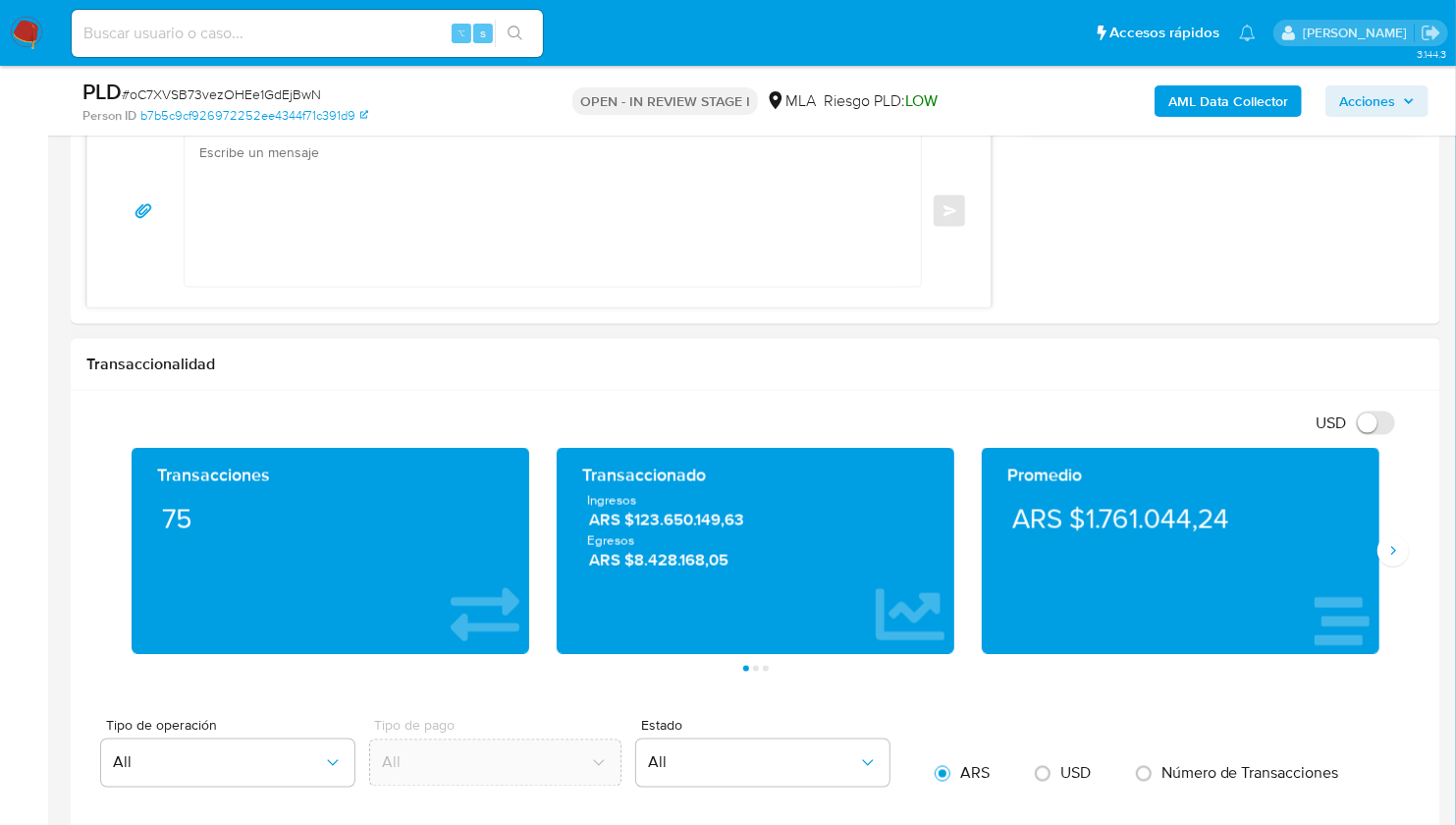 scroll, scrollTop: 1471, scrollLeft: 0, axis: vertical 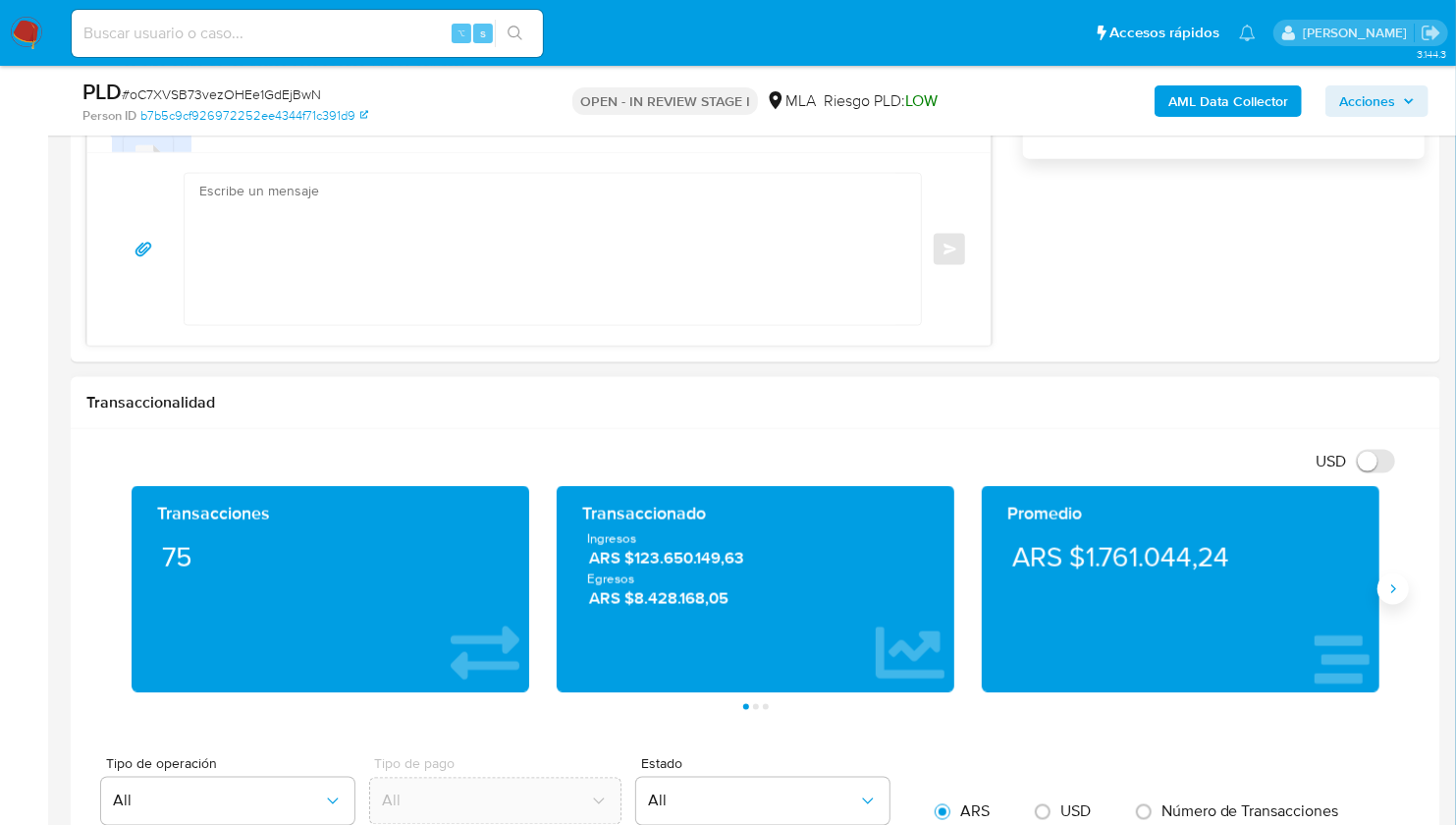 click at bounding box center (1393, 589) 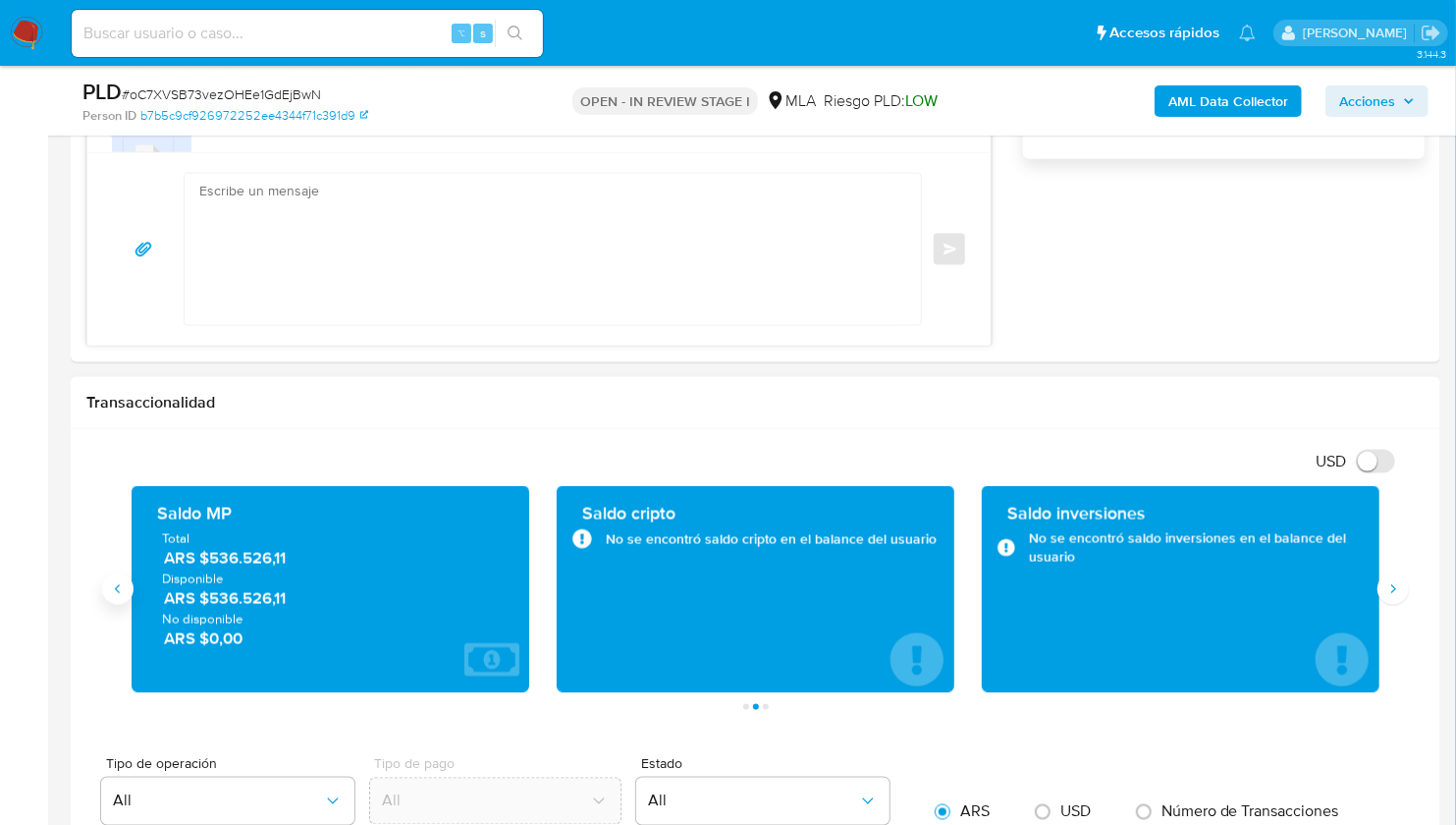 click 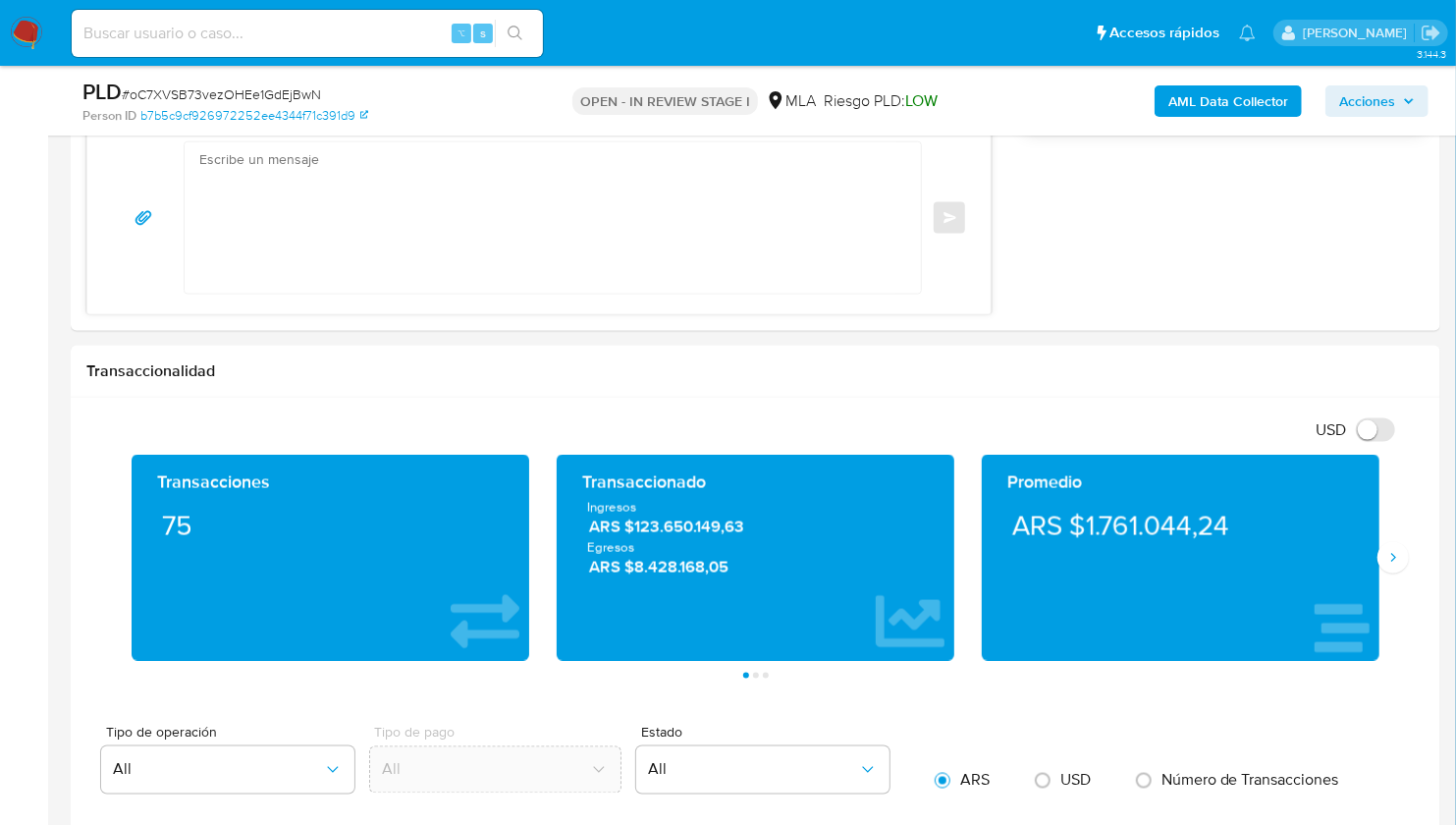 scroll, scrollTop: 1504, scrollLeft: 0, axis: vertical 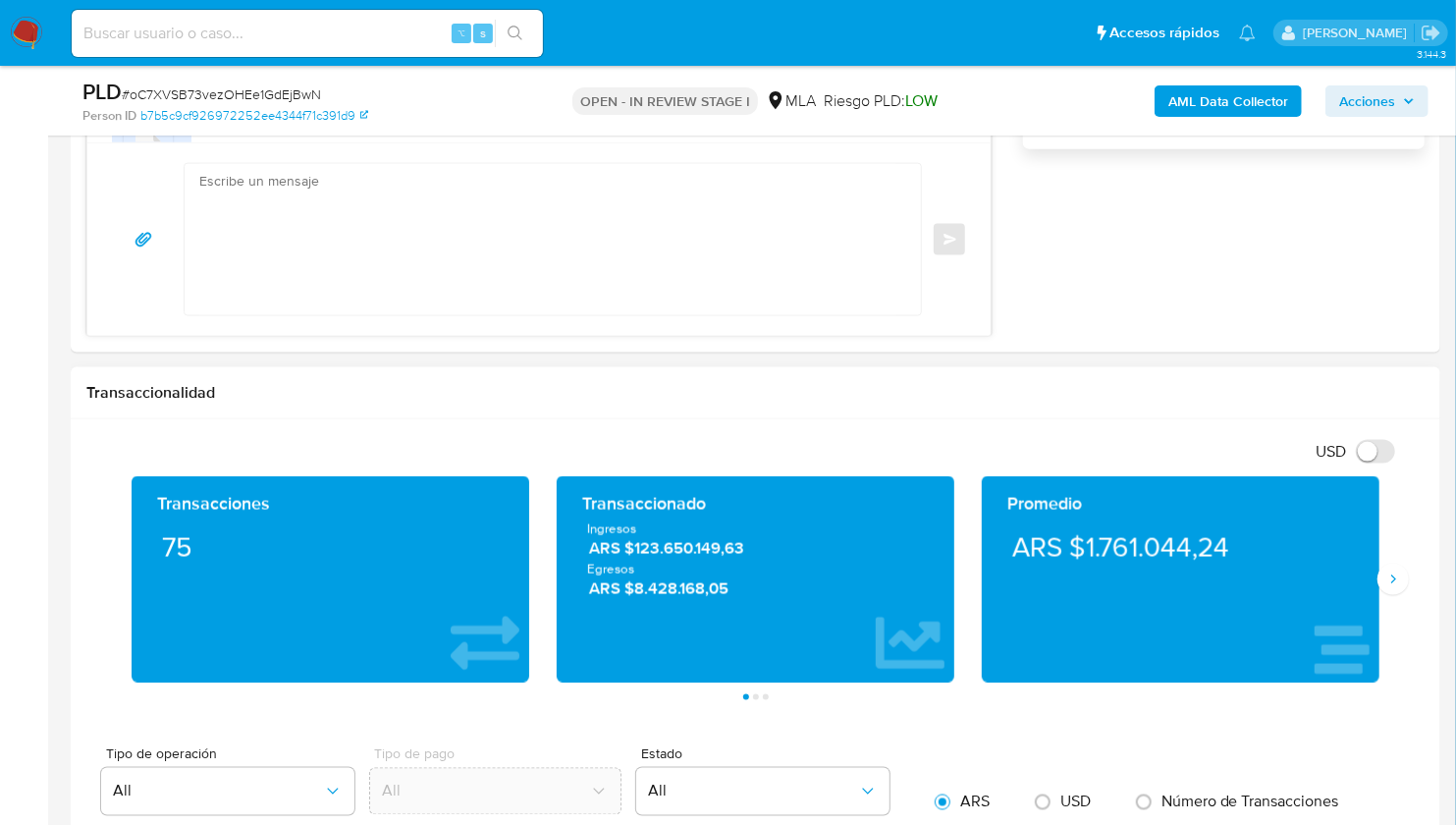 click on "USD   Cambiar entre moneda local y dolar Transacciones 75 Transaccionado Ingresos ARS $123.650.149,63 Egresos ARS $8.428.168,05 Promedio ARS $1.761.044,24 Saldo MP Total ARS $536.526,11 Disponible ARS $536.526,11 No disponible ARS $0,00 Saldo cripto No se encontró saldo cripto en el balance del usuario Saldo inversiones No se encontró saldo inversiones en el balance del usuario Saldo reserva No se encontró saldo reserva en el balance del usuario Página 1 Página 2 Página 3 Tipo de operación All Tipo de pago All Estado All ARS USD Número de Transacciones Outcomes D90 Incomes D90 Outcomes D60 Incomes D60 Outcomes D30 Incomes D30 Transaccionalidad $0 $10,000,000 $20,000,000 $30,000,000 $40,000,000 $50,000,000 $60,000,000 $70,000,000 $80,000,000 $90,000,000 $100,000,000 $110,000,000 Monto (ARS)  $7.393.550,00  $115.506.500,00 Service Withdrawal Account Fund Recharge Pos Payment Money Transfer Payment Addition Recurring Payment Regular Payment Pagos Cobros Retiros Payouts Payins Mulan Todos Desde ID" at bounding box center (755, 1207) 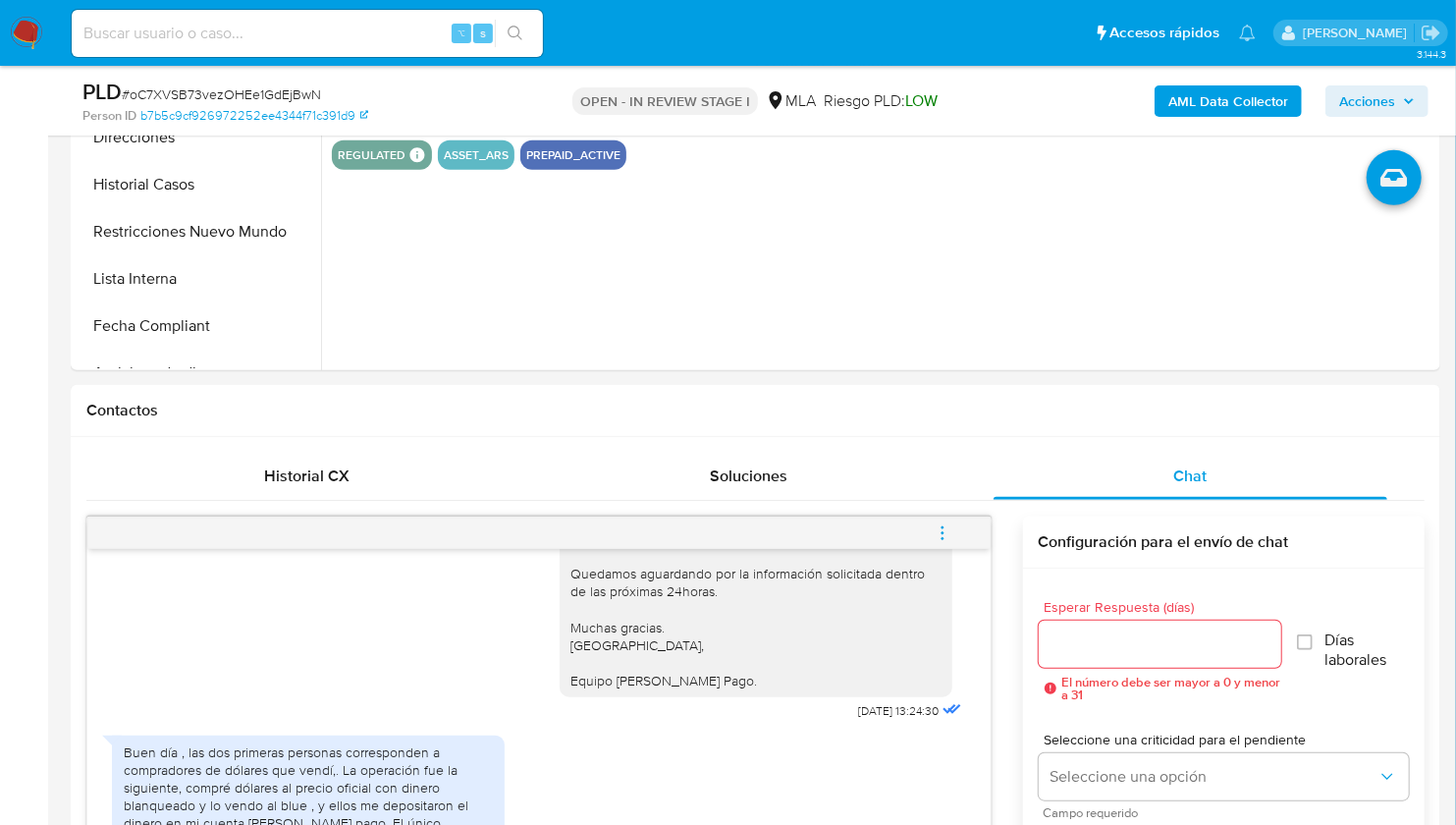 scroll, scrollTop: 0, scrollLeft: 0, axis: both 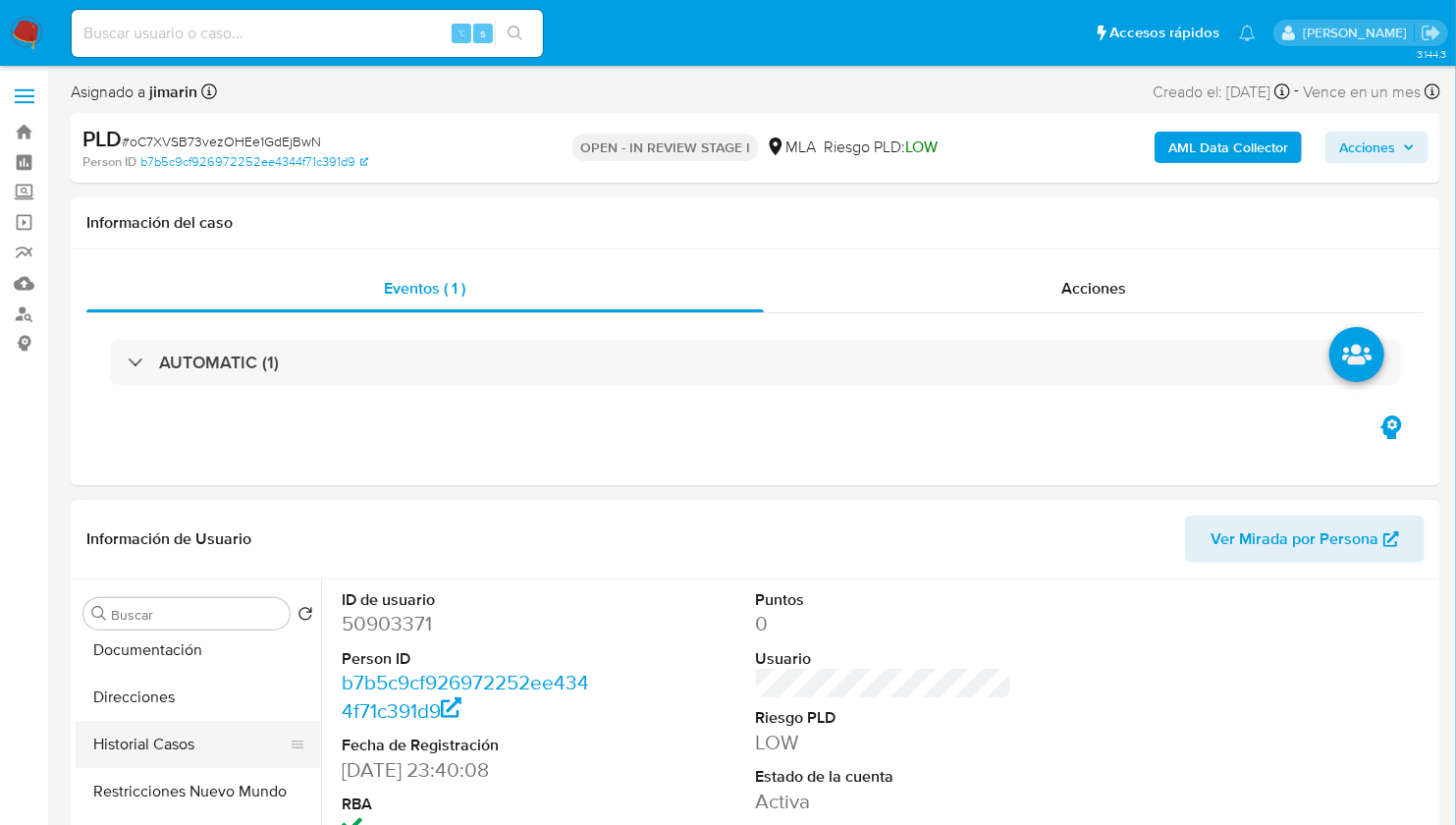 click on "Historial Casos" at bounding box center [190, 744] 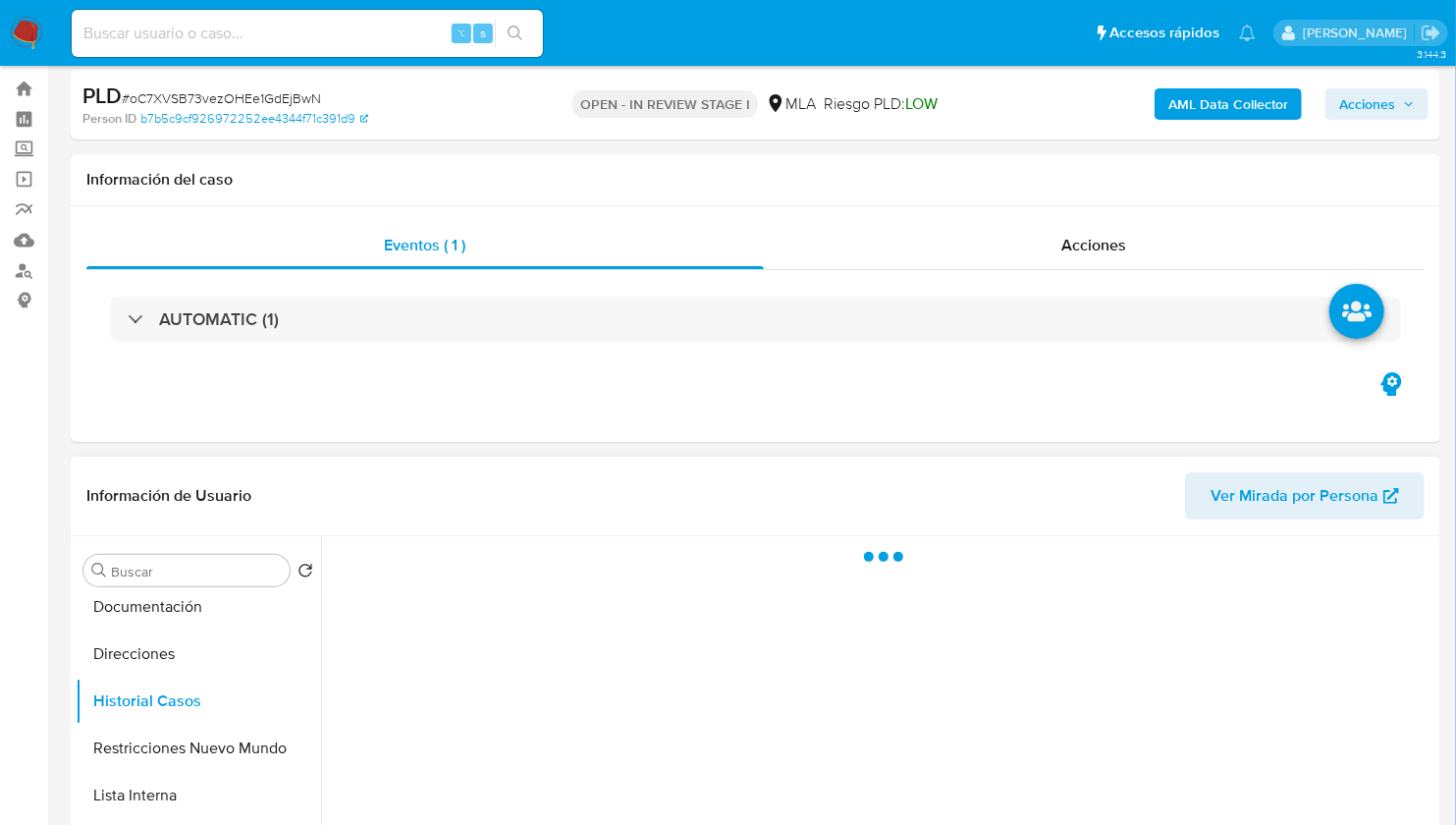 scroll, scrollTop: 55, scrollLeft: 0, axis: vertical 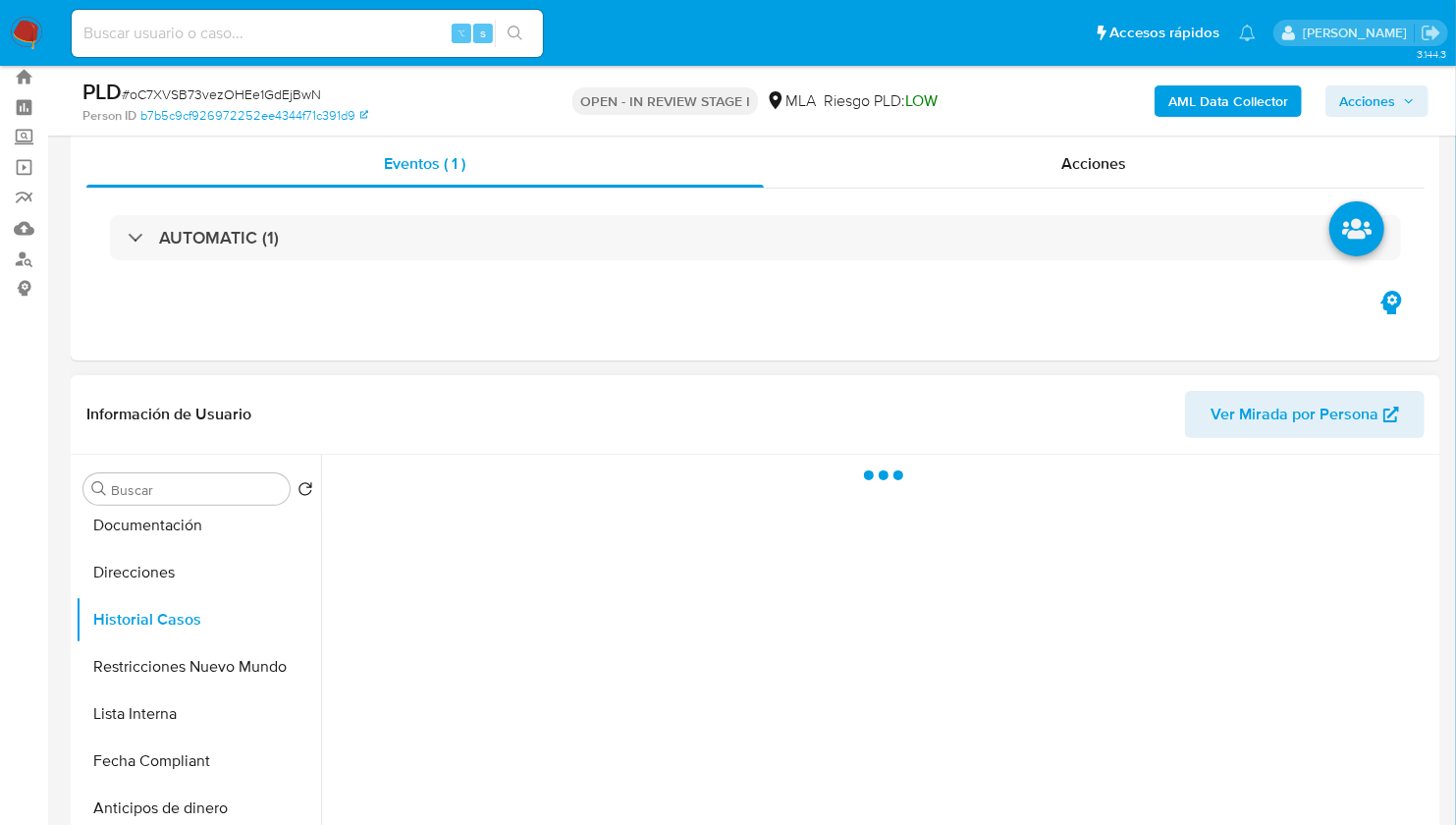 click on "Información de Usuario Ver Mirada por Persona" at bounding box center [755, 414] 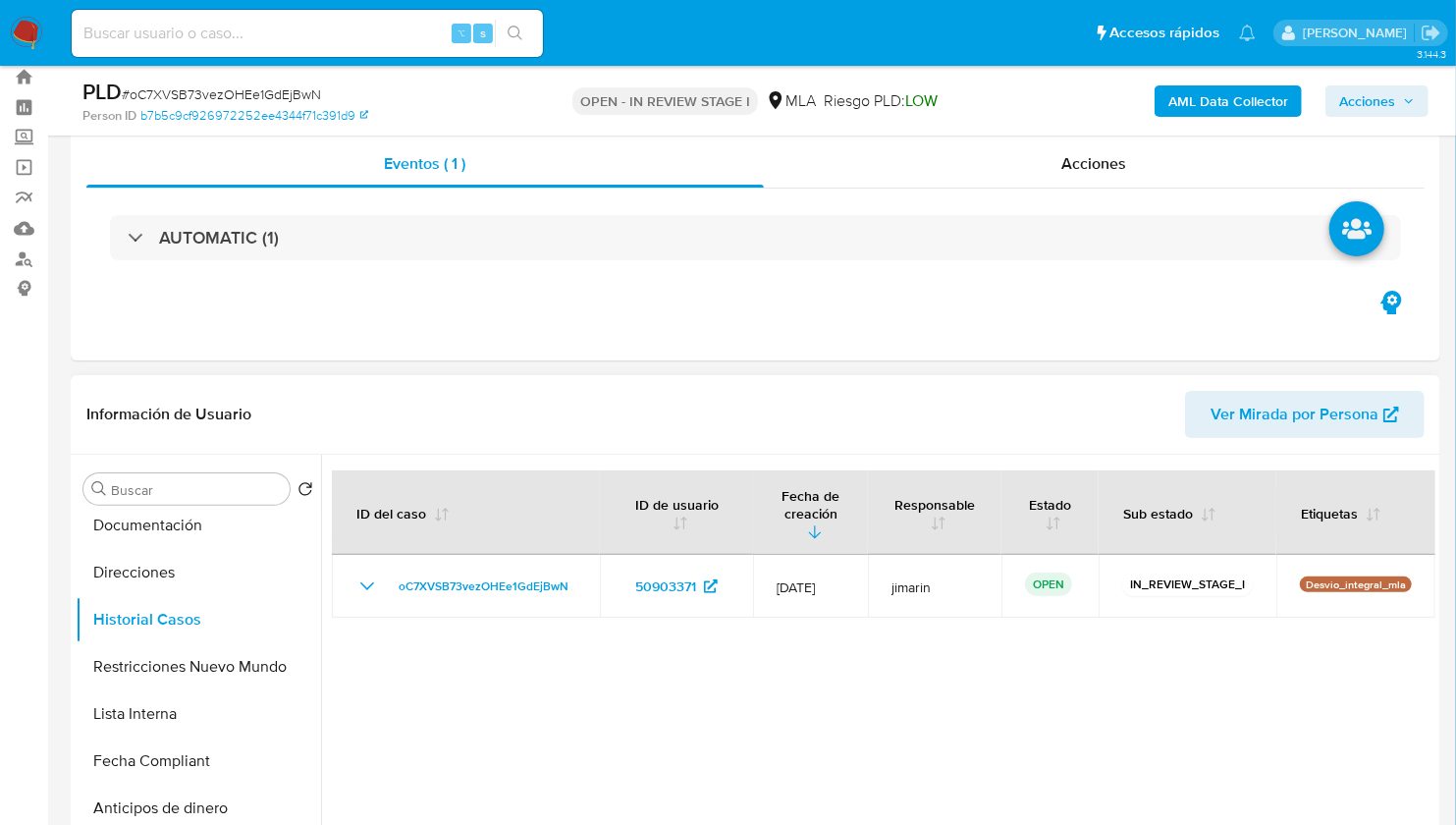 scroll, scrollTop: 152, scrollLeft: 0, axis: vertical 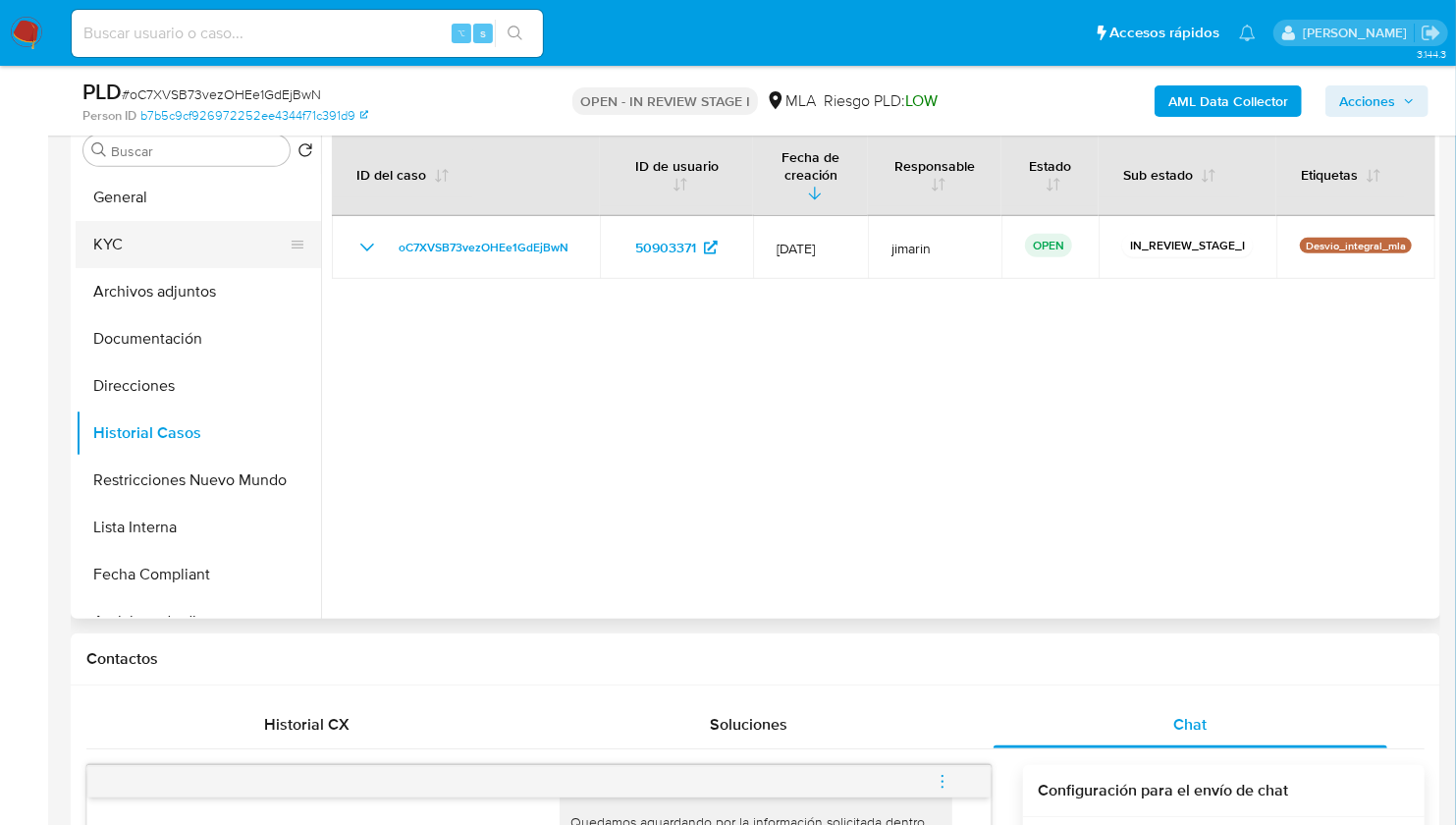 click on "KYC" at bounding box center [190, 245] 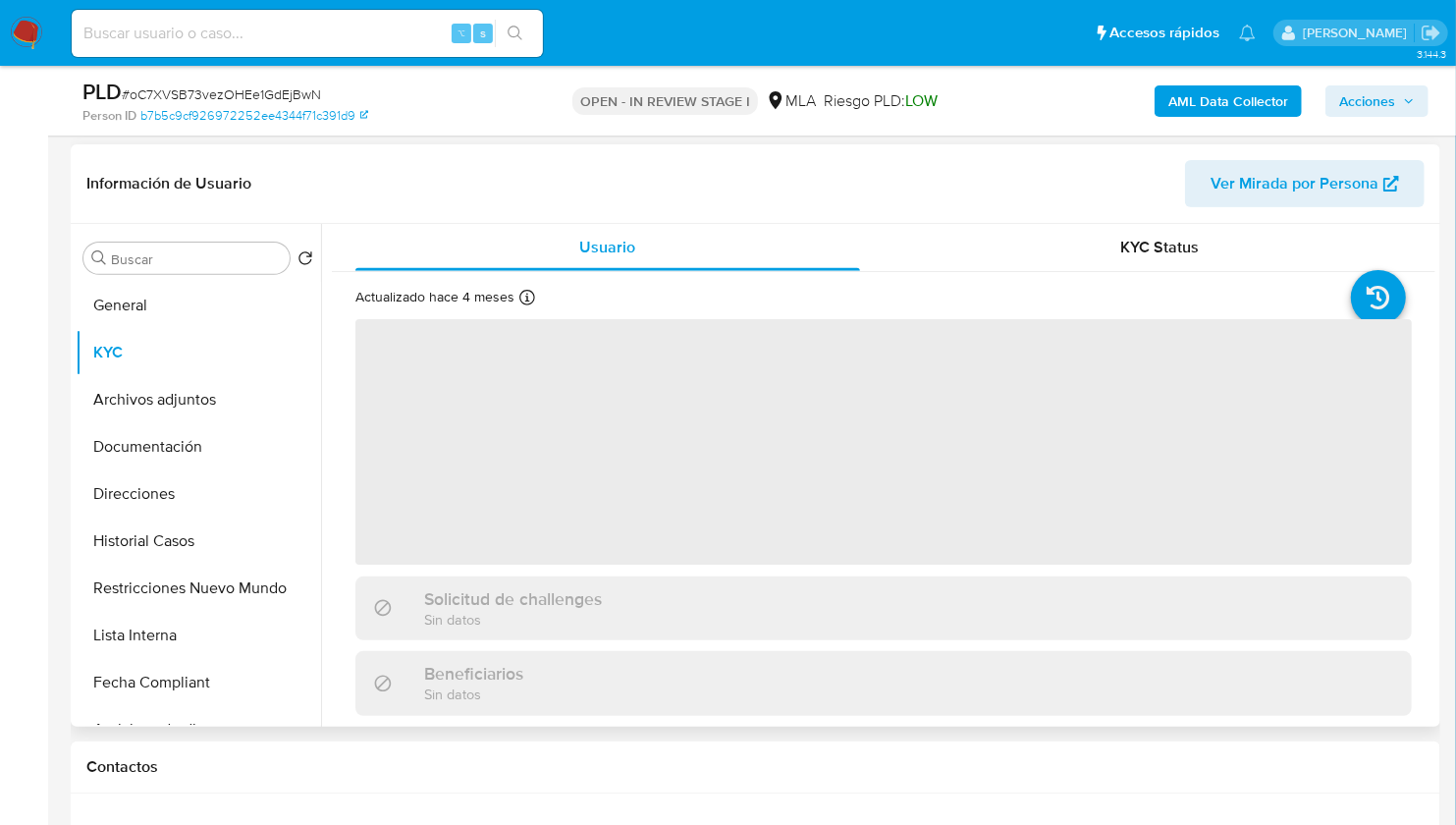 scroll, scrollTop: 259, scrollLeft: 0, axis: vertical 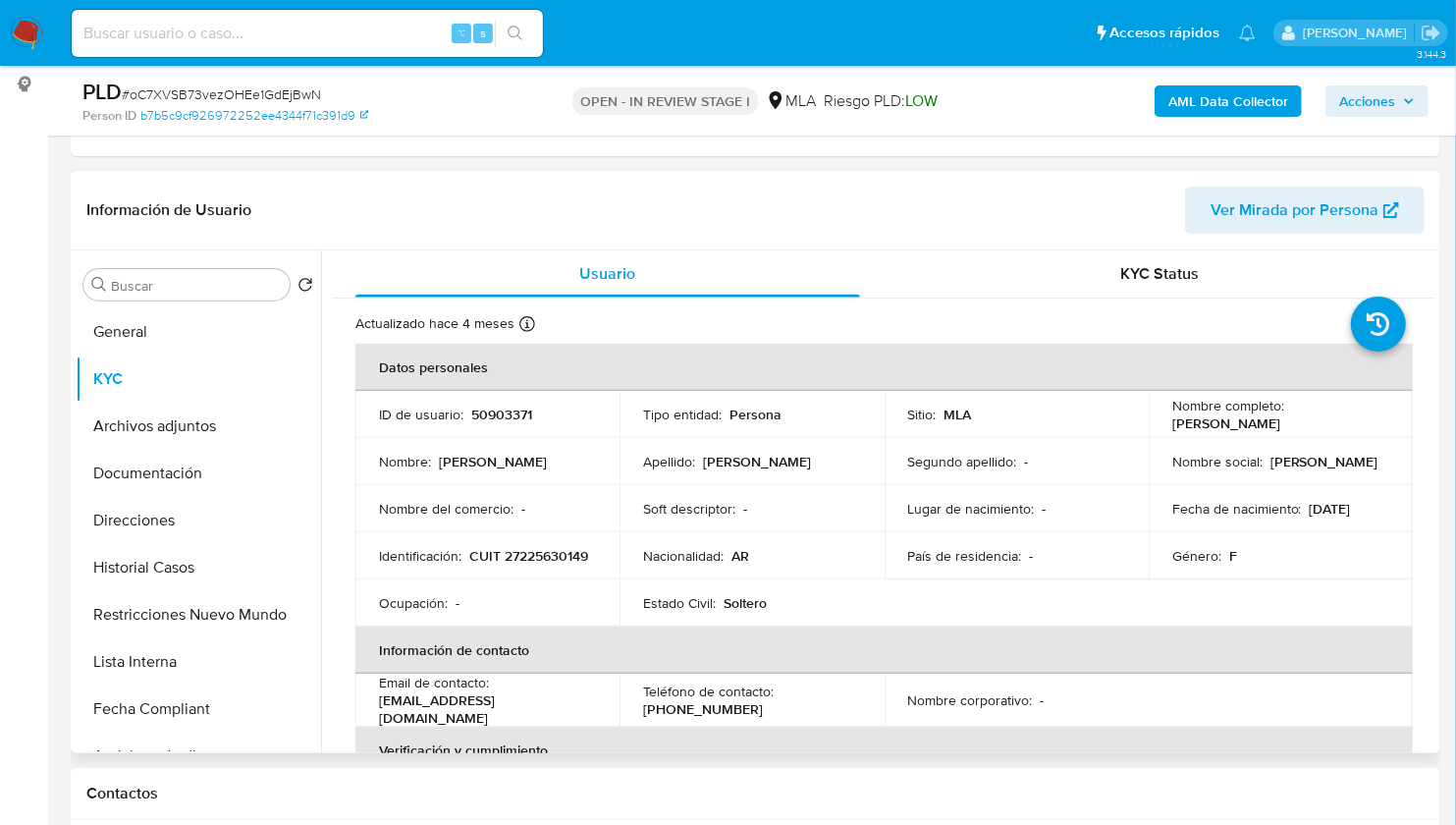 click on "[PERSON_NAME]" at bounding box center (1226, 423) 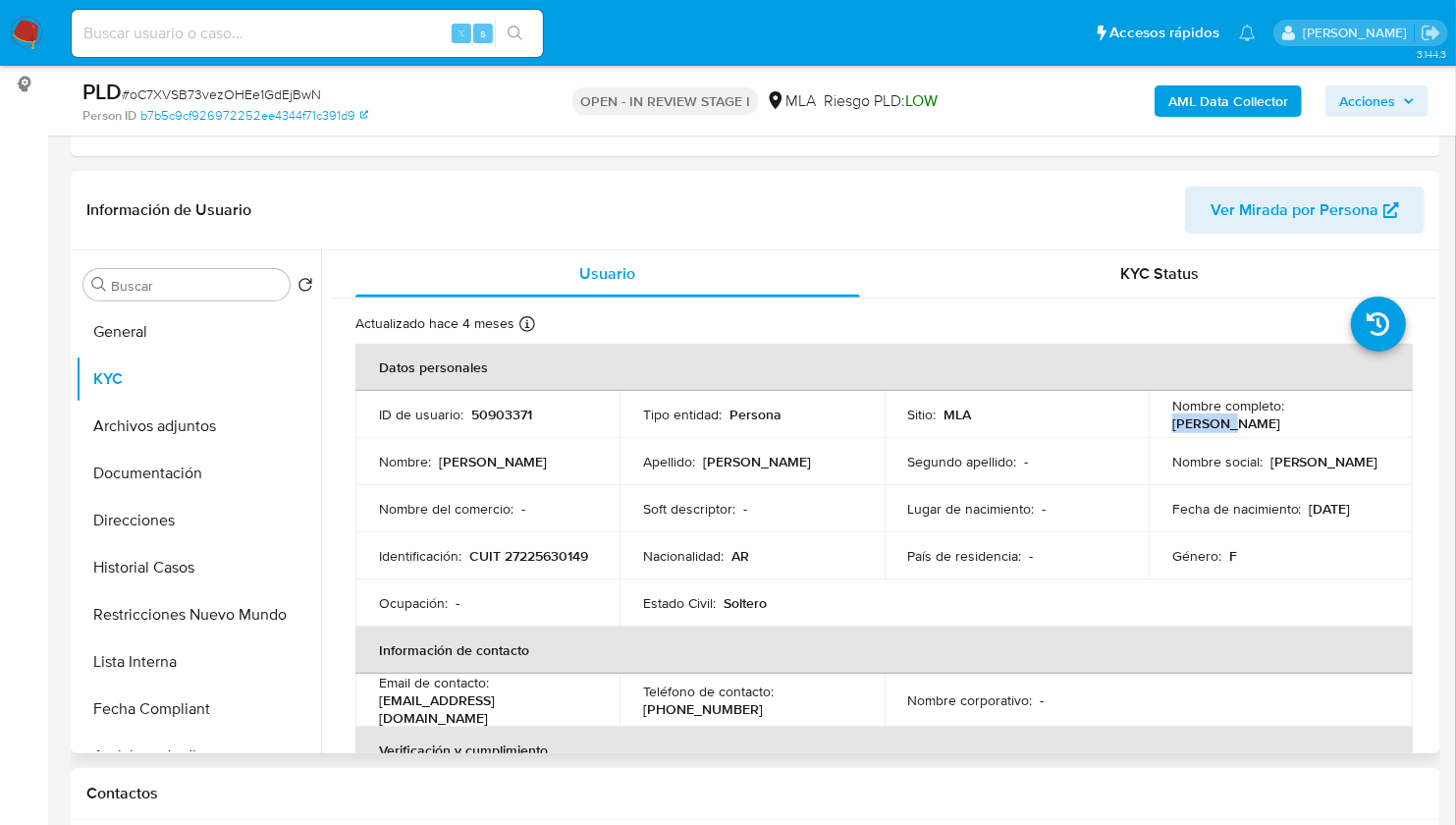 click on "[PERSON_NAME]" at bounding box center [1226, 423] 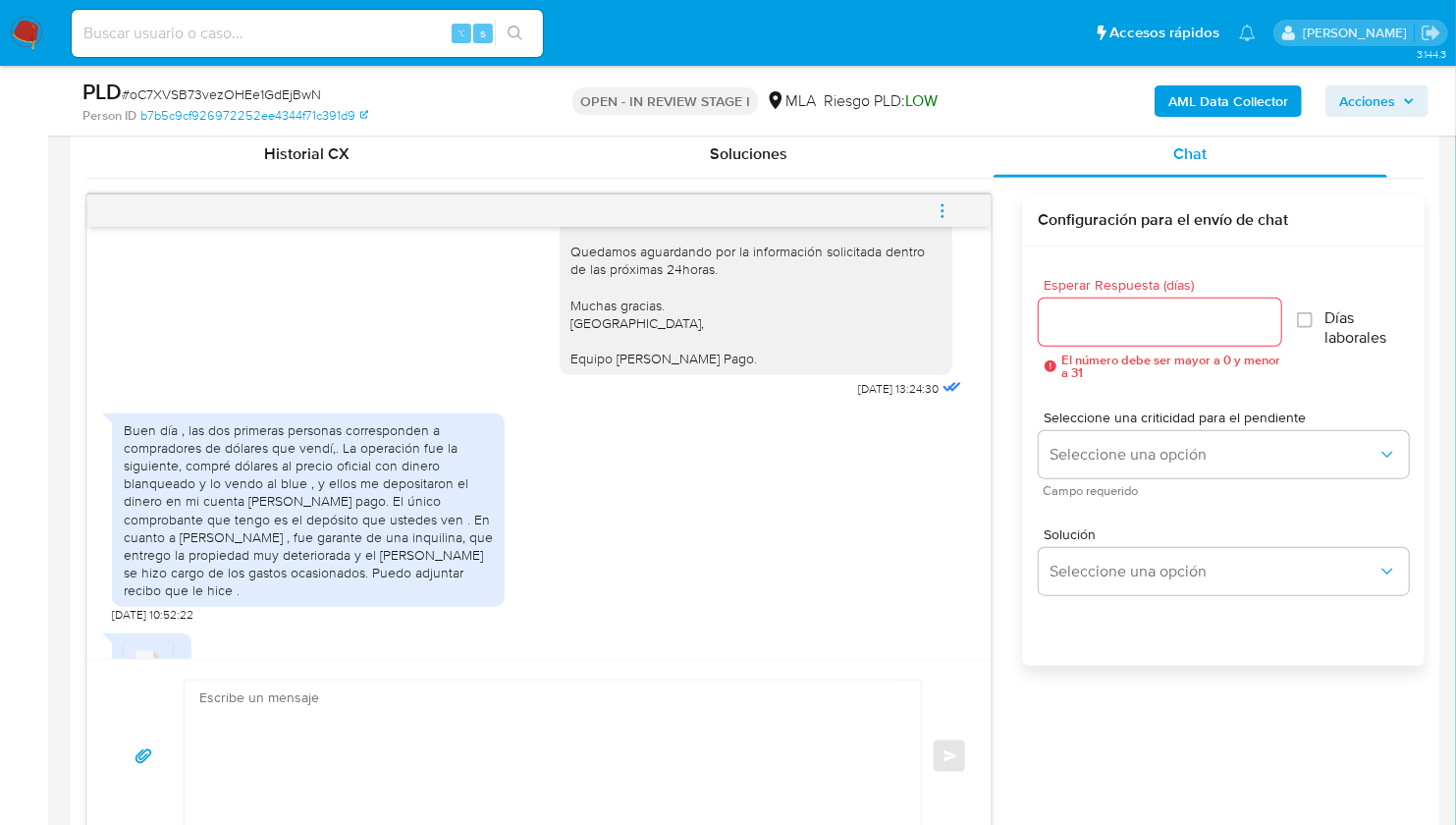 scroll, scrollTop: 1010, scrollLeft: 0, axis: vertical 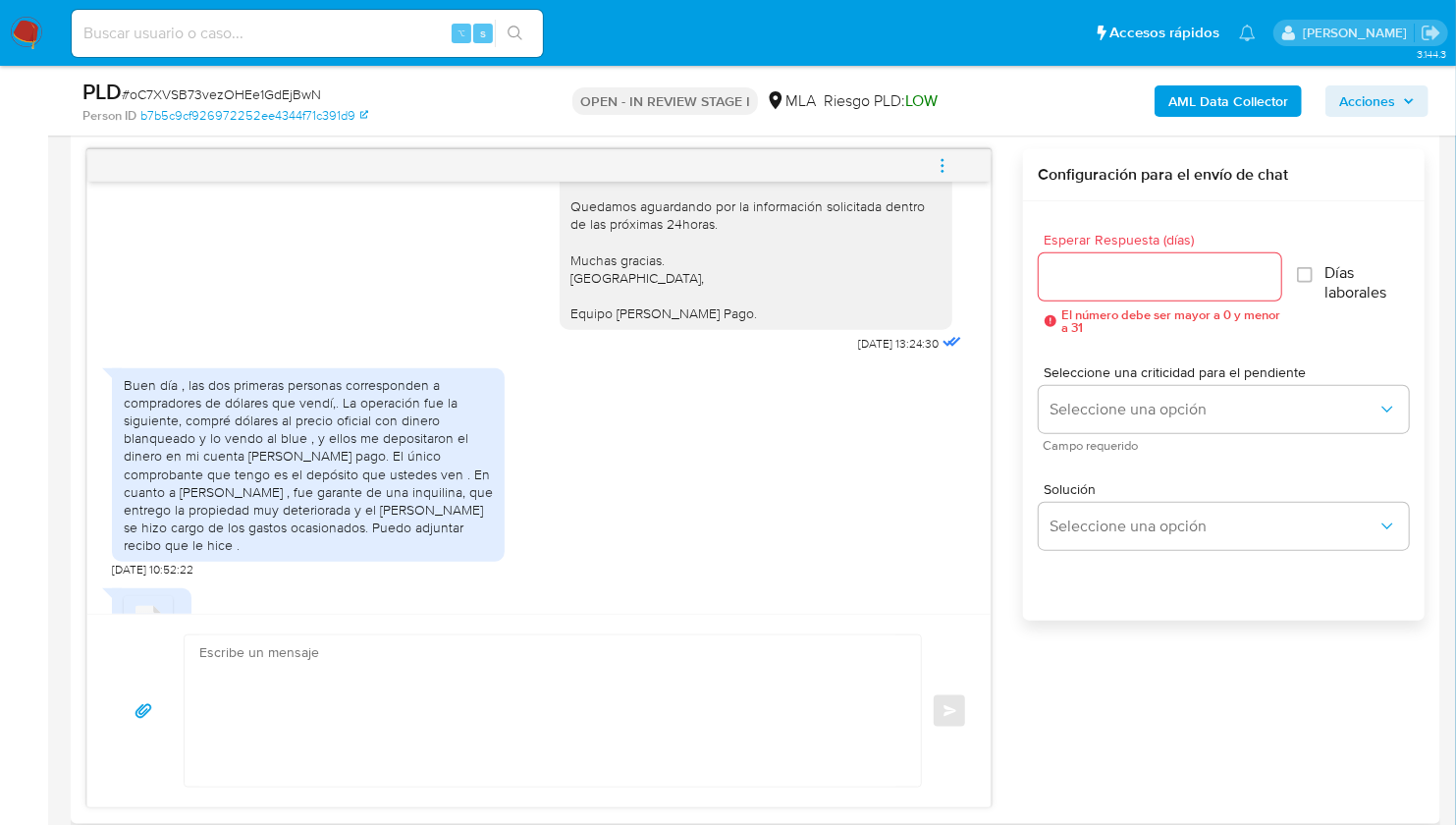 click at bounding box center (548, 711) 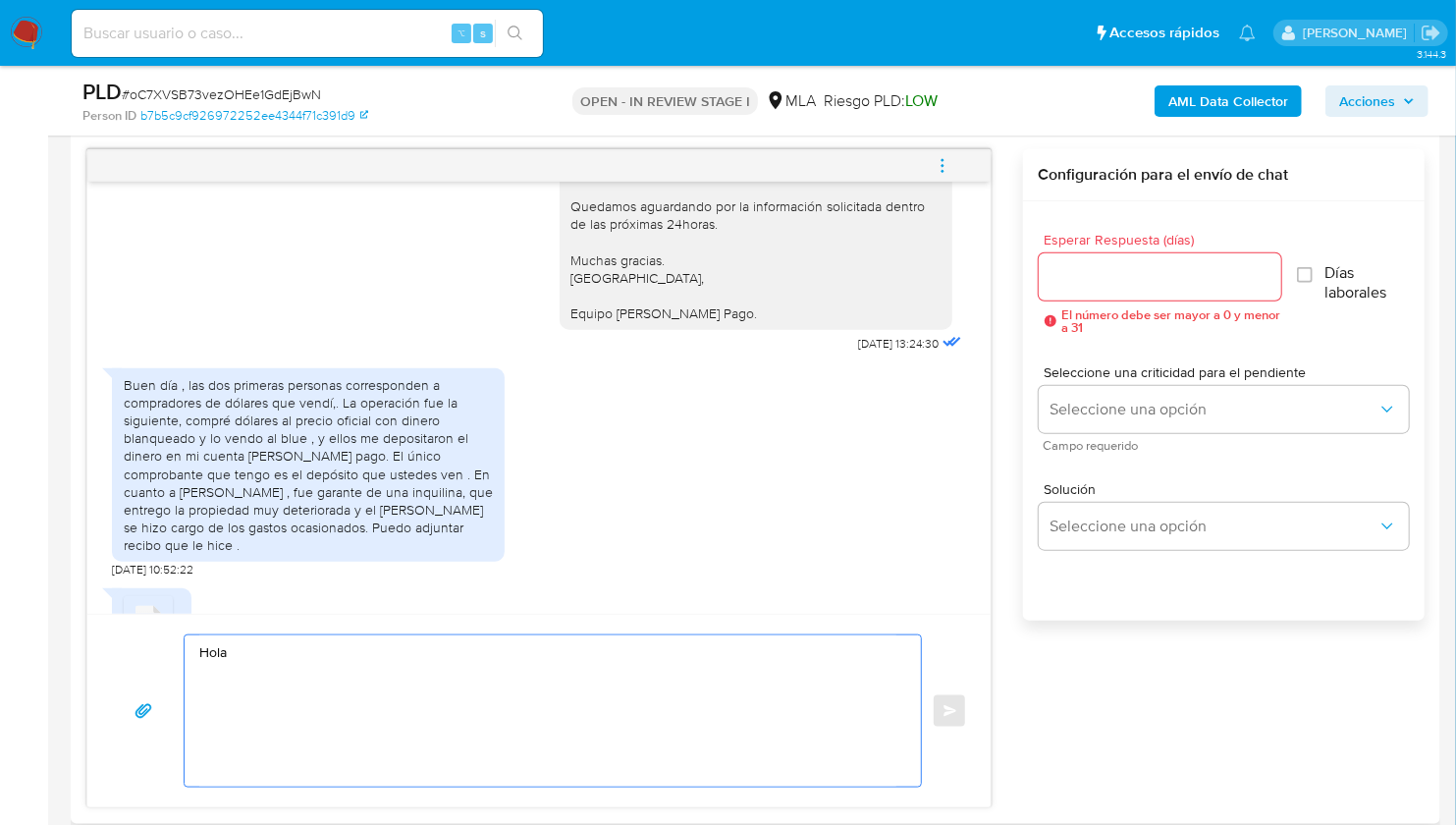 paste on "Veronica" 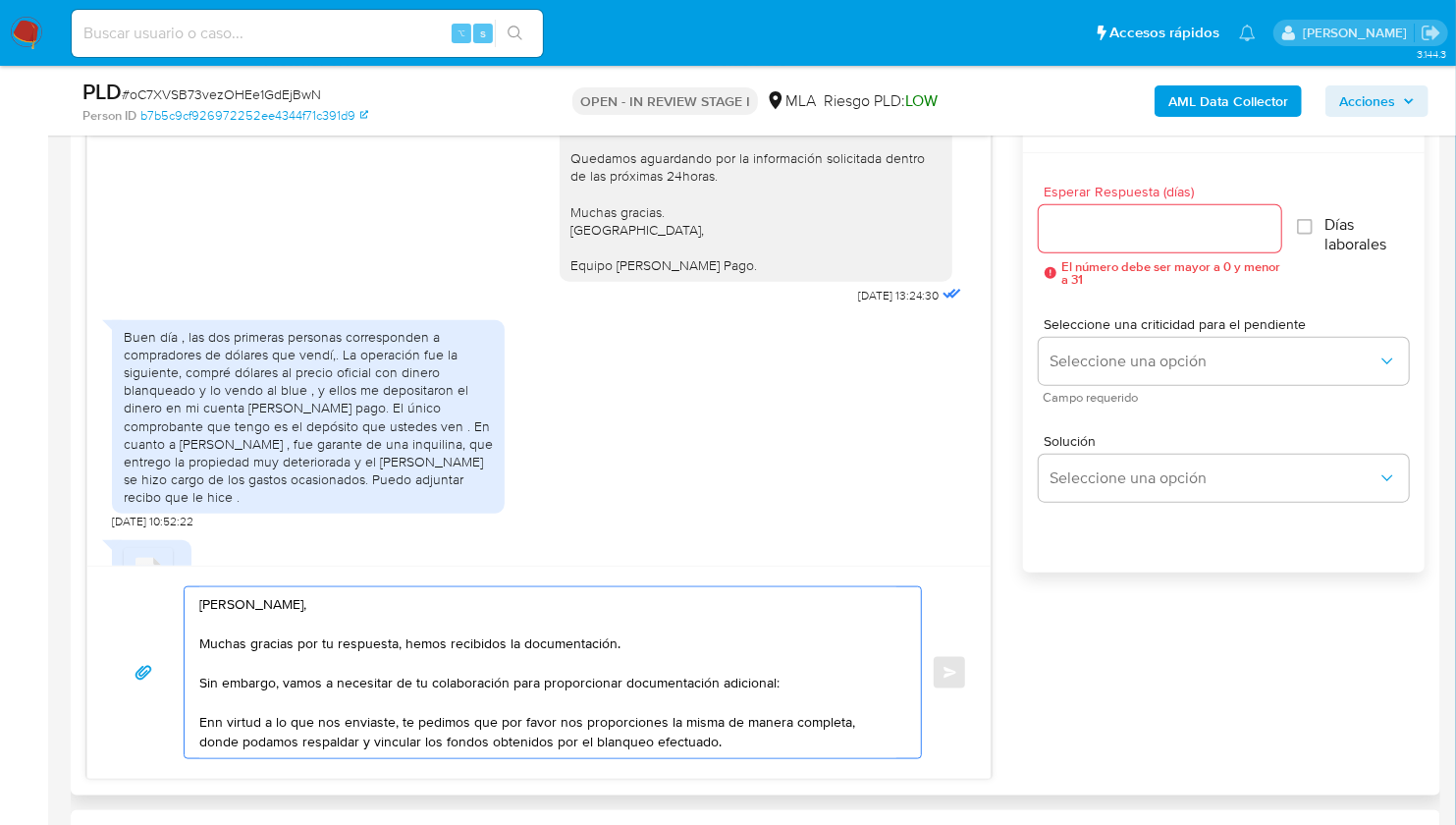 scroll, scrollTop: 1095, scrollLeft: 0, axis: vertical 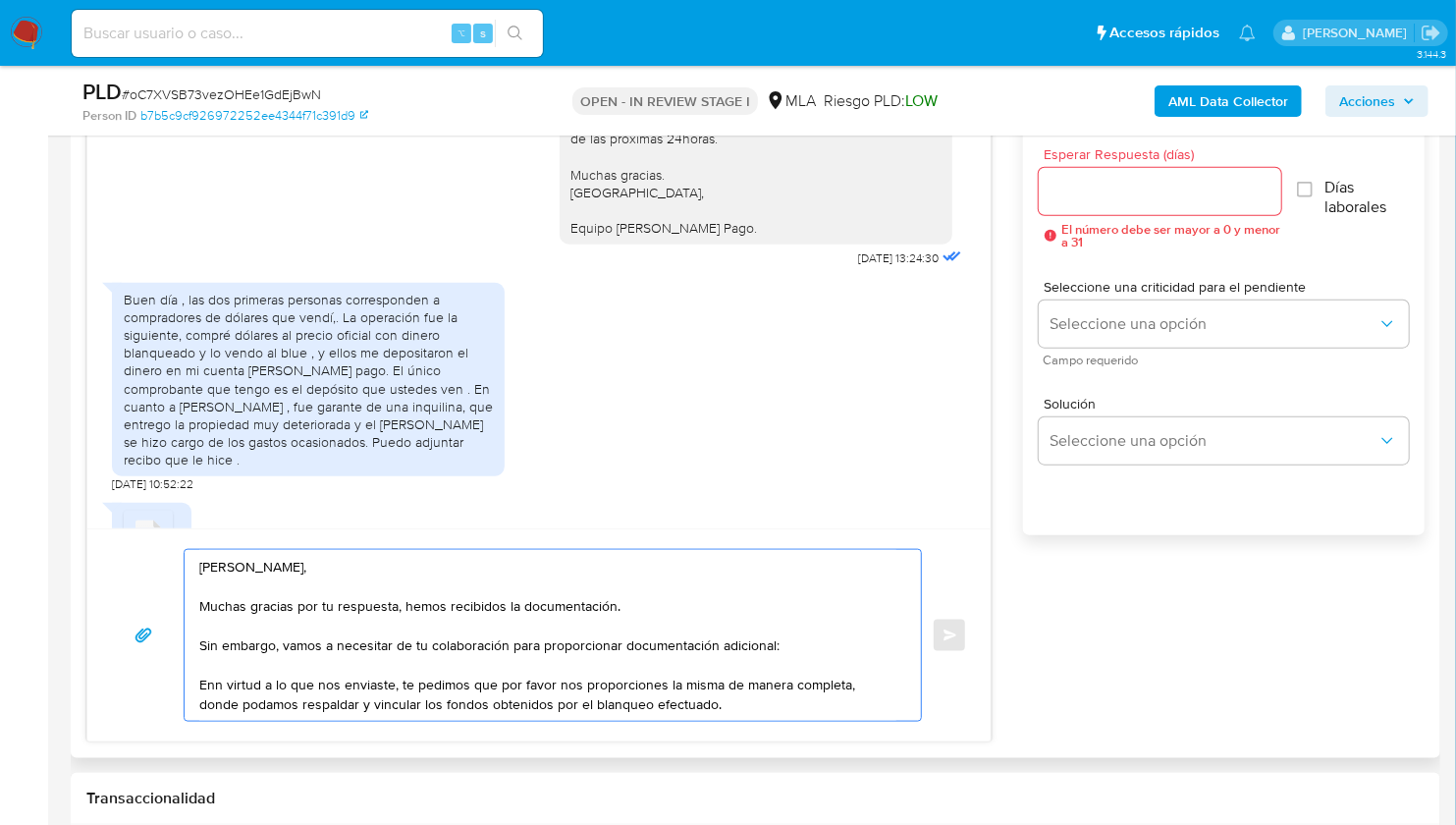 click on "Hola Veronica,
Muchas gracias por tu respuesta, hemos recibidos la documentación.
Sin embargo, vamos a necesitar de tu colaboración para proporcionar documentación adicional:
Enn virtud a lo que nos enviaste, te pedimos que por favor nos proporciones la misma de manera completa, donde podamos respaldar y vincular los fondos obtenidos por el blanqueo efectuado." at bounding box center (548, 635) 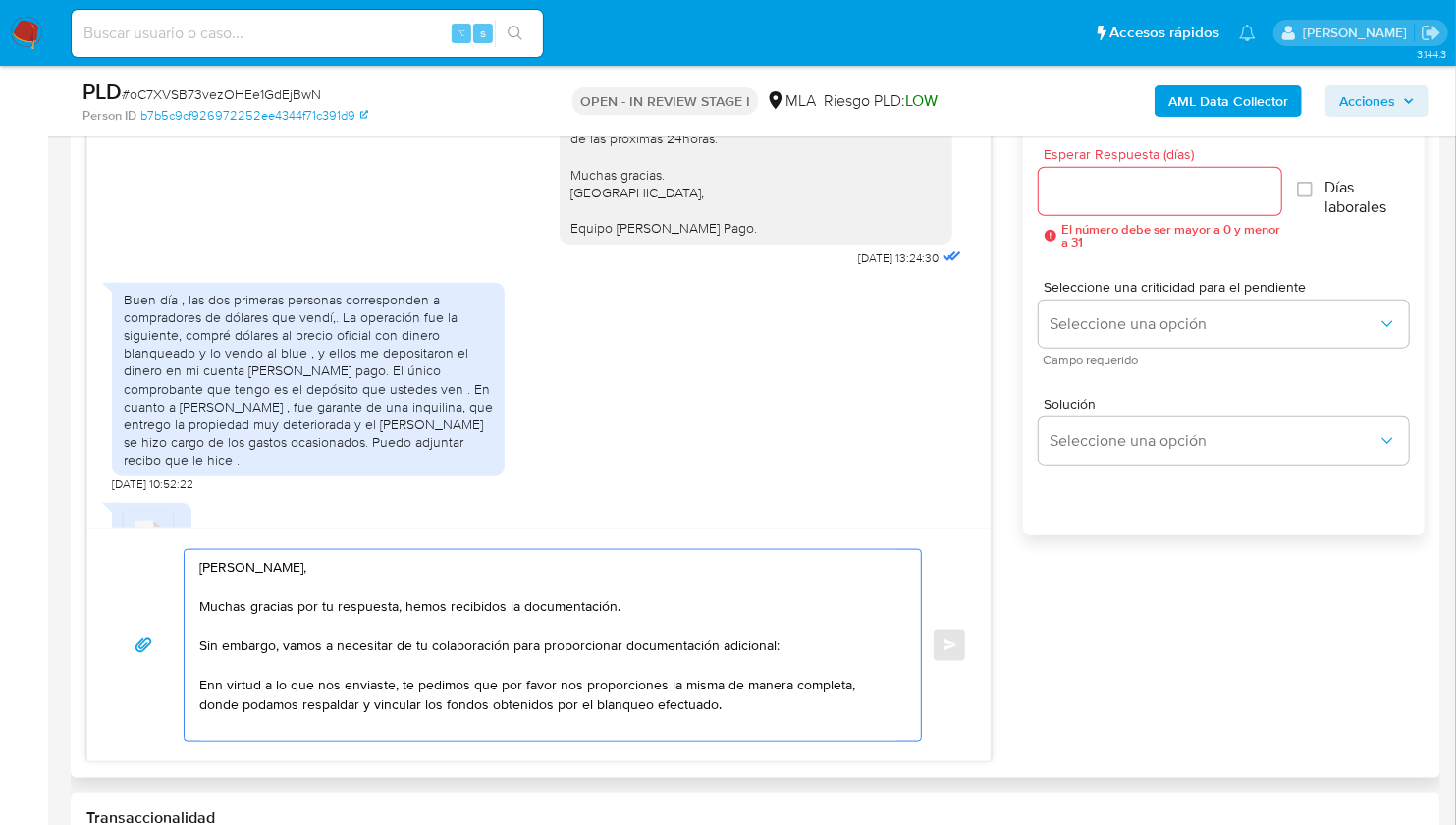 scroll, scrollTop: 7, scrollLeft: 0, axis: vertical 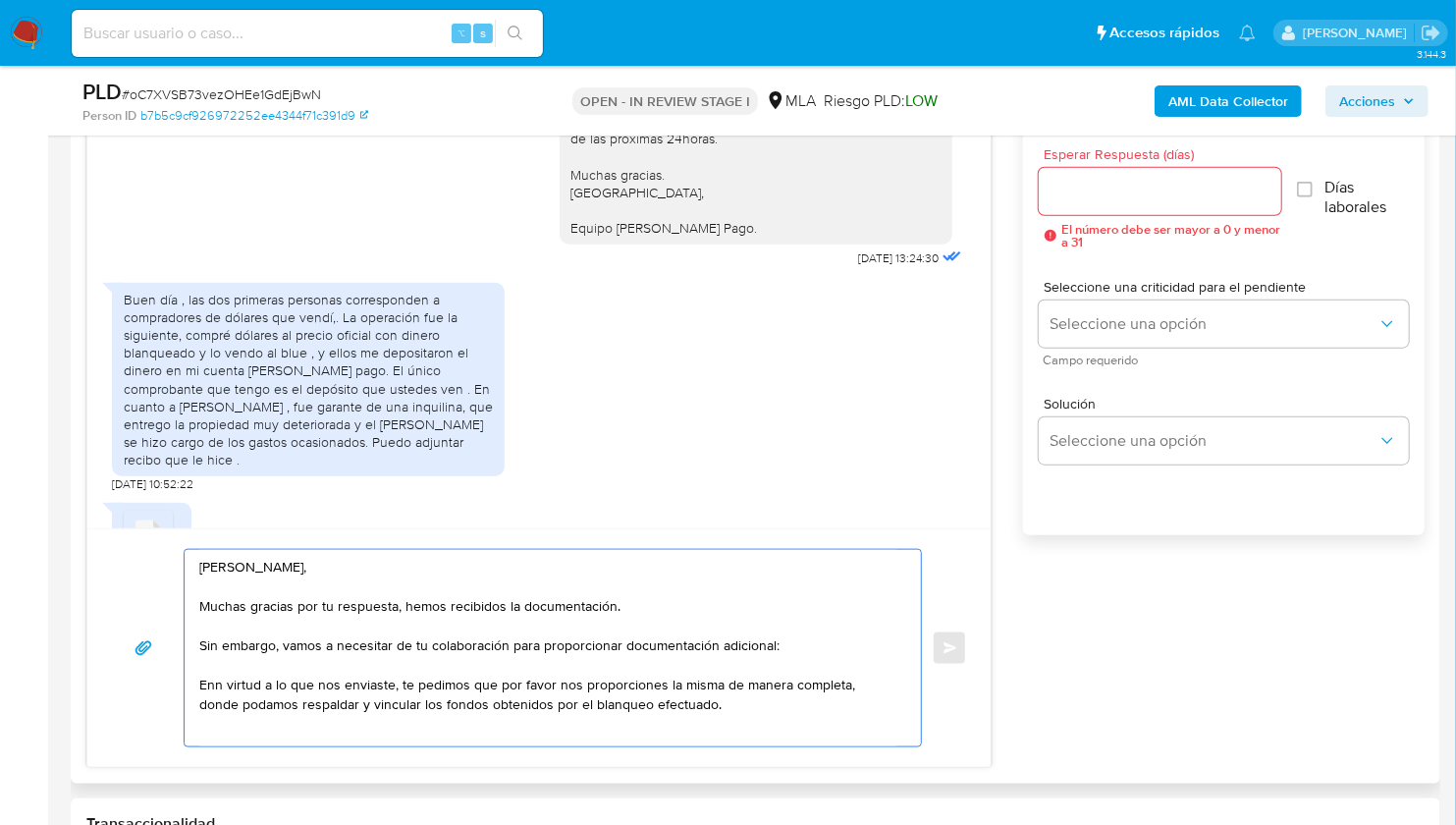 click on "Hola Veronica,
Muchas gracias por tu respuesta, hemos recibidos la documentación.
Sin embargo, vamos a necesitar de tu colaboración para proporcionar documentación adicional:
Enn virtud a lo que nos enviaste, te pedimos que por favor nos proporciones la misma de manera completa, donde podamos respaldar y vincular los fondos obtenidos por el blanqueo efectuado." at bounding box center (548, 648) 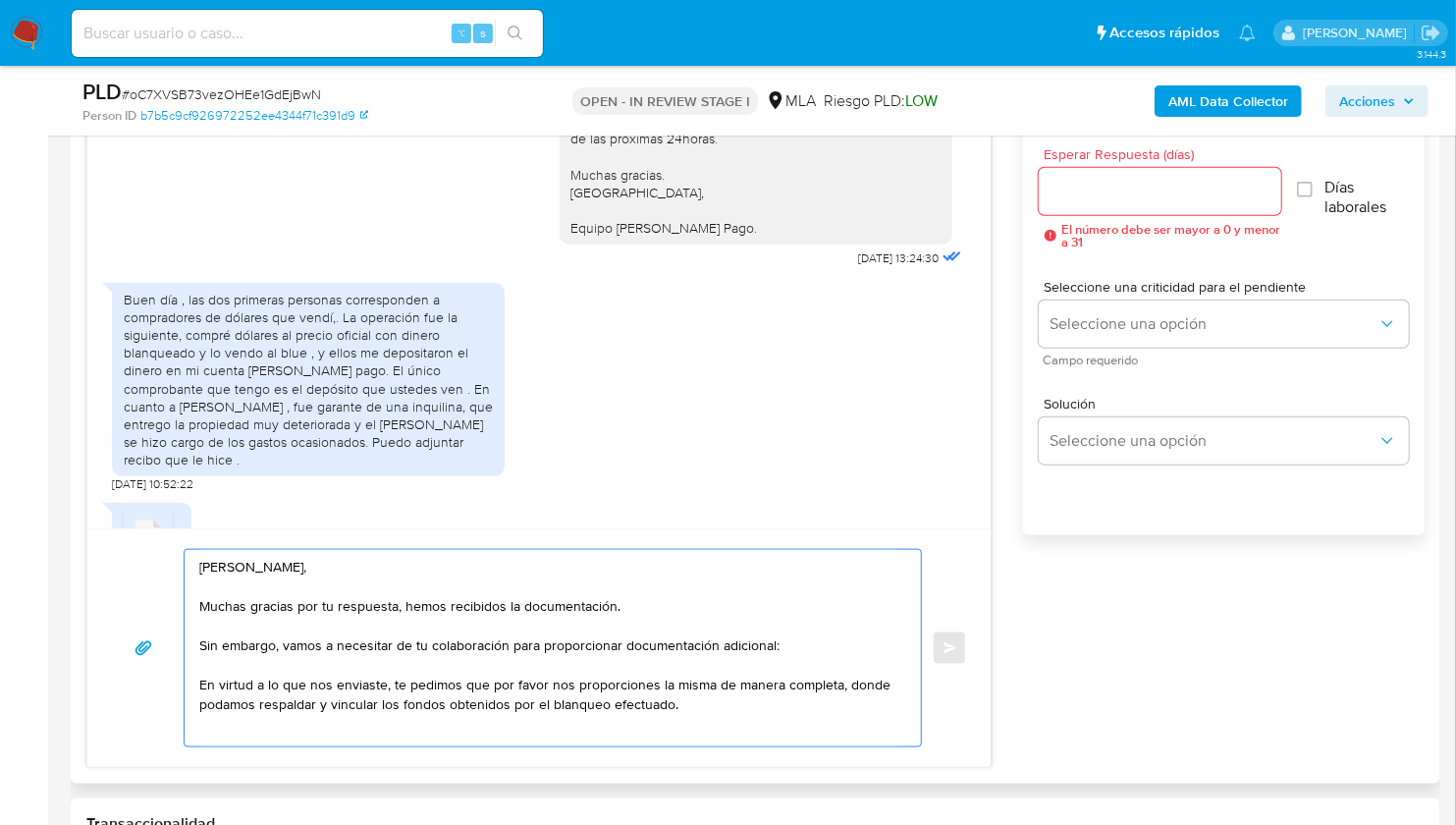click on "Hola Veronica,
Muchas gracias por tu respuesta, hemos recibidos la documentación.
Sin embargo, vamos a necesitar de tu colaboración para proporcionar documentación adicional:
En virtud a lo que nos enviaste, te pedimos que por favor nos proporciones la misma de manera completa, donde podamos respaldar y vincular los fondos obtenidos por el blanqueo efectuado." at bounding box center (548, 648) 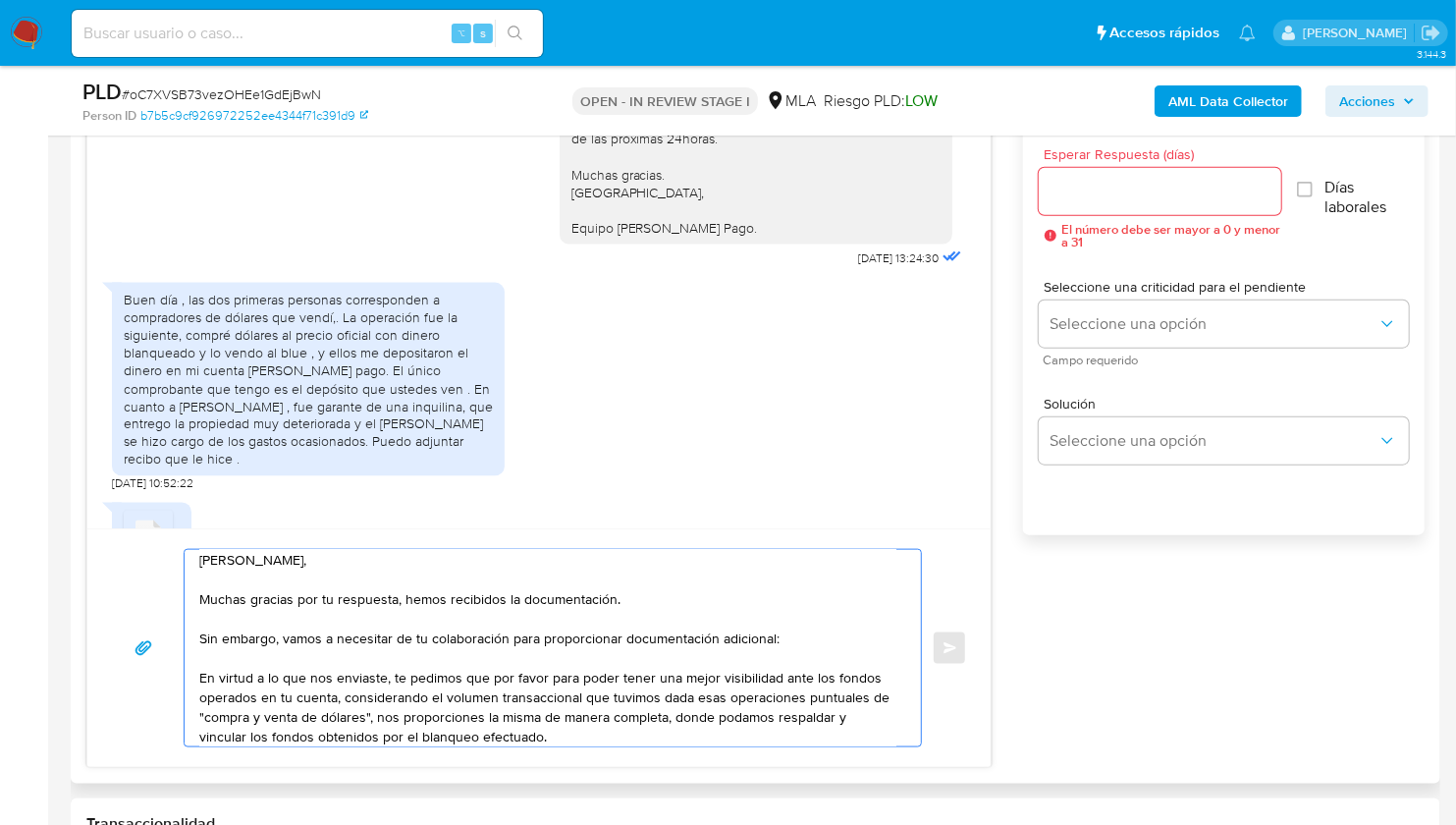 drag, startPoint x: 543, startPoint y: 671, endPoint x: 489, endPoint y: 672, distance: 54.00926 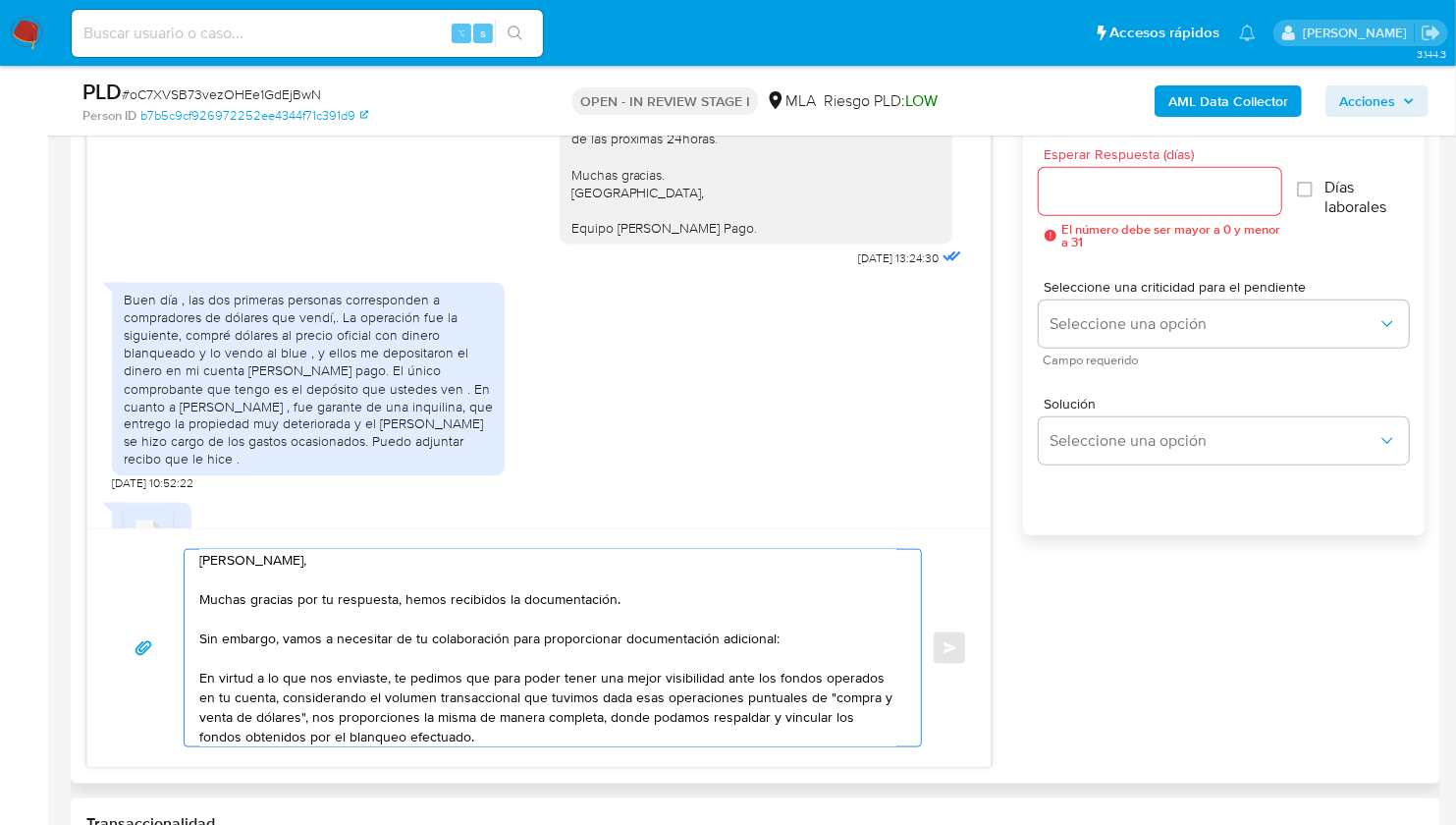 click on "Hola Veronica,
Muchas gracias por tu respuesta, hemos recibidos la documentación.
Sin embargo, vamos a necesitar de tu colaboración para proporcionar documentación adicional:
En virtud a lo que nos enviaste, te pedimos que para poder tener una mejor visibilidad ante los fondos operados en tu cuenta, considerando el volumen transaccional que tuvimos dada esas operaciones puntuales de "compra y venta de dólares", nos proporciones la misma de manera completa, donde podamos respaldar y vincular los fondos obtenidos por el blanqueo efectuado." at bounding box center [548, 648] 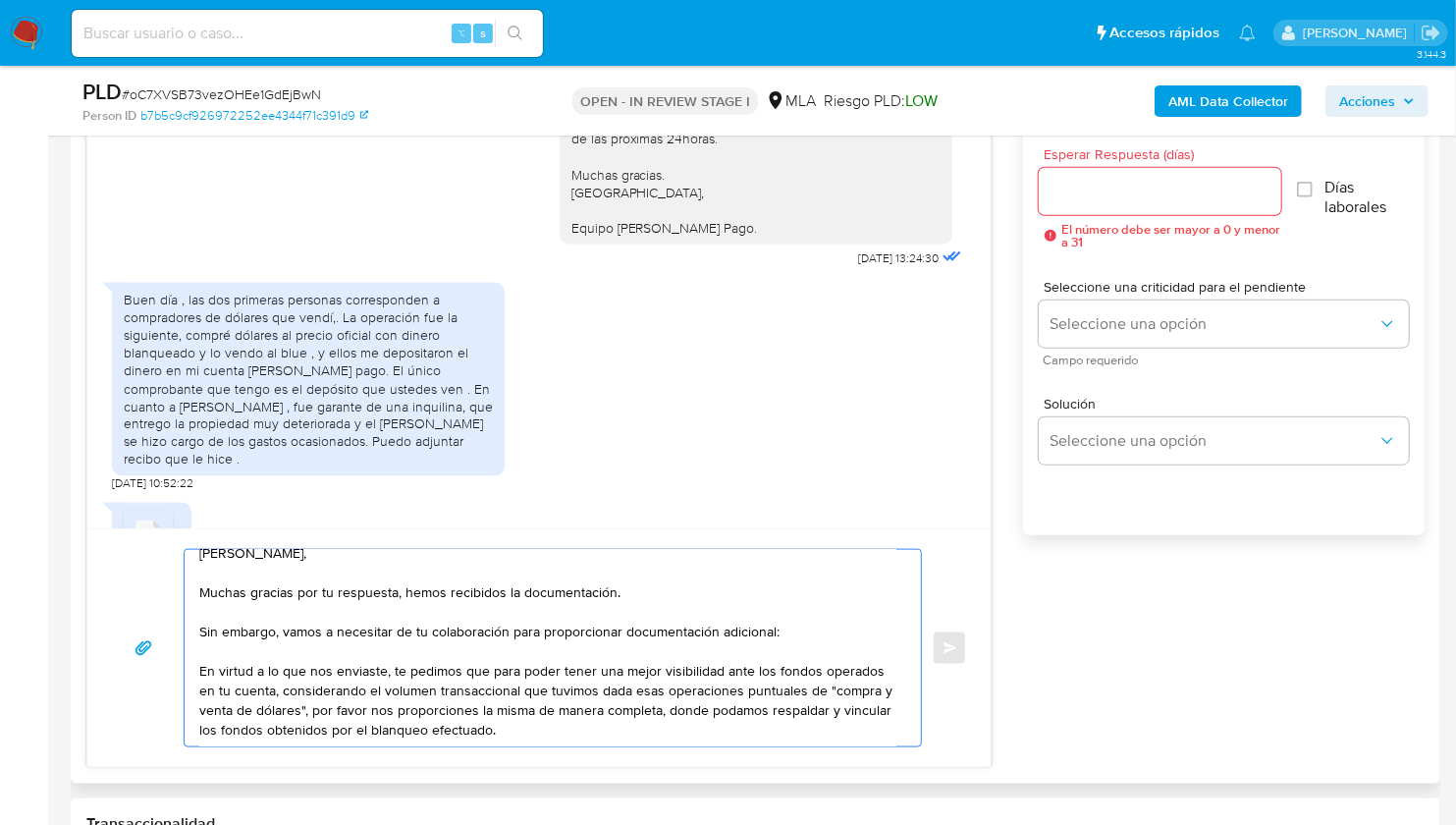 scroll, scrollTop: 52, scrollLeft: 0, axis: vertical 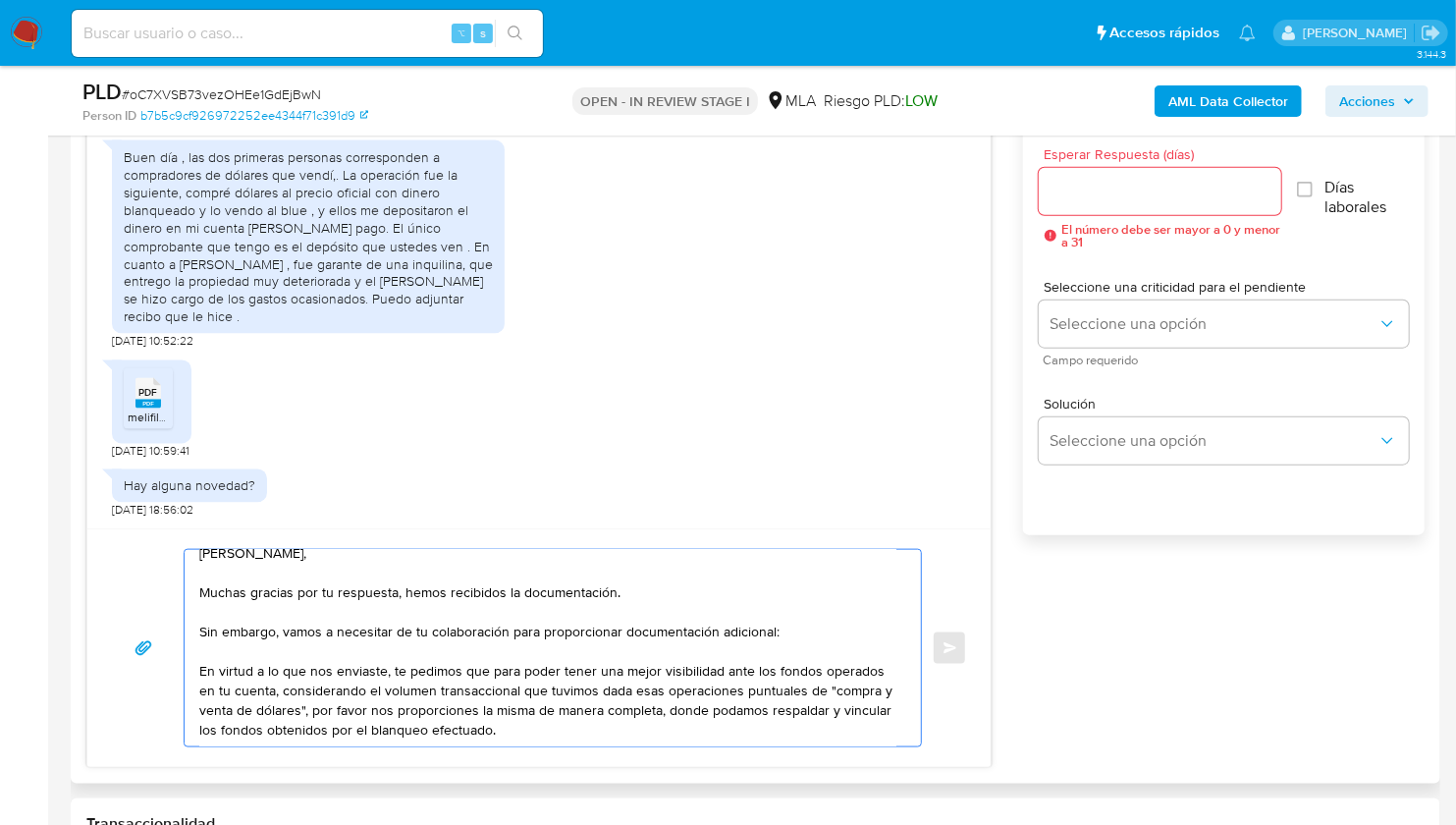 click on "19/05/2025 13:00:42 El dinero ingresado corresponde una parte al blanqueo realizado en Arca, otra a la percepcion de mis honorarios y una tercera a la venta de un lote. Adjunto documentacion 20/05/2025 17:08:25 PDF PDF F3321-REGULARIZACION-ACTIVOS-06-12-2024 (1).pdf PDF PDF venta lote docta.pdf 20/05/2025 17:11:49 PDF PDF F3320-REGULARIZACION-ACTIVOS-29-10-2024 (1).pdf 20/05/2025 17:12:43 Para adjuntar comprobantes del cobro de mis honorarios , deberia adjuntar cada una de las facturas emitidas. Diganme si hace falta , asi lo hago. Espero respuesta. Saludos cordiales. 20/05/2025 17:13:32 12/06/2025 13:24:30 13/06/2025 10:52:22 PDF PDF melifile391948220321543744.pdf 13/06/2025 10:59:41 Hay alguna novedad? 19/06/2025 18:56:02 Enviar Configuración para el envío de chat Esperar Respuesta (días) El número debe ser mayor a 0 y menor a 31 Días laborales Seleccione una criticidad para el pendiente Seleccione una opción Campo requerido Solución Seleccione una opción" at bounding box center (755, 415) 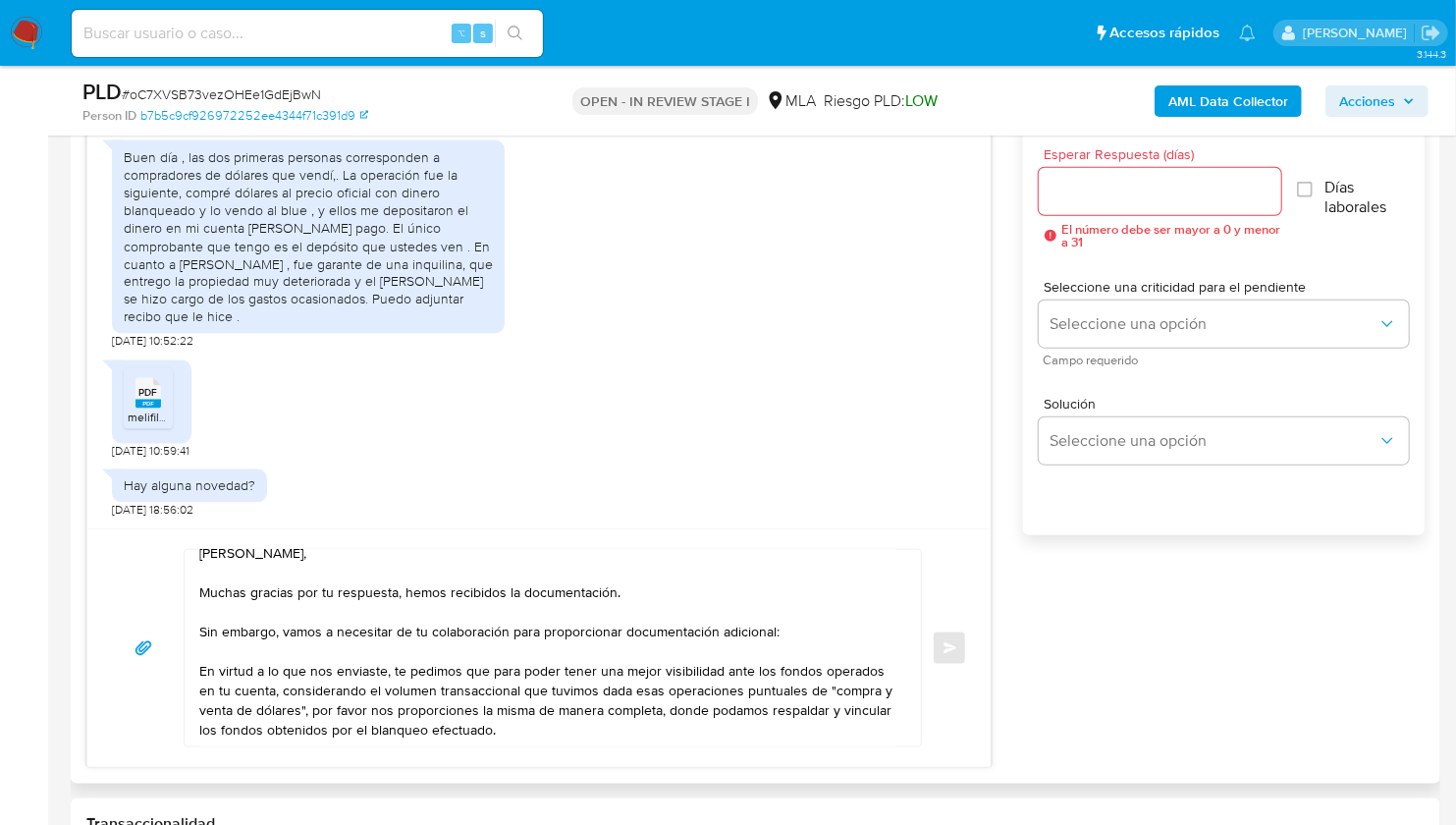 click on "Hola Veronica,
Muchas gracias por tu respuesta, hemos recibidos la documentación.
Sin embargo, vamos a necesitar de tu colaboración para proporcionar documentación adicional:
En virtud a lo que nos enviaste, te pedimos que para poder tener una mejor visibilidad ante los fondos operados en tu cuenta, considerando el volumen transaccional que tuvimos dada esas operaciones puntuales de "compra y venta de dólares", por favor nos proporciones la misma de manera completa, donde podamos respaldar y vincular los fondos obtenidos por el blanqueo efectuado." at bounding box center (548, 648) 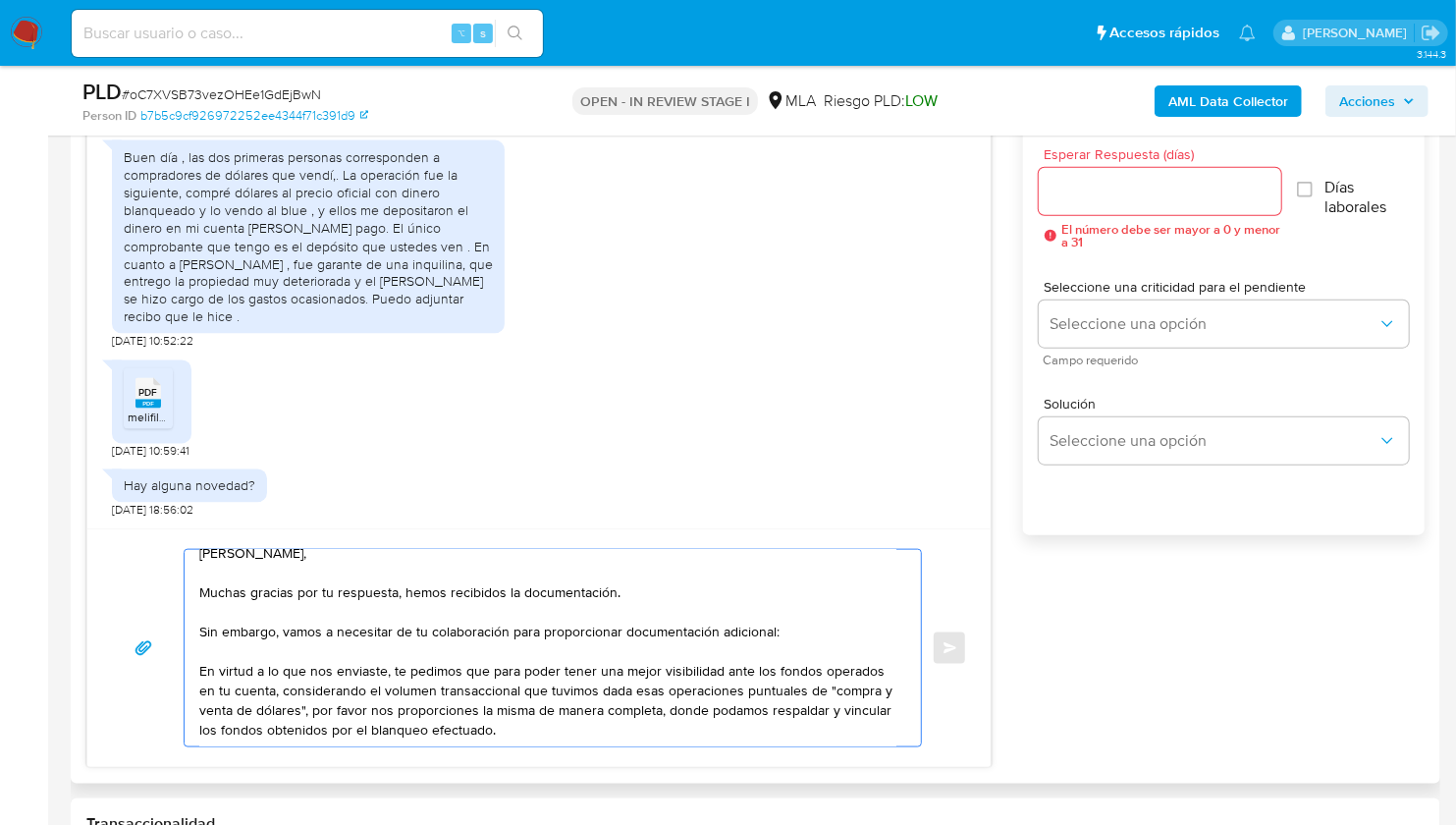 click on "Hola Veronica,
Muchas gracias por tu respuesta, hemos recibidos la documentación.
Sin embargo, vamos a necesitar de tu colaboración para proporcionar documentación adicional:
En virtud a lo que nos enviaste, te pedimos que para poder tener una mejor visibilidad ante los fondos operados en tu cuenta, considerando el volumen transaccional que tuvimos dada esas operaciones puntuales de "compra y venta de dólares", por favor nos proporciones la misma de manera completa, donde podamos respaldar y vincular los fondos obtenidos por el blanqueo efectuado." at bounding box center [548, 648] 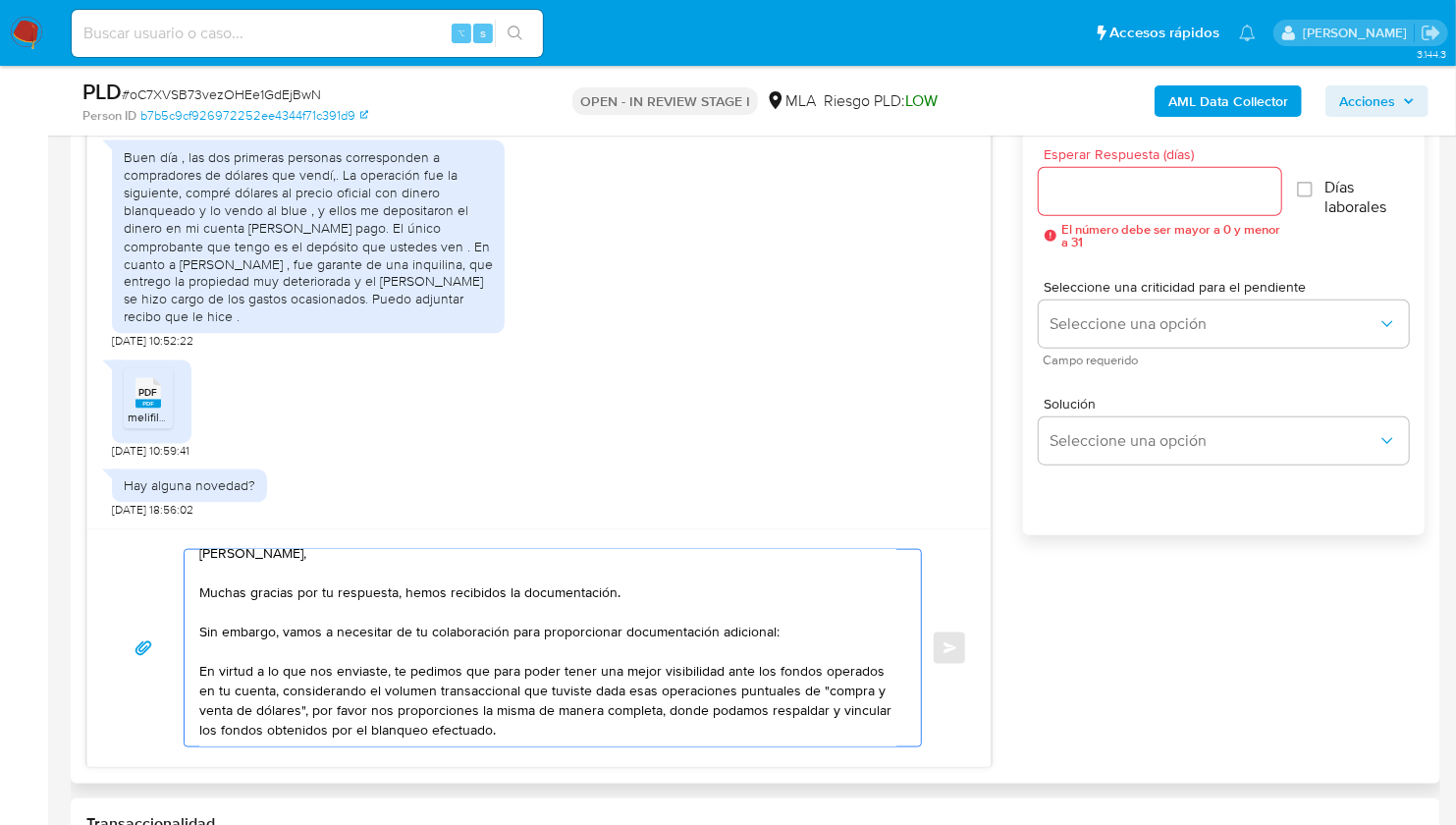 click on "Hola Veronica,
Muchas gracias por tu respuesta, hemos recibidos la documentación.
Sin embargo, vamos a necesitar de tu colaboración para proporcionar documentación adicional:
En virtud a lo que nos enviaste, te pedimos que para poder tener una mejor visibilidad ante los fondos operados en tu cuenta, considerando el volumen transaccional que tuviste dada esas operaciones puntuales de "compra y venta de dólares", por favor nos proporciones la misma de manera completa, donde podamos respaldar y vincular los fondos obtenidos por el blanqueo efectuado." at bounding box center (548, 648) 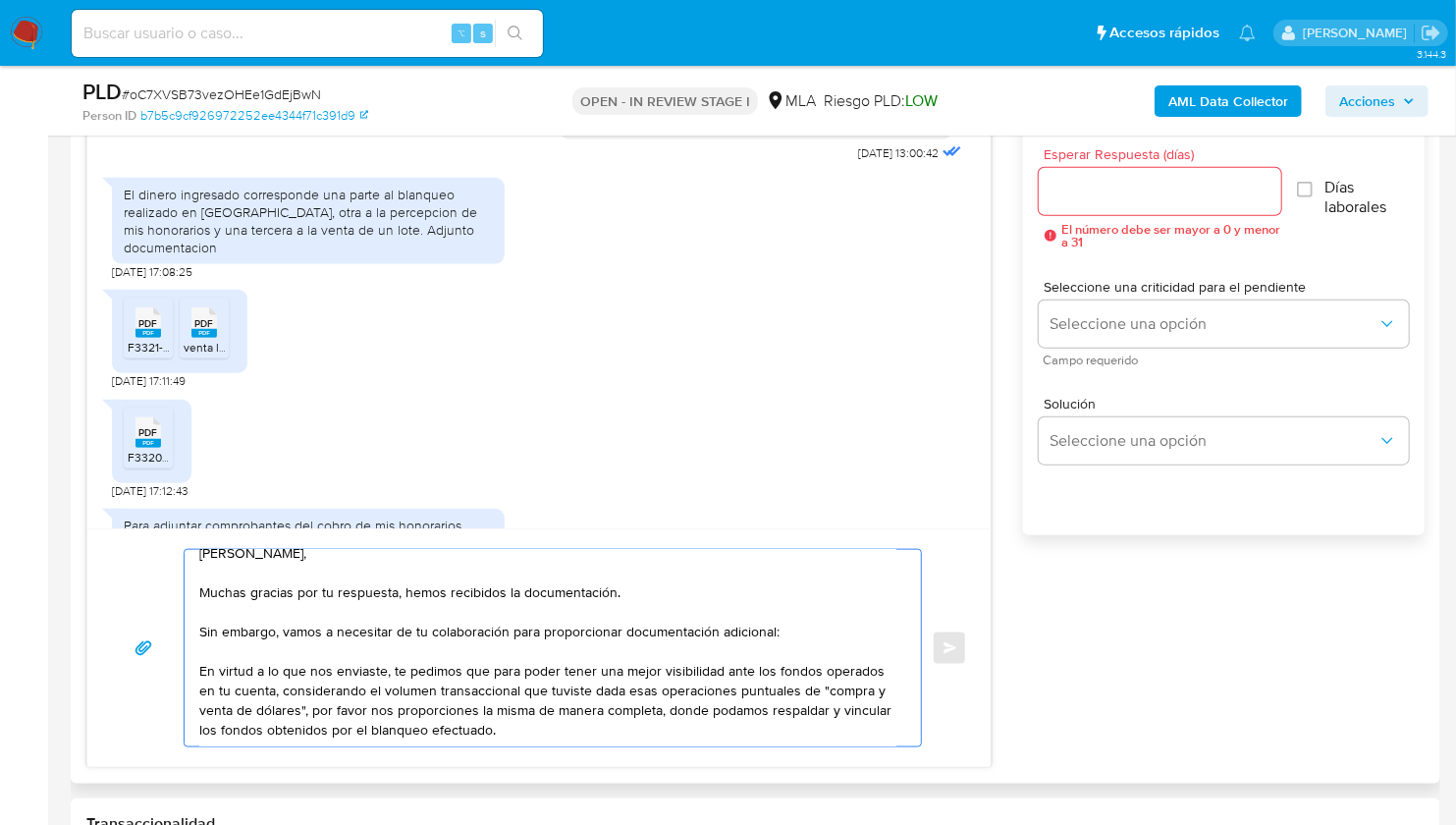 scroll, scrollTop: 919, scrollLeft: 0, axis: vertical 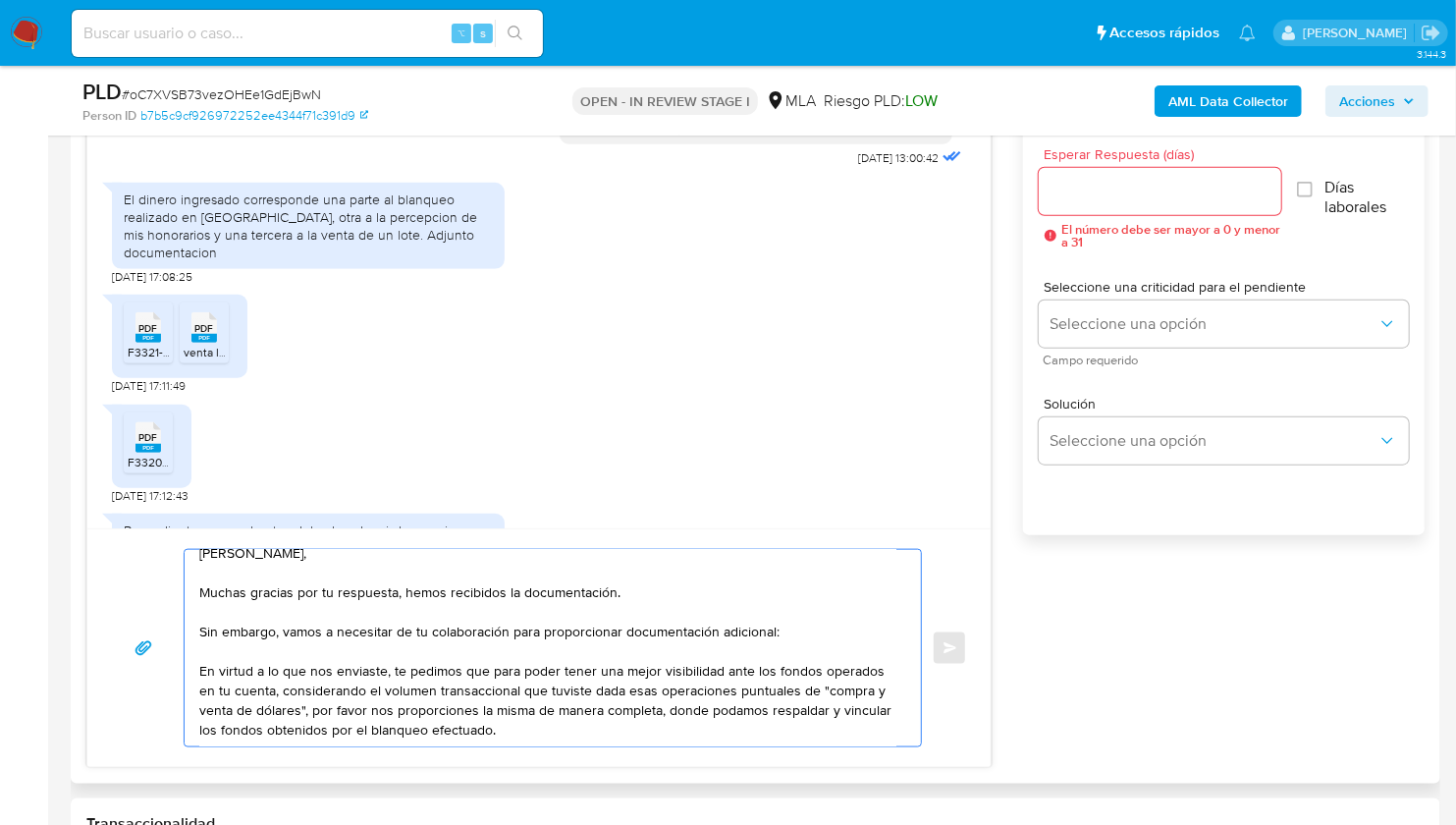 click on "PDF PDF F3321-REGULARIZACION-ACTIVOS-06-12-2024 (1).pdf PDF PDF venta lote docta.pdf 20/05/2025 17:11:49" at bounding box center [539, 339] 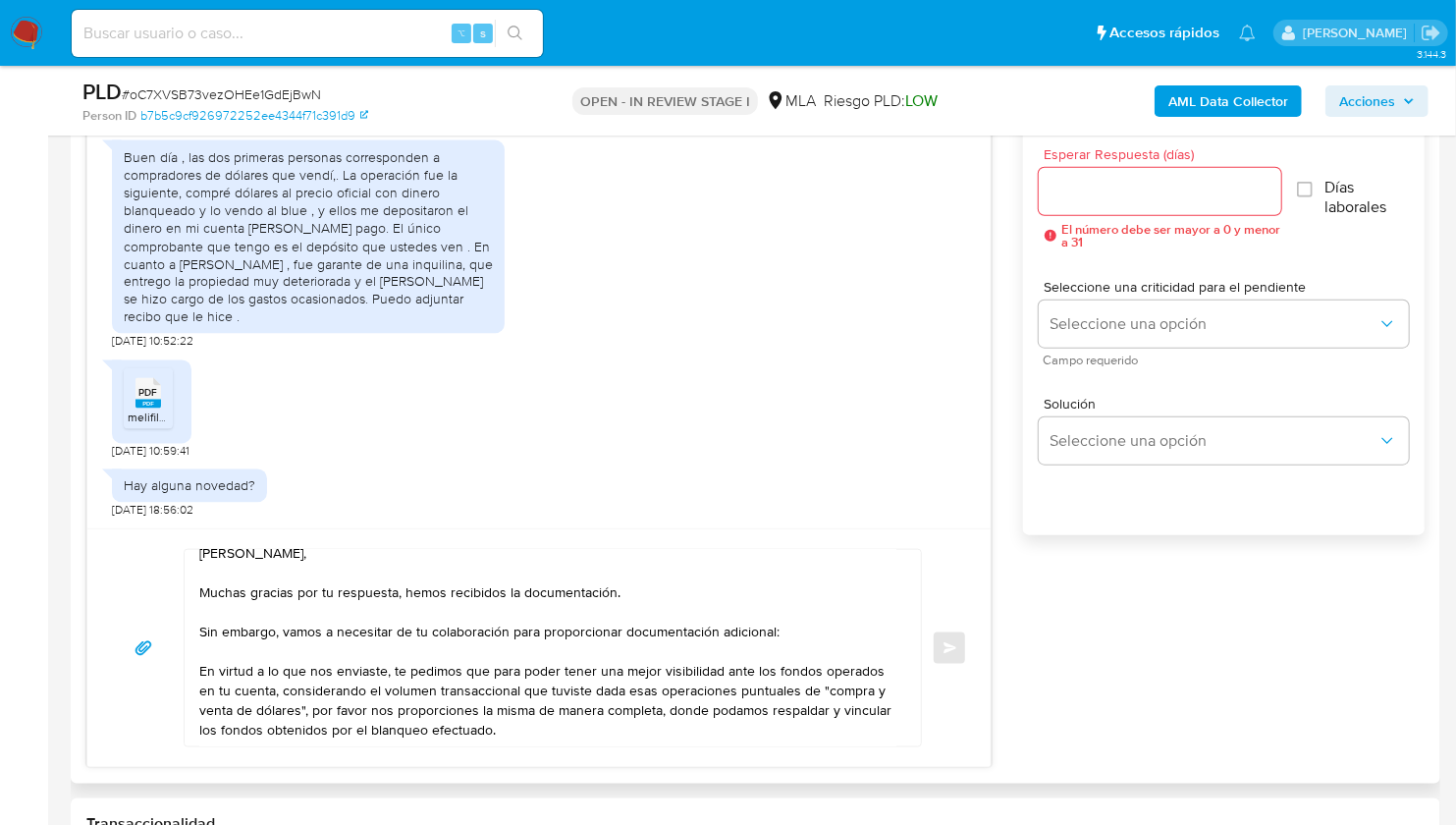 scroll, scrollTop: 1999, scrollLeft: 0, axis: vertical 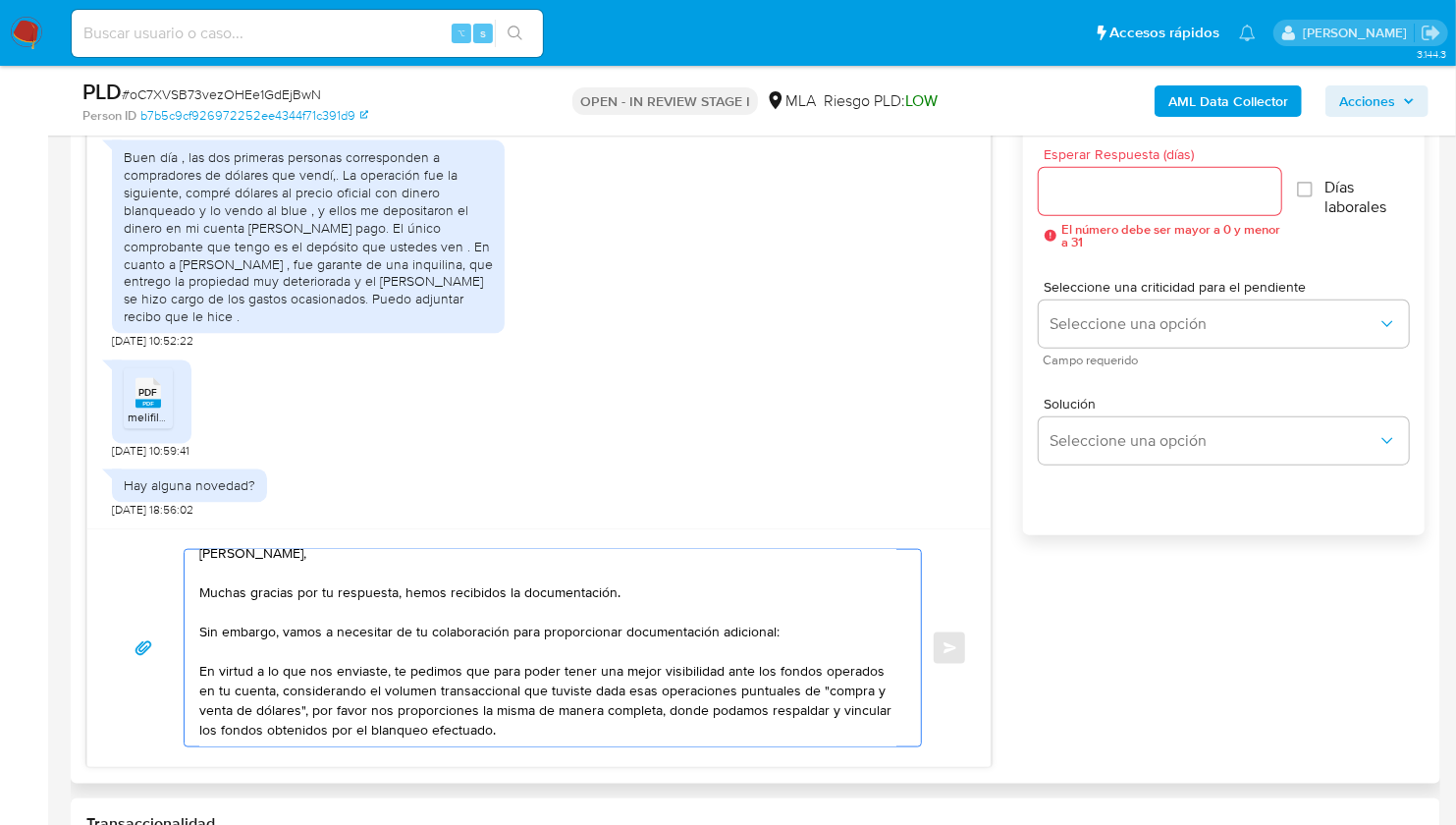 click on "Hola Veronica,
Muchas gracias por tu respuesta, hemos recibidos la documentación.
Sin embargo, vamos a necesitar de tu colaboración para proporcionar documentación adicional:
En virtud a lo que nos enviaste, te pedimos que para poder tener una mejor visibilidad ante los fondos operados en tu cuenta, considerando el volumen transaccional que tuviste dada esas operaciones puntuales de "compra y venta de dólares", por favor nos proporciones la misma de manera completa, donde podamos respaldar y vincular los fondos obtenidos por el blanqueo efectuado." at bounding box center [548, 648] 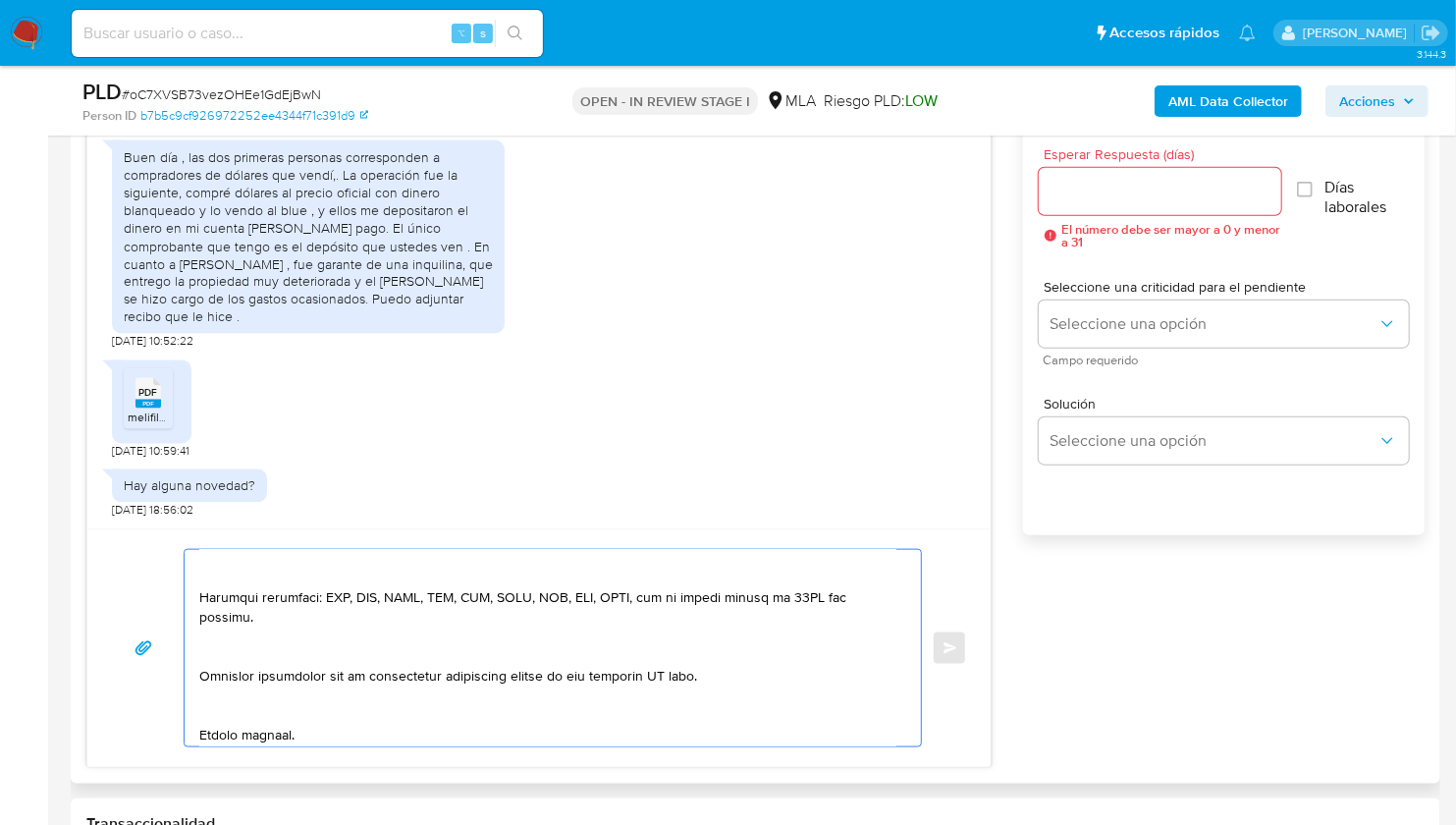 scroll, scrollTop: 0, scrollLeft: 0, axis: both 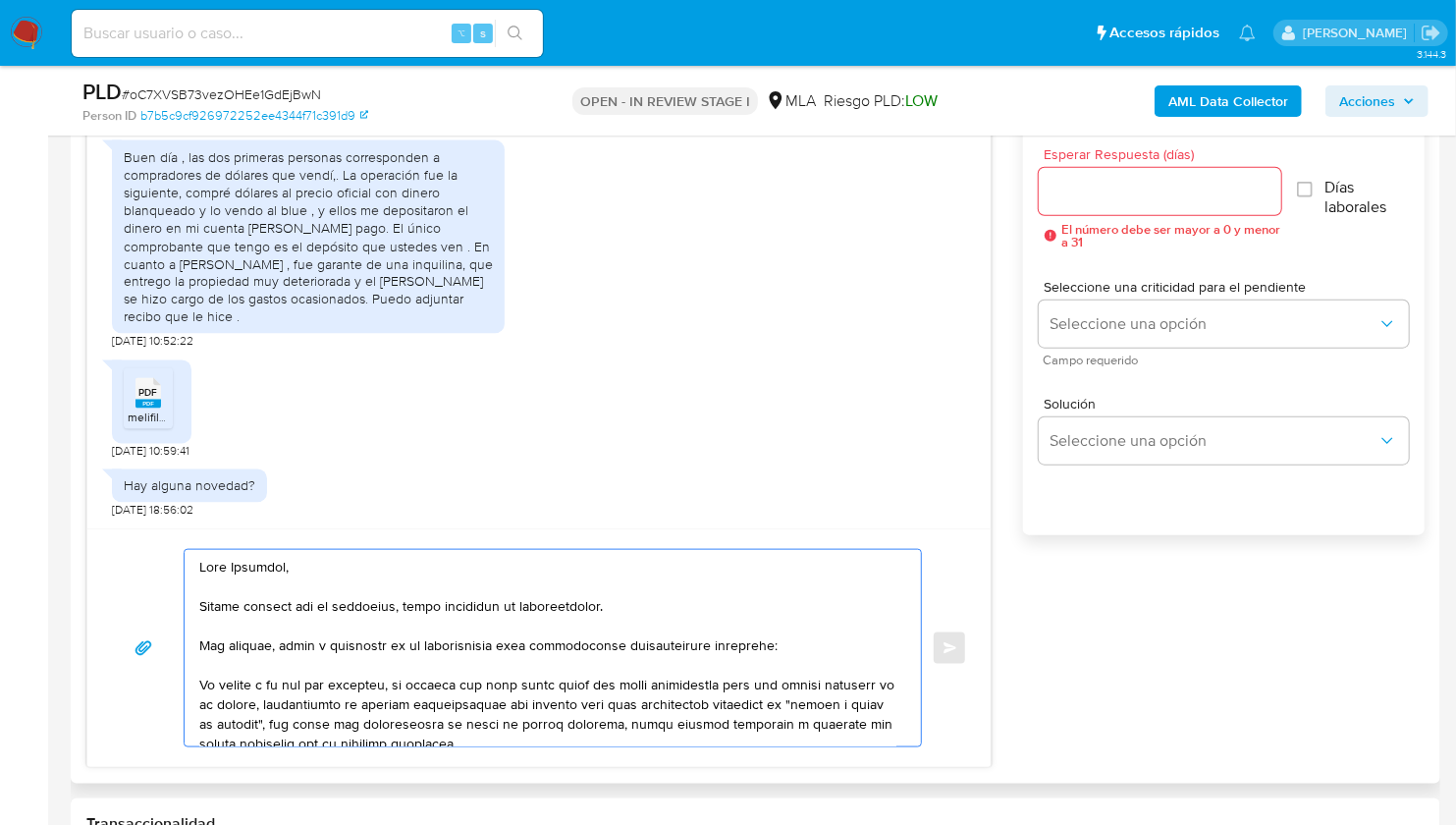 click at bounding box center [548, 648] 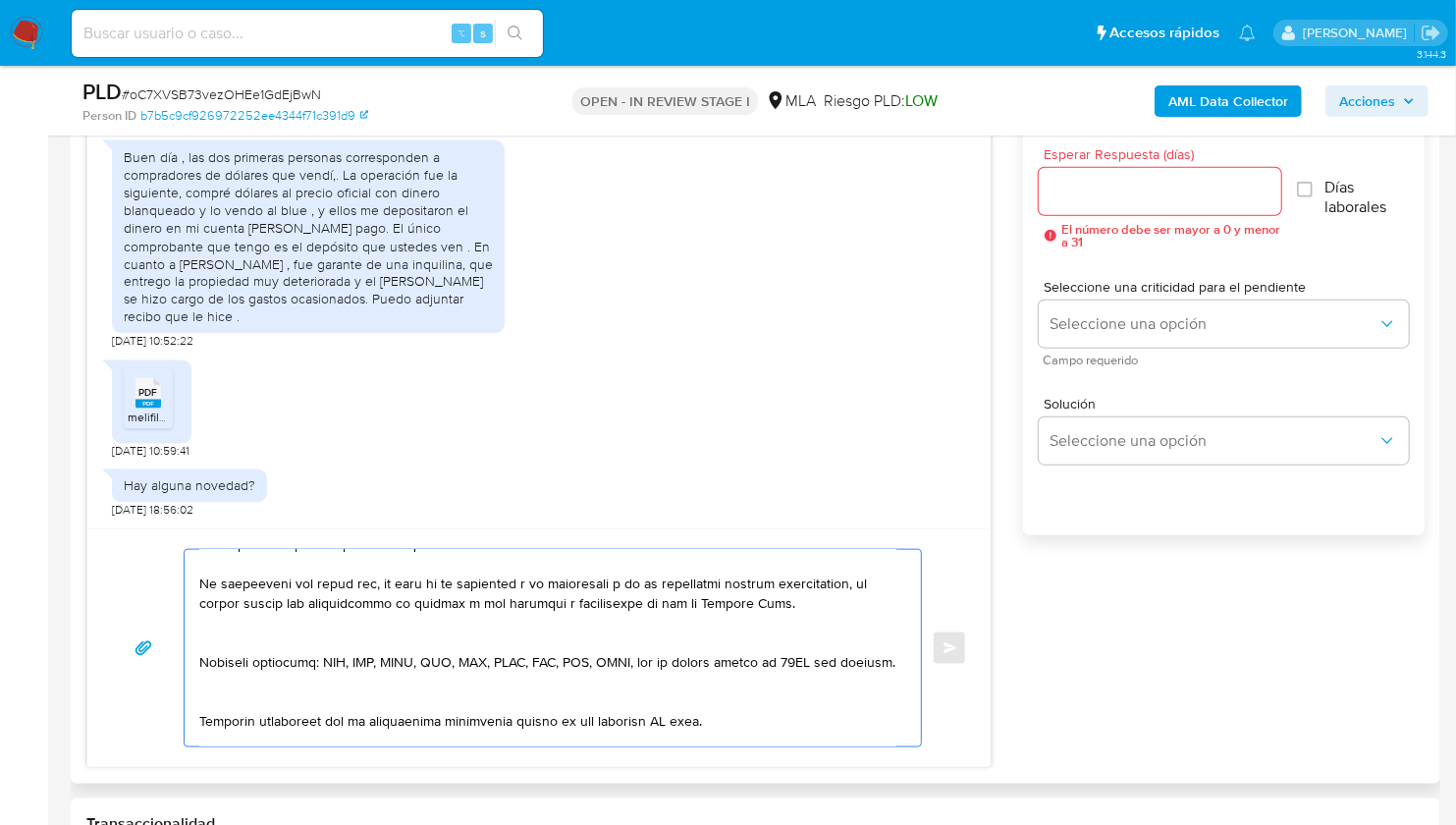 scroll, scrollTop: 218, scrollLeft: 0, axis: vertical 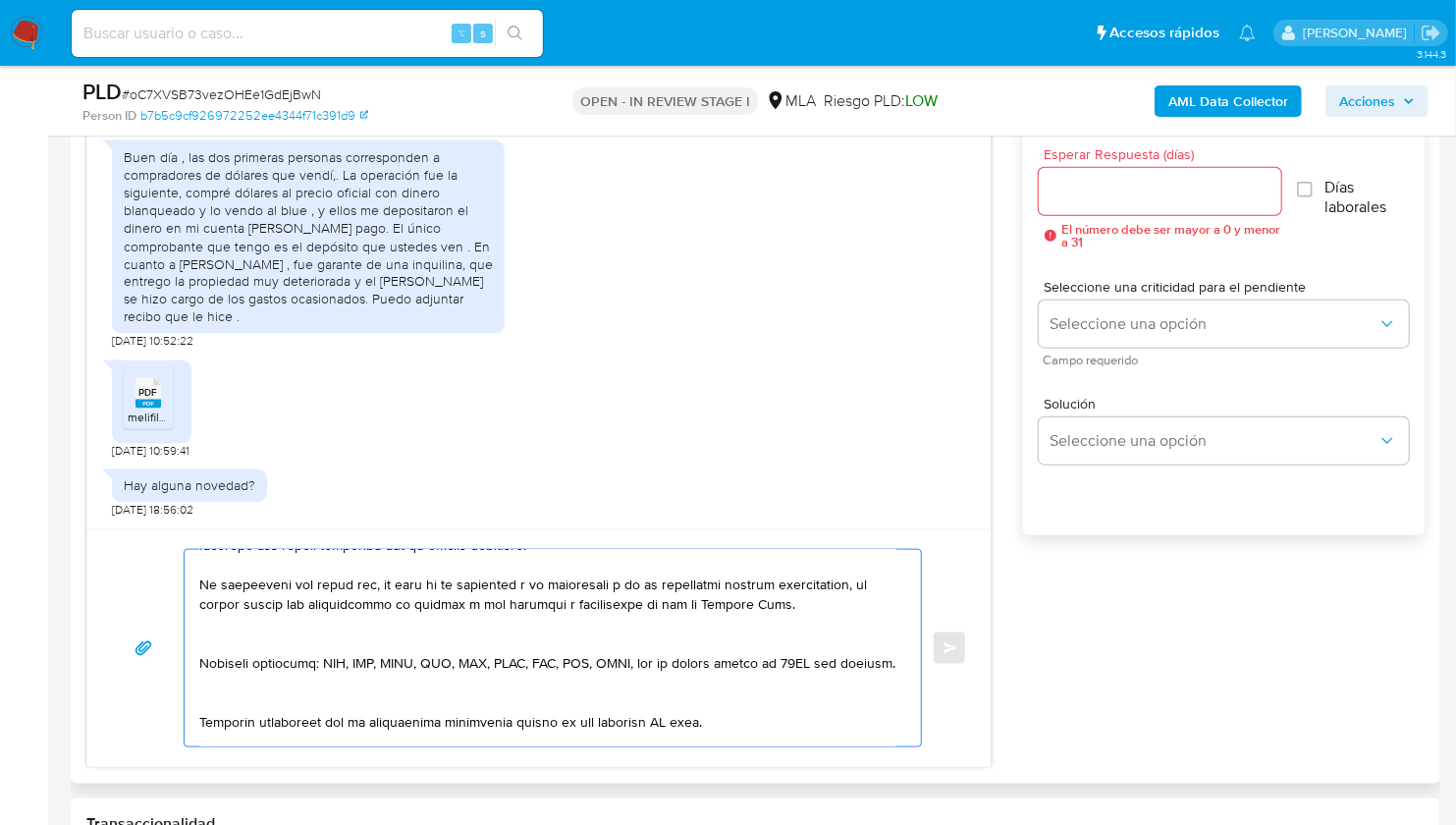 drag, startPoint x: 803, startPoint y: 610, endPoint x: 193, endPoint y: 584, distance: 610.55385 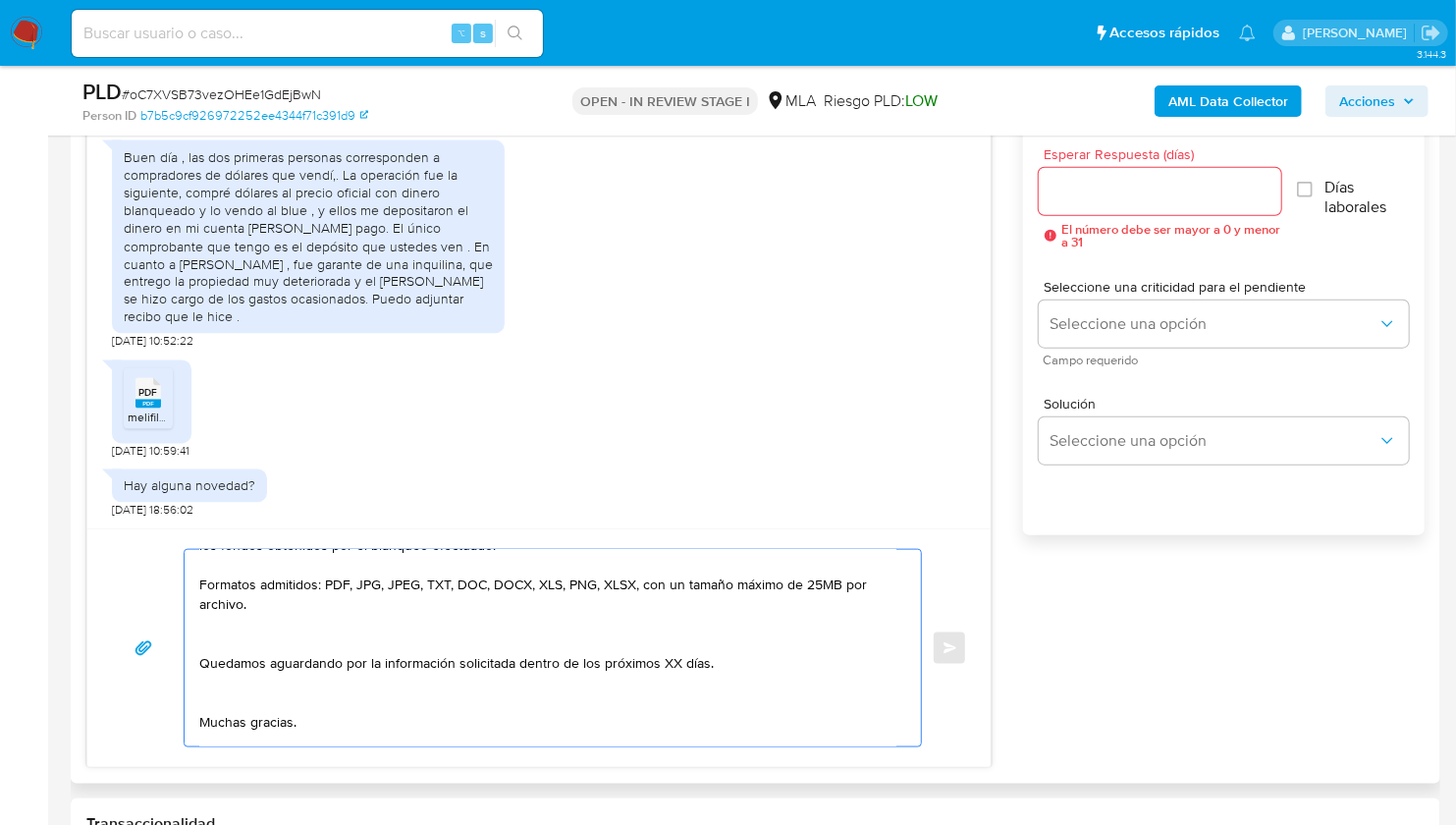 scroll, scrollTop: 198, scrollLeft: 0, axis: vertical 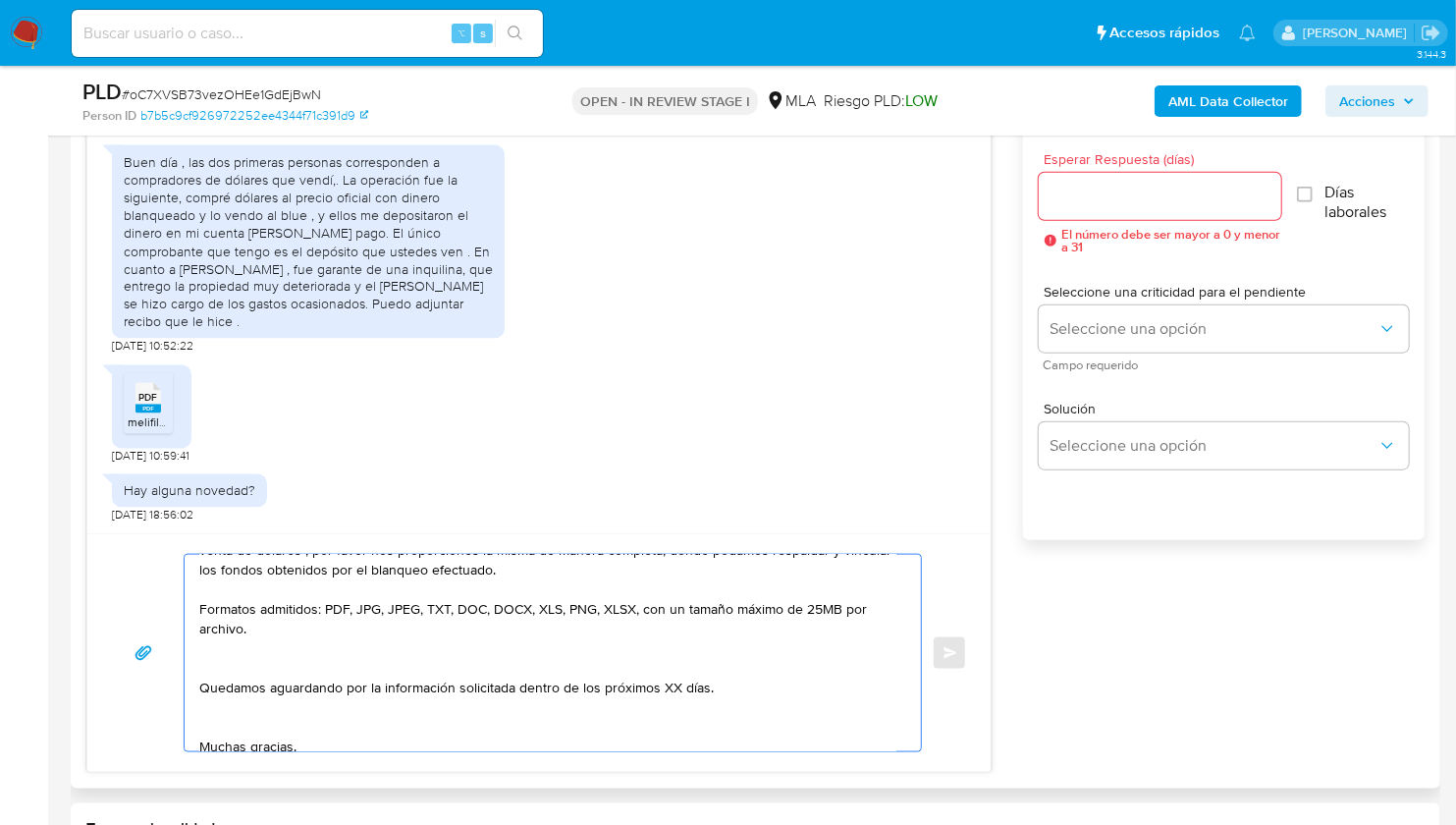 click on "Hola Veronica,
Muchas gracias por tu respuesta, hemos recibidos la documentación. Te pedimos disculpas por las demoras en nuestras respuestas.
Sin embargo, vamos a necesitar de tu colaboración para proporcionar documentación adicional:
En virtud a lo que nos enviaste, te pedimos que para poder tener una mejor visibilidad ante los fondos operados en tu cuenta, considerando el volumen transaccional que tuviste dada esas operaciones puntuales de "compra y venta de dólares", por favor nos proporciones la misma de manera completa, donde podamos respaldar y vincular los fondos obtenidos por el blanqueo efectuado.
Formatos admitidos: PDF, JPG, JPEG, TXT, DOC, DOCX, XLS, PNG, XLSX, con un tamaño máximo de 25MB por archivo.
Quedamos aguardando por la información solicitada dentro de los próximos XX días.
Muchas gracias.
Saludos,
Equipo de Mercado Pago." at bounding box center (548, 653) 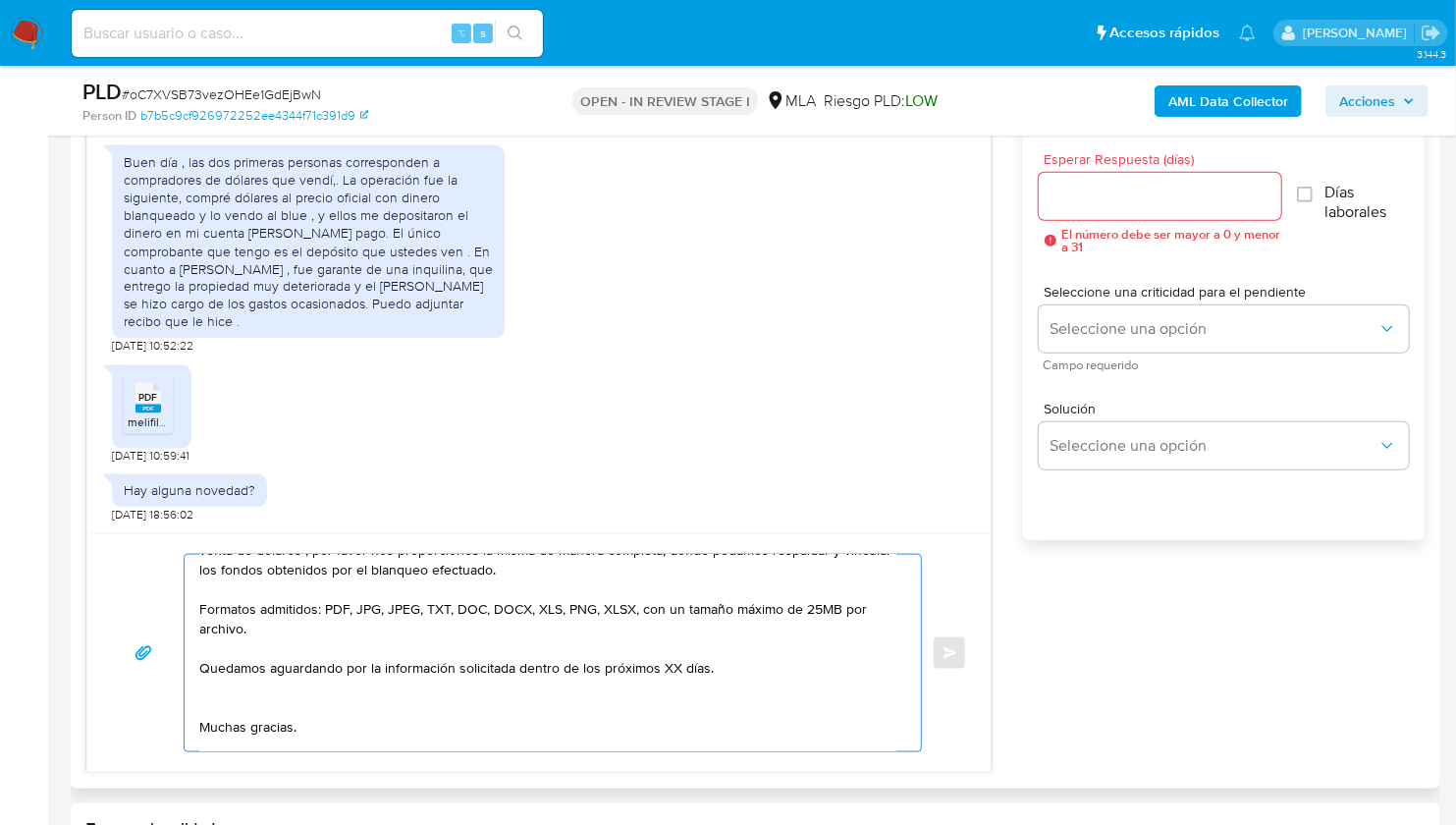 drag, startPoint x: 772, startPoint y: 673, endPoint x: 511, endPoint y: 665, distance: 261.12258 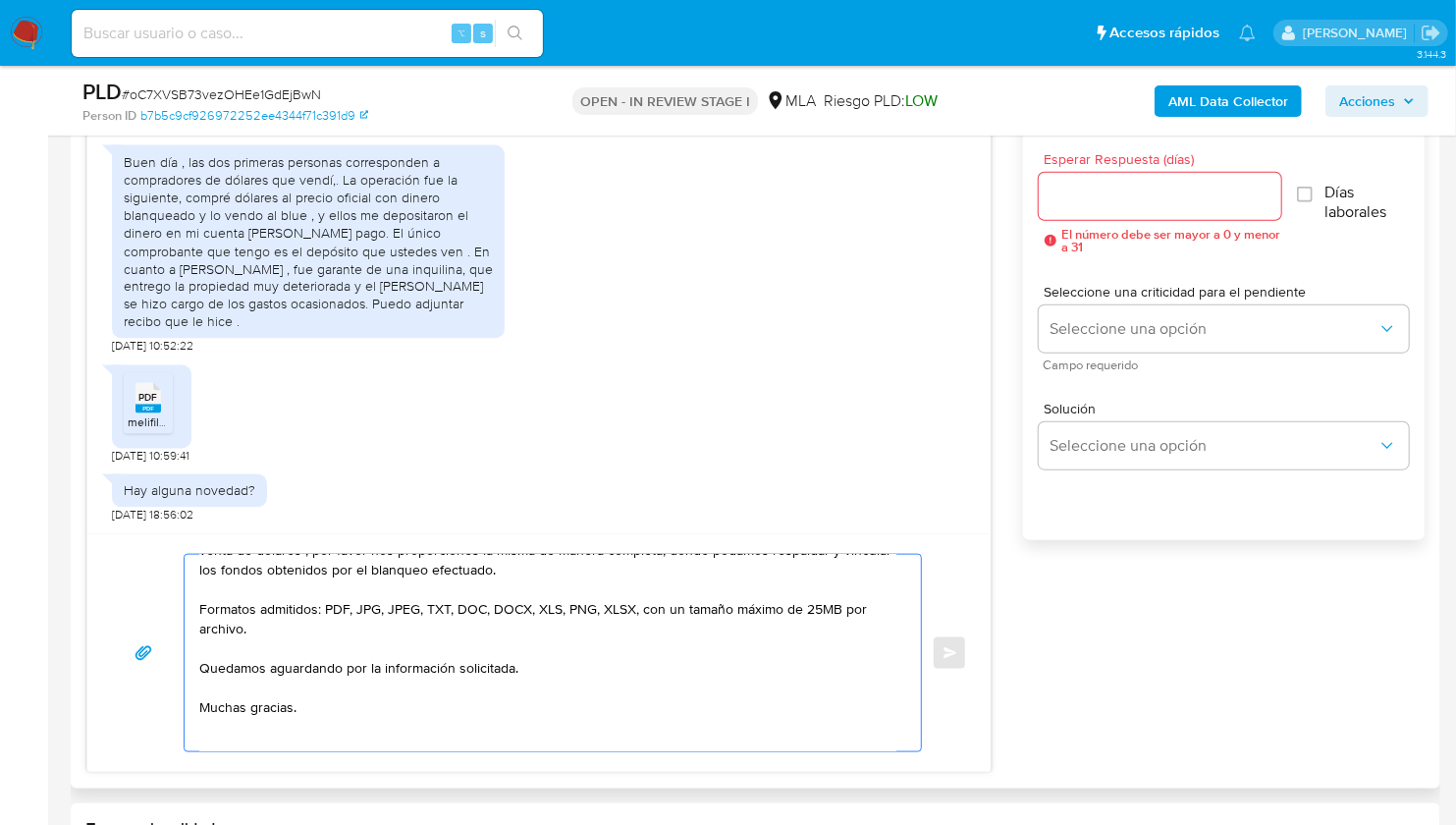 click on "Hola Veronica,
Muchas gracias por tu respuesta, hemos recibidos la documentación. Te pedimos disculpas por las demoras en nuestras respuestas.
Sin embargo, vamos a necesitar de tu colaboración para proporcionar documentación adicional:
En virtud a lo que nos enviaste, te pedimos que para poder tener una mejor visibilidad ante los fondos operados en tu cuenta, considerando el volumen transaccional que tuviste dada esas operaciones puntuales de "compra y venta de dólares", por favor nos proporciones la misma de manera completa, donde podamos respaldar y vincular los fondos obtenidos por el blanqueo efectuado.
Formatos admitidos: PDF, JPG, JPEG, TXT, DOC, DOCX, XLS, PNG, XLSX, con un tamaño máximo de 25MB por archivo.
Quedamos aguardando por la información solicitada.
Muchas gracias.
Saludos,
Equipo de Mercado Pago." at bounding box center (548, 653) 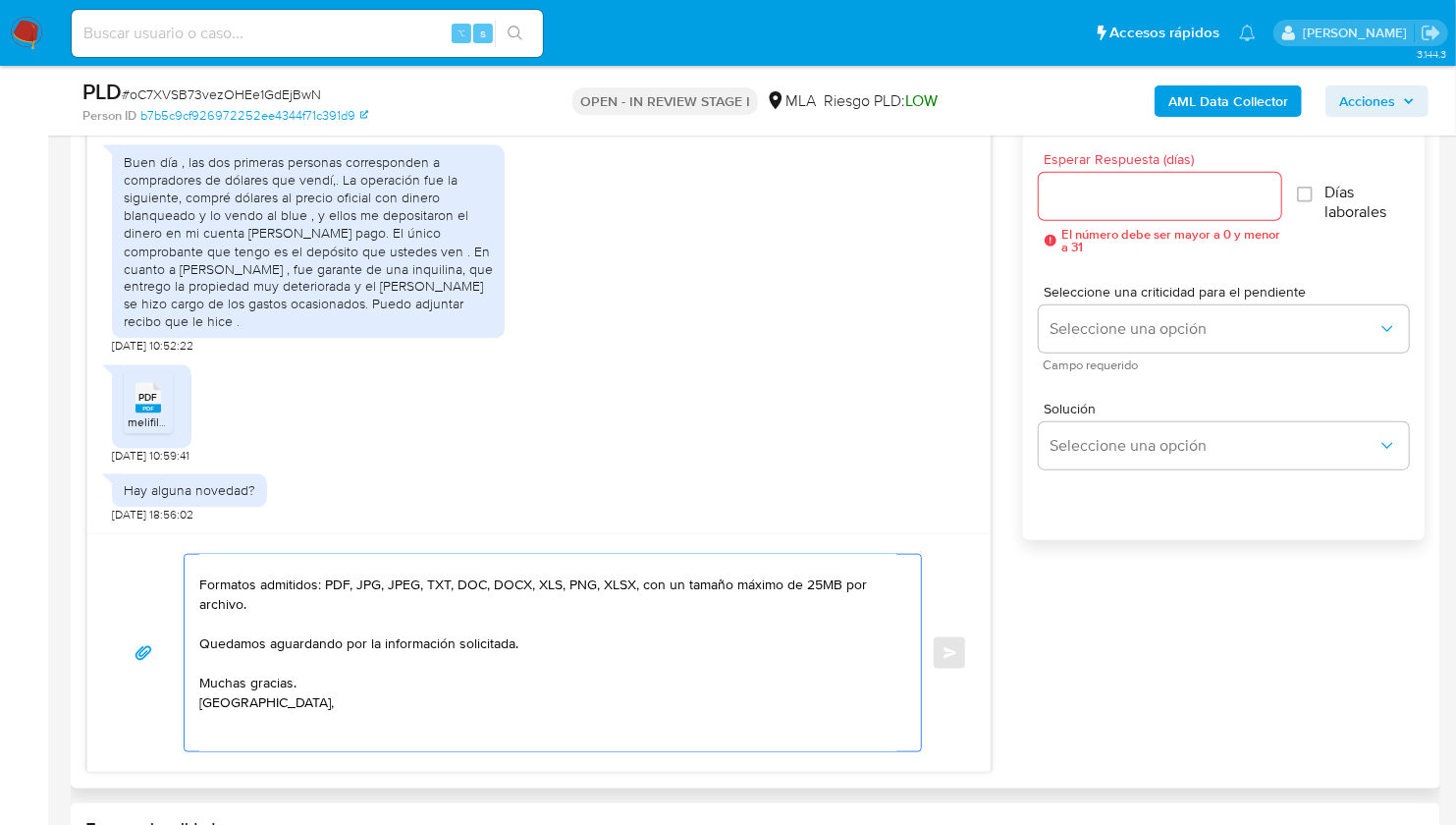 click on "Hola Veronica,
Muchas gracias por tu respuesta, hemos recibidos la documentación. Te pedimos disculpas por las demoras en nuestras respuestas.
Sin embargo, vamos a necesitar de tu colaboración para proporcionar documentación adicional:
En virtud a lo que nos enviaste, te pedimos que para poder tener una mejor visibilidad ante los fondos operados en tu cuenta, considerando el volumen transaccional que tuviste dada esas operaciones puntuales de "compra y venta de dólares", por favor nos proporciones la misma de manera completa, donde podamos respaldar y vincular los fondos obtenidos por el blanqueo efectuado.
Formatos admitidos: PDF, JPG, JPEG, TXT, DOC, DOCX, XLS, PNG, XLSX, con un tamaño máximo de 25MB por archivo.
Quedamos aguardando por la información solicitada.
Muchas gracias.
Saludos,
Equipo de Mercado Pago." at bounding box center (548, 653) 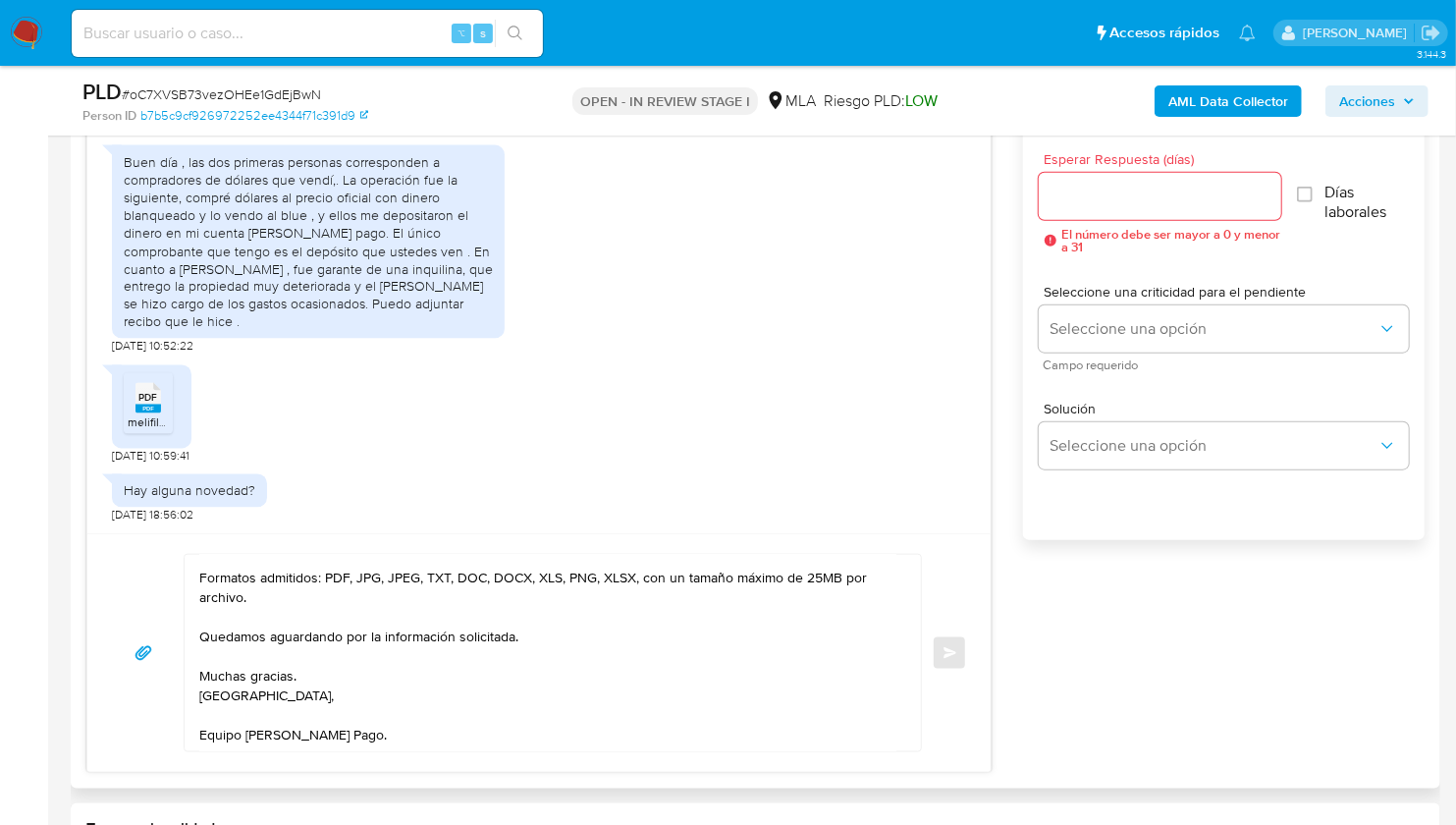 click on "Hola Veronica,
Muchas gracias por tu respuesta, hemos recibidos la documentación. Te pedimos disculpas por las demoras en nuestras respuestas.
Sin embargo, vamos a necesitar de tu colaboración para proporcionar documentación adicional:
En virtud a lo que nos enviaste, te pedimos que para poder tener una mejor visibilidad ante los fondos operados en tu cuenta, considerando el volumen transaccional que tuviste dada esas operaciones puntuales de "compra y venta de dólares", por favor nos proporciones la misma de manera completa, donde podamos respaldar y vincular los fondos obtenidos por el blanqueo efectuado.
Formatos admitidos: PDF, JPG, JPEG, TXT, DOC, DOCX, XLS, PNG, XLSX, con un tamaño máximo de 25MB por archivo.
Quedamos aguardando por la información solicitada.
Muchas gracias.
Saludos,
Equipo de Mercado Pago.
Enviar" at bounding box center (539, 652) 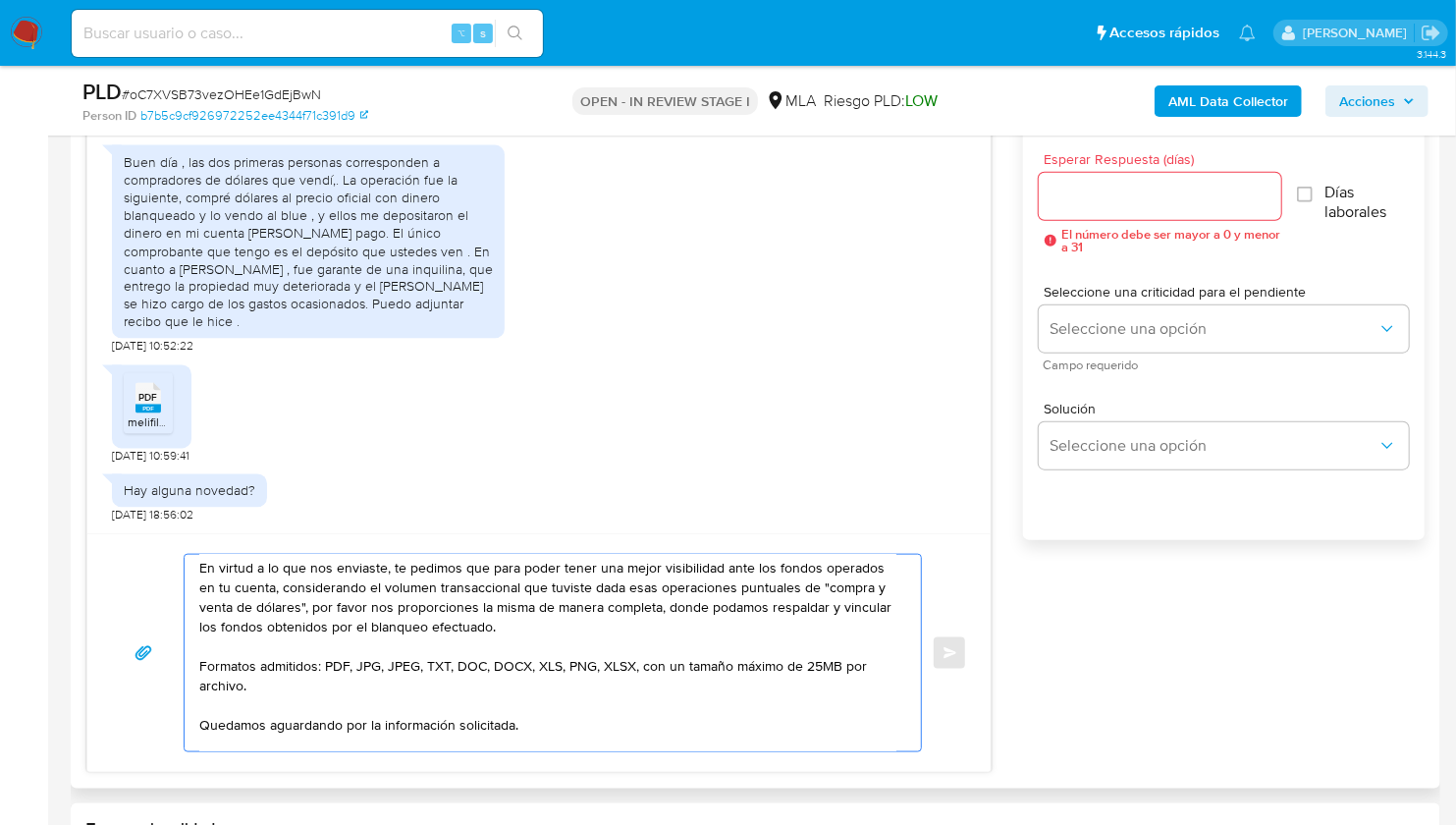 scroll, scrollTop: 79, scrollLeft: 0, axis: vertical 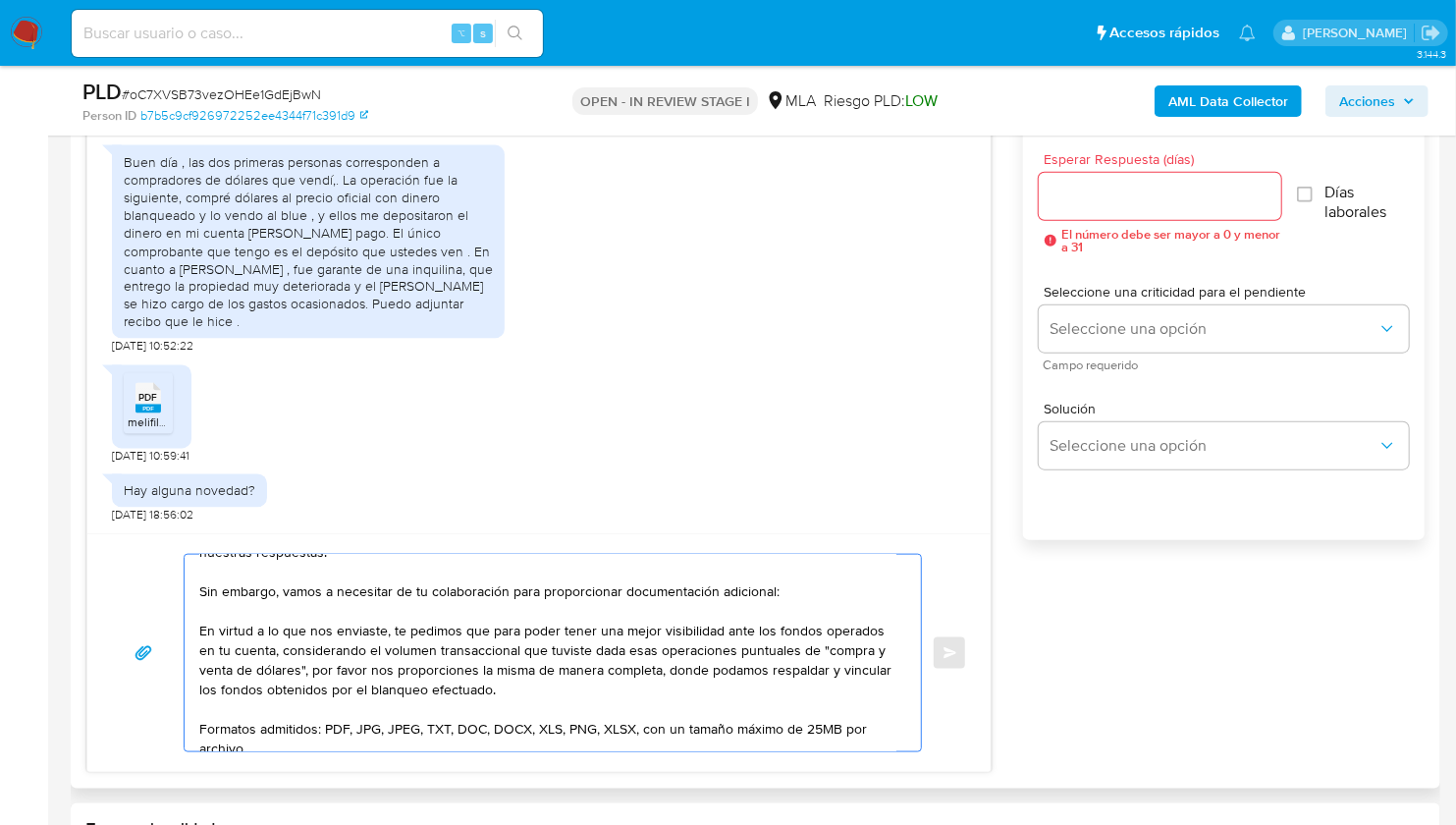 click on "Hola Veronica,
Muchas gracias por tu respuesta, hemos recibidos la documentación. Te pedimos disculpas por las demoras en nuestras respuestas.
Sin embargo, vamos a necesitar de tu colaboración para proporcionar documentación adicional:
En virtud a lo que nos enviaste, te pedimos que para poder tener una mejor visibilidad ante los fondos operados en tu cuenta, considerando el volumen transaccional que tuviste dada esas operaciones puntuales de "compra y venta de dólares", por favor nos proporciones la misma de manera completa, donde podamos respaldar y vincular los fondos obtenidos por el blanqueo efectuado.
Formatos admitidos: PDF, JPG, JPEG, TXT, DOC, DOCX, XLS, PNG, XLSX, con un tamaño máximo de 25MB por archivo.
Quedamos aguardando por la información solicitada.
Muchas gracias.
Saludos,
Equipo de Mercado Pago." at bounding box center [548, 653] 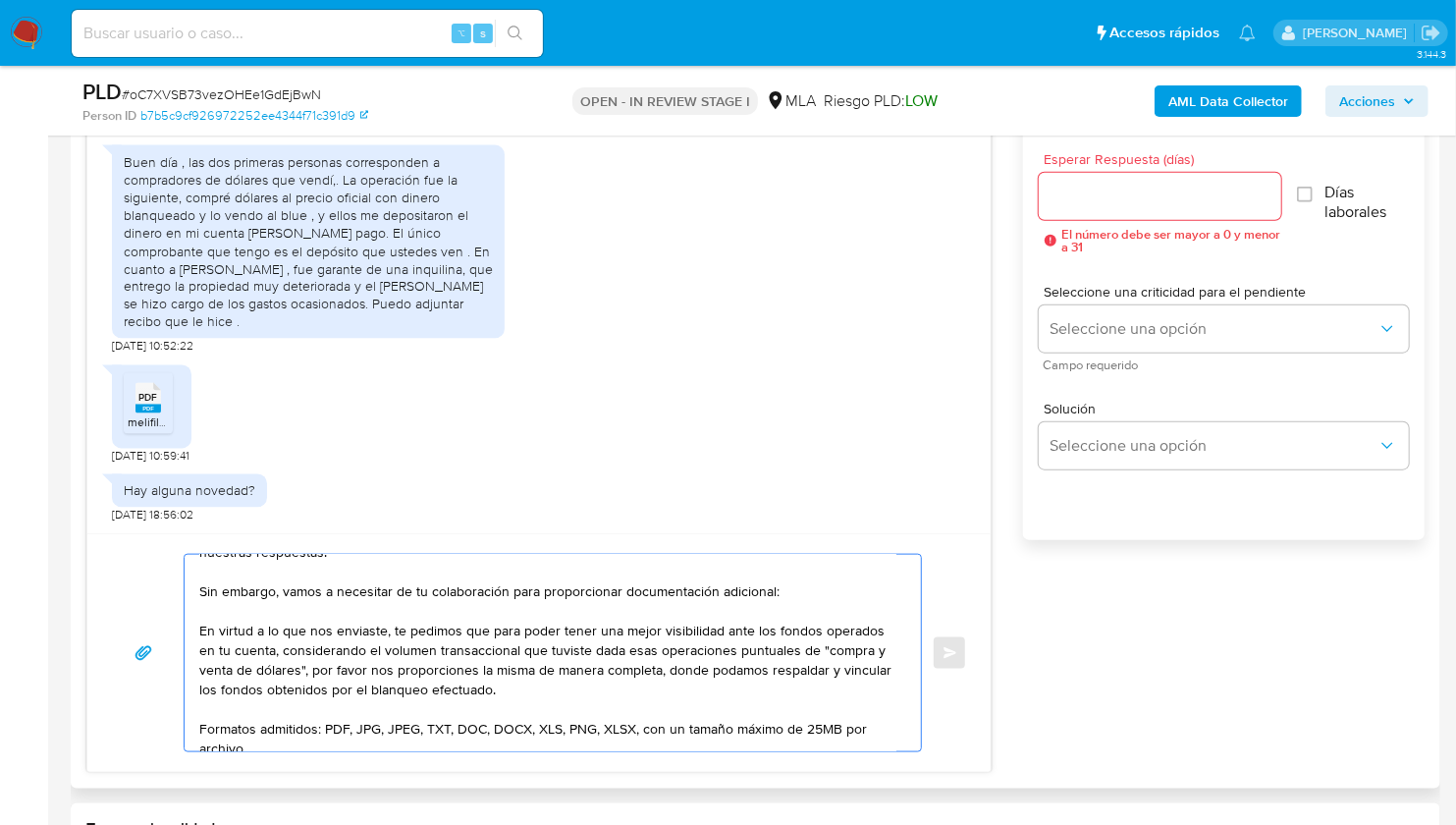 type on "Hola Veronica,
Muchas gracias por tu respuesta, hemos recibidos la documentación. Te pedimos disculpas por las demoras en nuestras respuestas.
Sin embargo, vamos a necesitar de tu colaboración para proporcionar documentación adicional:
En virtud a lo que nos enviaste, te pedimos que para poder tener una mejor visibilidad ante los fondos operados en tu cuenta, considerando el volumen transaccional que tuviste dada esas operaciones puntuales de "compra y venta de dólares", por favor nos proporciones la misma de manera completa, donde podamos respaldar y vincular los fondos obtenidos por el blanqueo efectuado.
Formatos admitidos: PDF, JPG, JPEG, TXT, DOC, DOCX, XLS, PNG, XLSX, con un tamaño máximo de 25MB por archivo.
Quedamos aguardando por la información solicitada.
Muchas gracias.
Saludos,
Equipo de Mercado Pago." 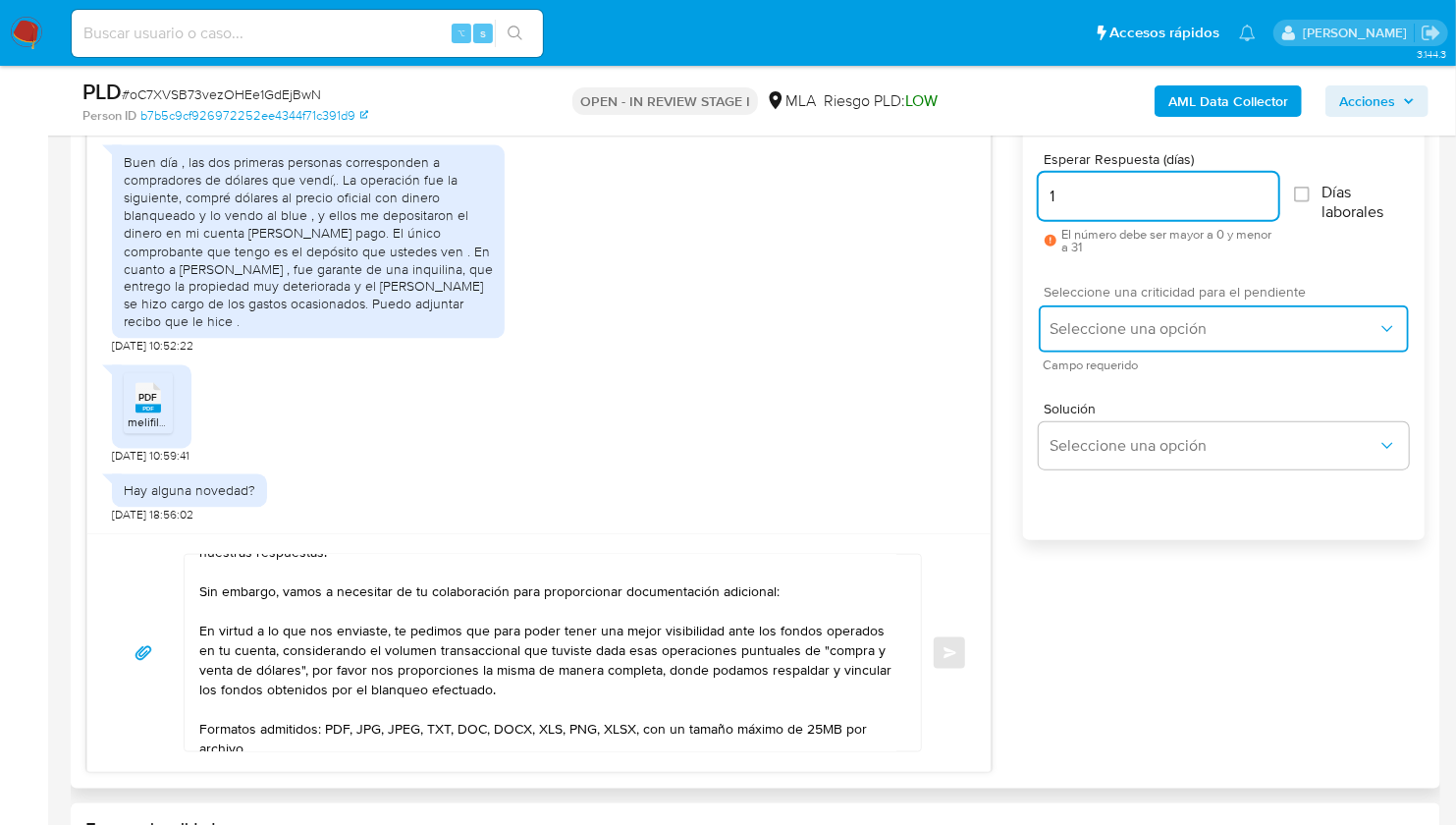 click on "Seleccione una opción" at bounding box center [1213, 329] 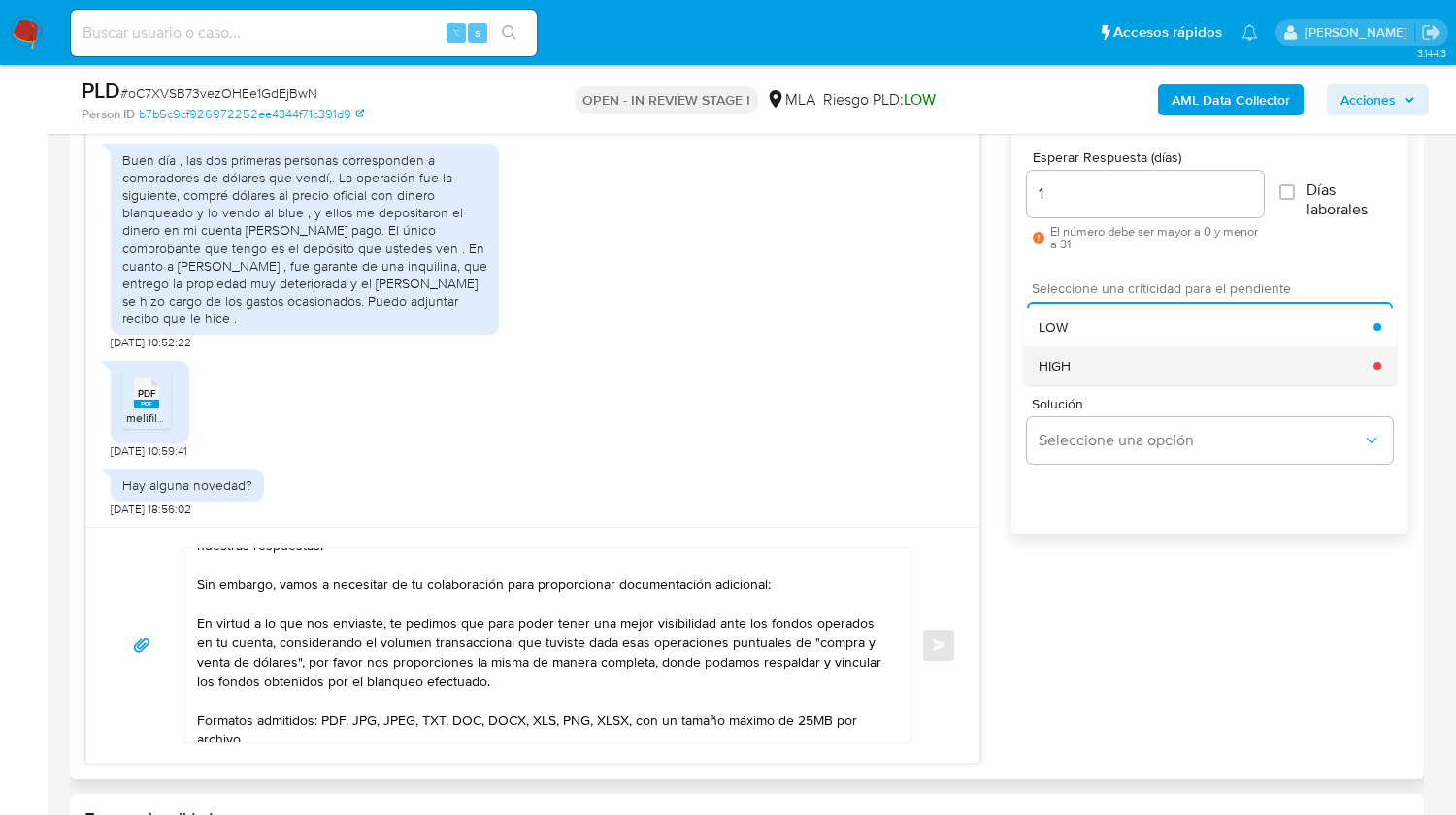 click on "HIGH" at bounding box center [1206, 366] 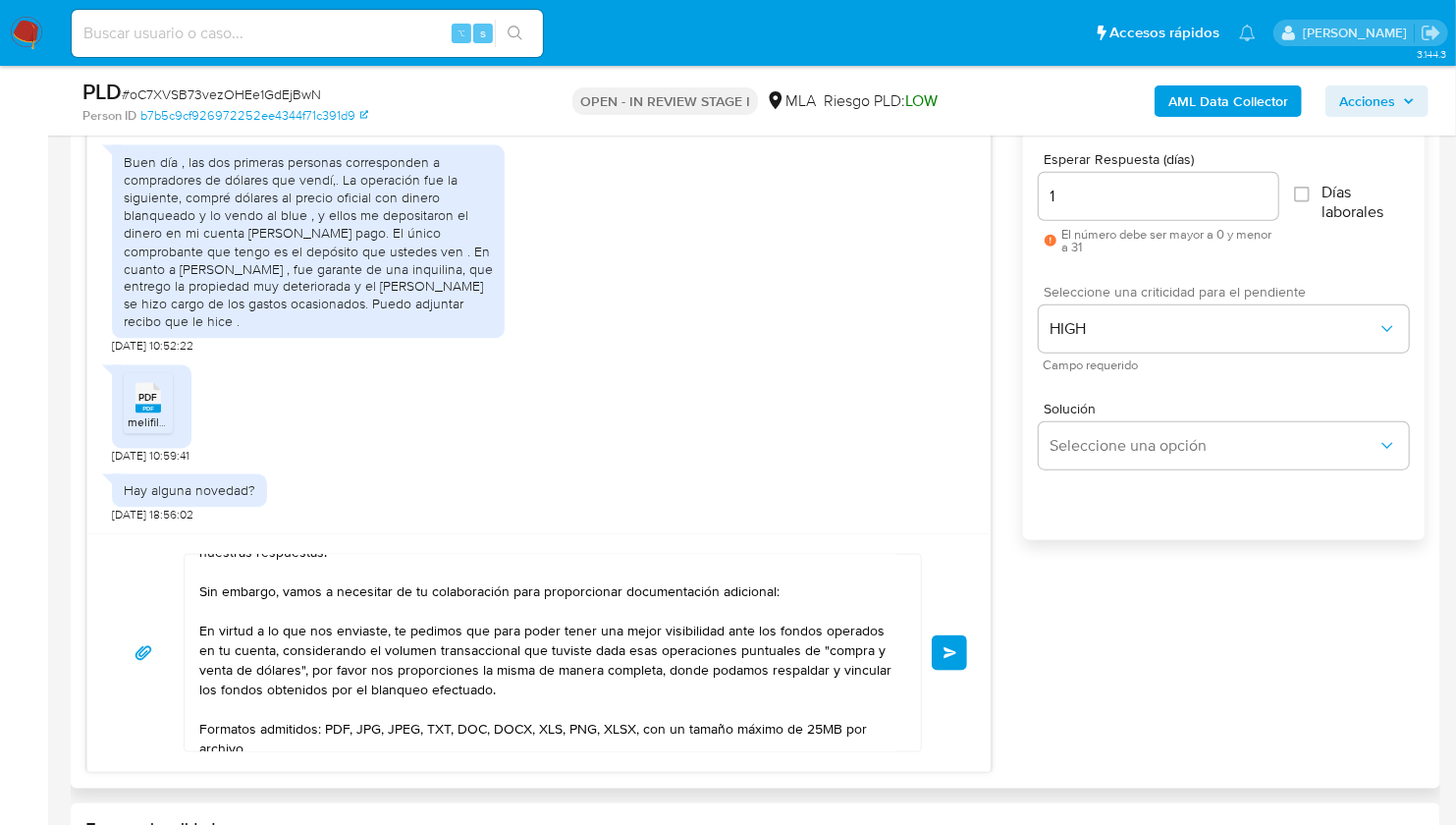click on "1" at bounding box center (1159, 196) 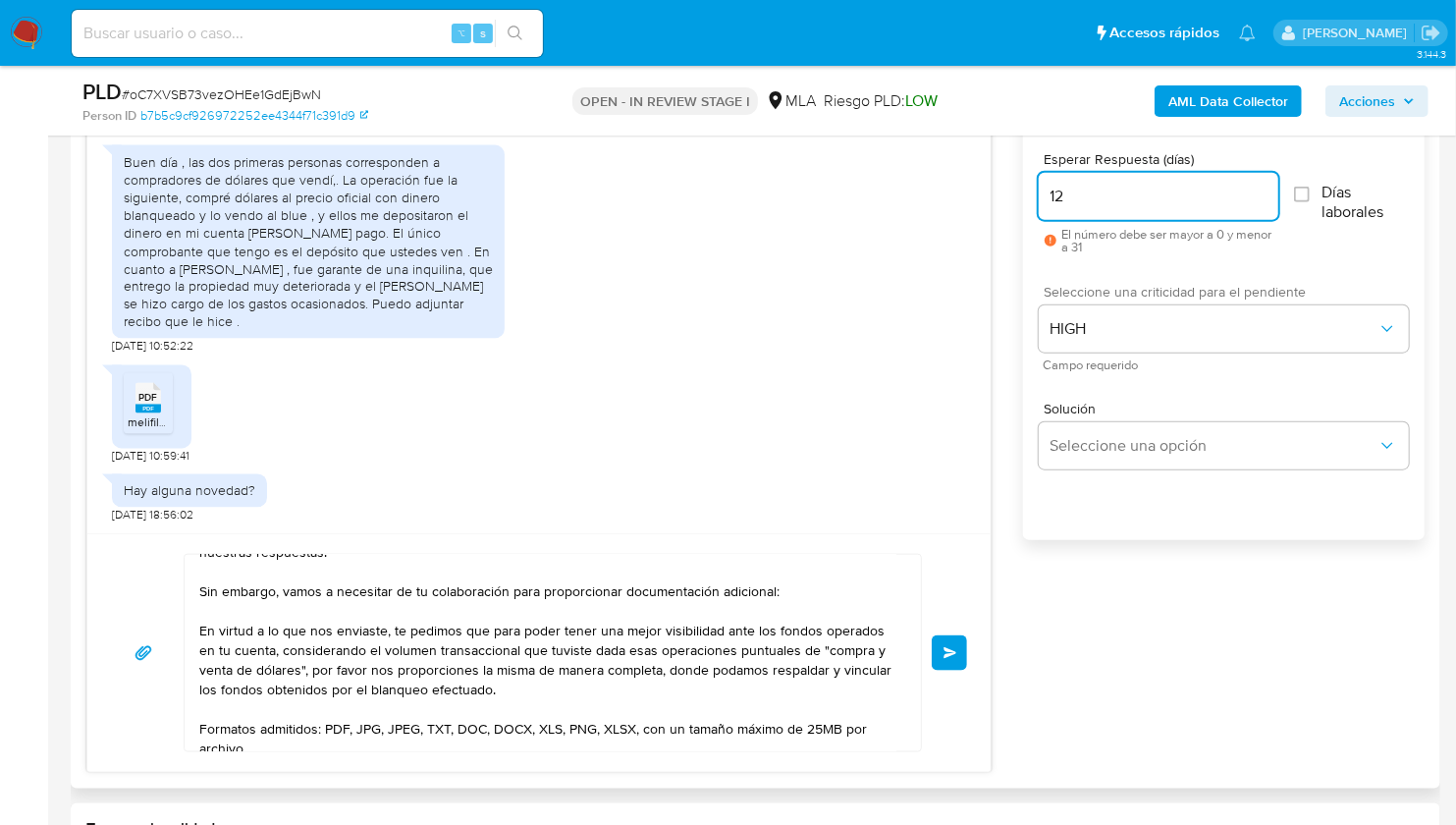 type on "1" 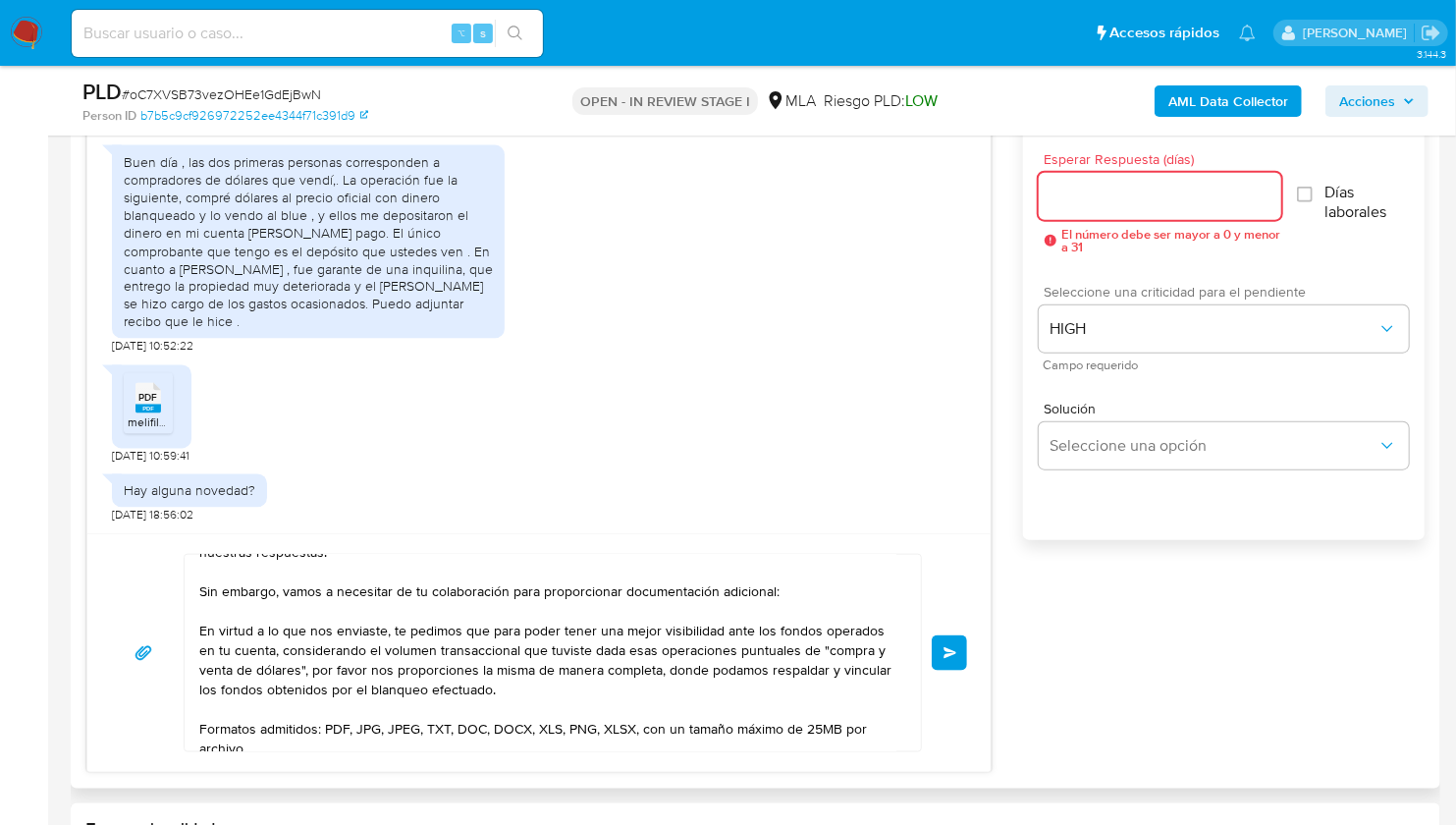 type on "2" 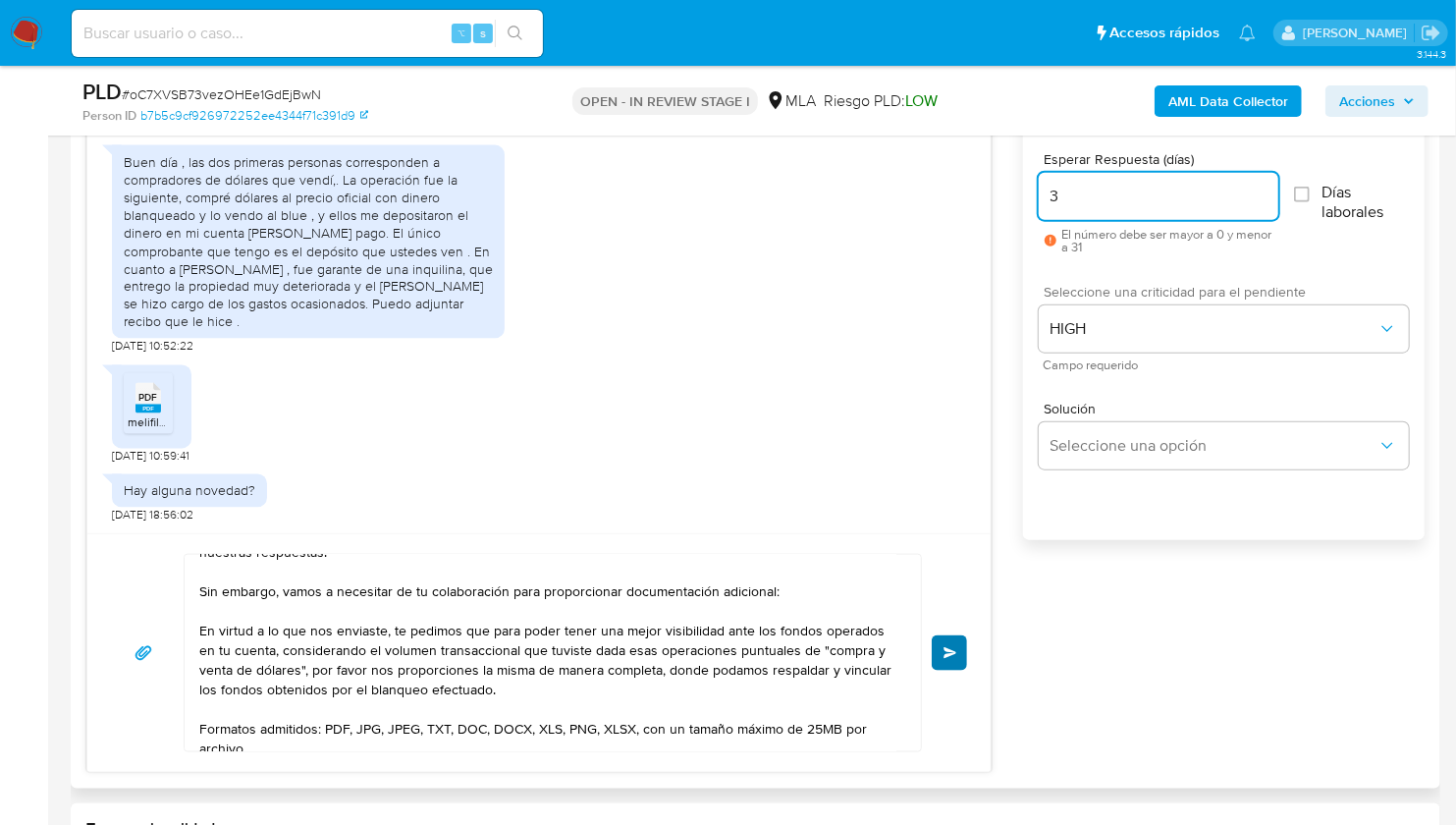 type on "3" 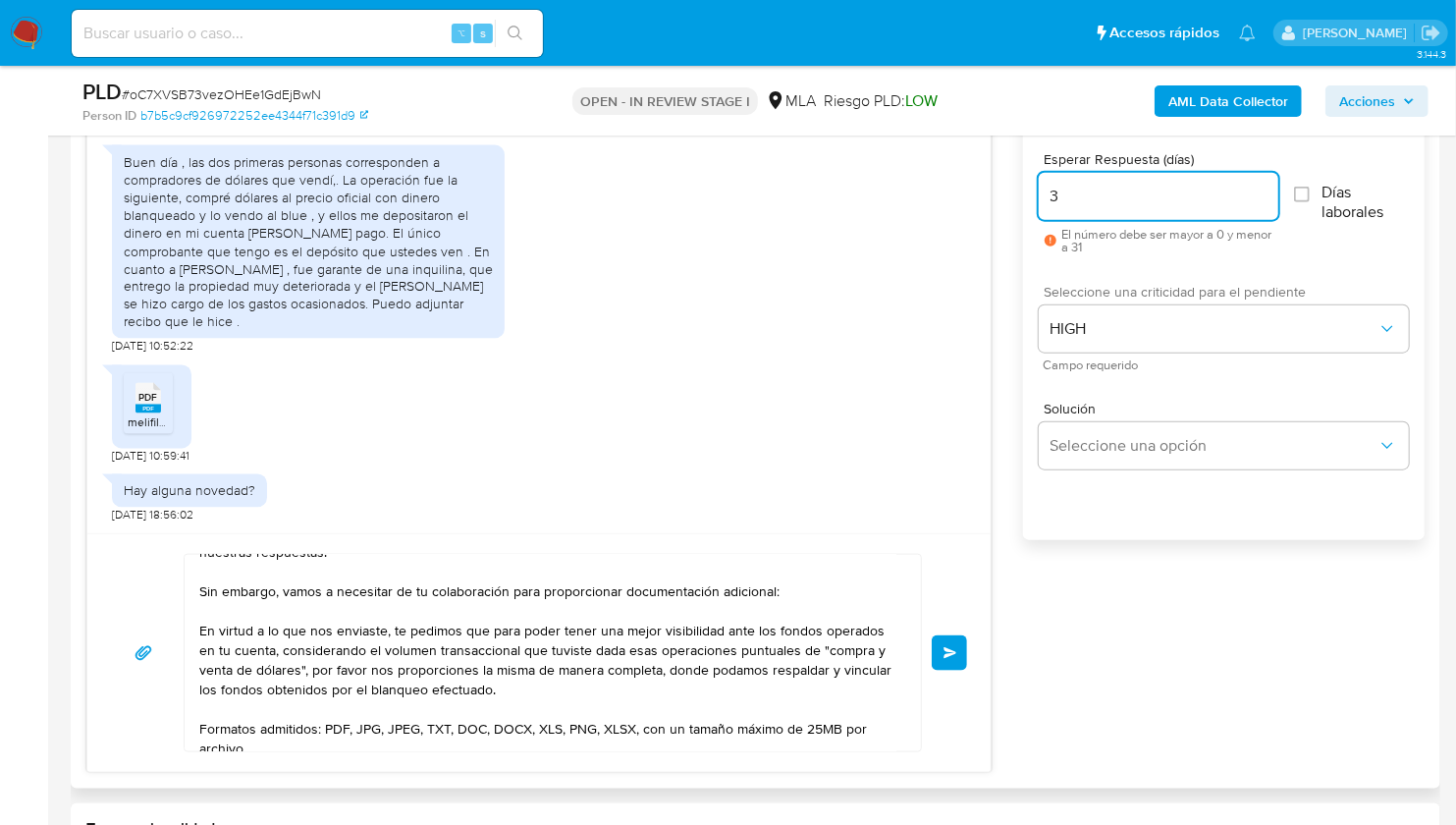 click on "Enviar" at bounding box center [950, 653] 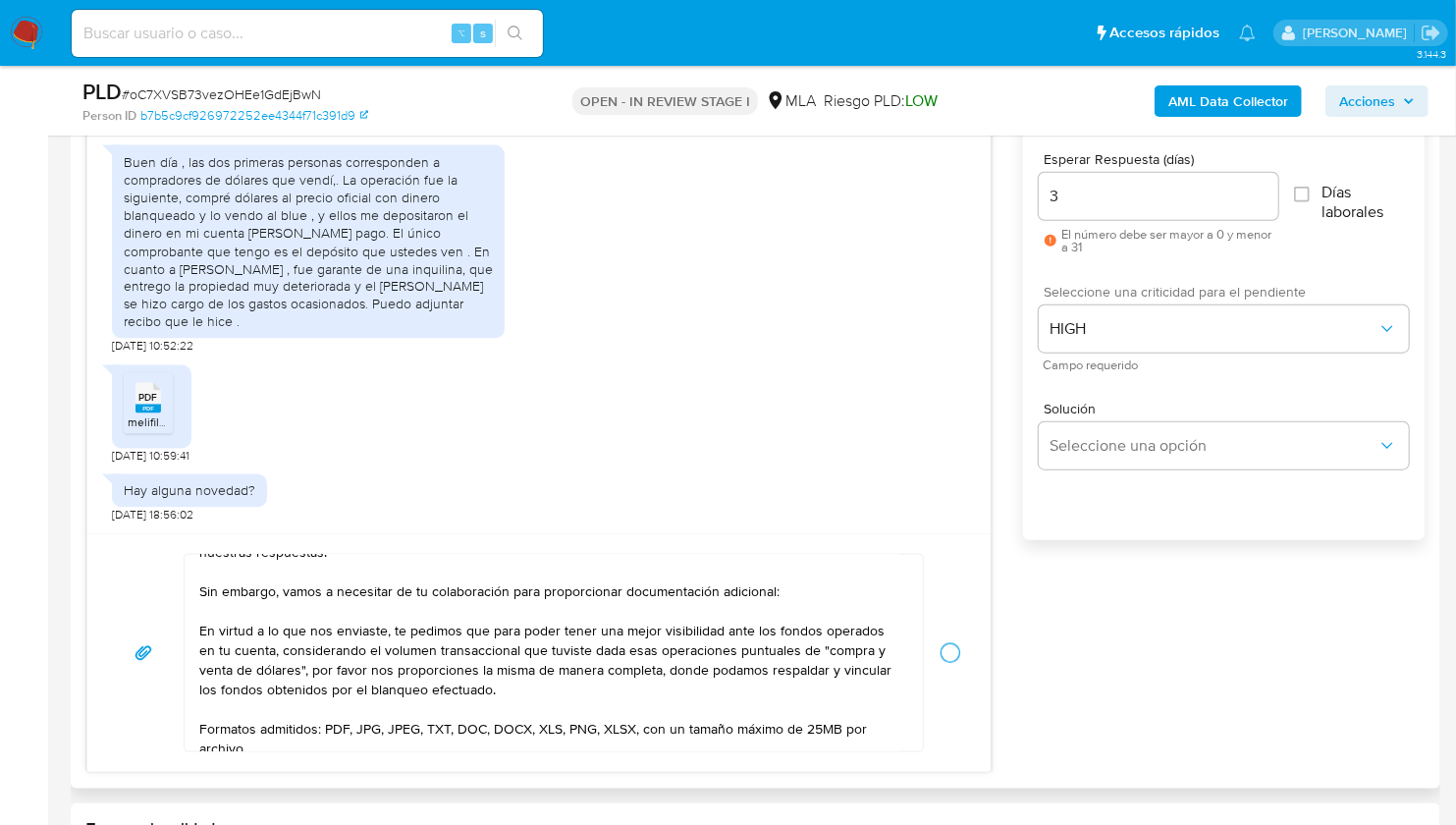 type 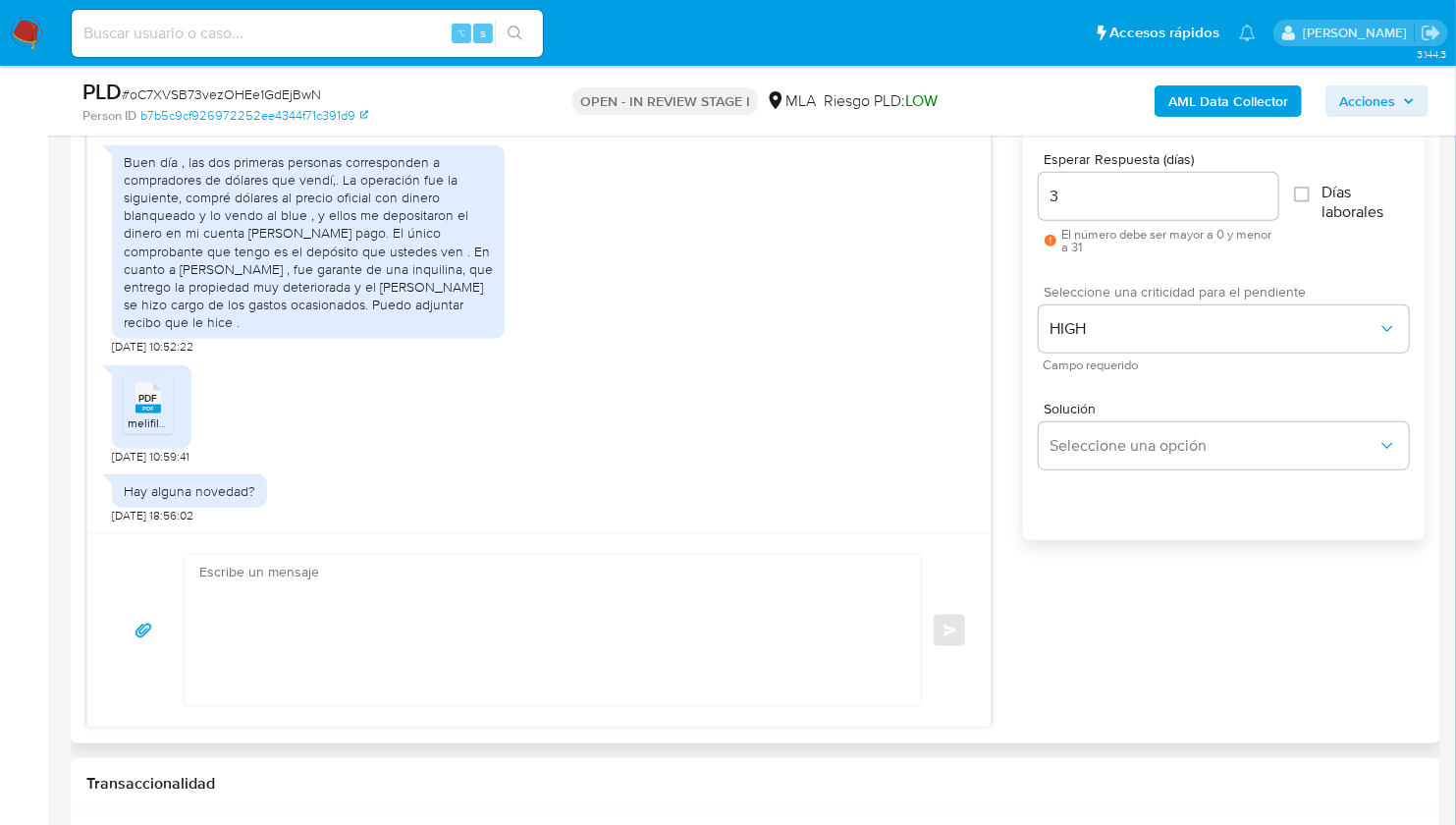 scroll, scrollTop: 0, scrollLeft: 0, axis: both 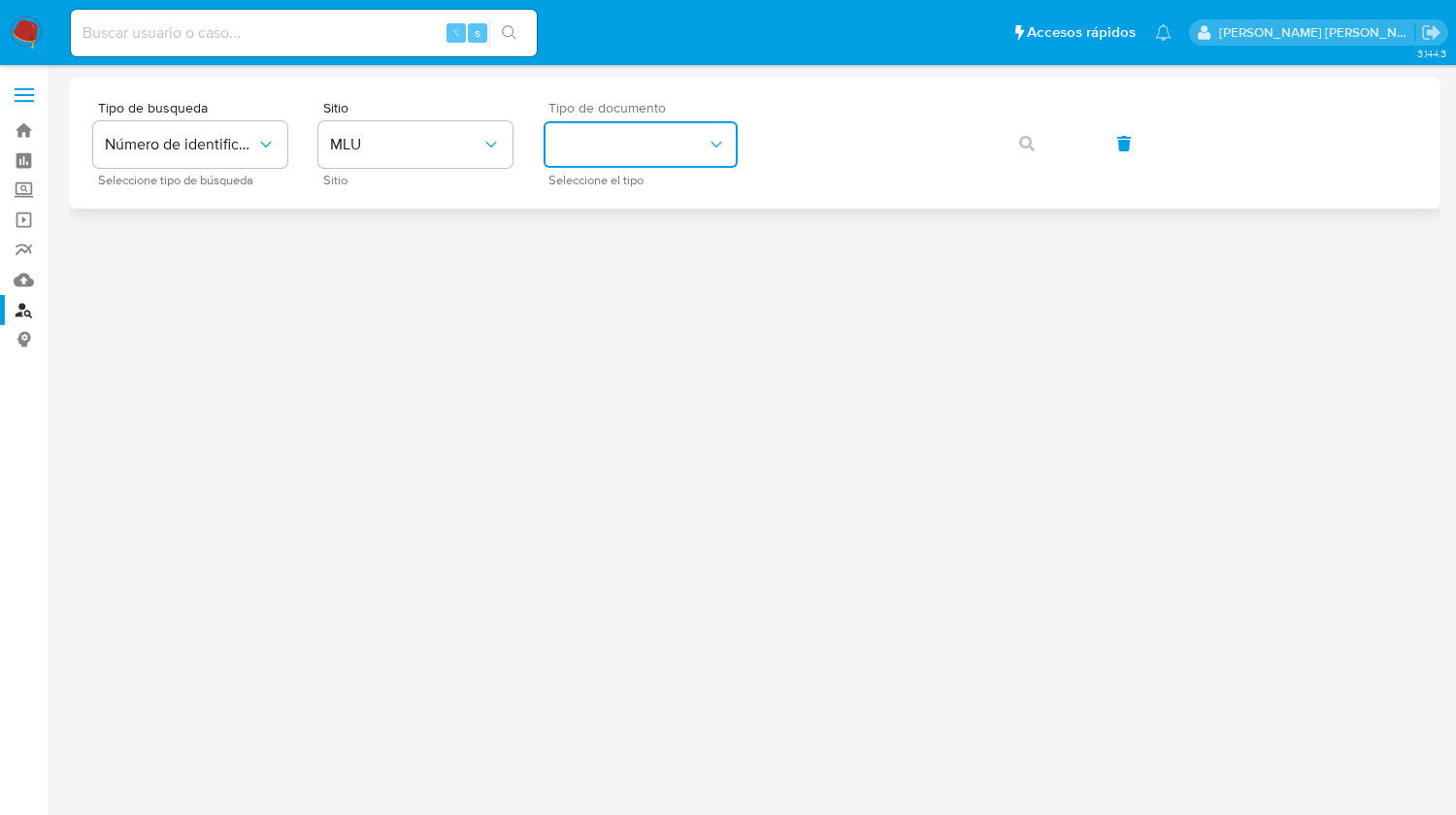 click at bounding box center [641, 145] 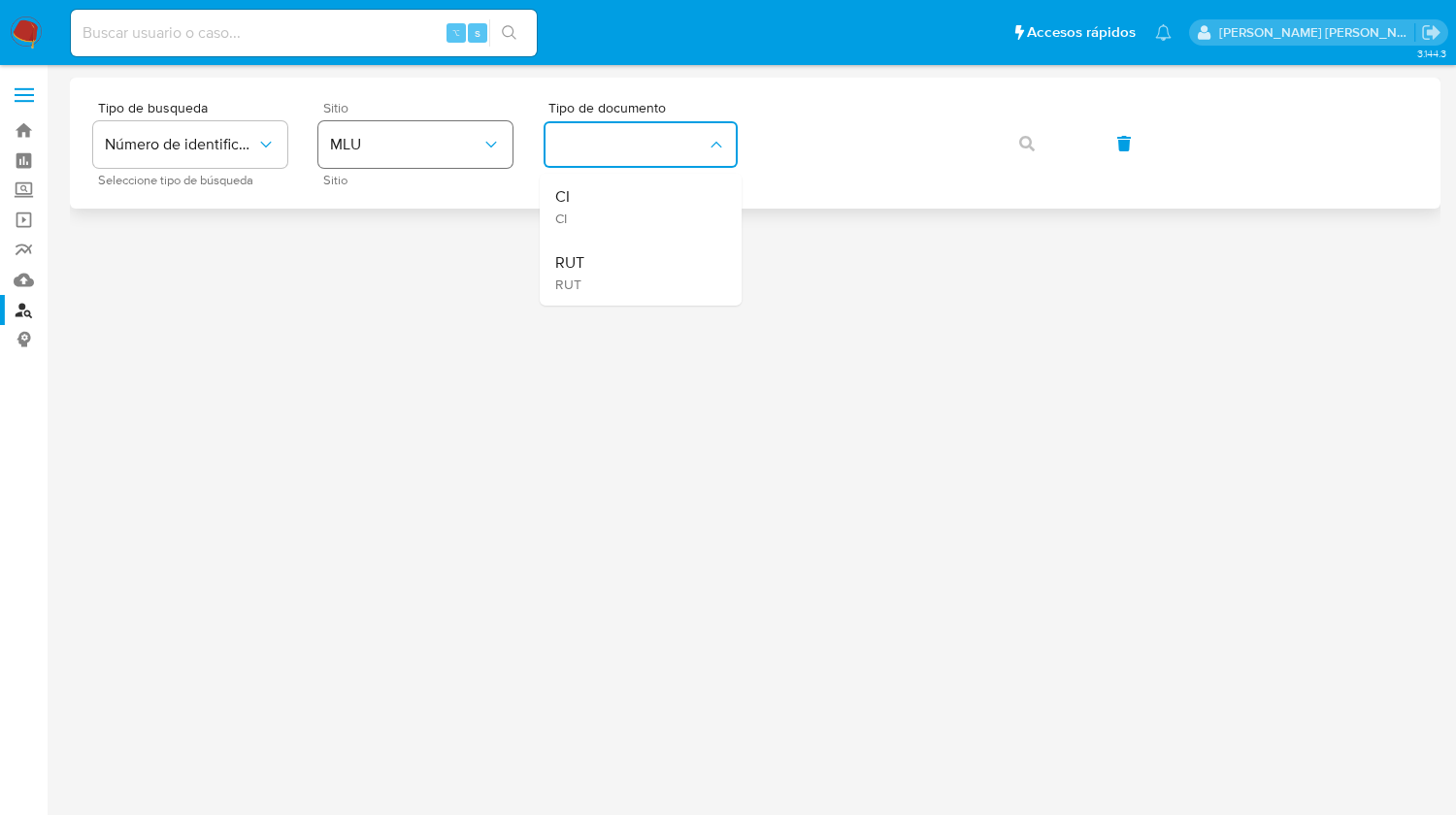 click on "MLU" at bounding box center [415, 145] 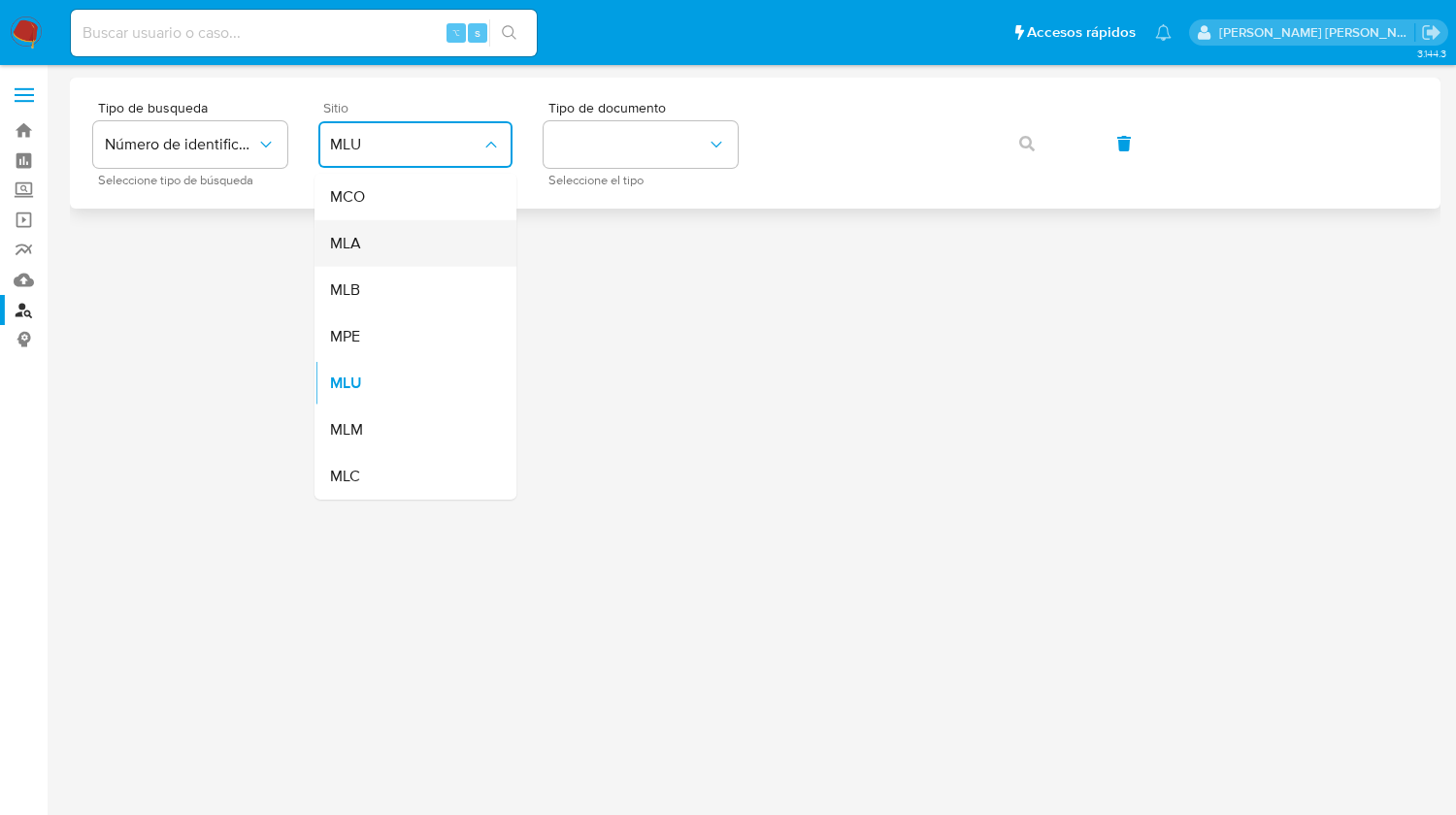click on "MLA" at bounding box center (410, 244) 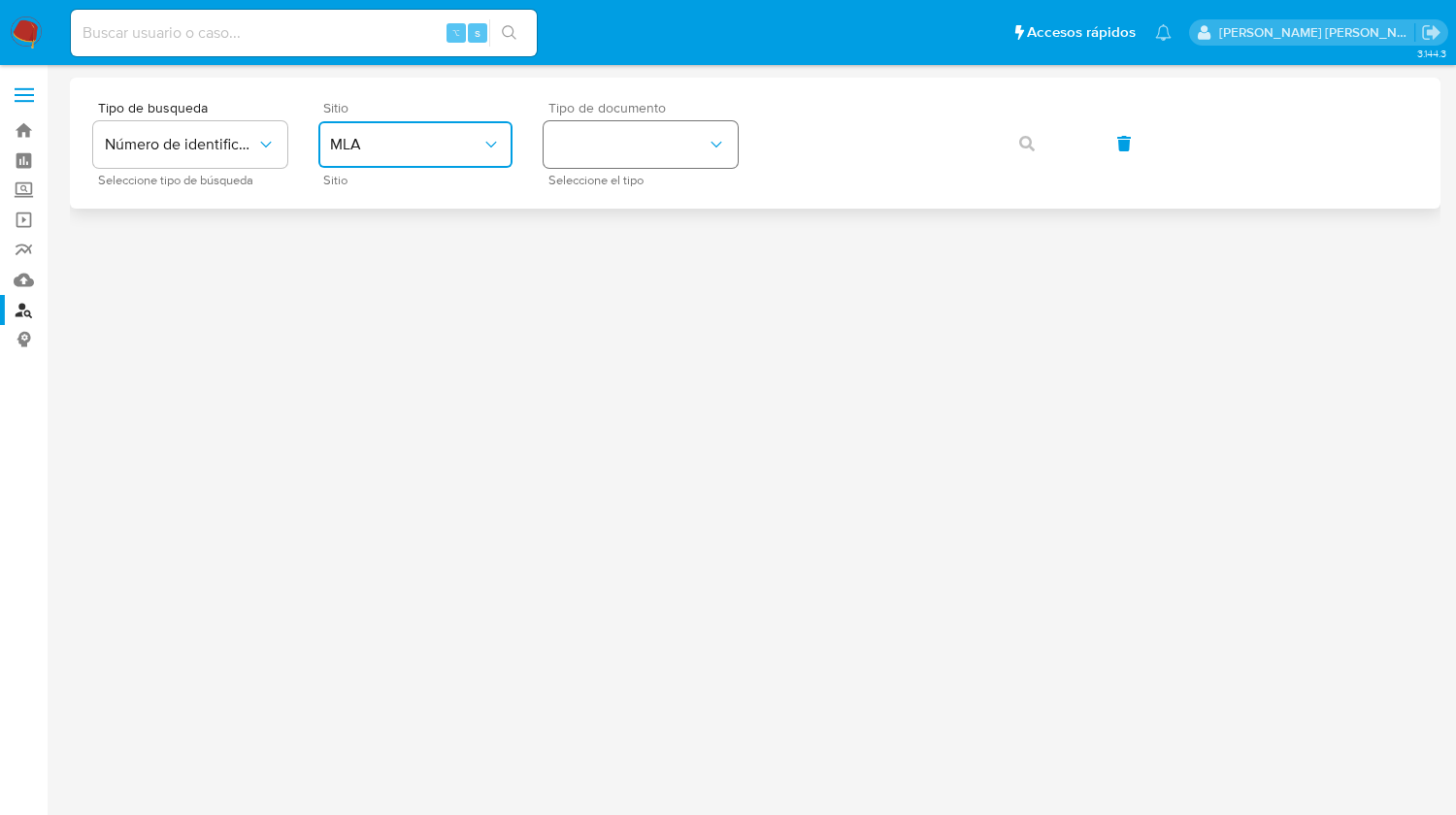 click at bounding box center [641, 145] 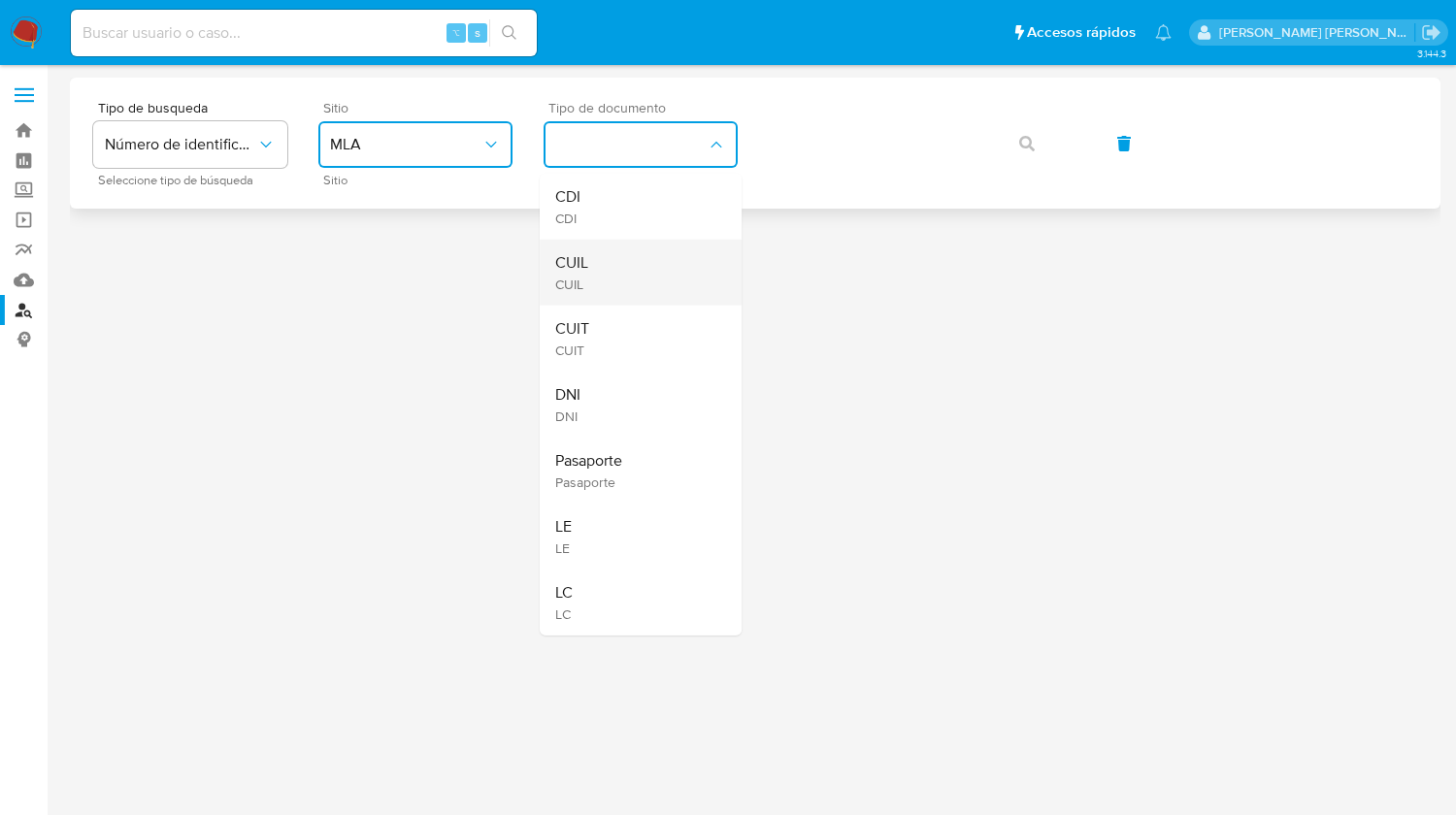 click on "CUIL" at bounding box center (572, 284) 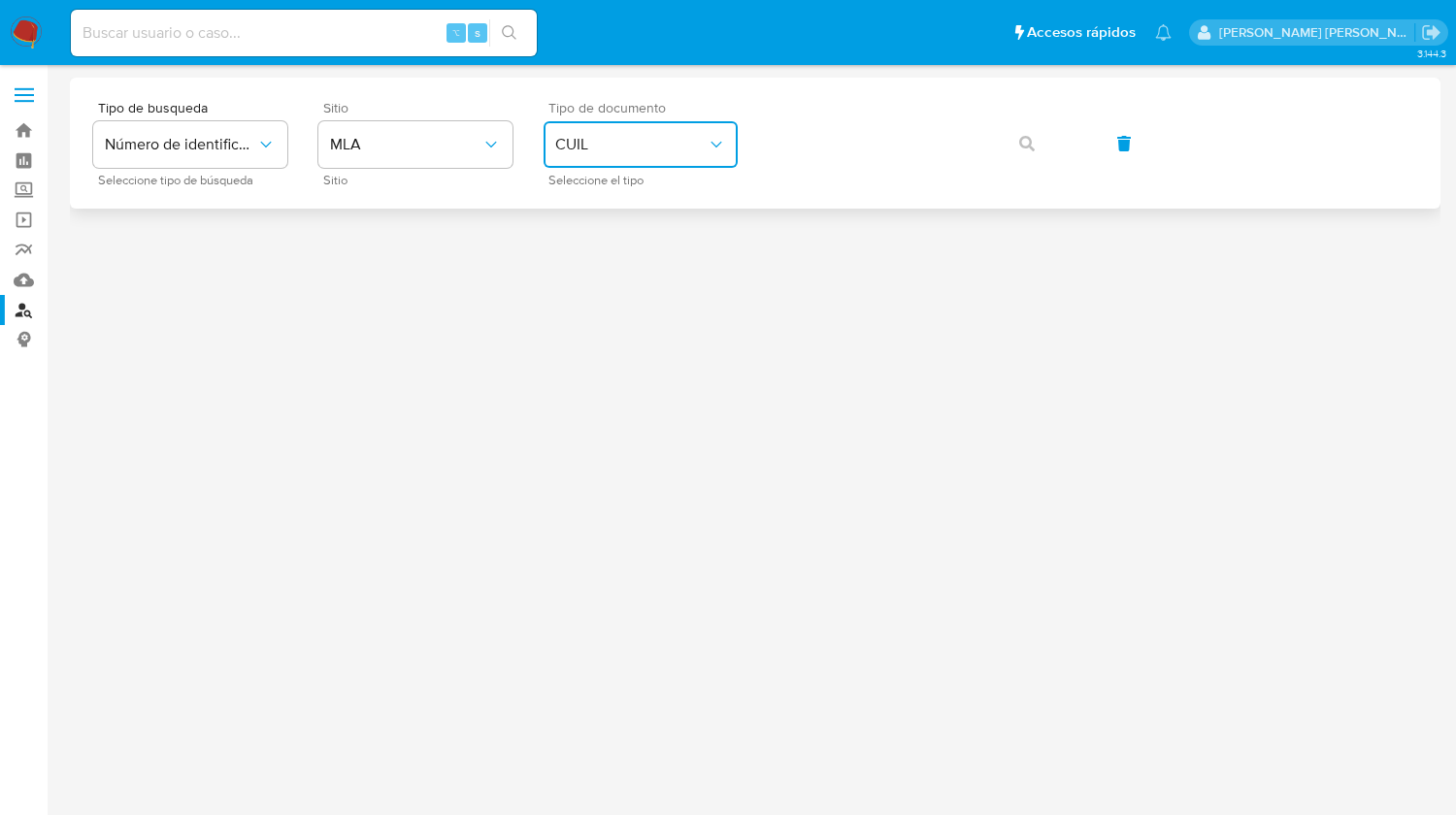 click on "CUIL" at bounding box center (631, 145) 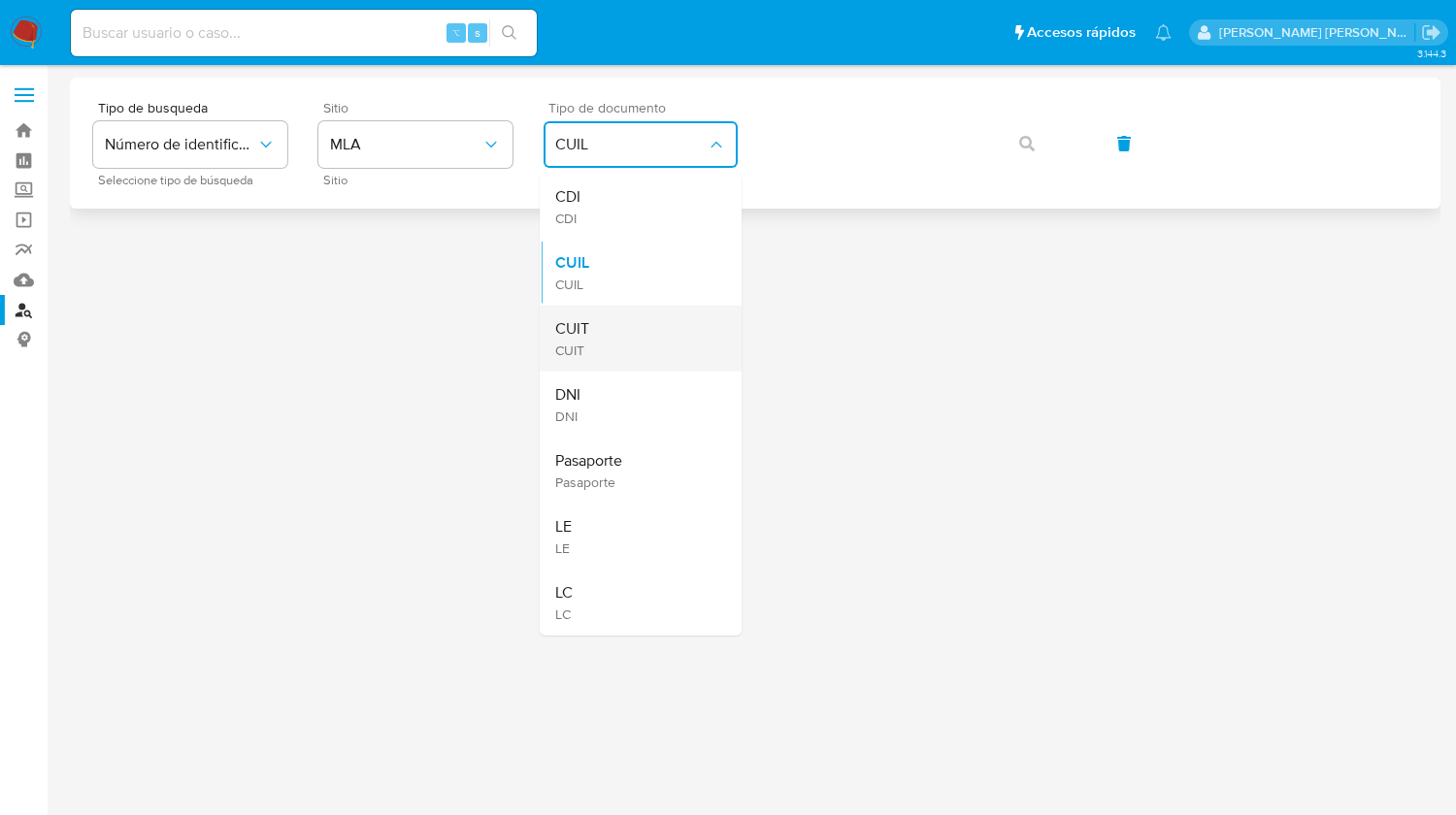 click on "CUIT CUIT" at bounding box center [635, 339] 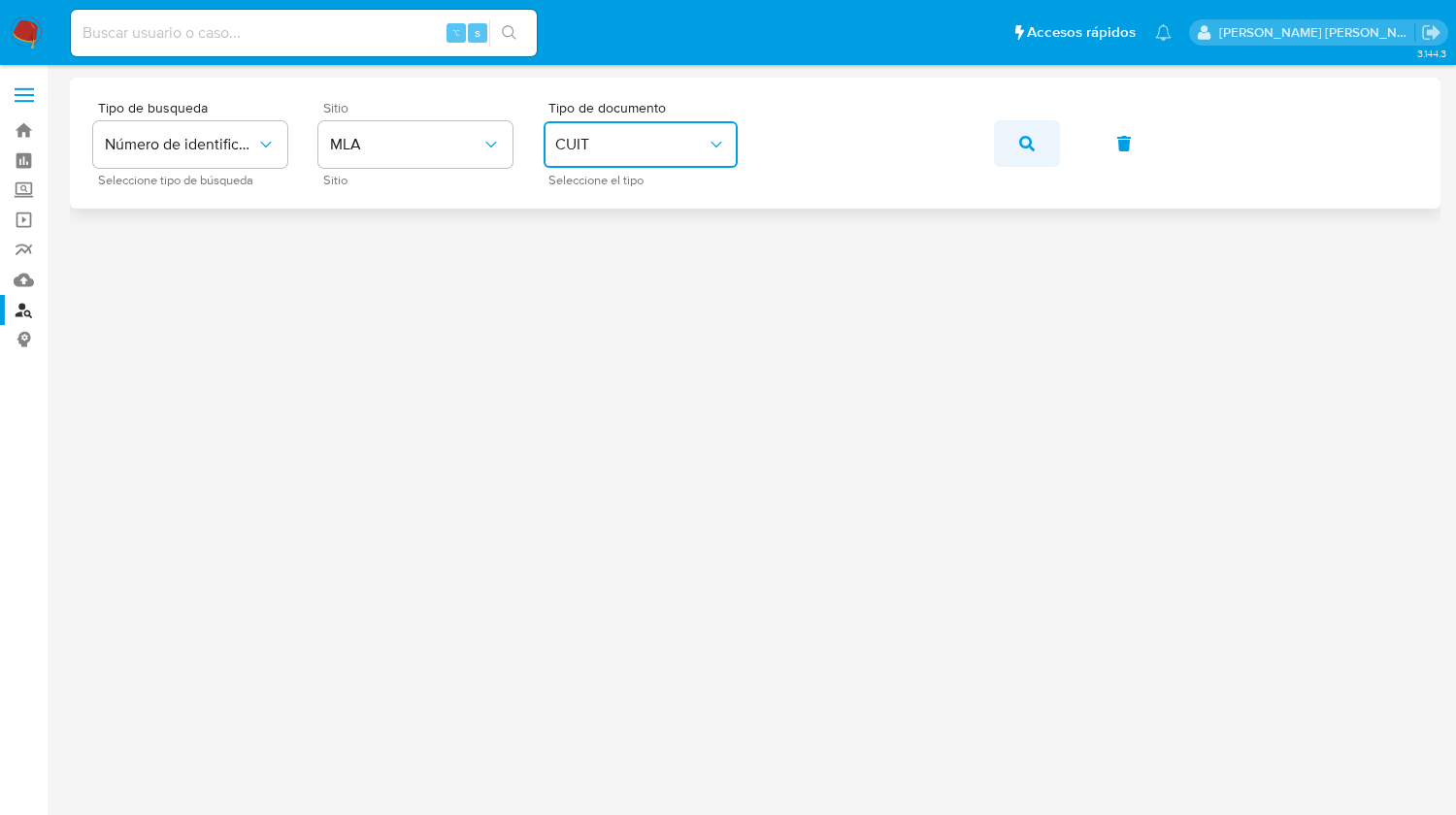 click at bounding box center (1027, 144) 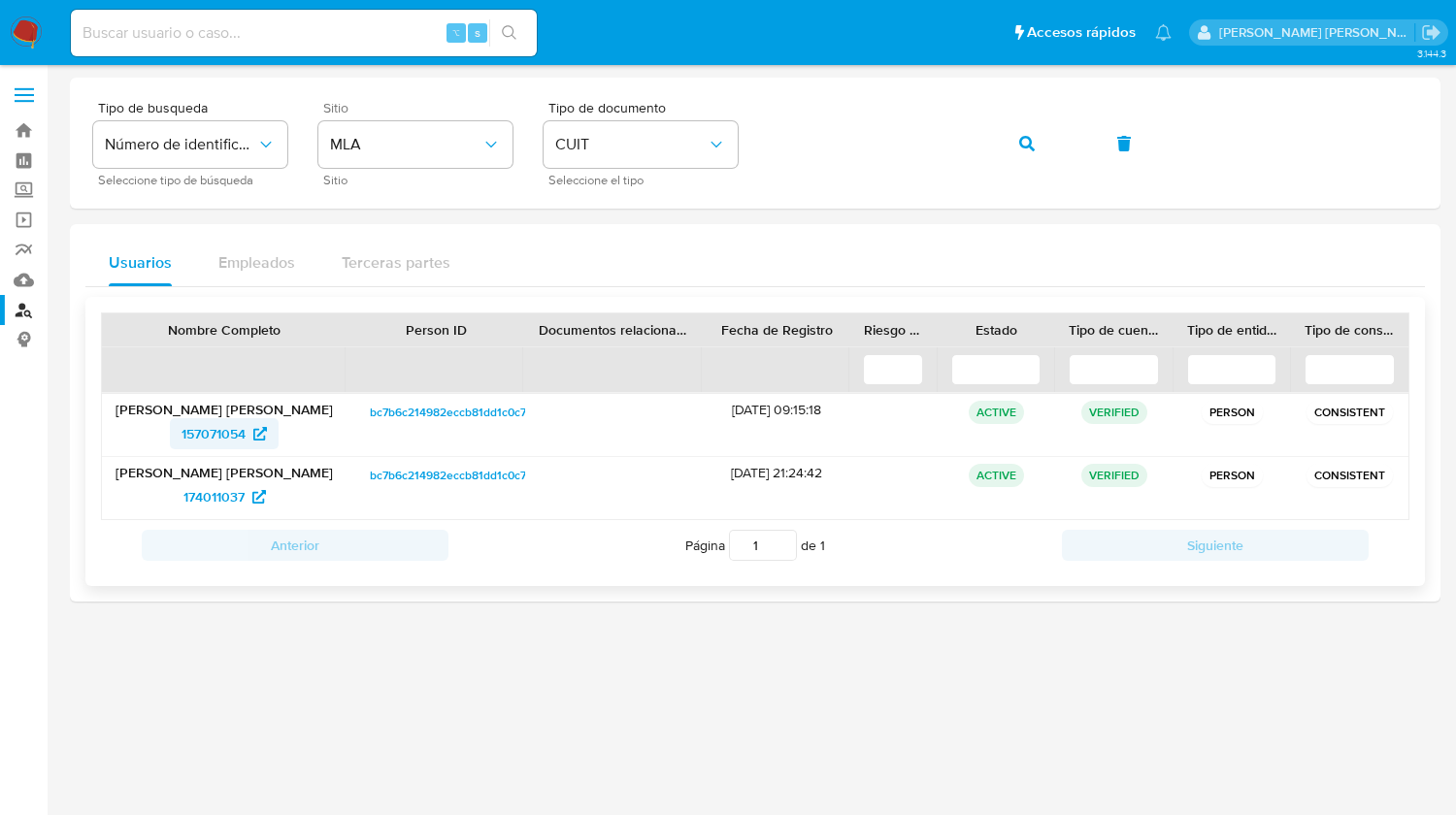 click on "157071054" at bounding box center (214, 434) 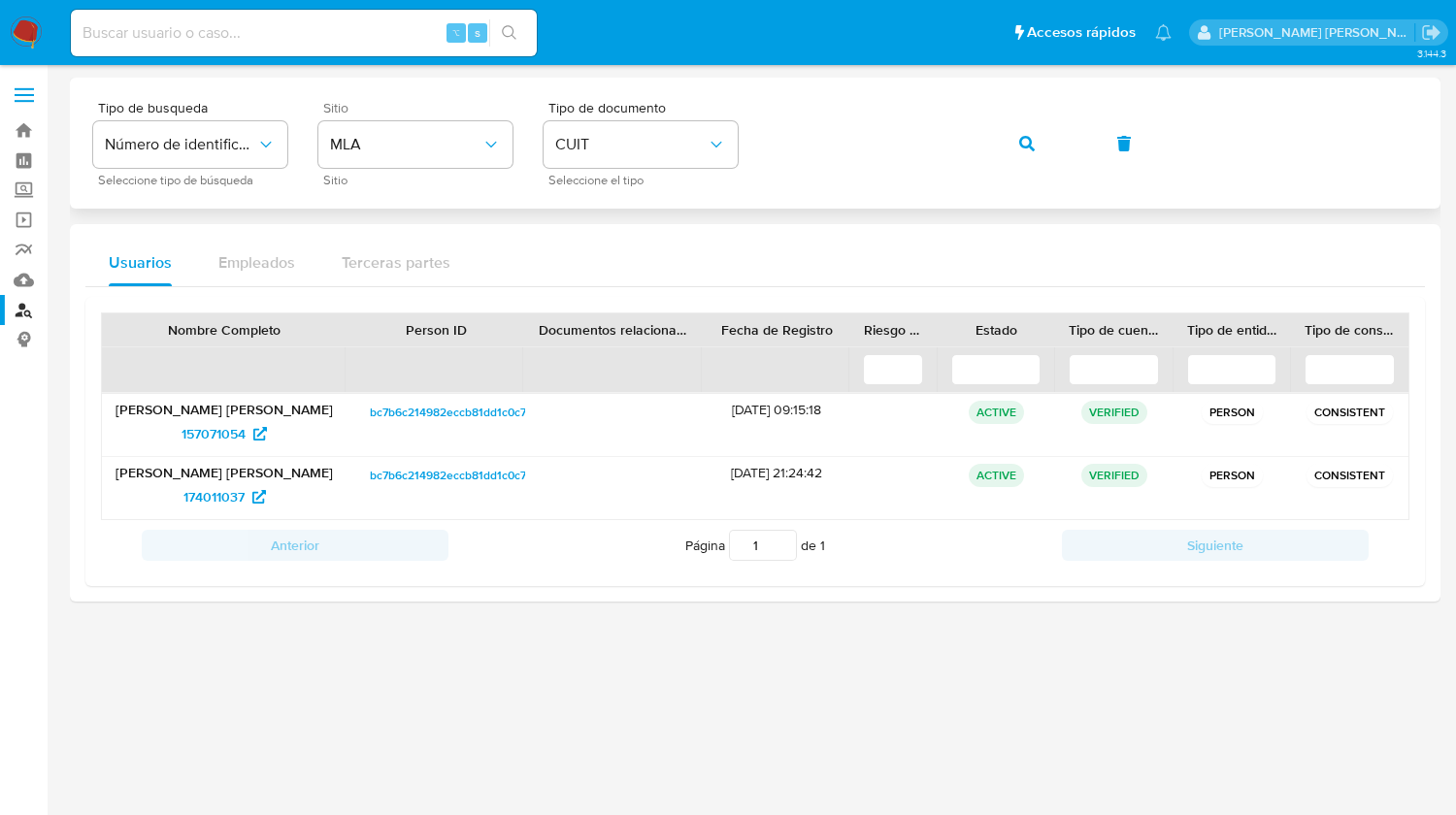click on "Tipo de busqueda Número de identificación Seleccione tipo de búsqueda Sitio MLA Sitio Tipo de documento CUIT Seleccione el tipo" at bounding box center [755, 143] 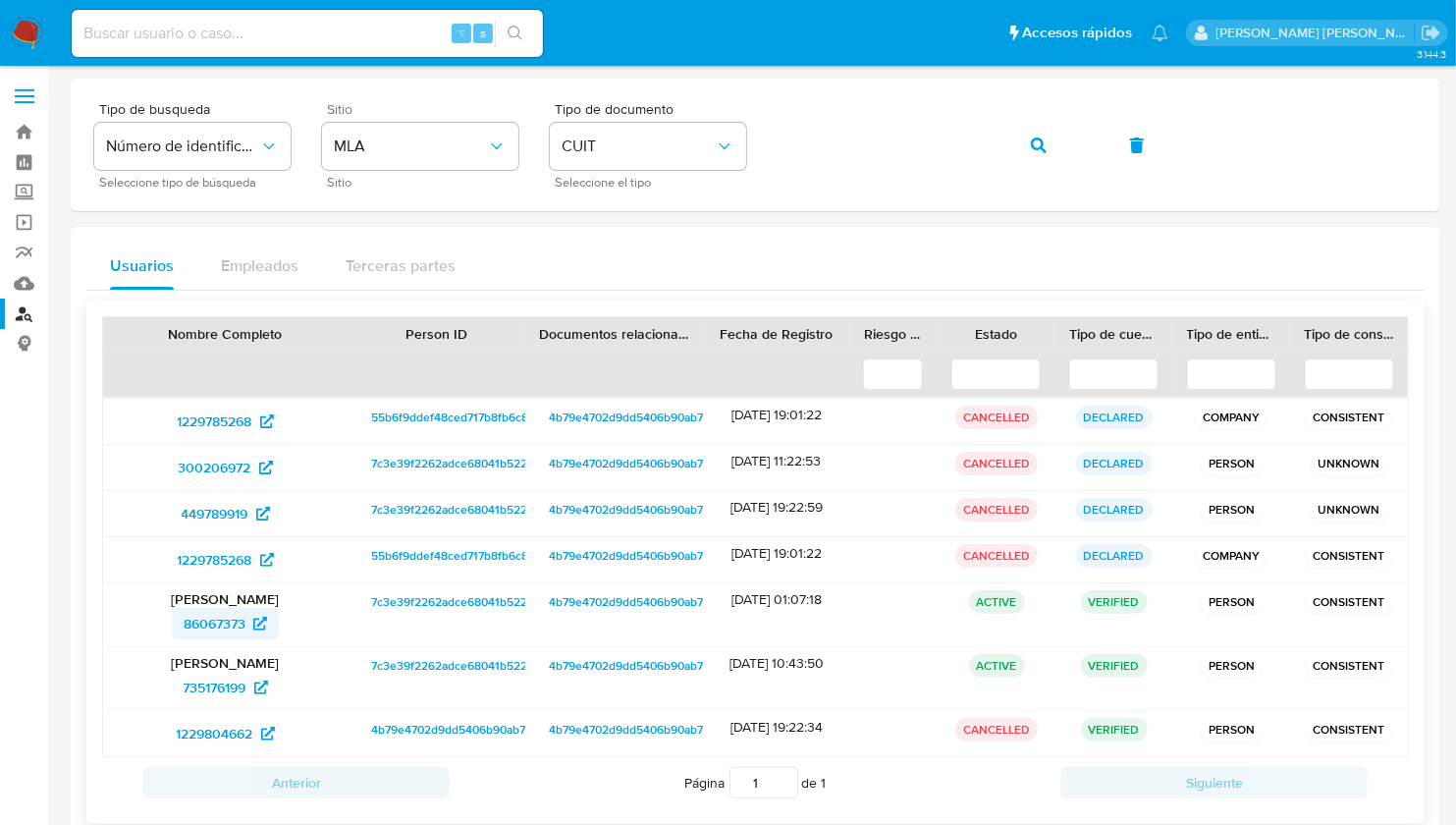 click on "86067373" at bounding box center [214, 624] 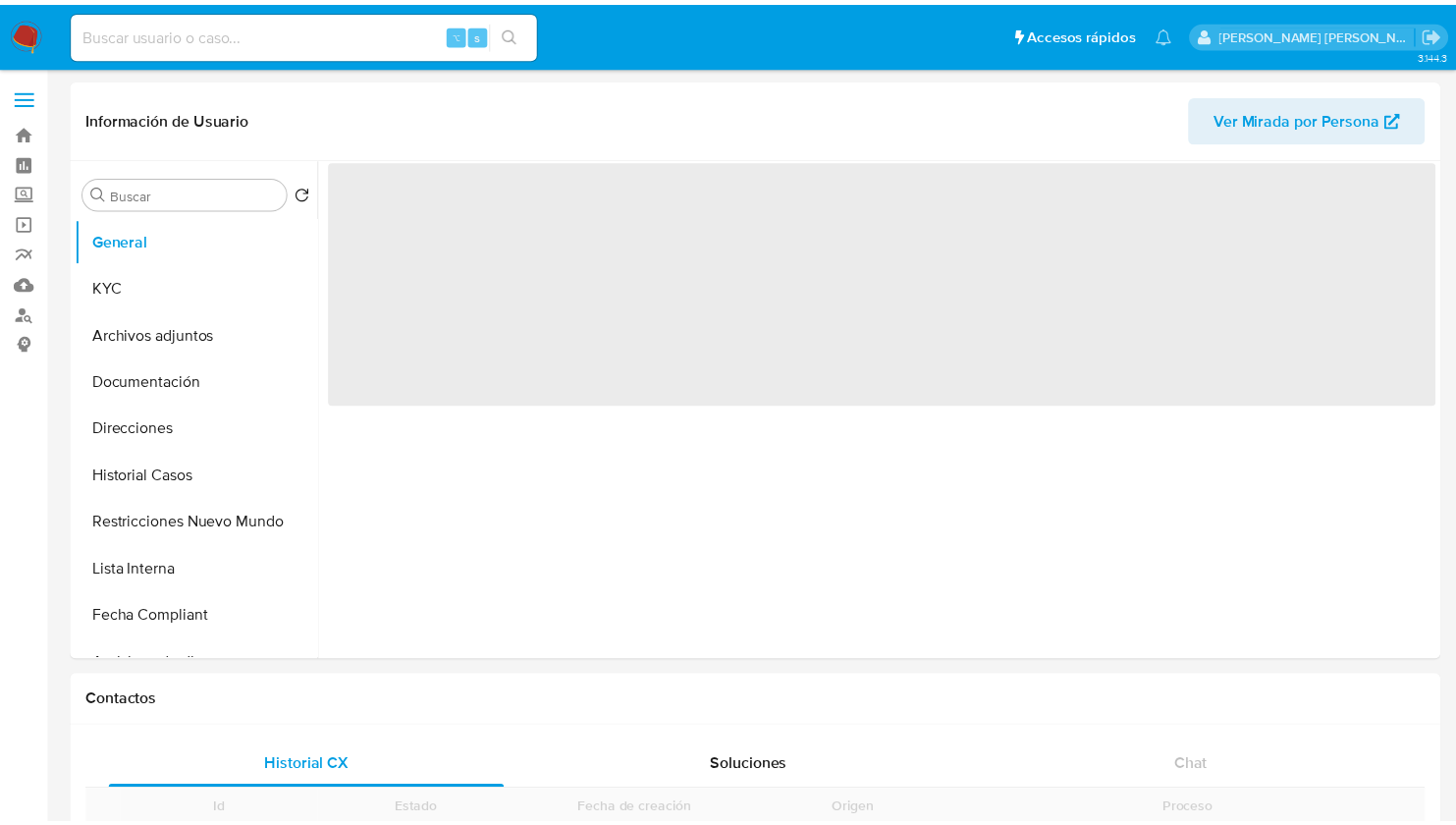 scroll, scrollTop: 0, scrollLeft: 0, axis: both 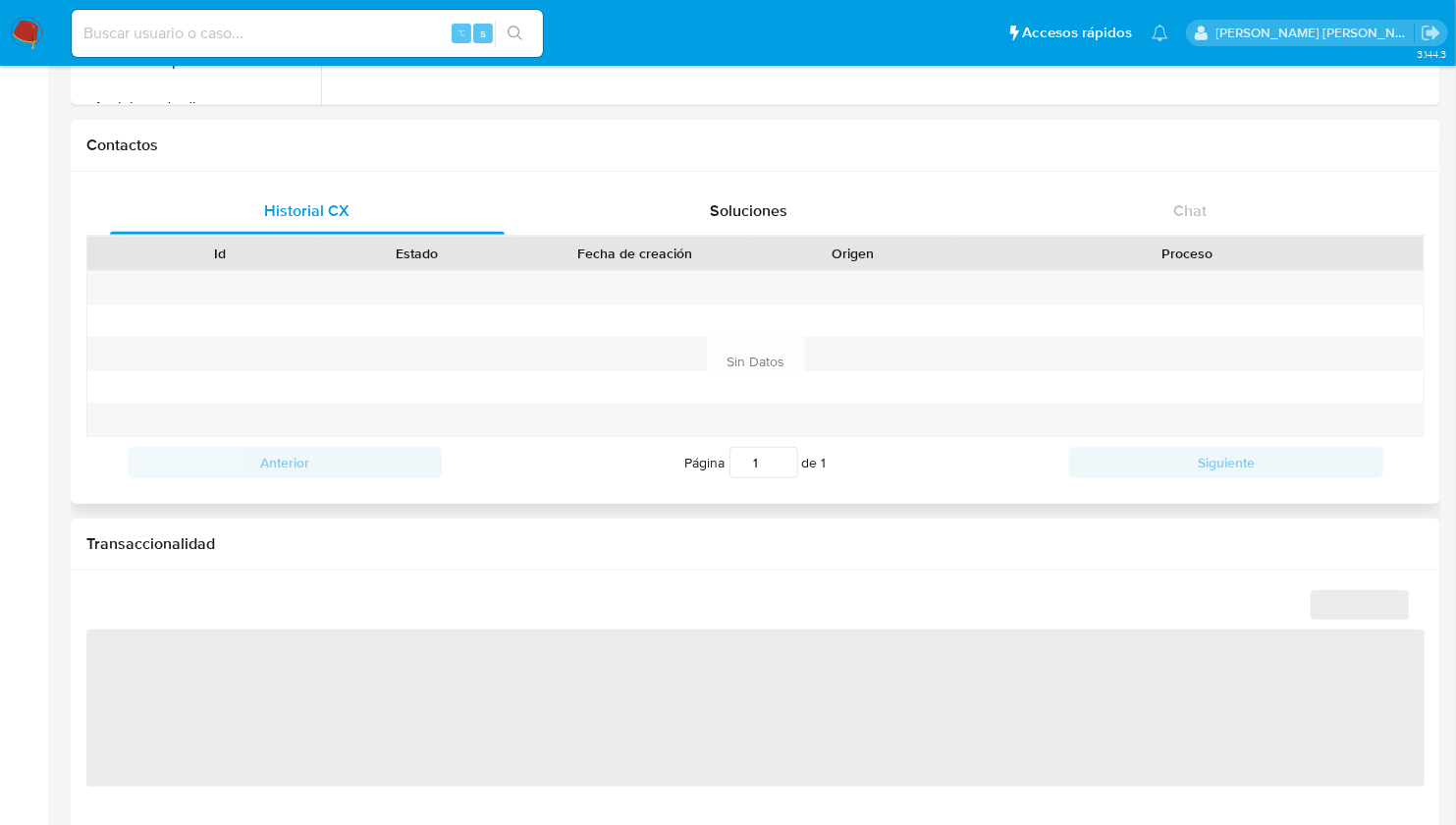 select on "10" 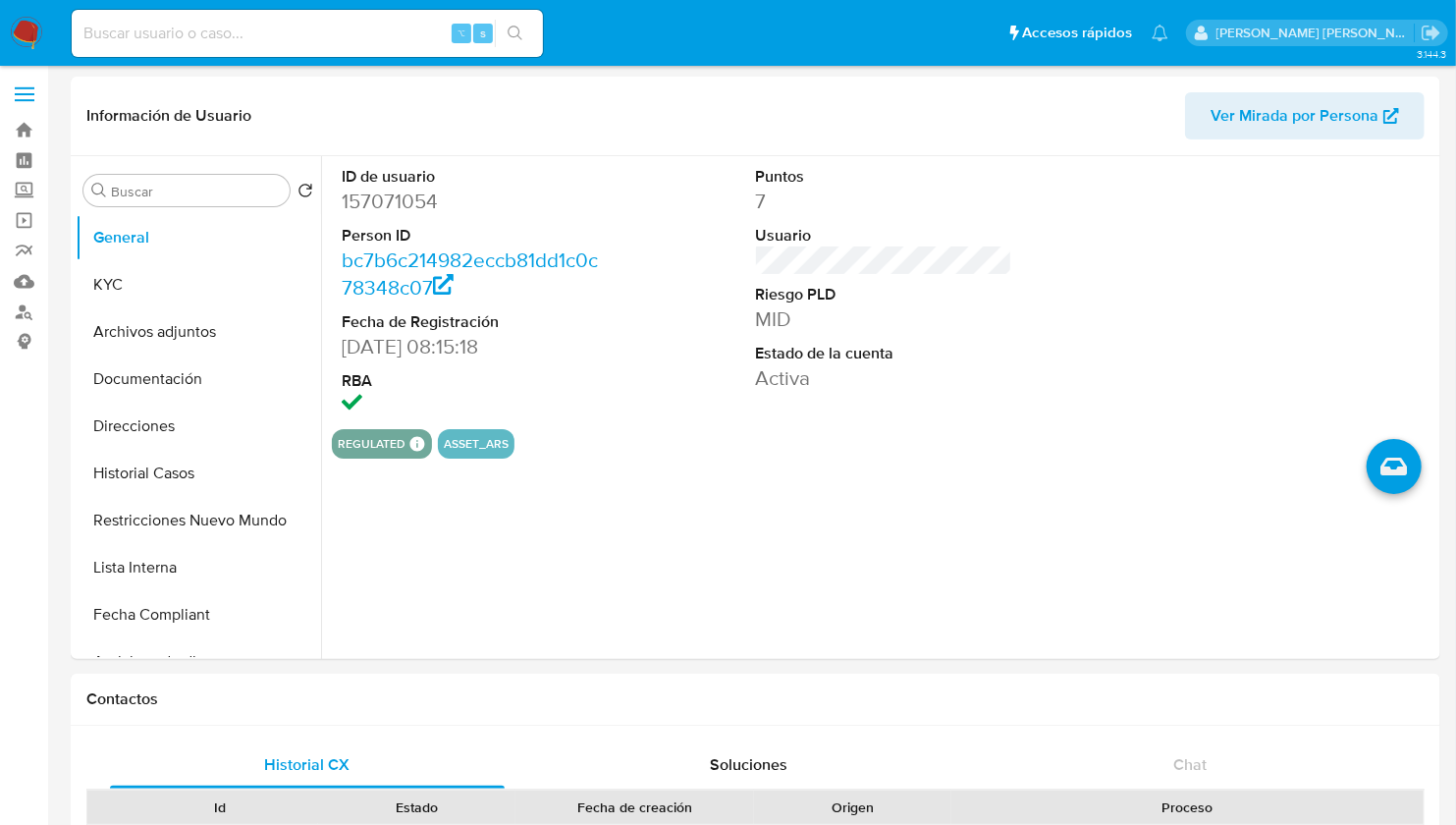 scroll, scrollTop: 0, scrollLeft: 0, axis: both 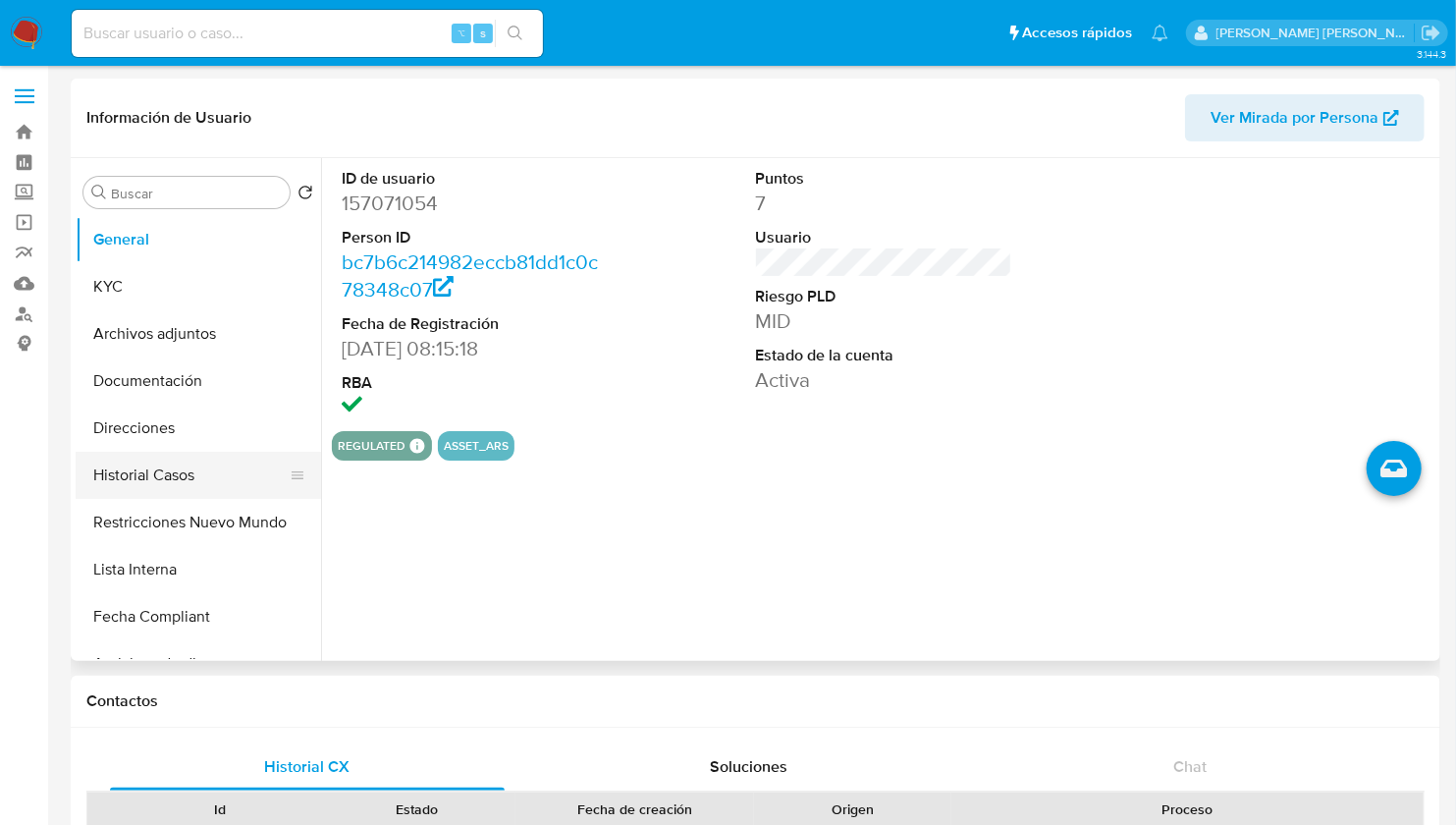 click on "Historial Casos" at bounding box center (190, 475) 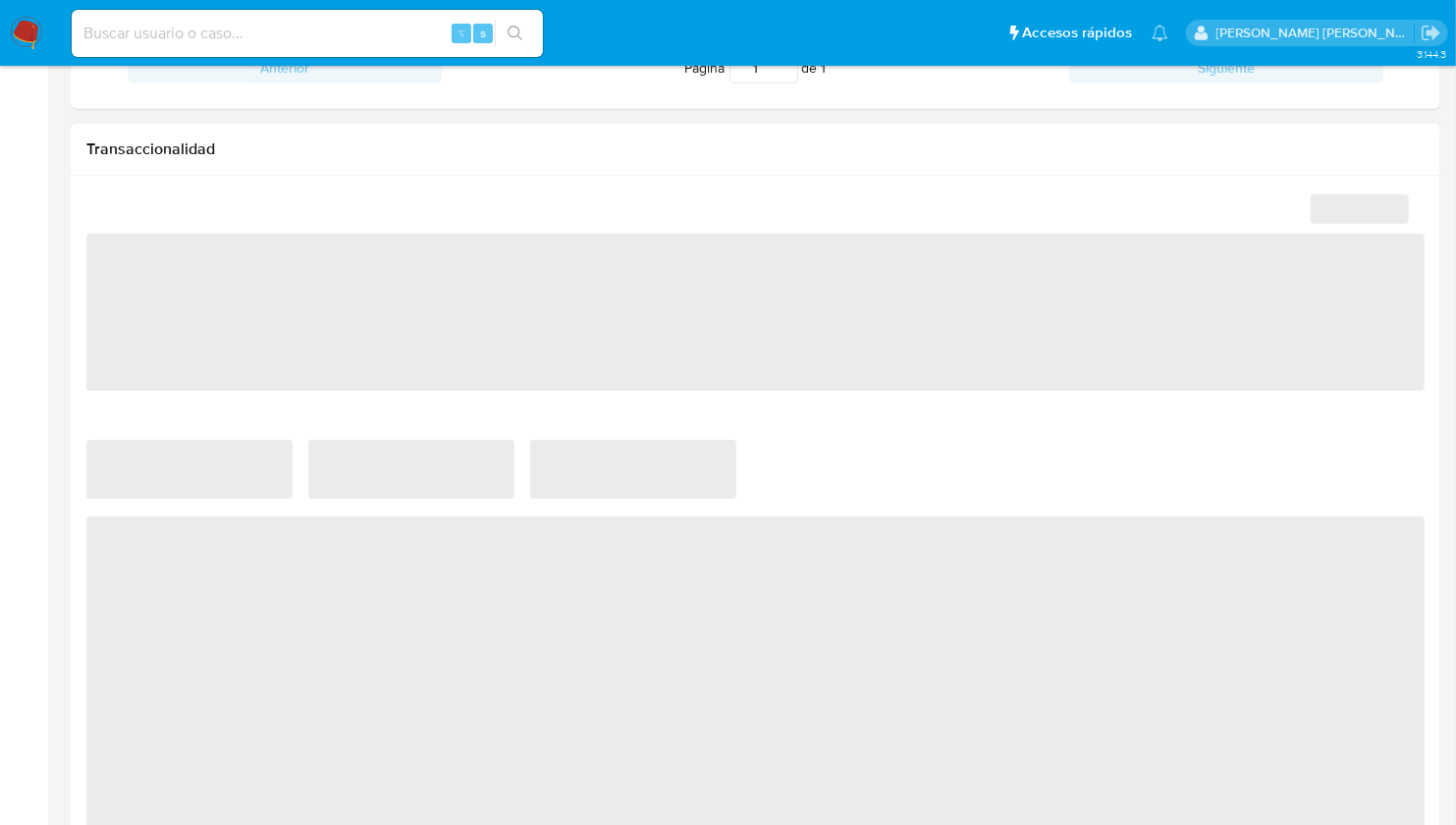scroll, scrollTop: 1319, scrollLeft: 0, axis: vertical 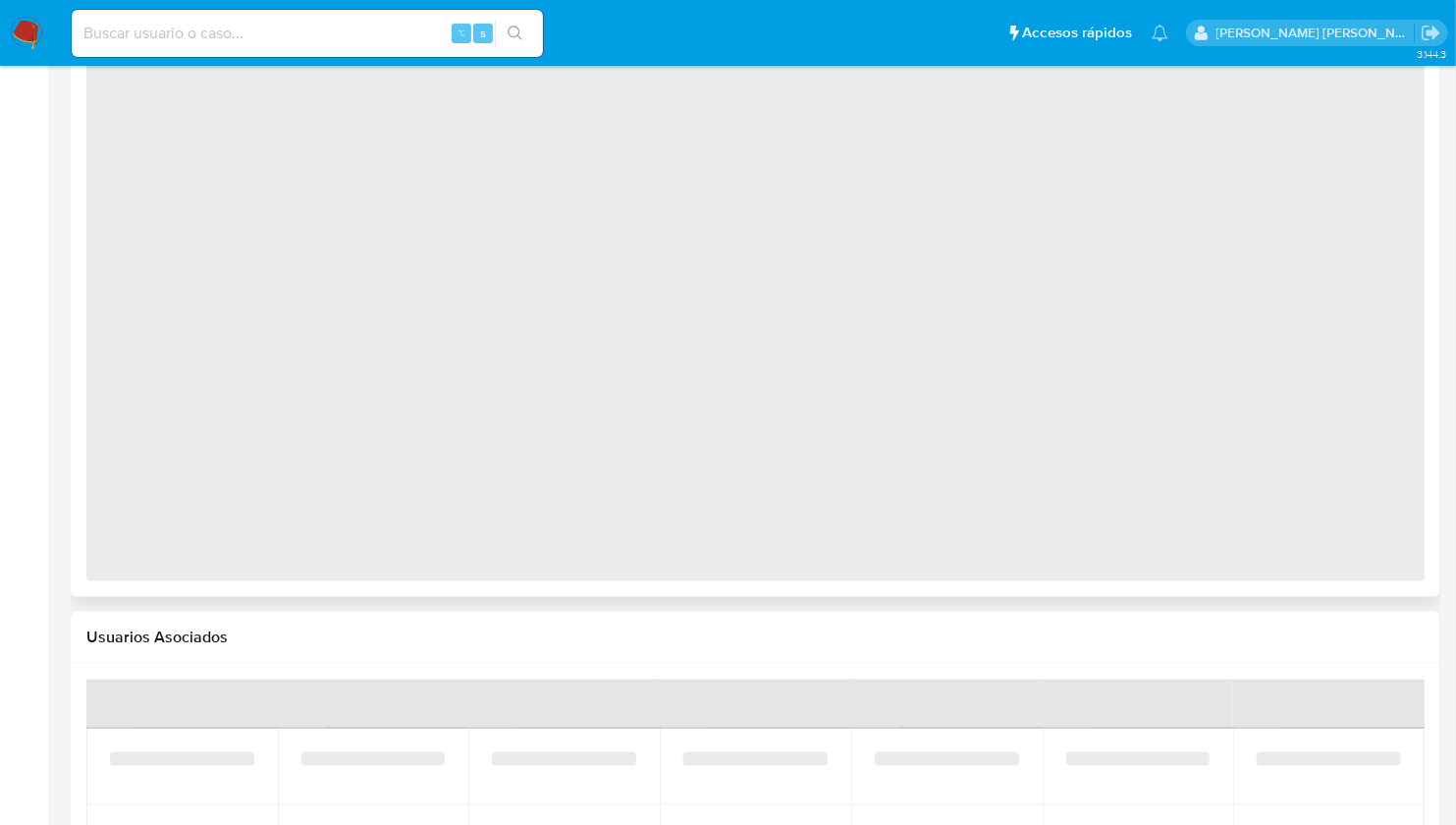select on "10" 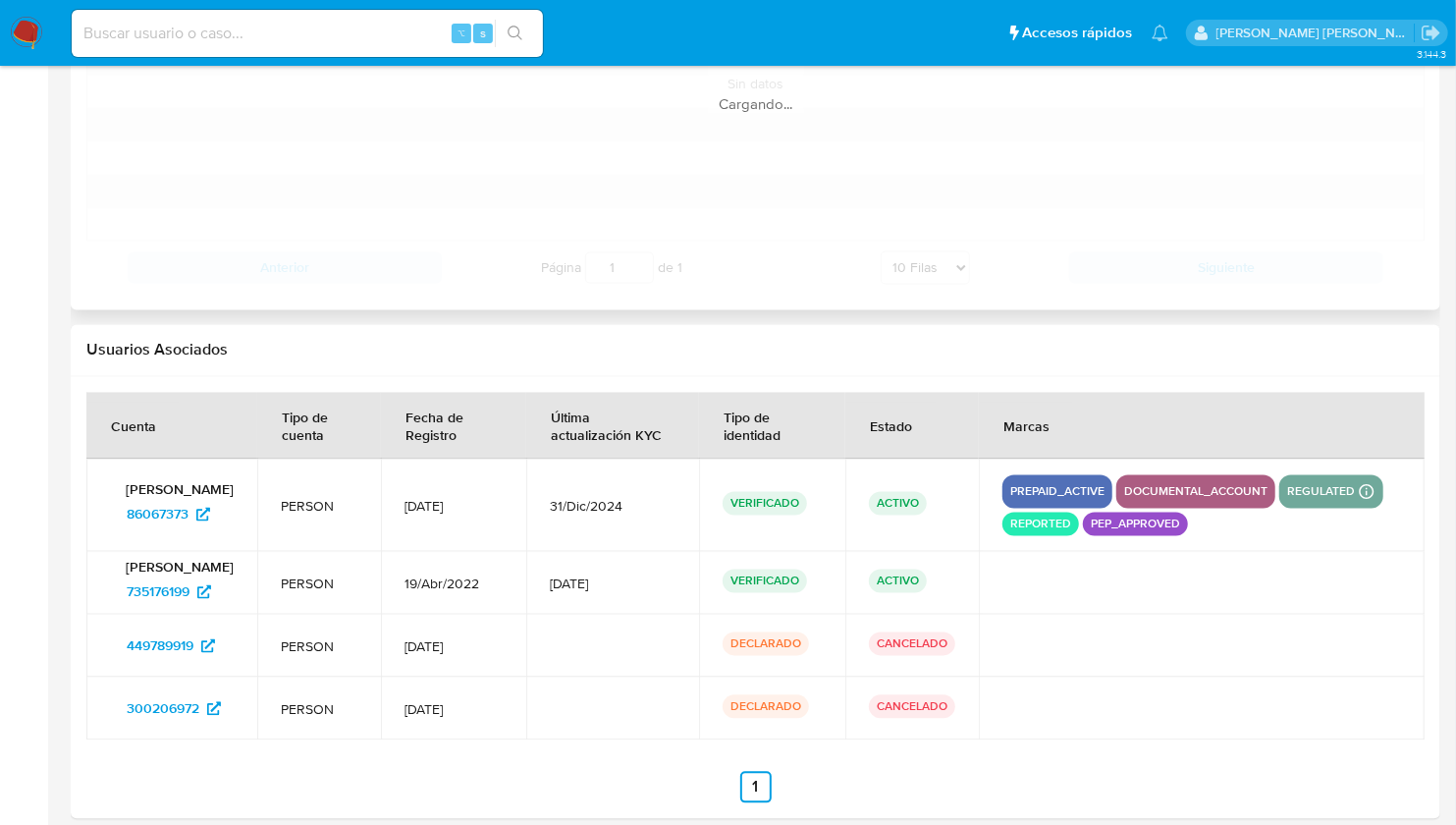 scroll, scrollTop: 2088, scrollLeft: 0, axis: vertical 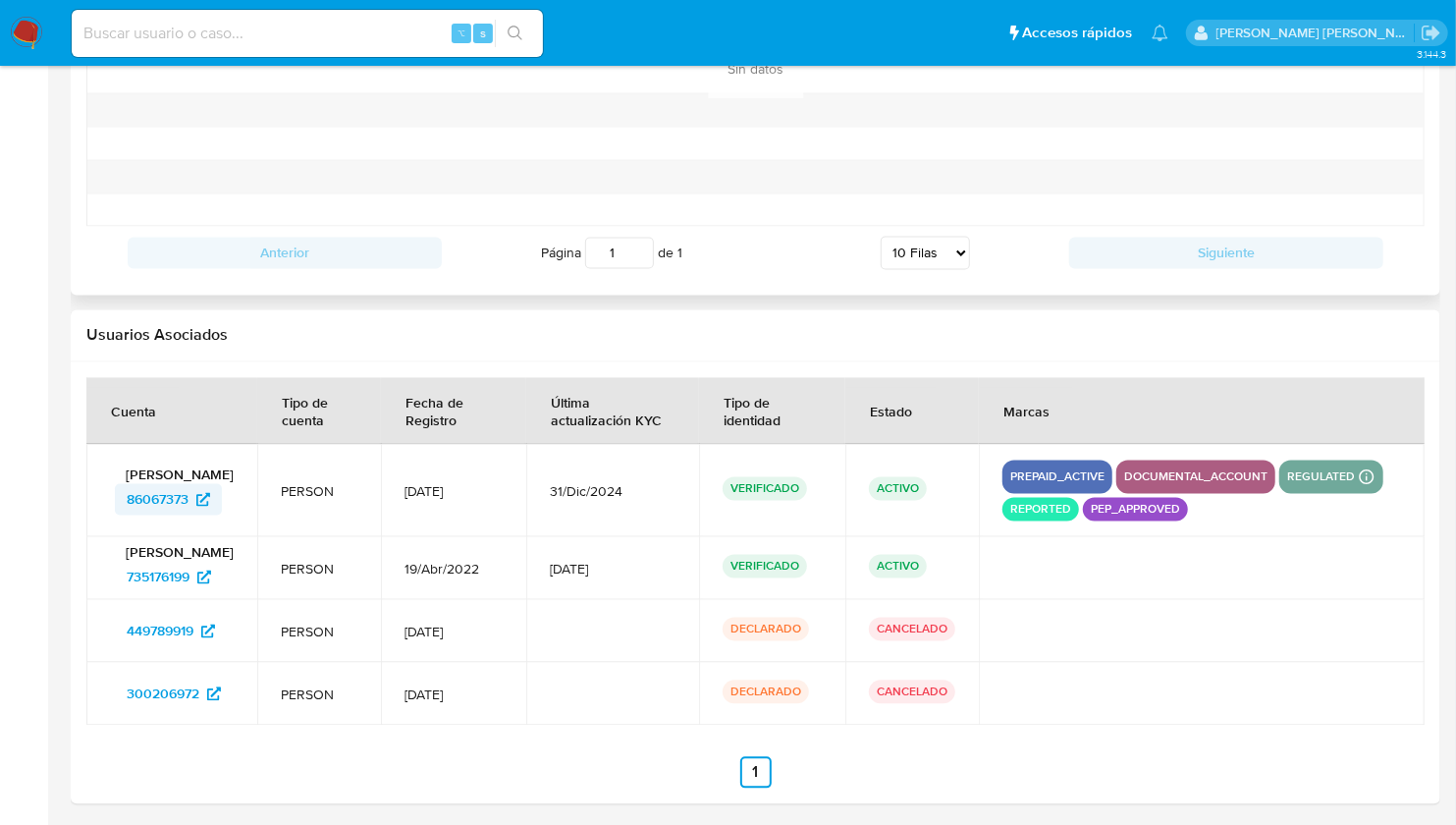 click on "86067373" at bounding box center (157, 500) 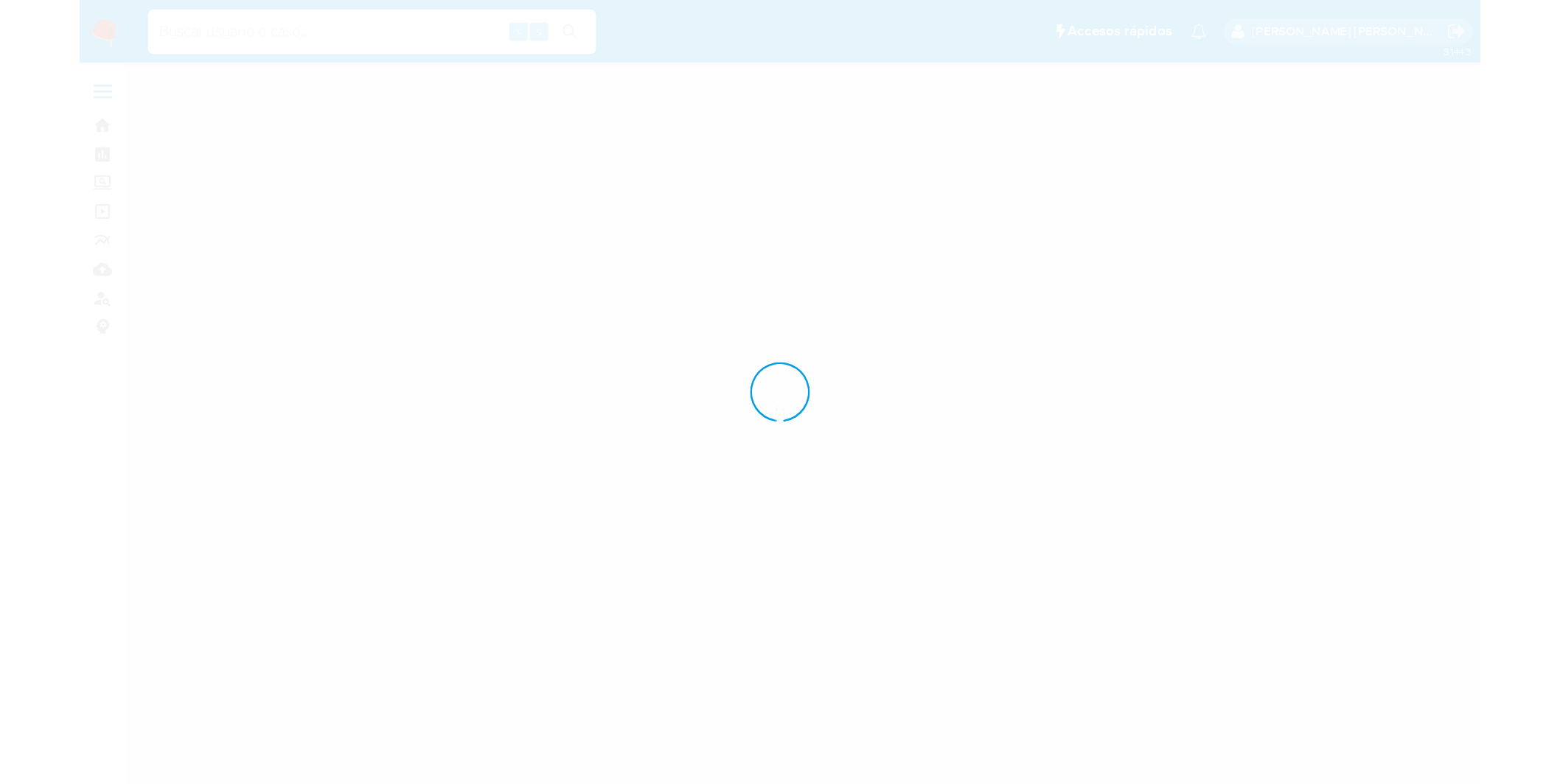 scroll, scrollTop: 0, scrollLeft: 0, axis: both 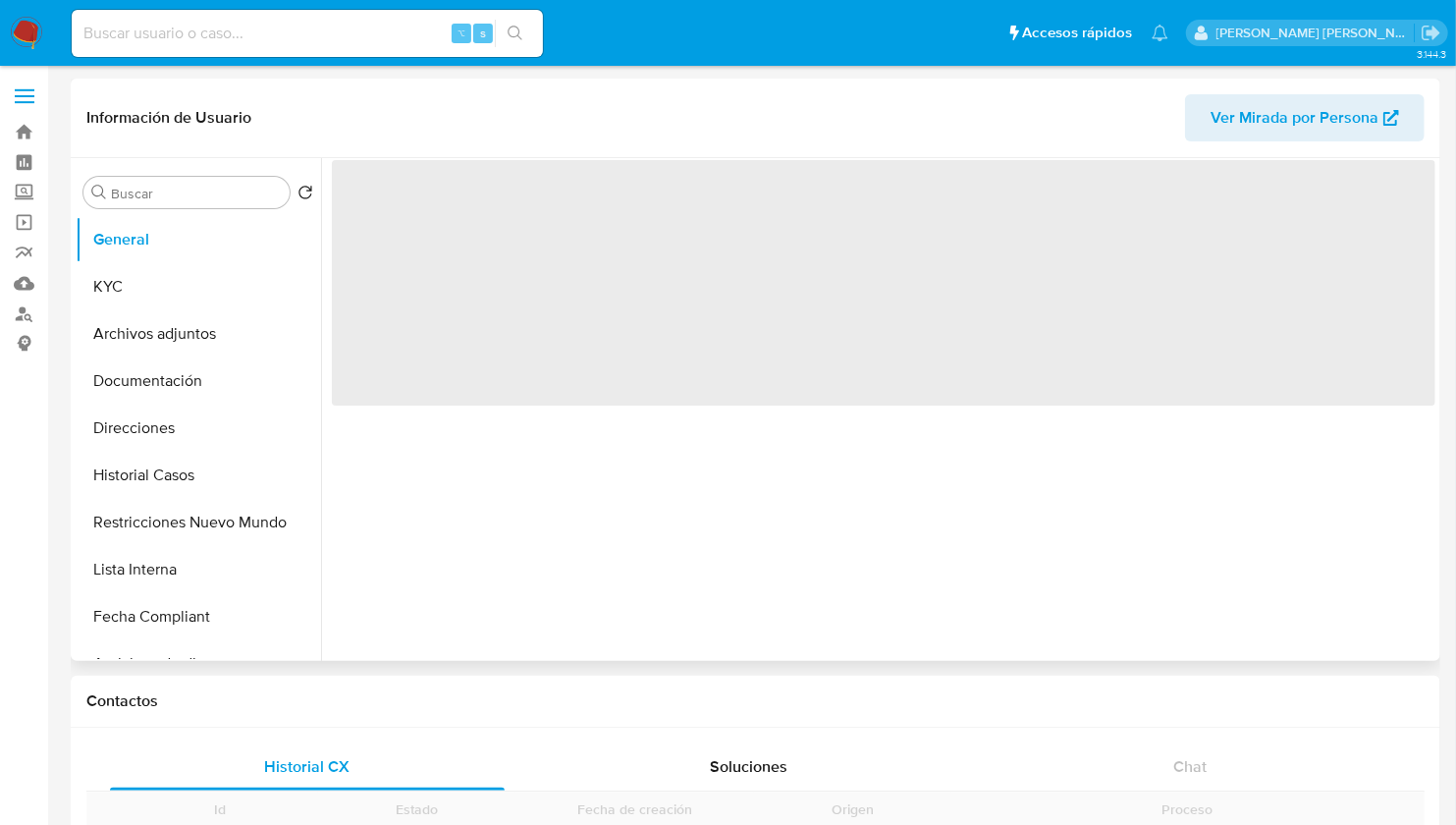 select on "10" 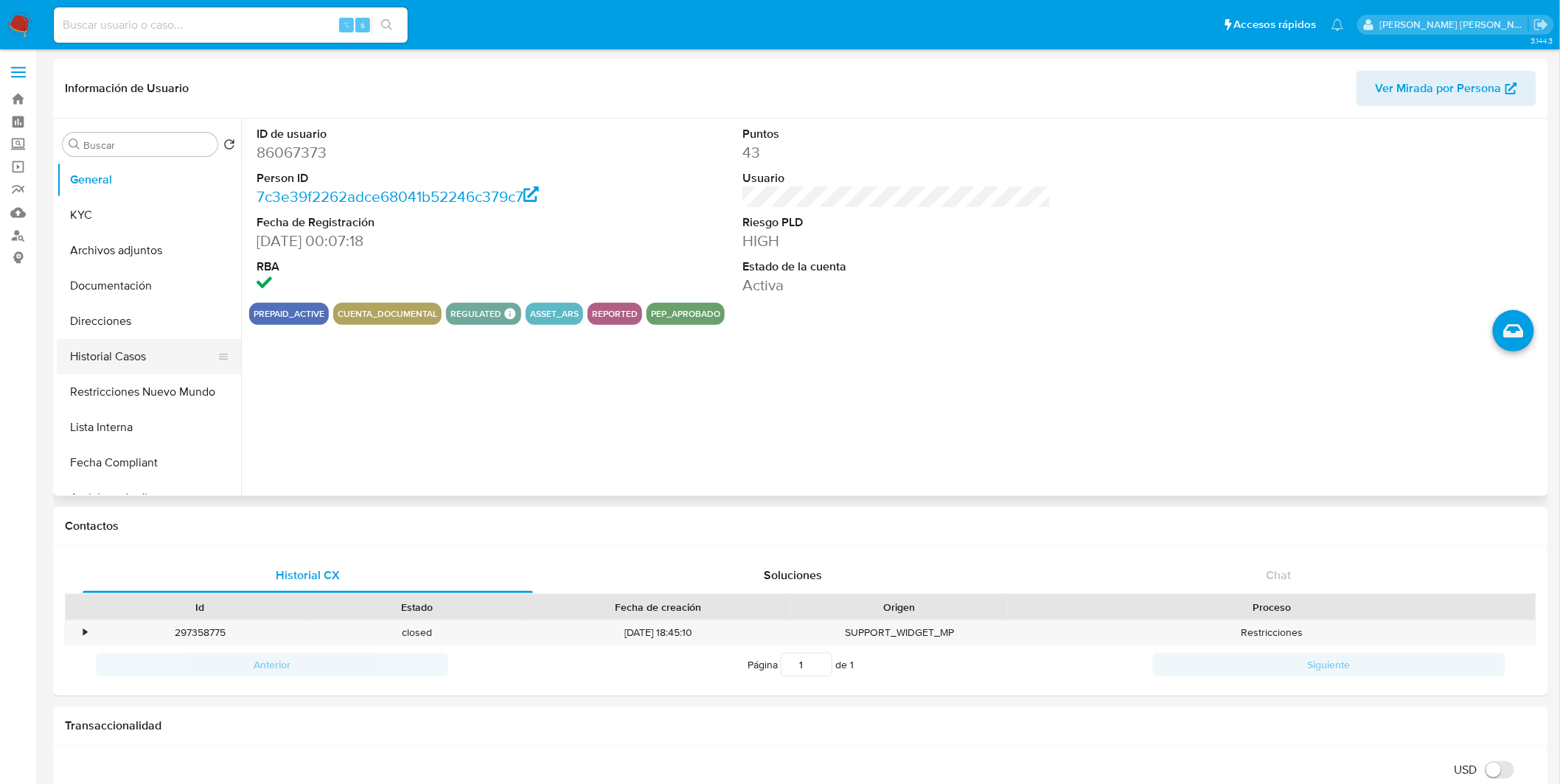 click on "Historial Casos" at bounding box center [143, 357] 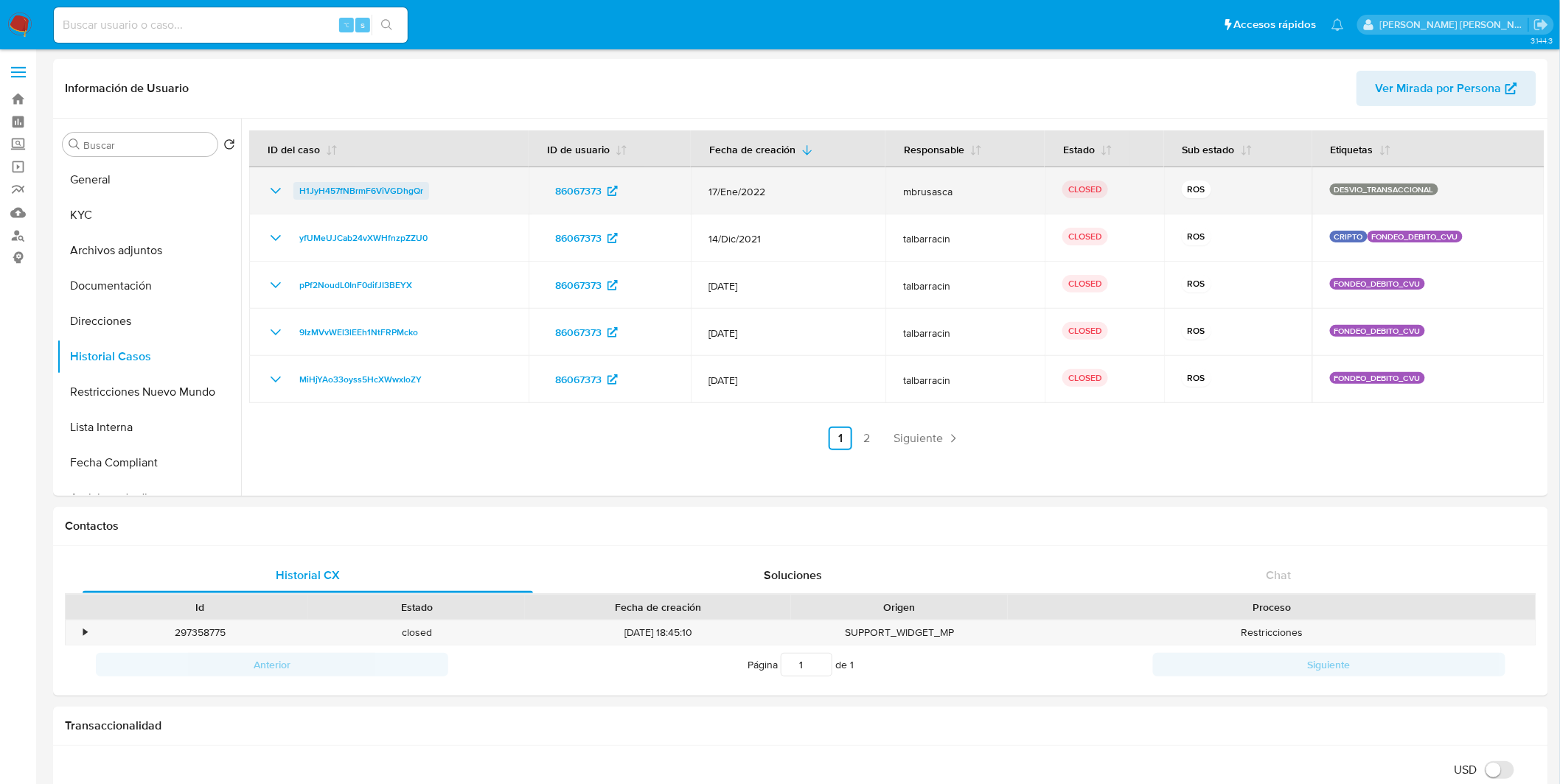 click on "H1JyH457fNBrmF6ViVGDhgQr" at bounding box center [361, 191] 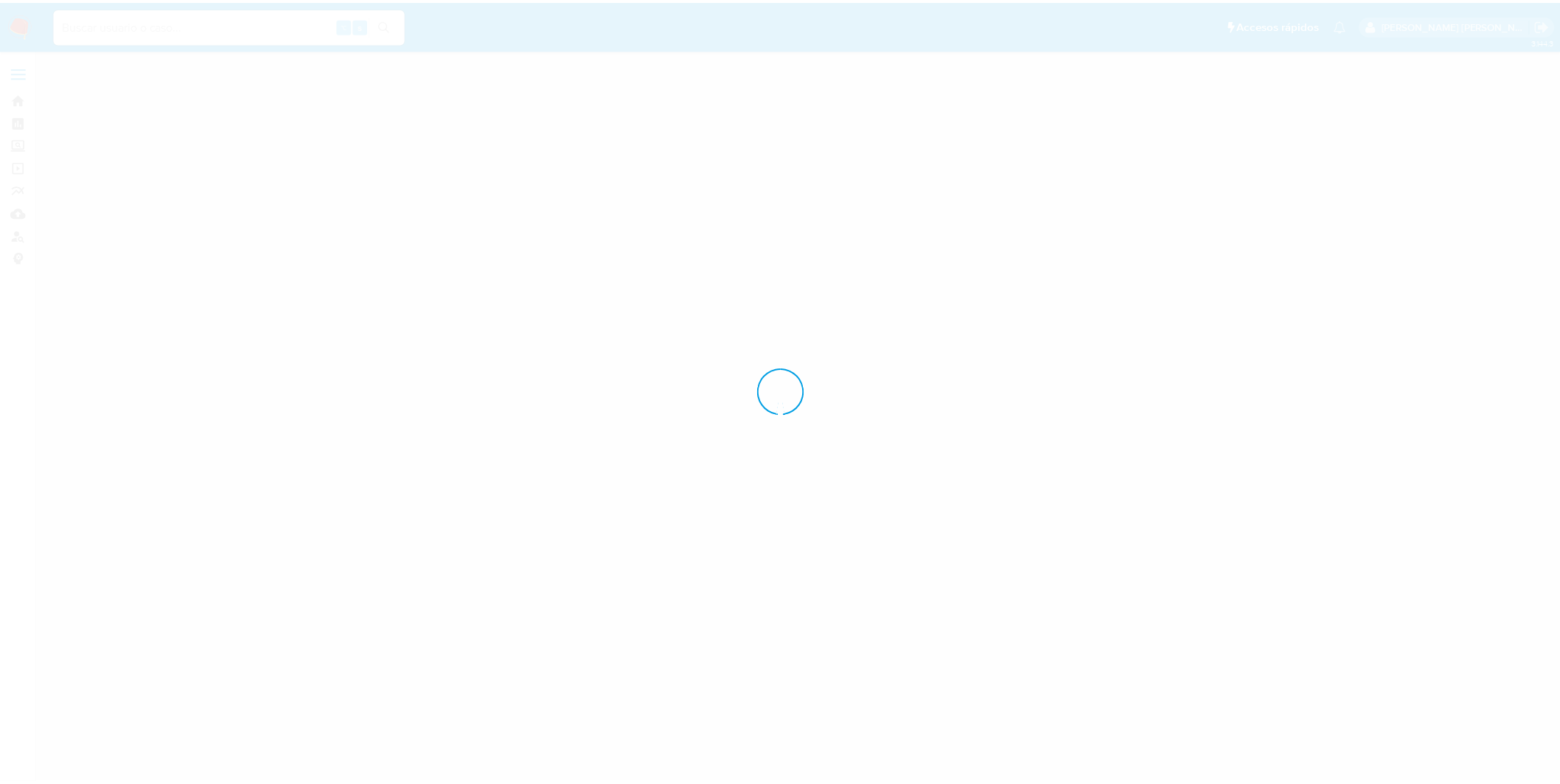scroll, scrollTop: 0, scrollLeft: 0, axis: both 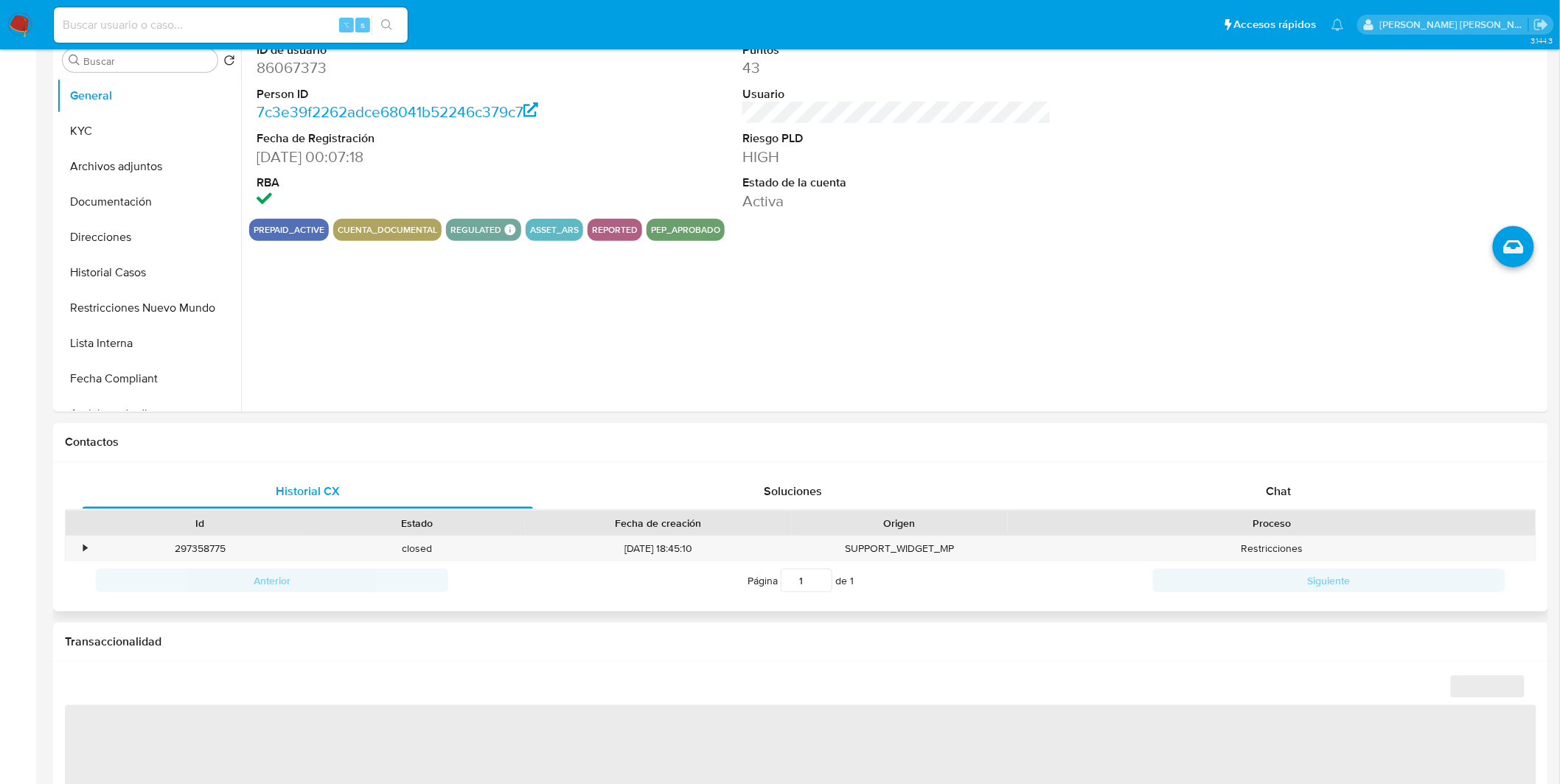 select on "10" 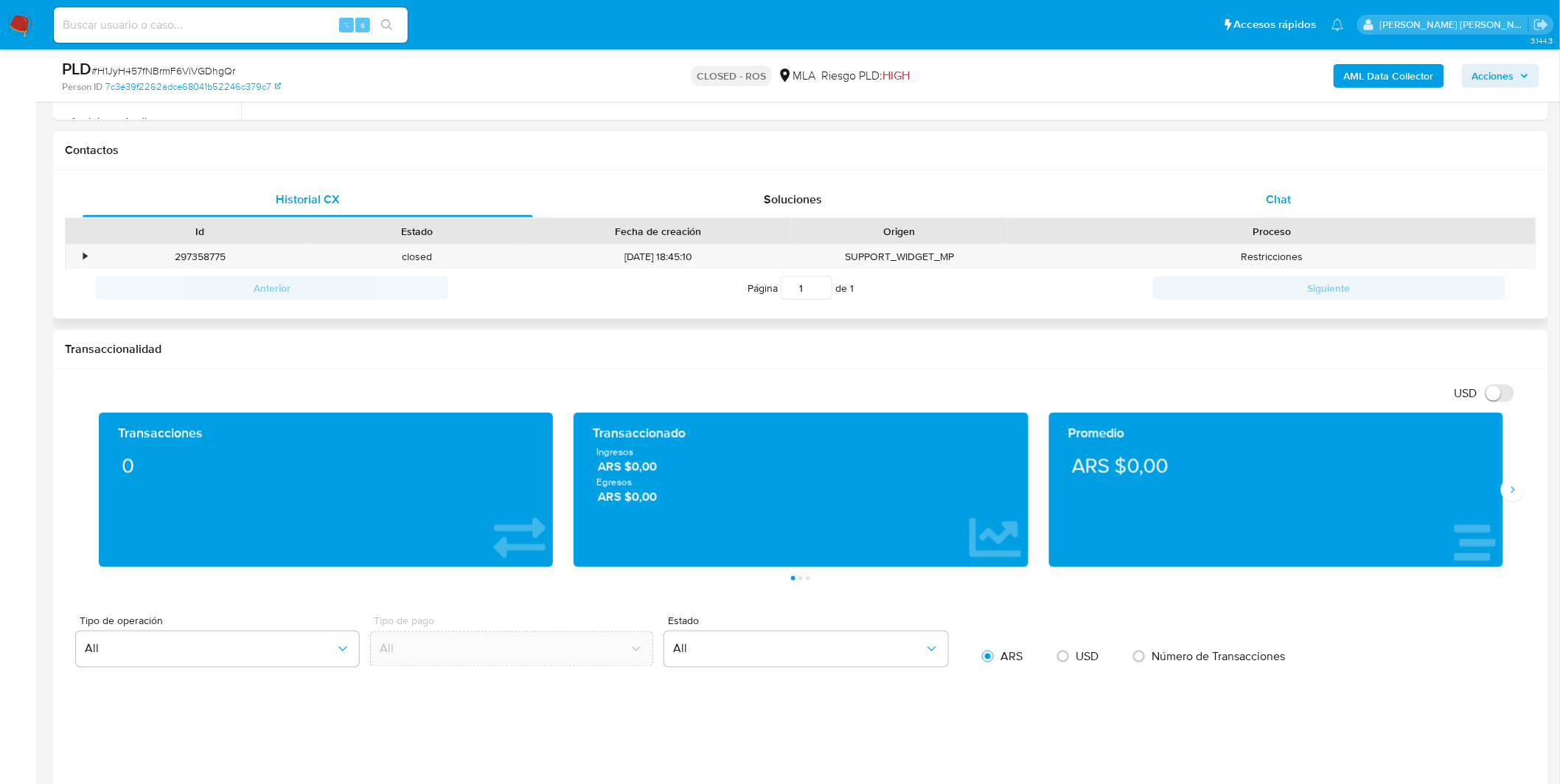scroll, scrollTop: 204, scrollLeft: 0, axis: vertical 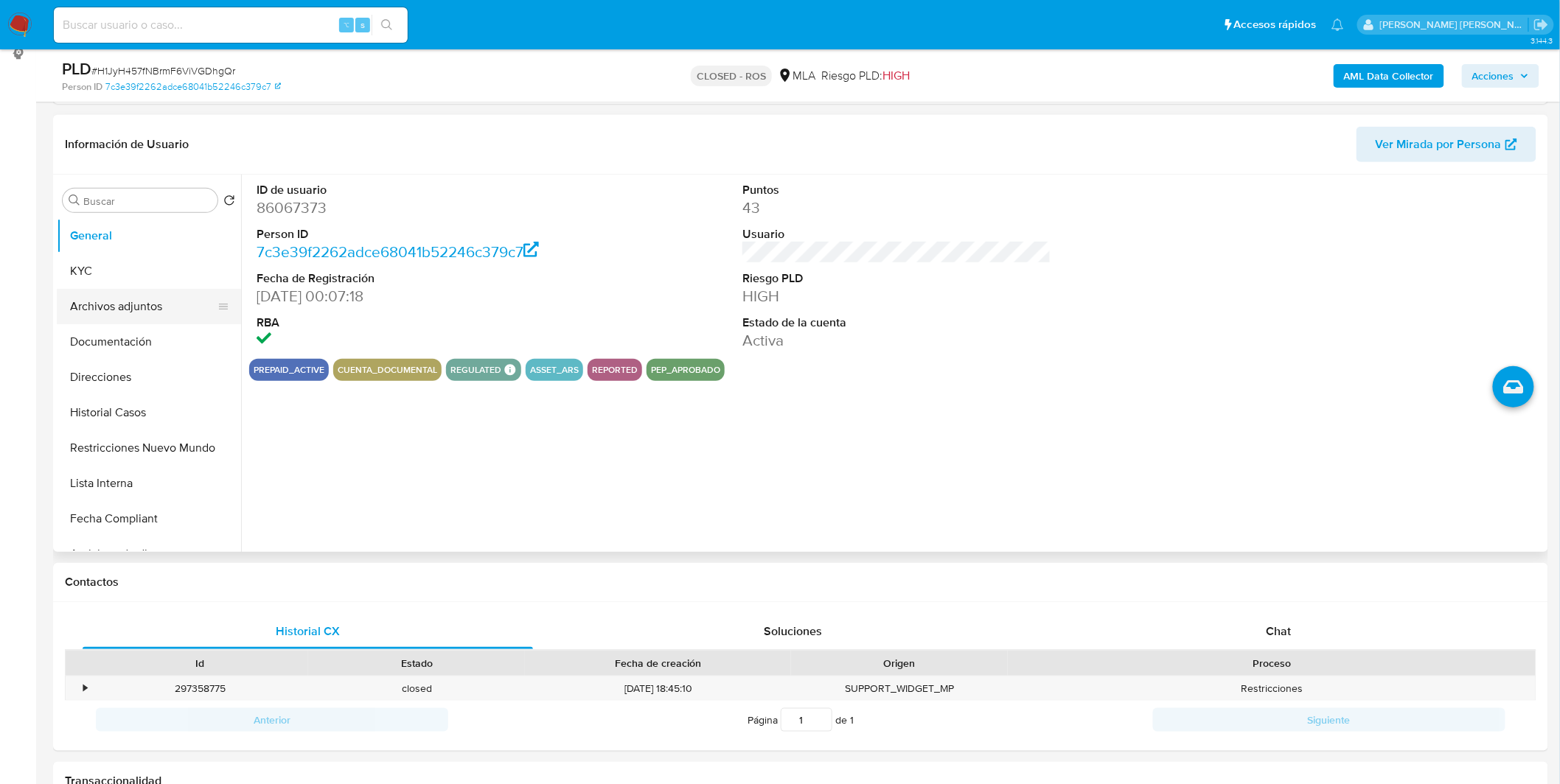 click on "Archivos adjuntos" at bounding box center (143, 307) 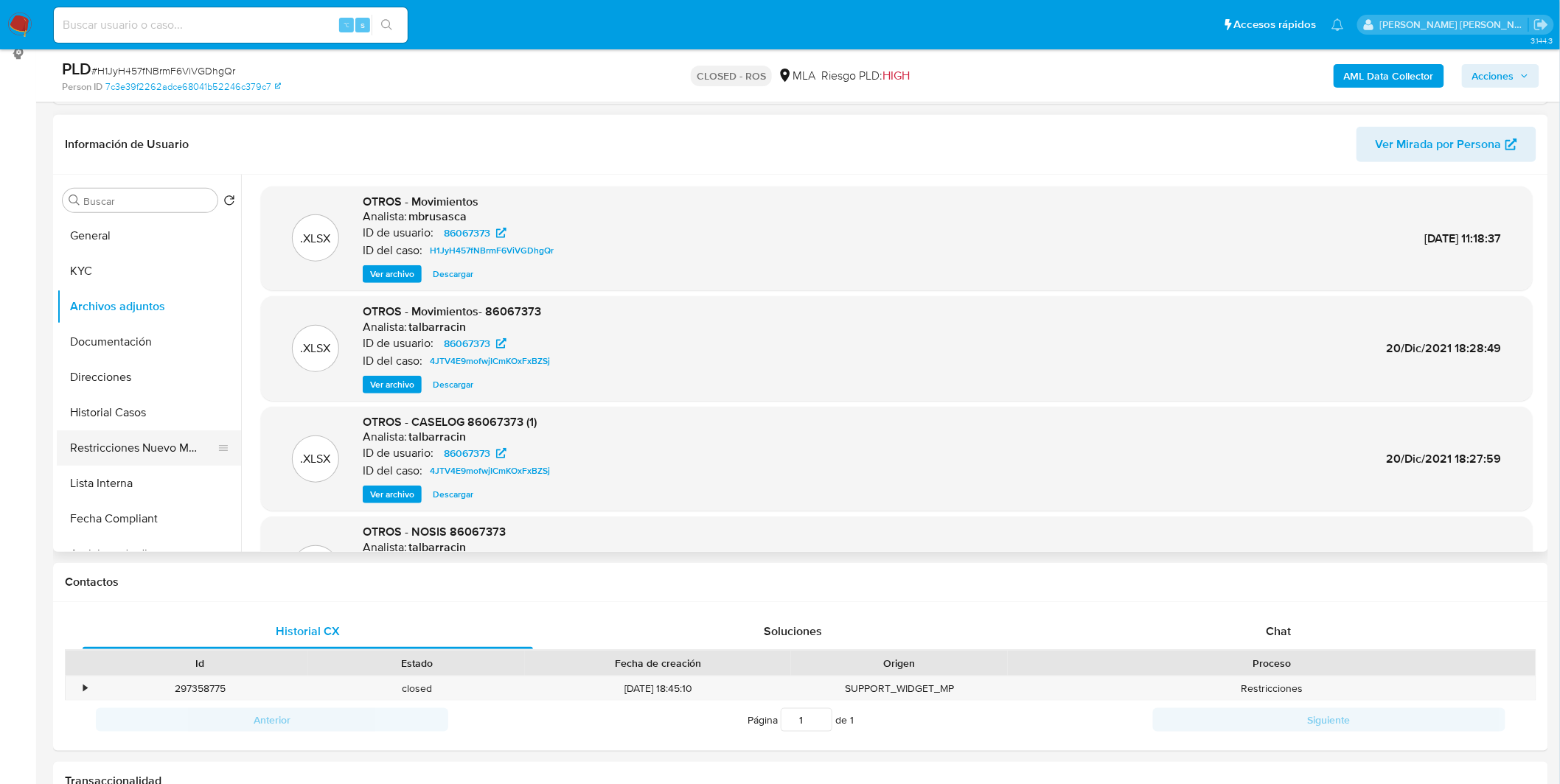 click on "Restricciones Nuevo Mundo" at bounding box center [143, 448] 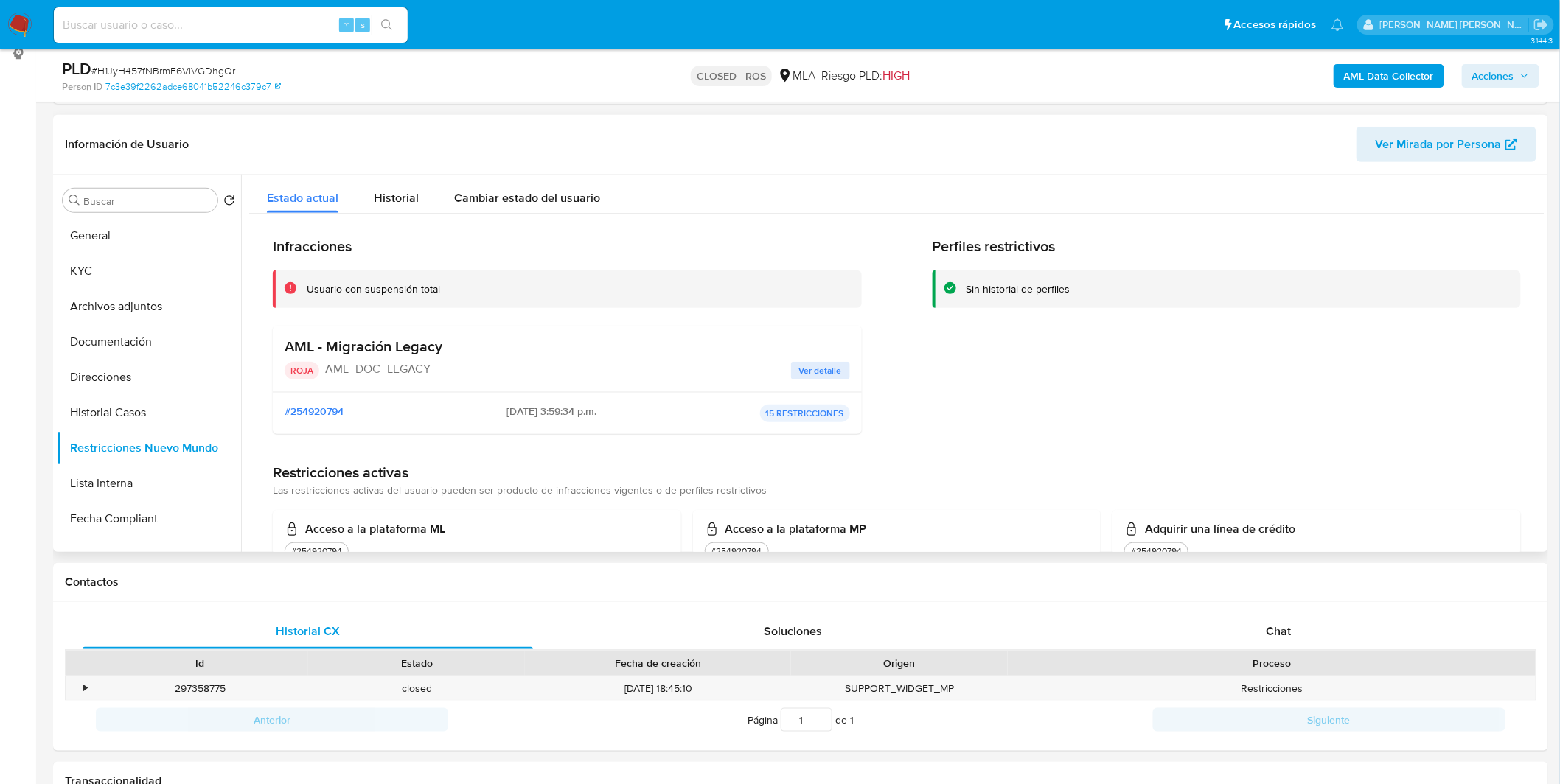 click on "2023-03-23 - 3:59:34 p.m." at bounding box center (551, 413) 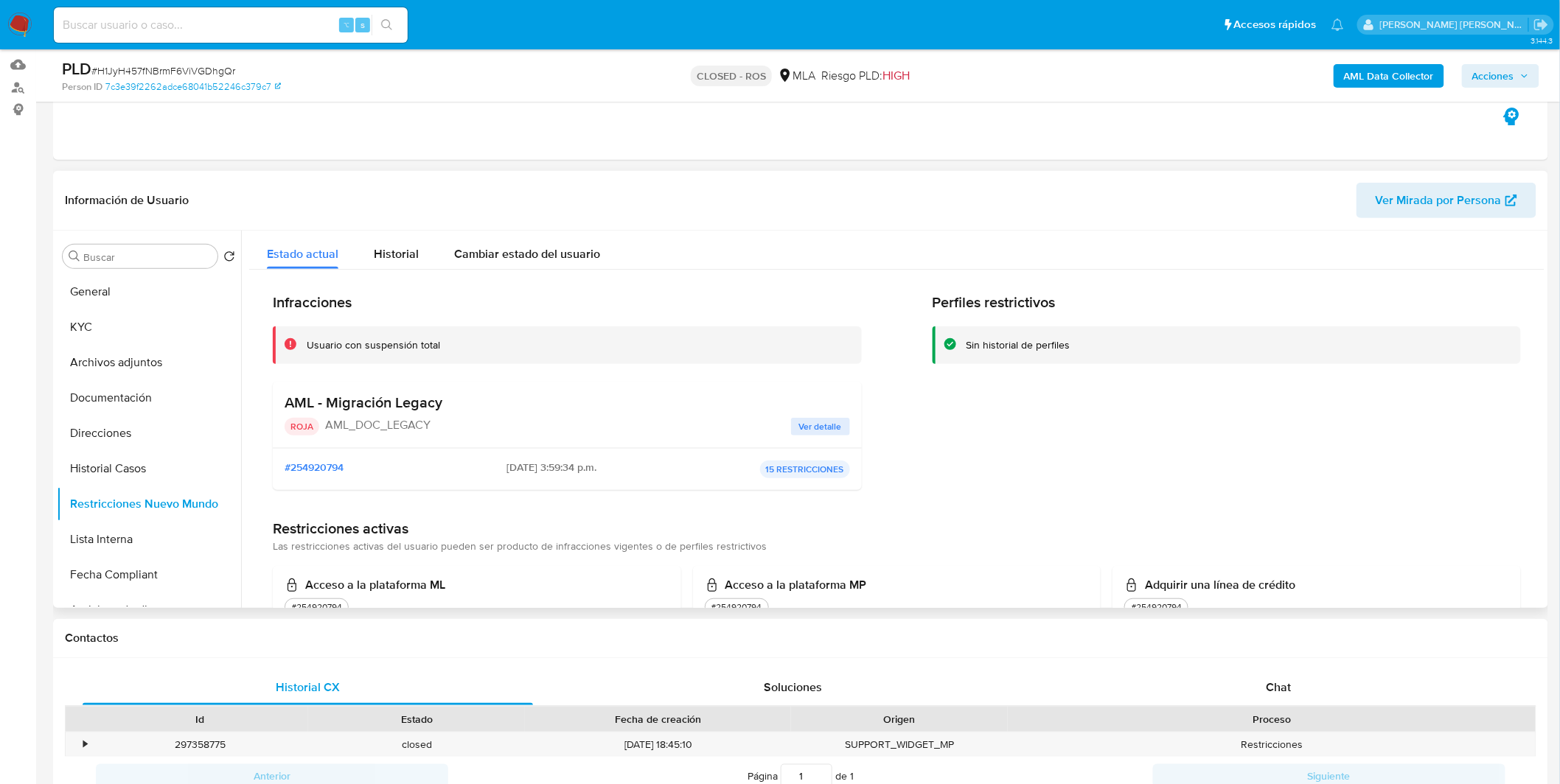 scroll, scrollTop: 84, scrollLeft: 0, axis: vertical 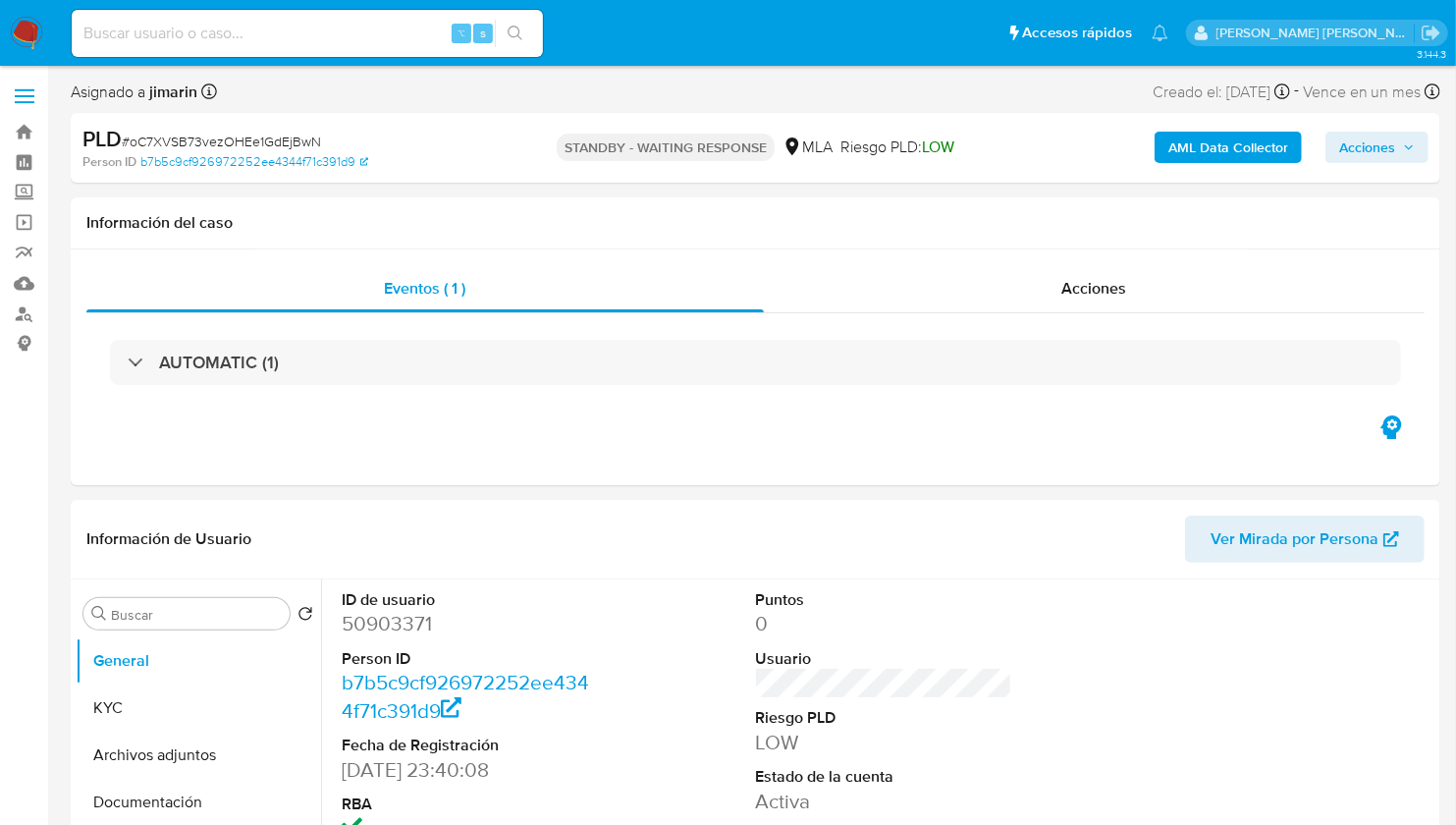 select on "10" 